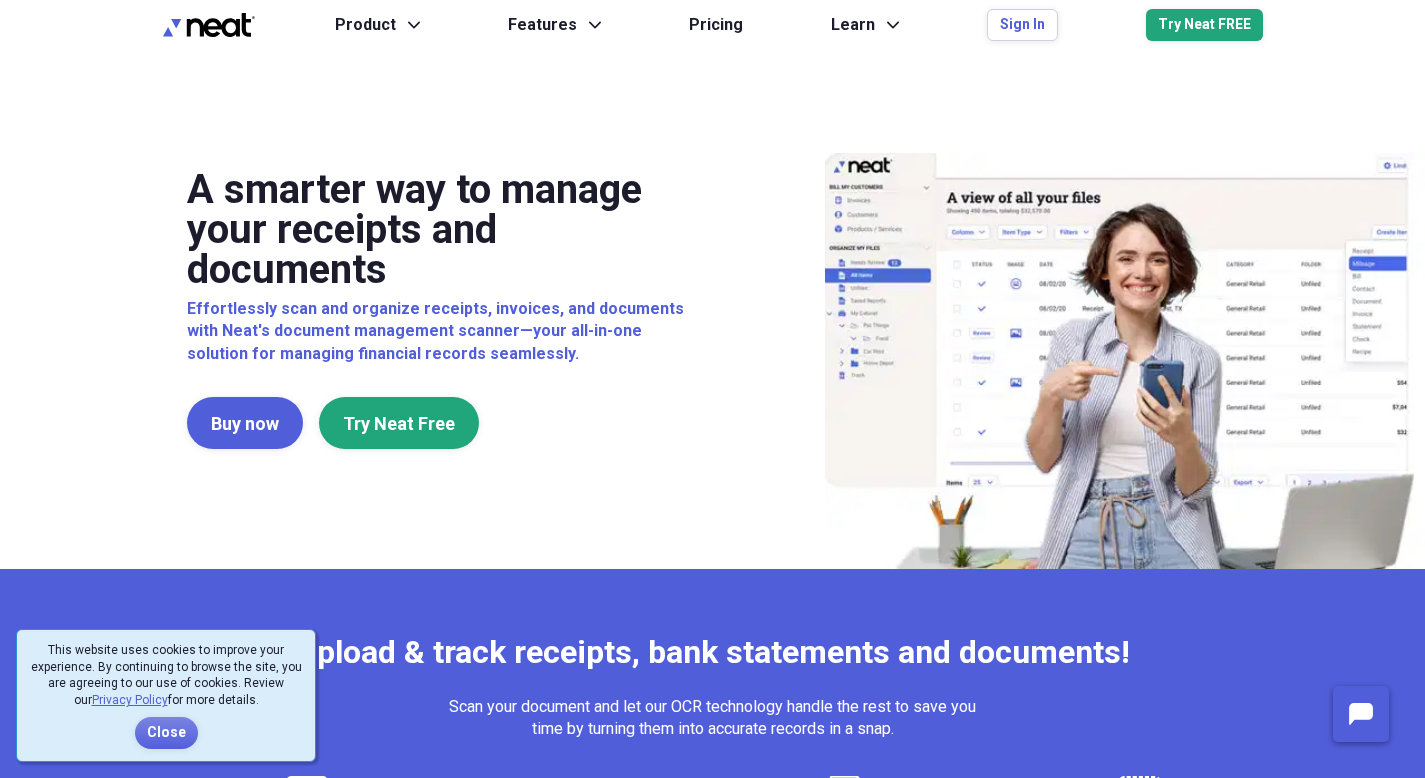 scroll, scrollTop: 0, scrollLeft: 0, axis: both 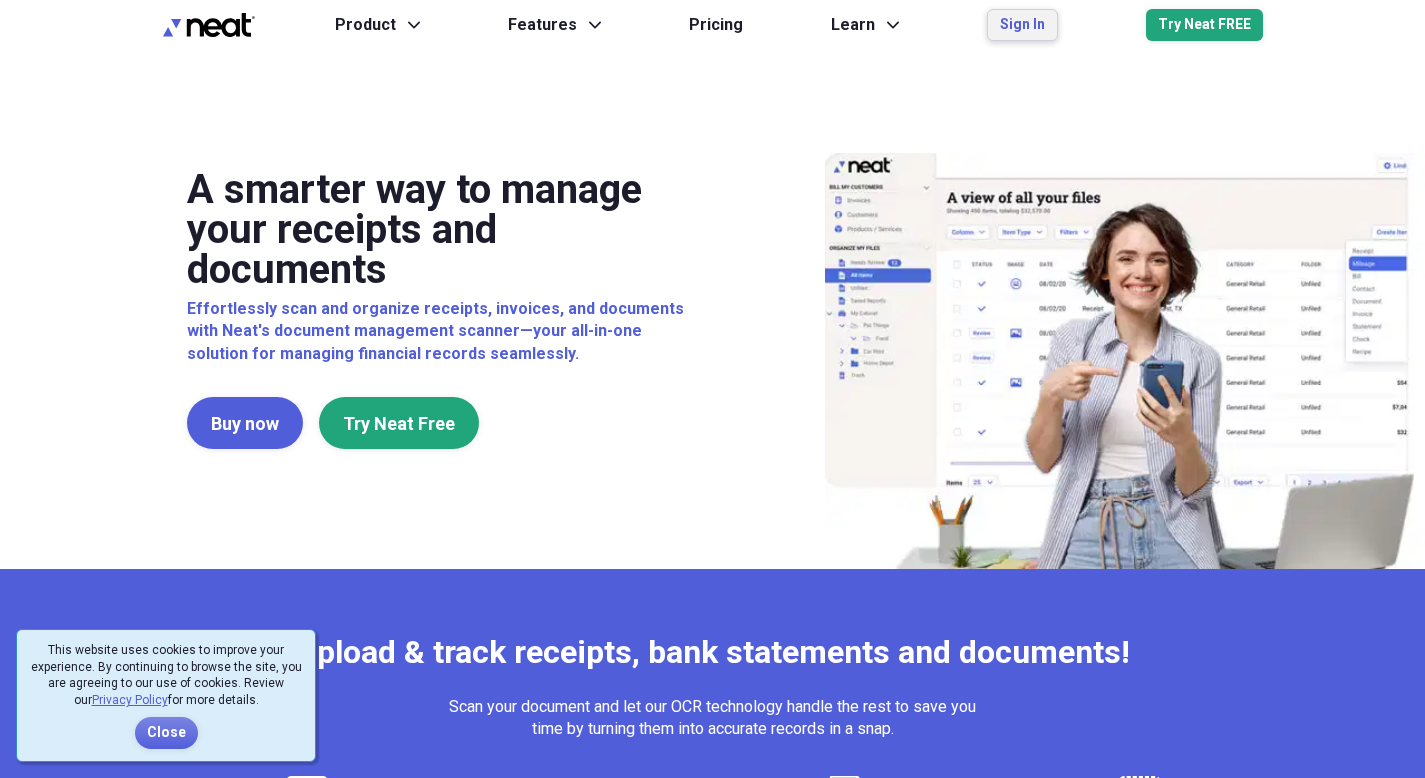 click on "Sign In" at bounding box center [1022, 25] 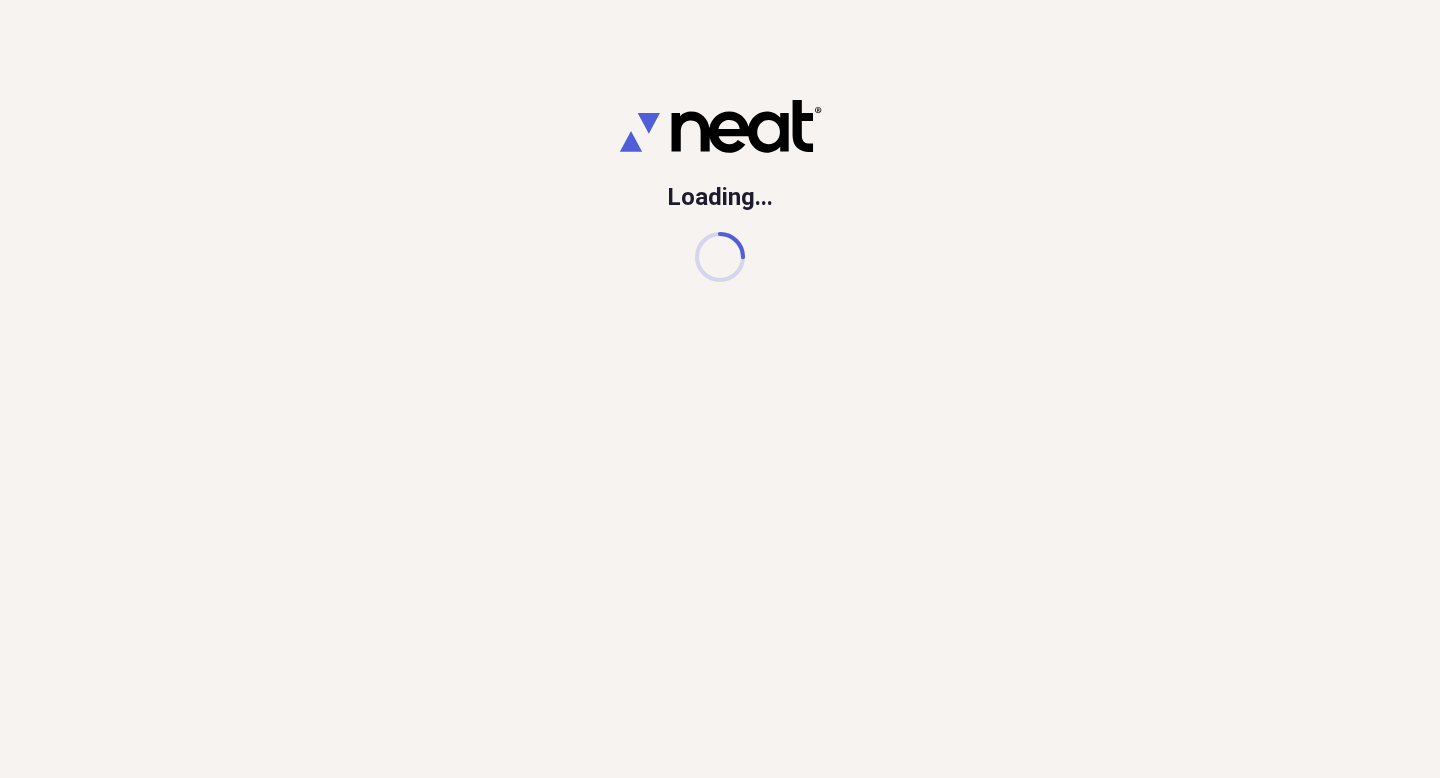scroll, scrollTop: 0, scrollLeft: 0, axis: both 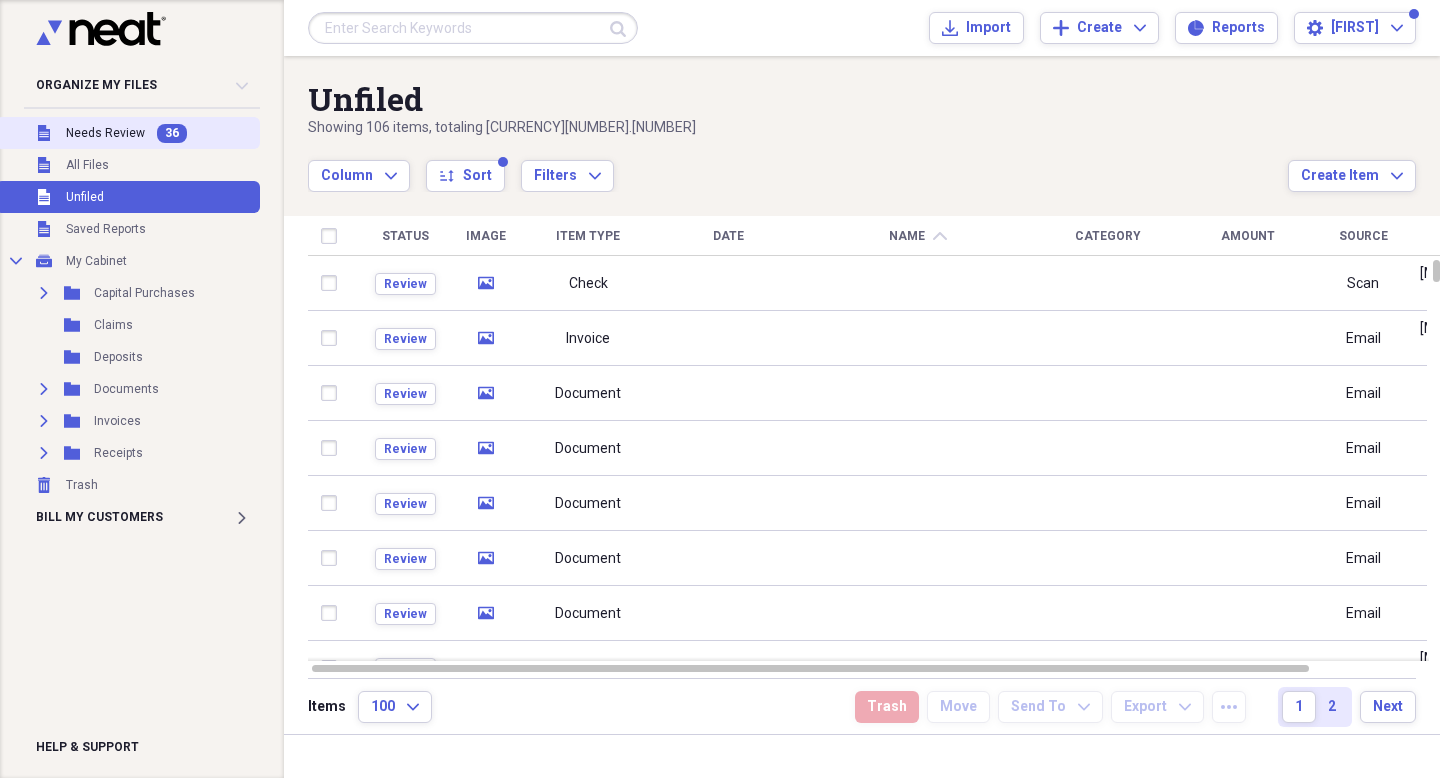 drag, startPoint x: 152, startPoint y: 128, endPoint x: 167, endPoint y: 130, distance: 15.132746 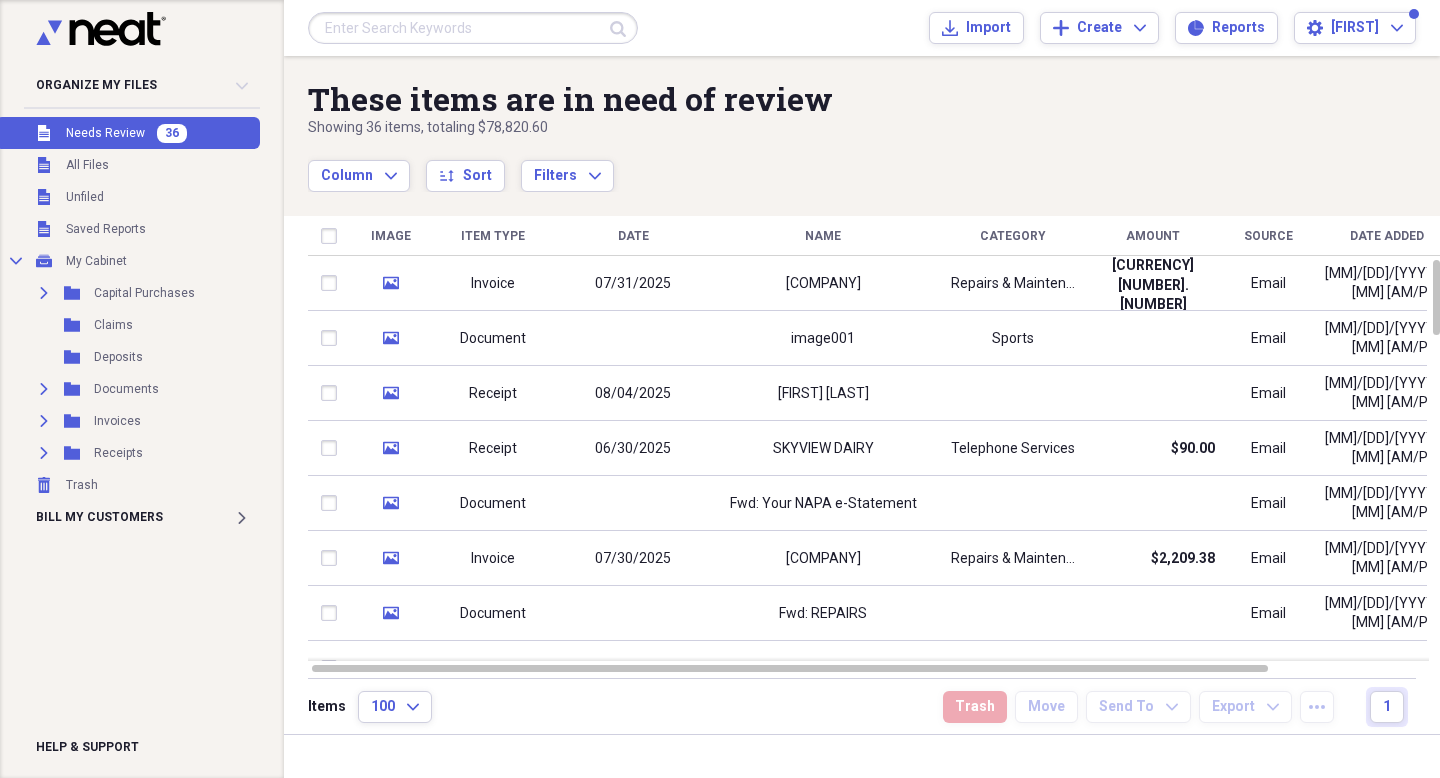 click on "Name" at bounding box center (823, 236) 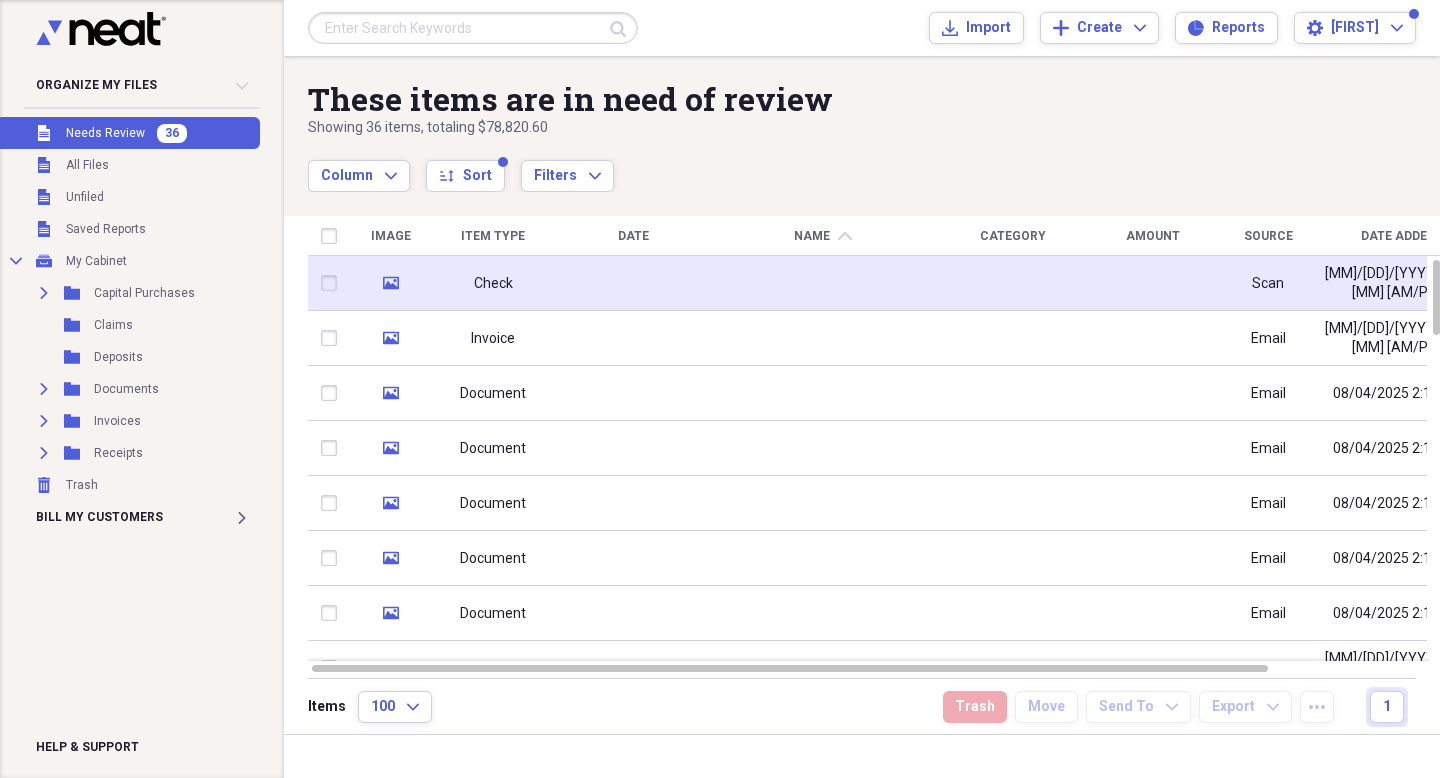 click at bounding box center [823, 283] 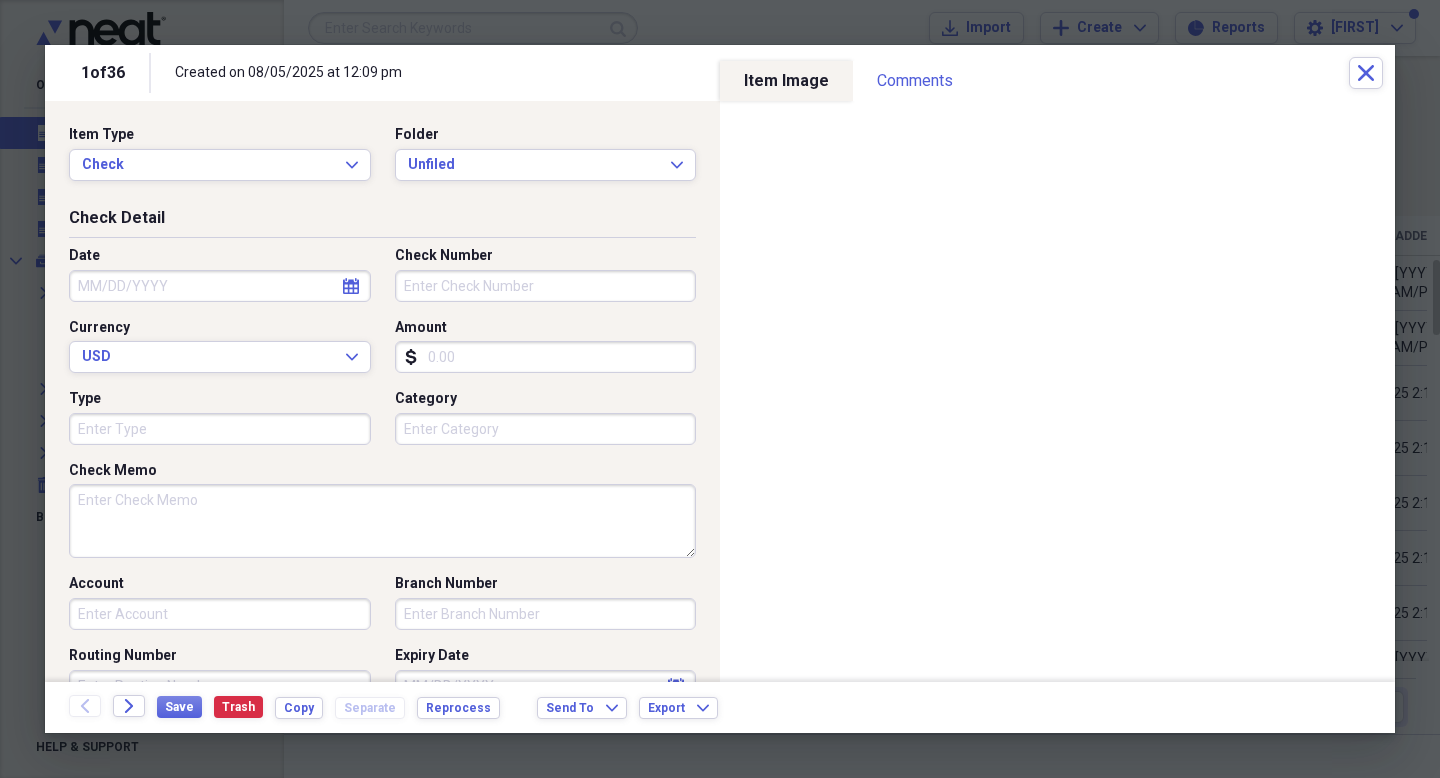 click 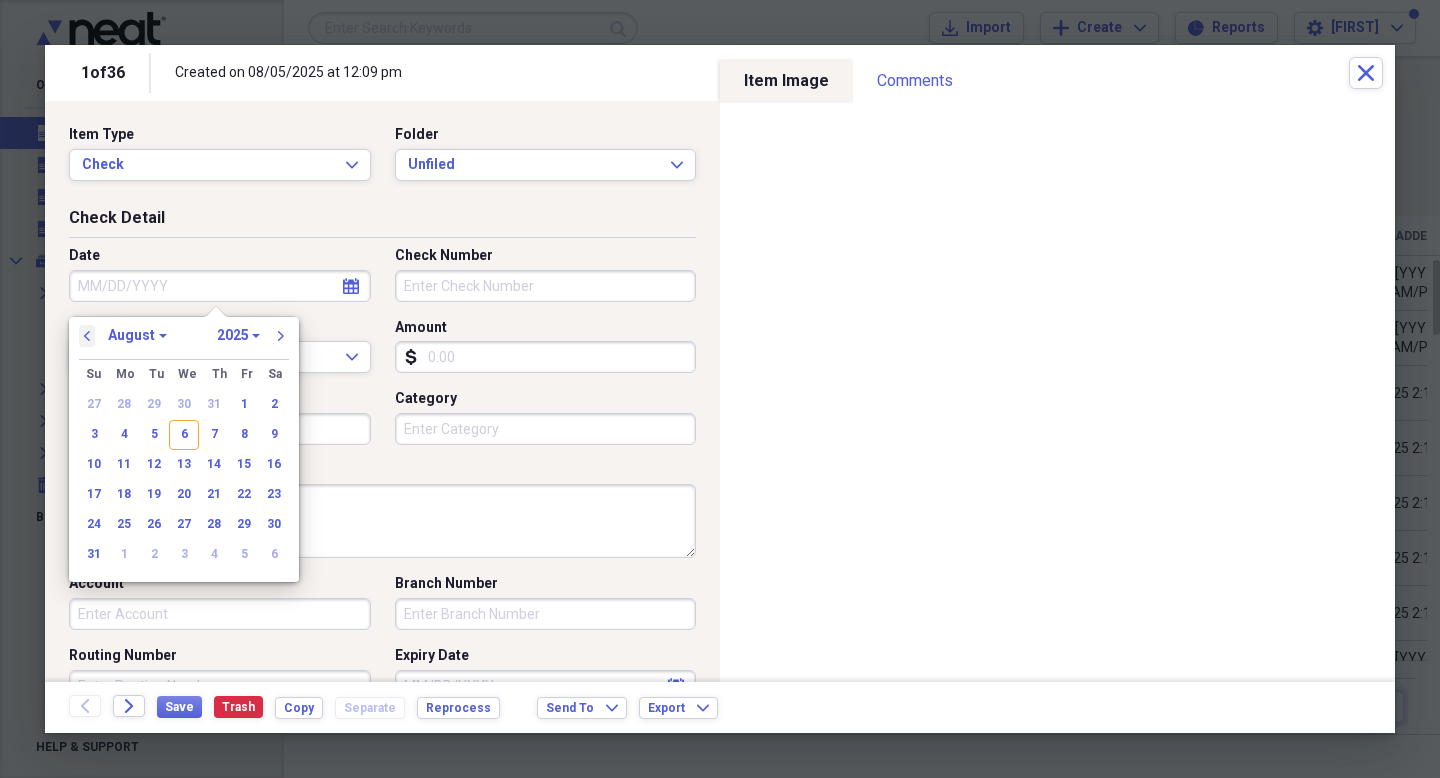 click on "previous" at bounding box center [87, 336] 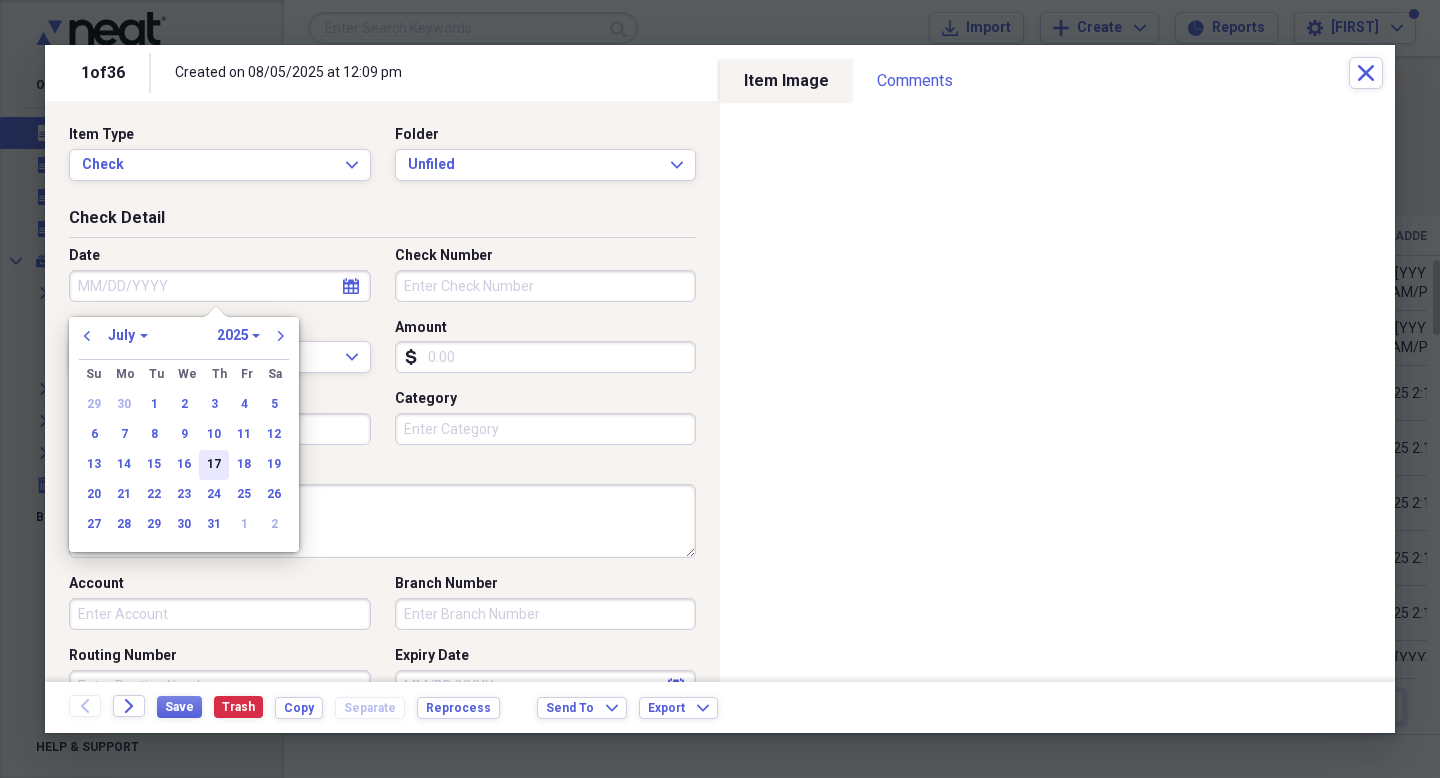 click on "17" at bounding box center [214, 465] 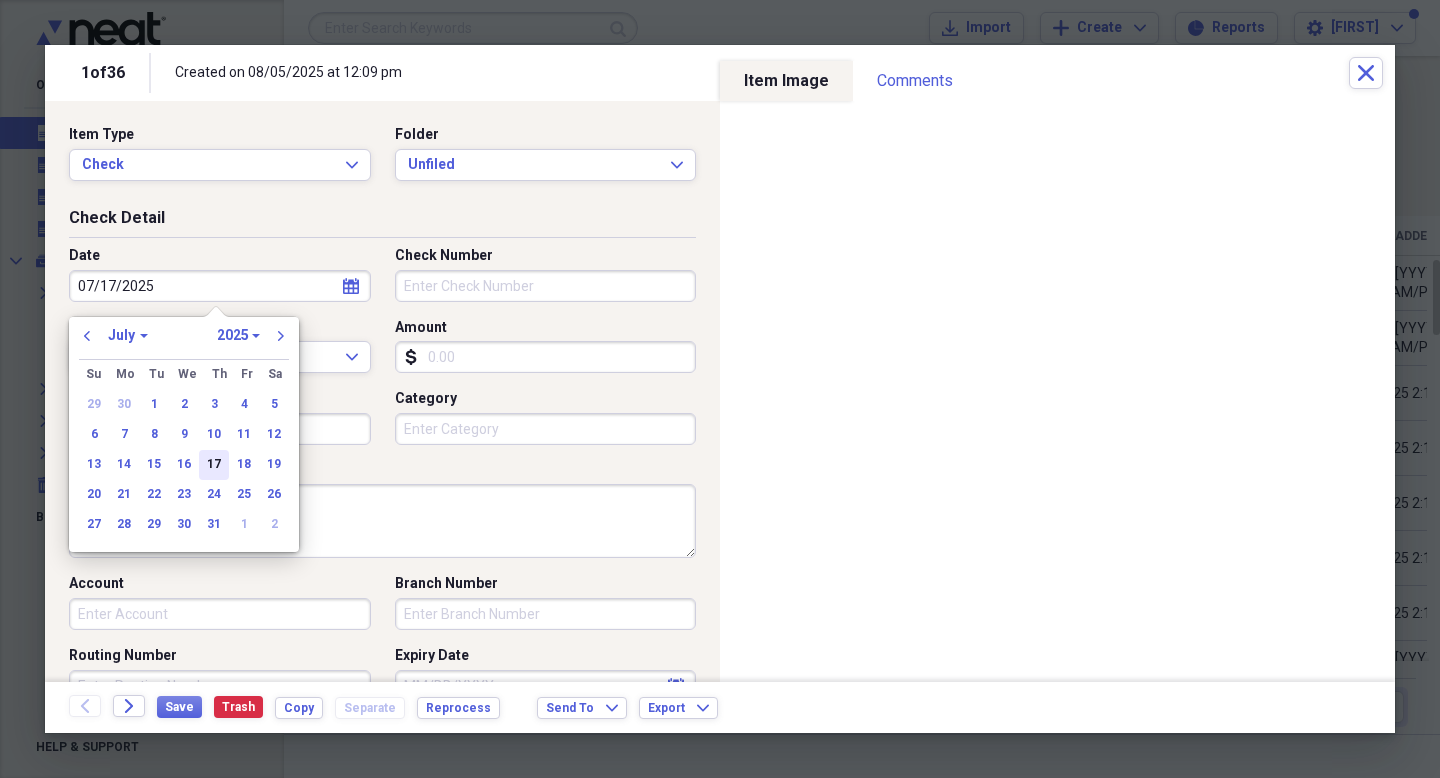 type on "07/17/2025" 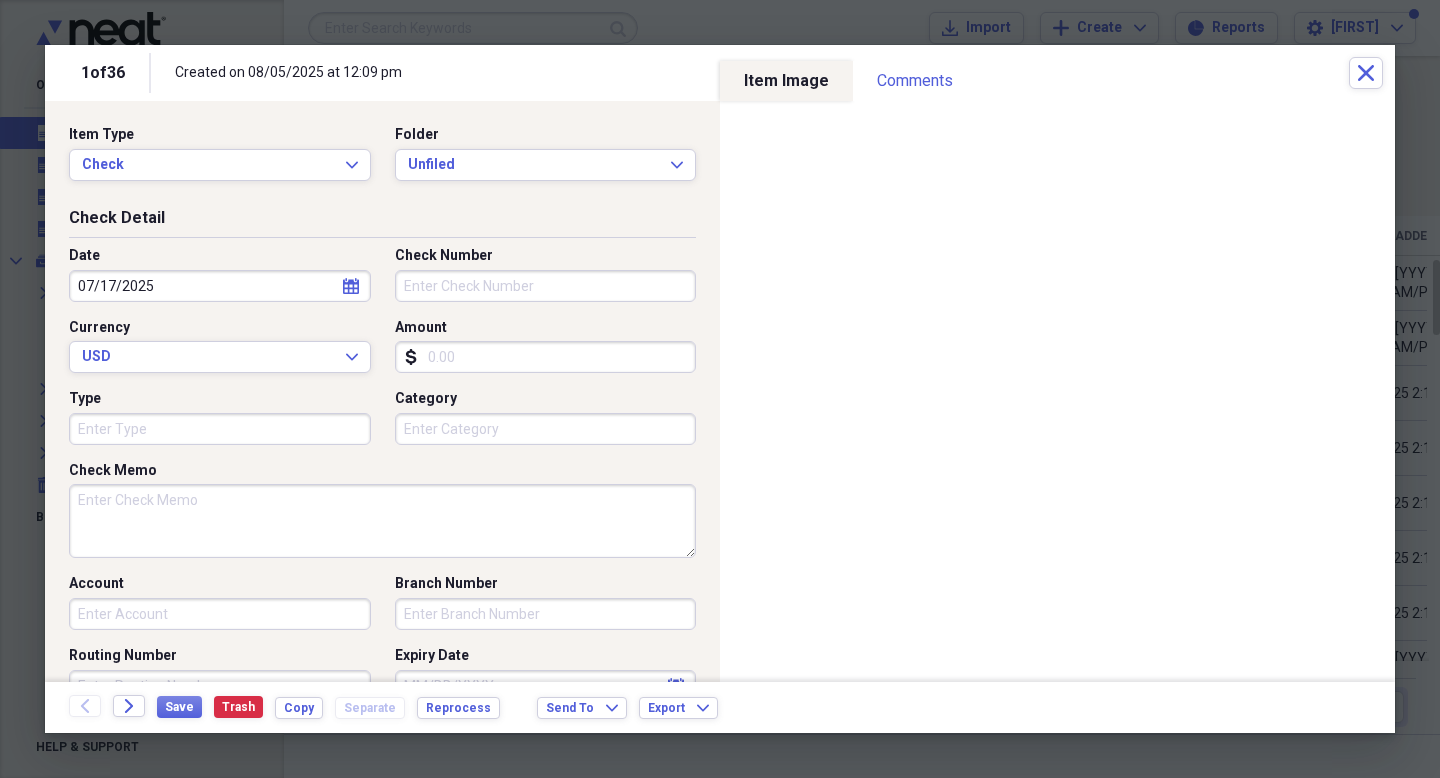click on "Account" at bounding box center [220, 614] 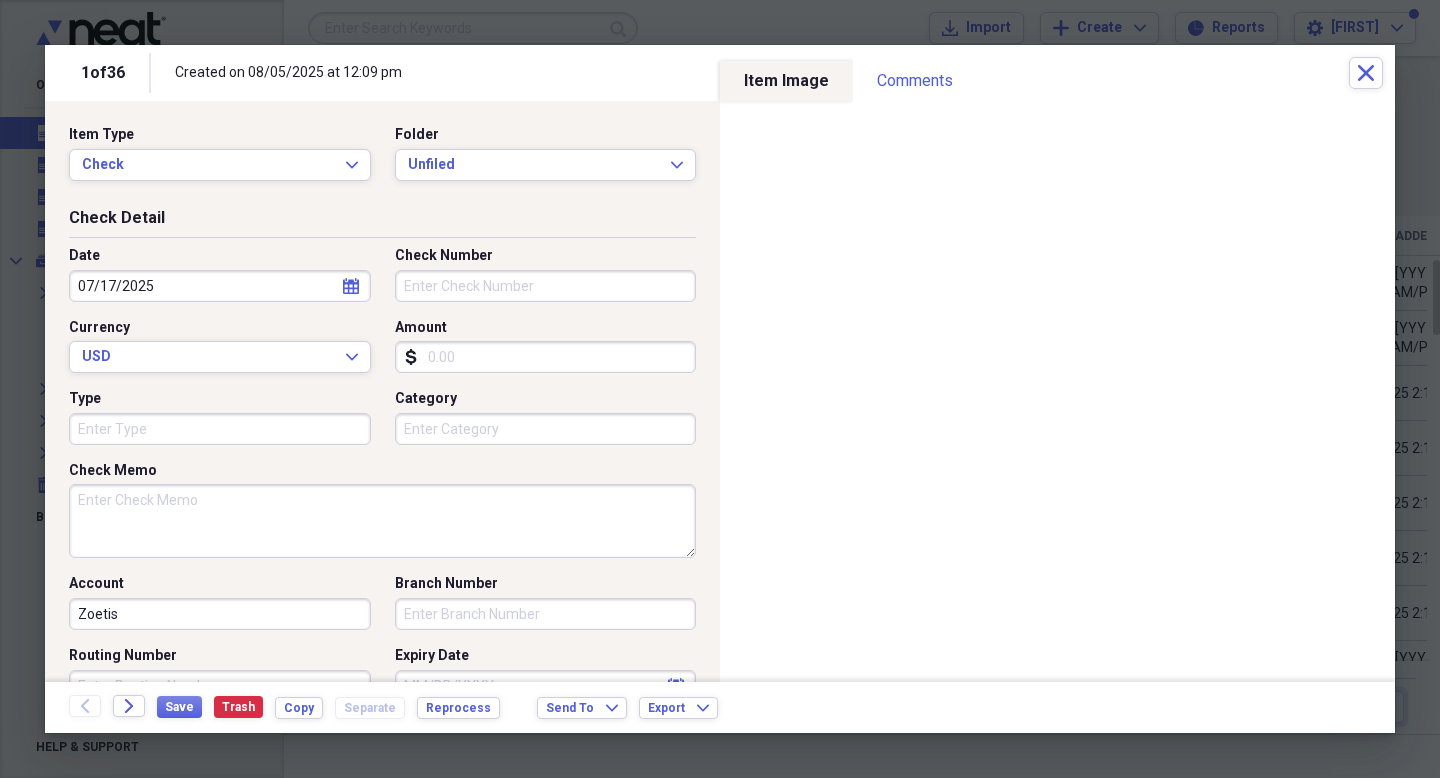 type on "Zoetis" 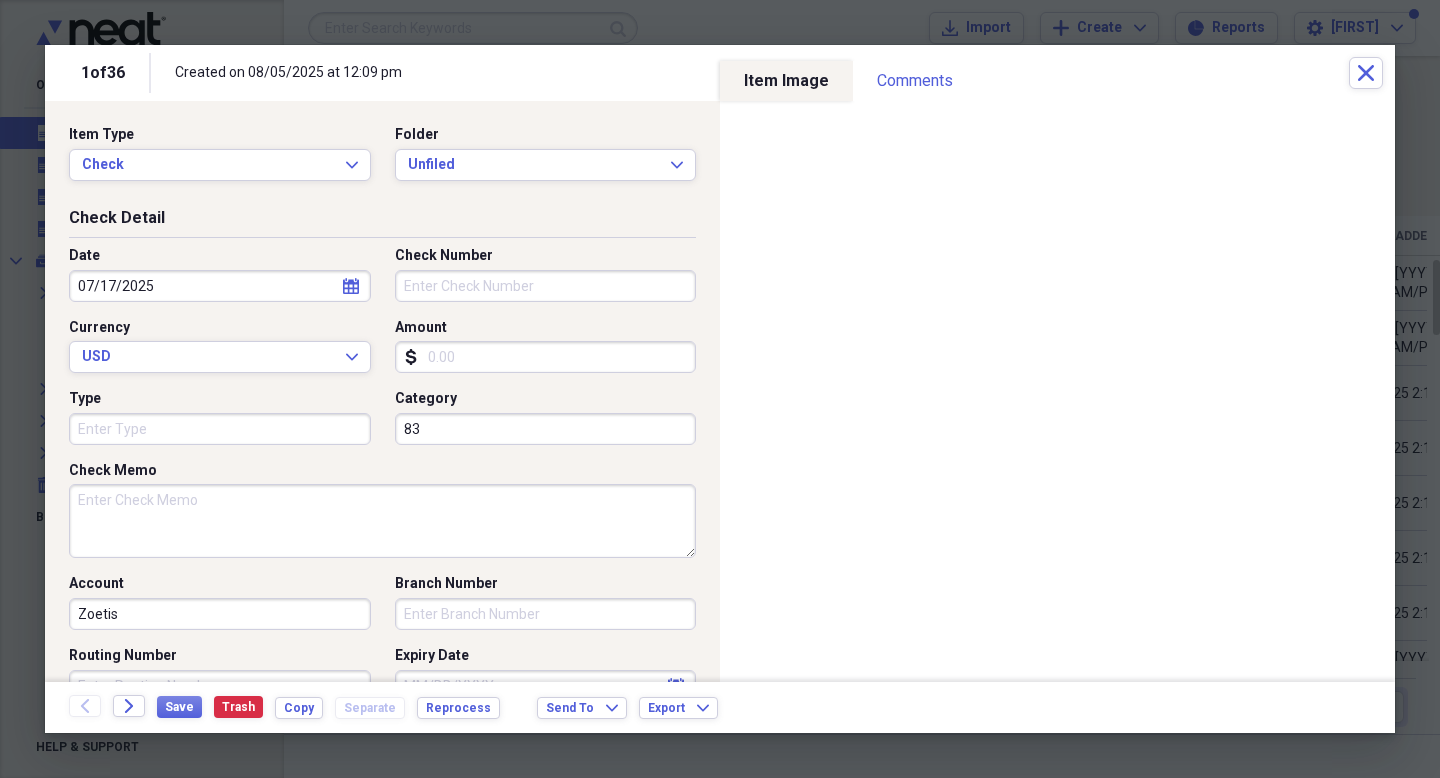 type on "8" 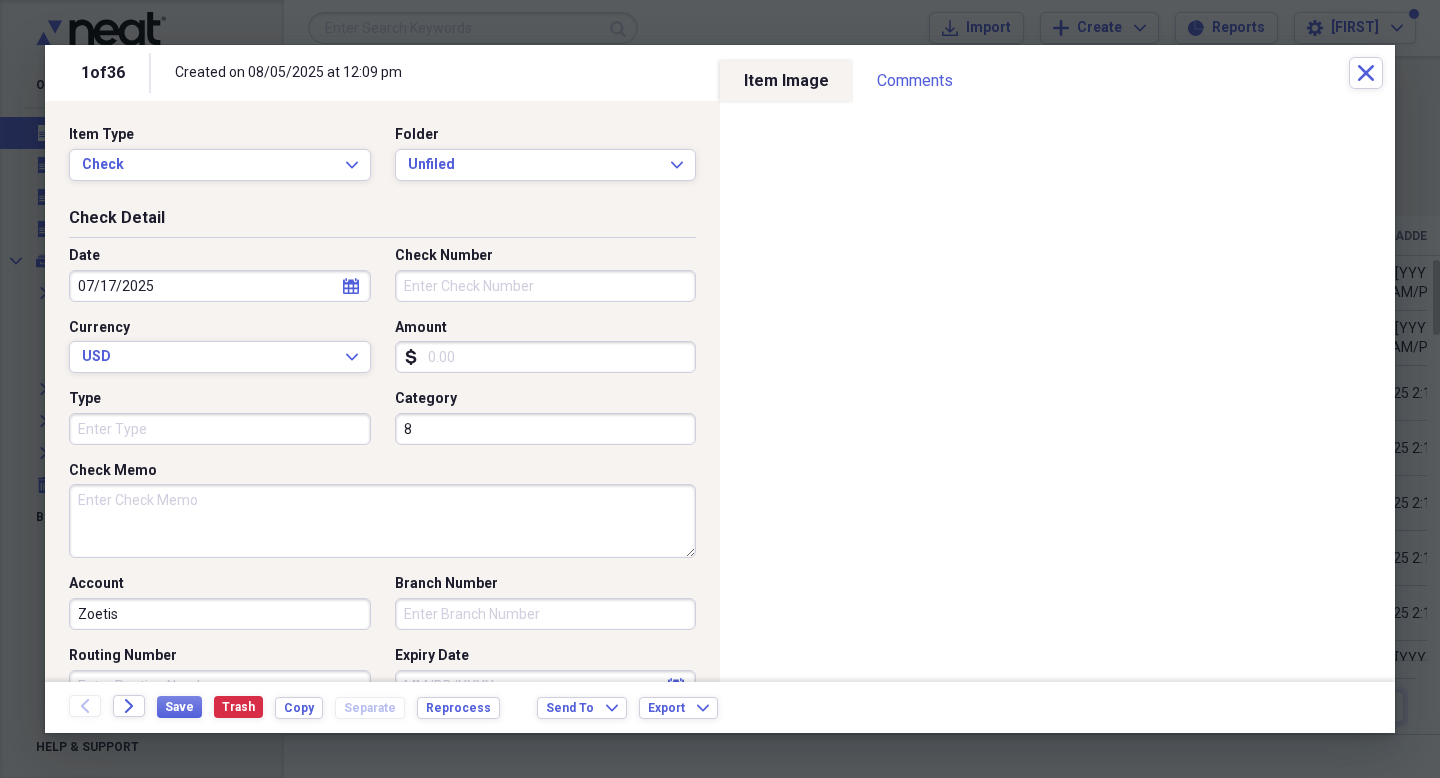 type 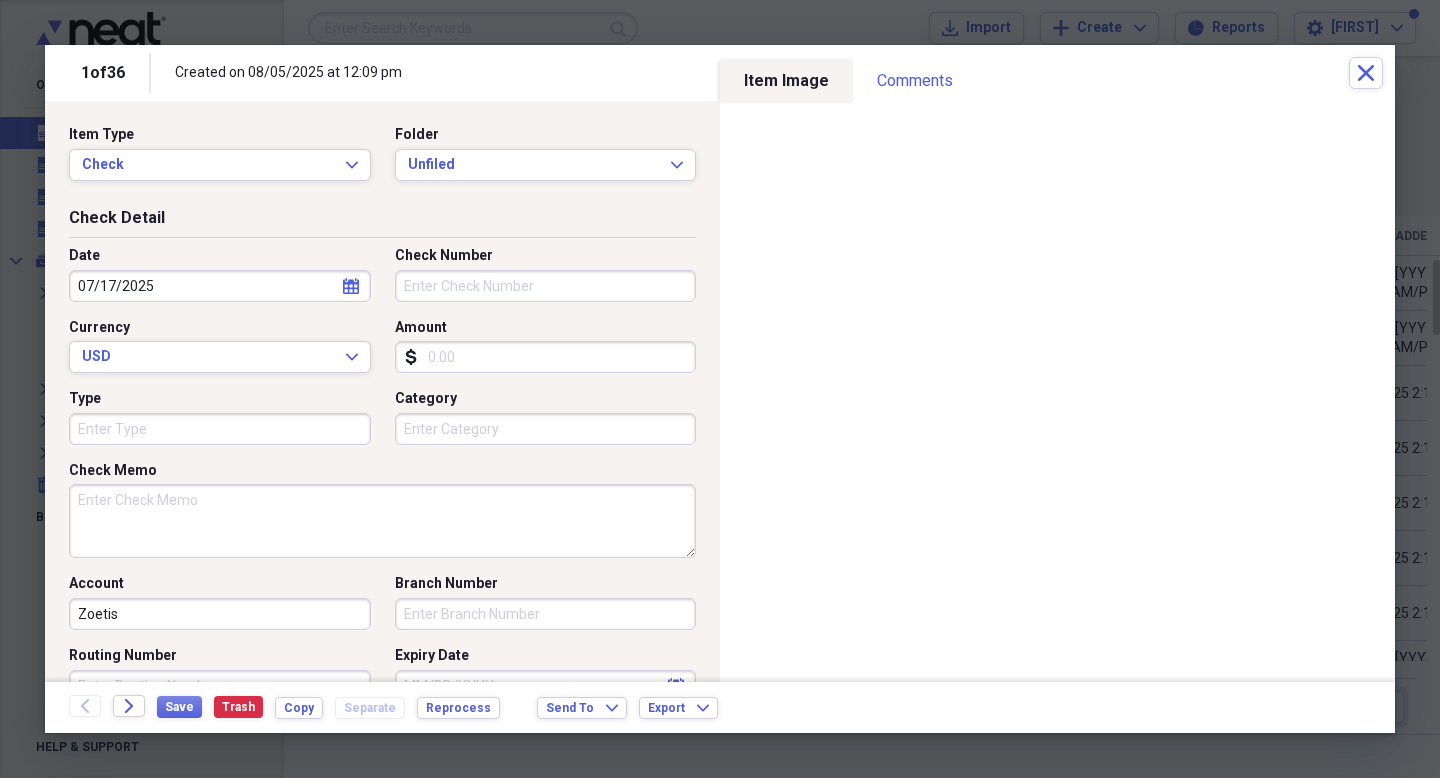 click on "Amount" at bounding box center (546, 357) 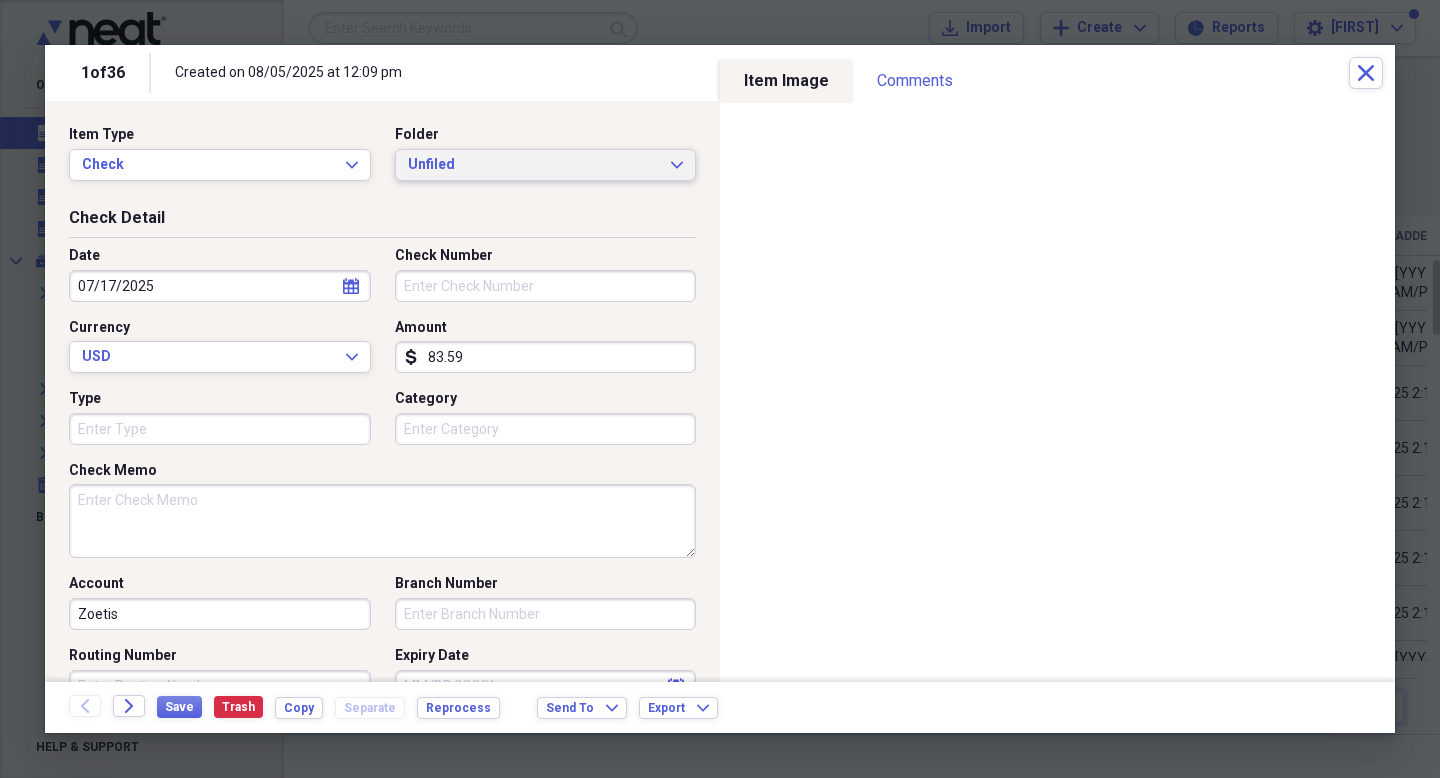 type on "83.59" 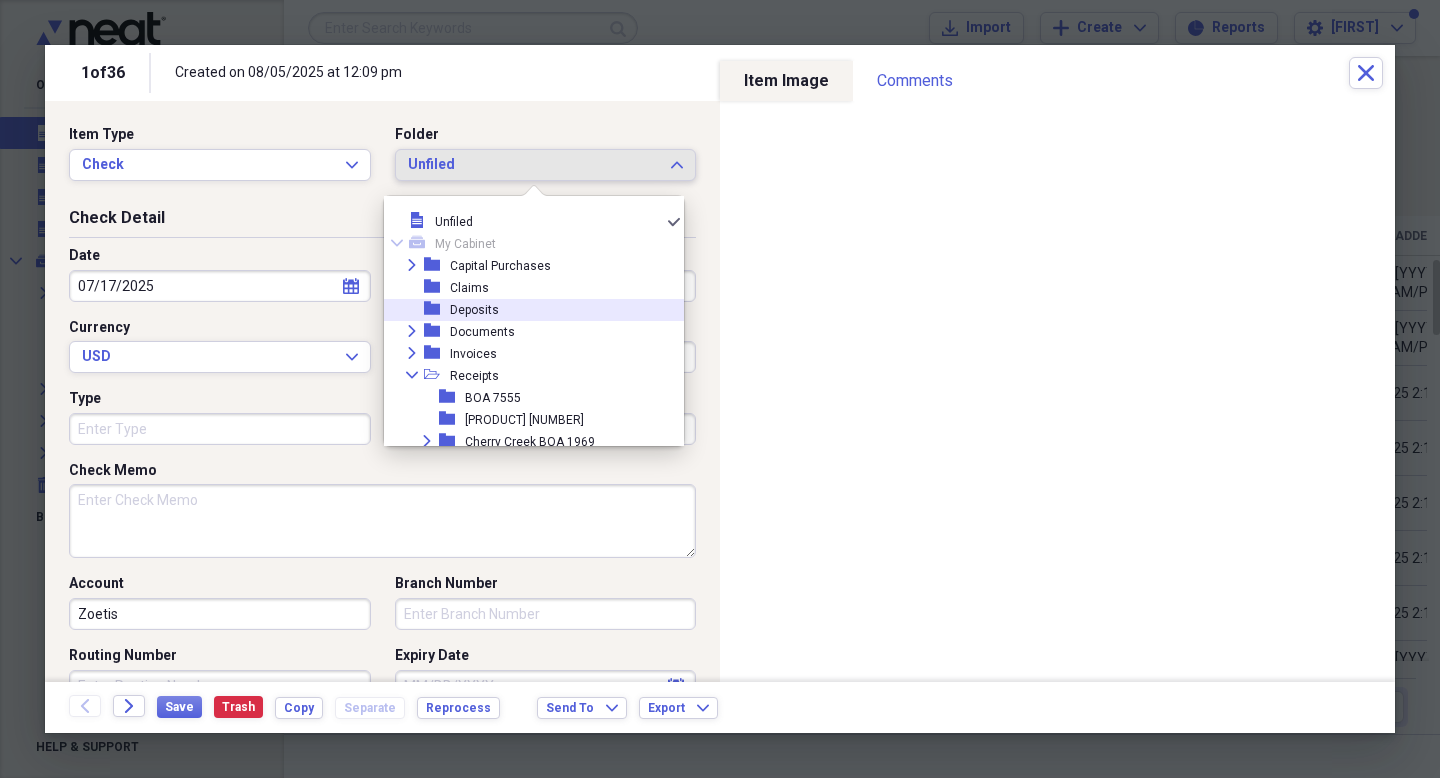 click on "folder Deposits" at bounding box center [526, 310] 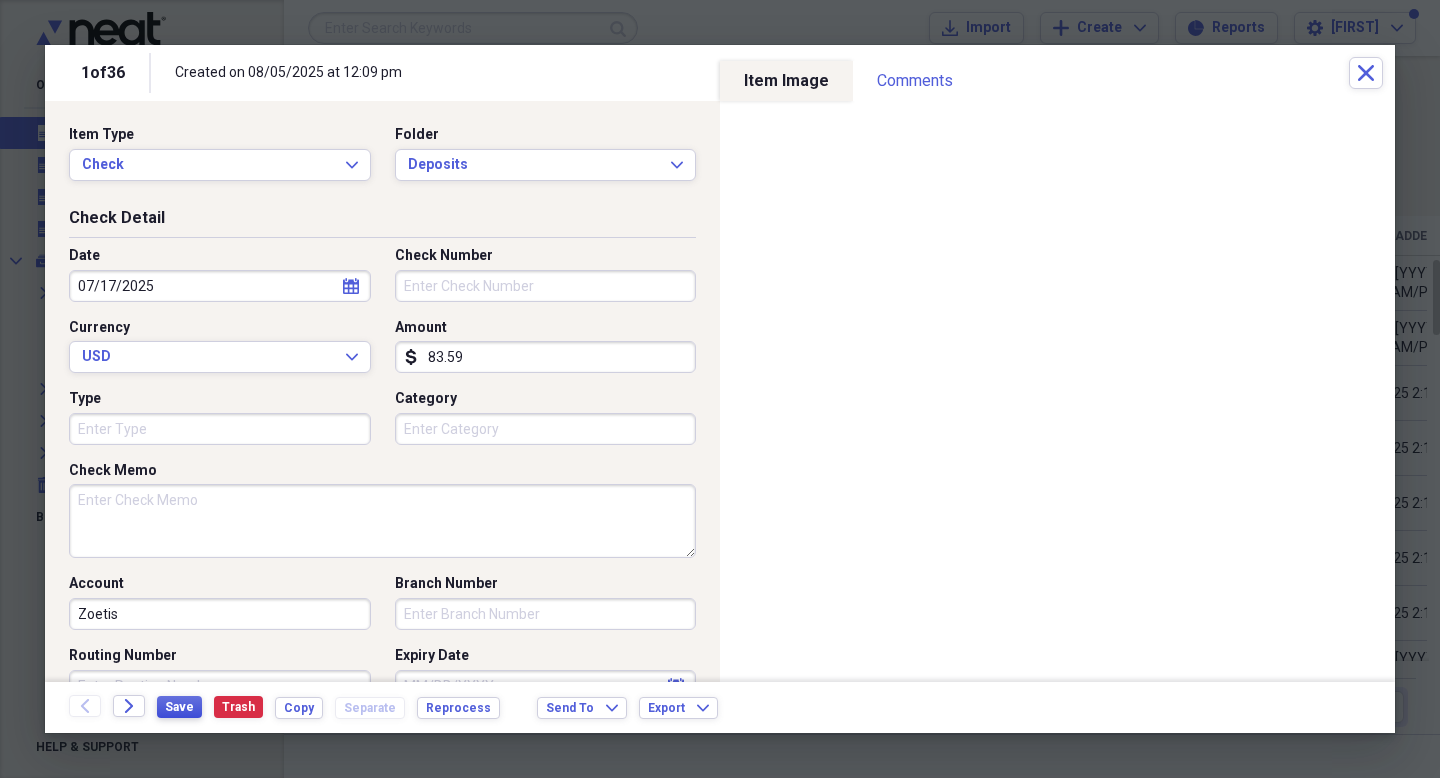 click on "Save" at bounding box center (179, 707) 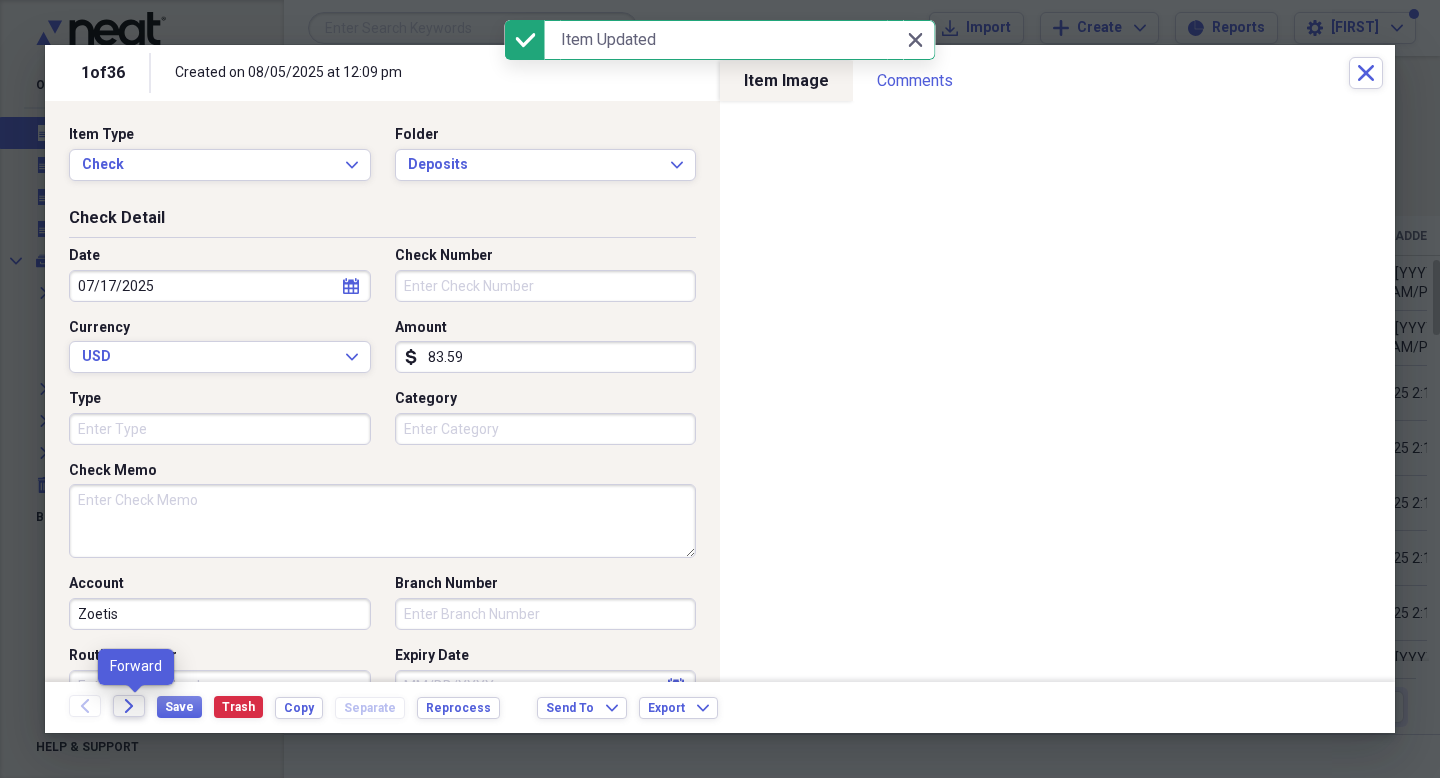 click on "Forward" 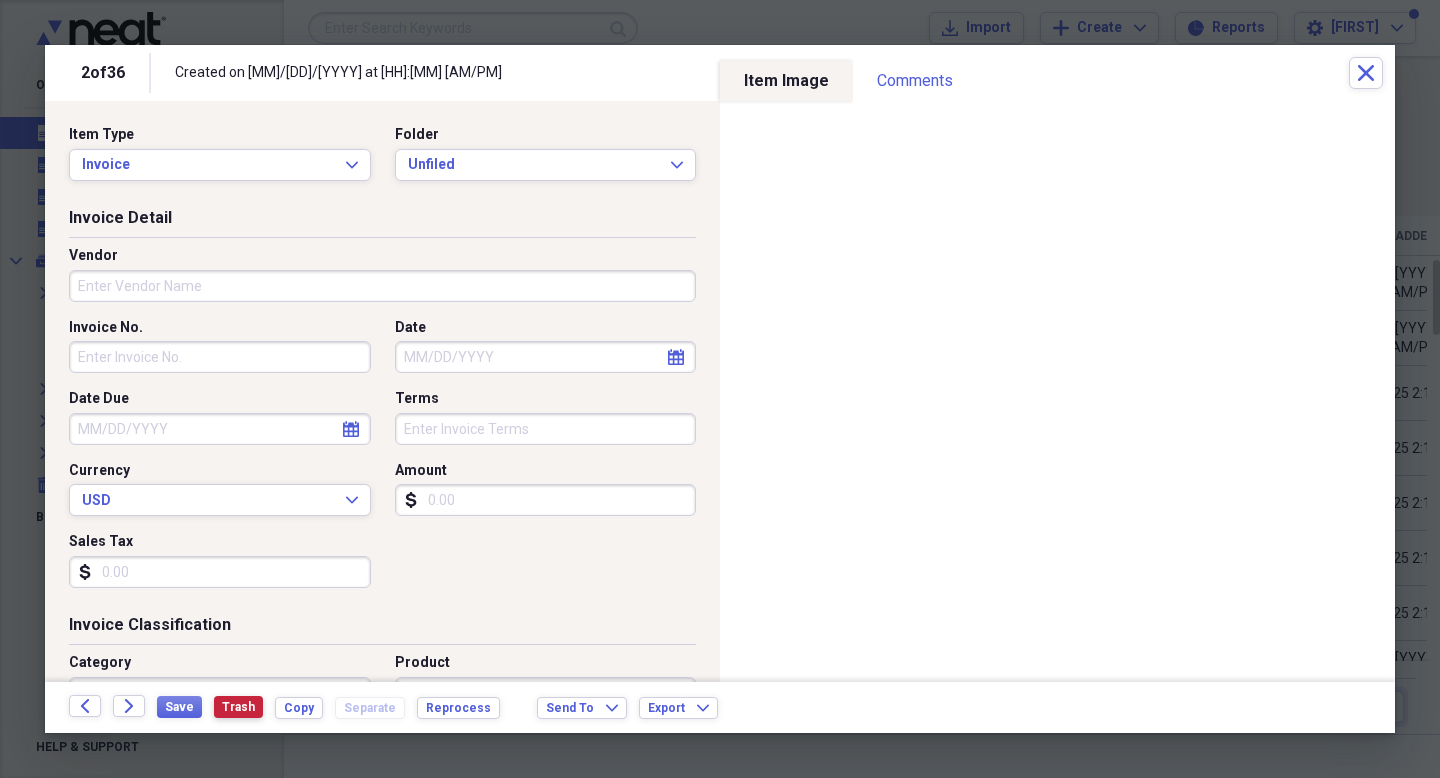 click on "Trash" at bounding box center [238, 707] 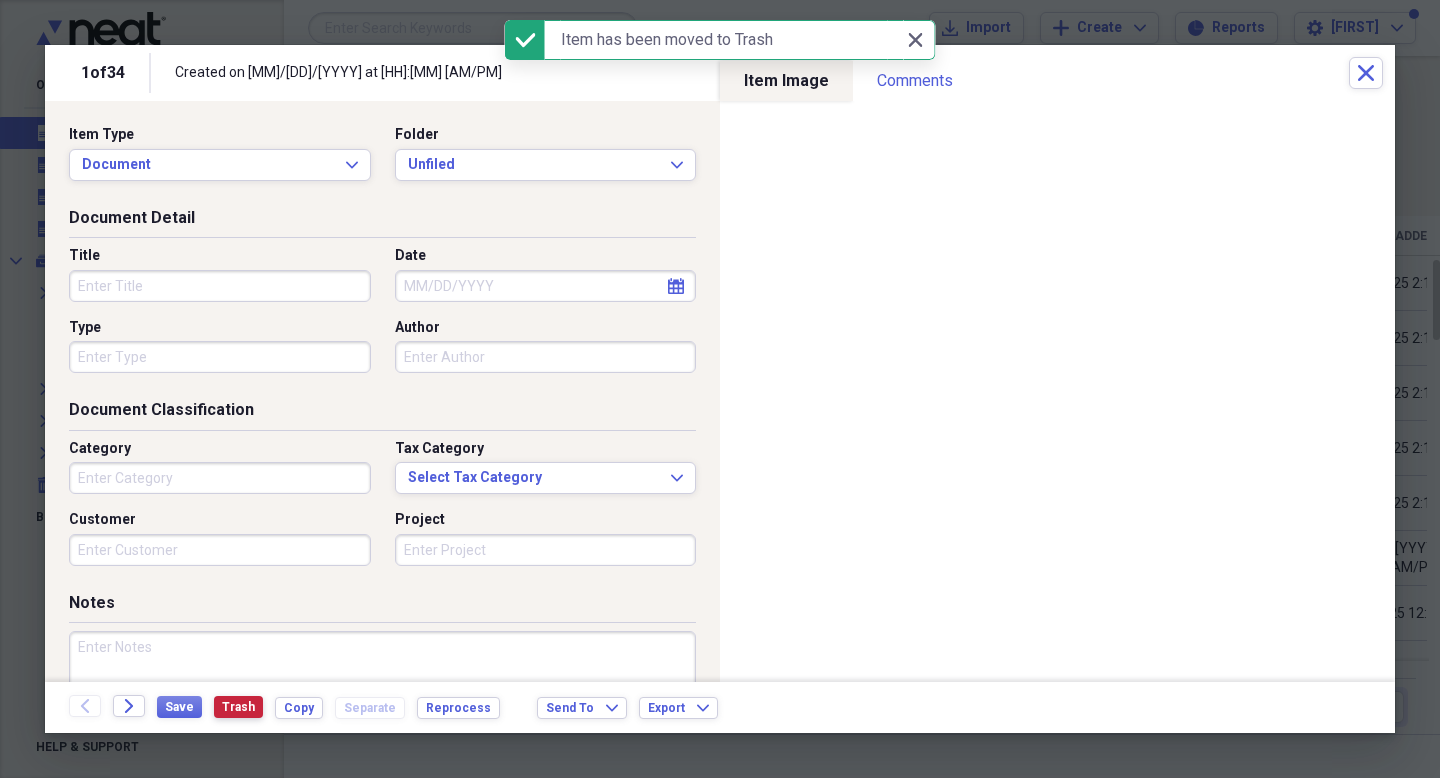 click on "Trash" at bounding box center [238, 707] 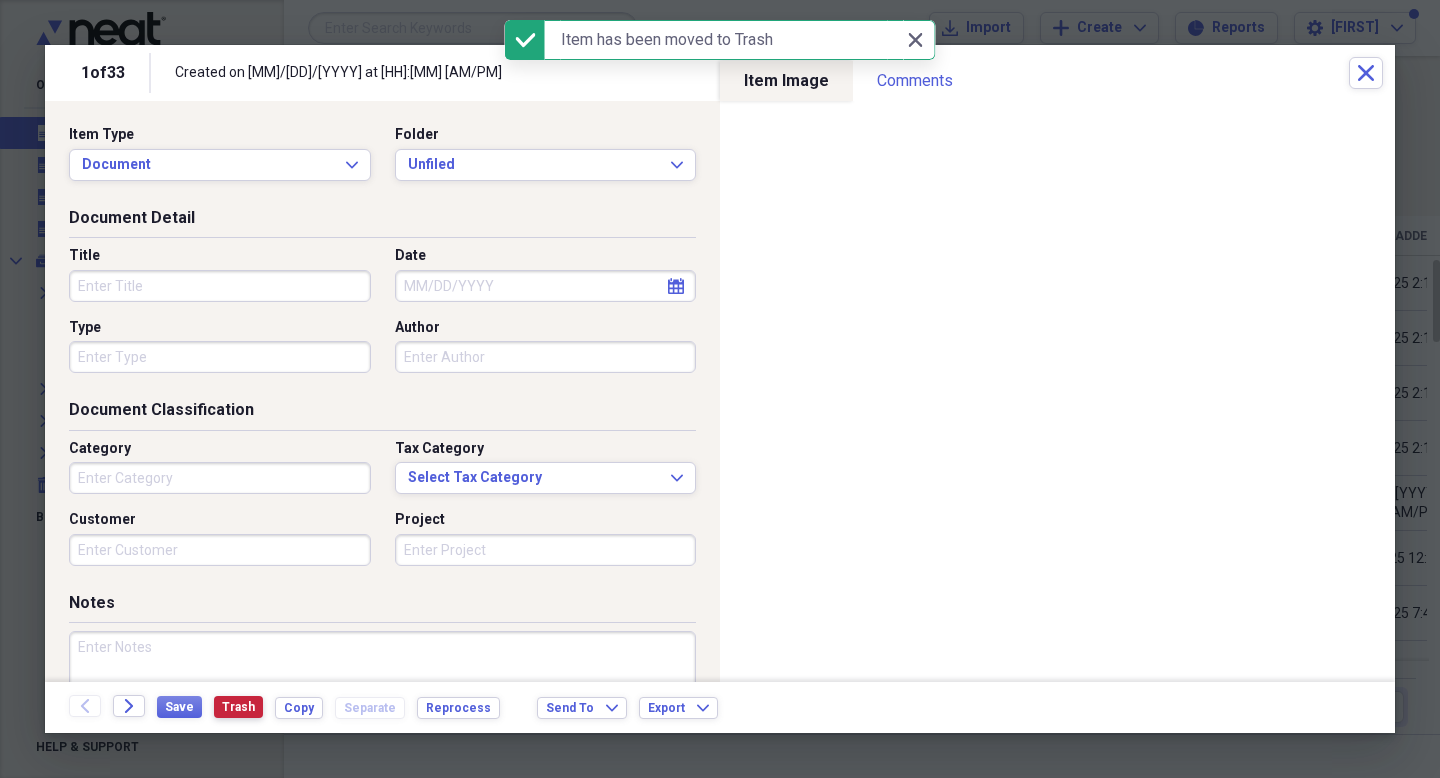 click on "Trash" at bounding box center (238, 707) 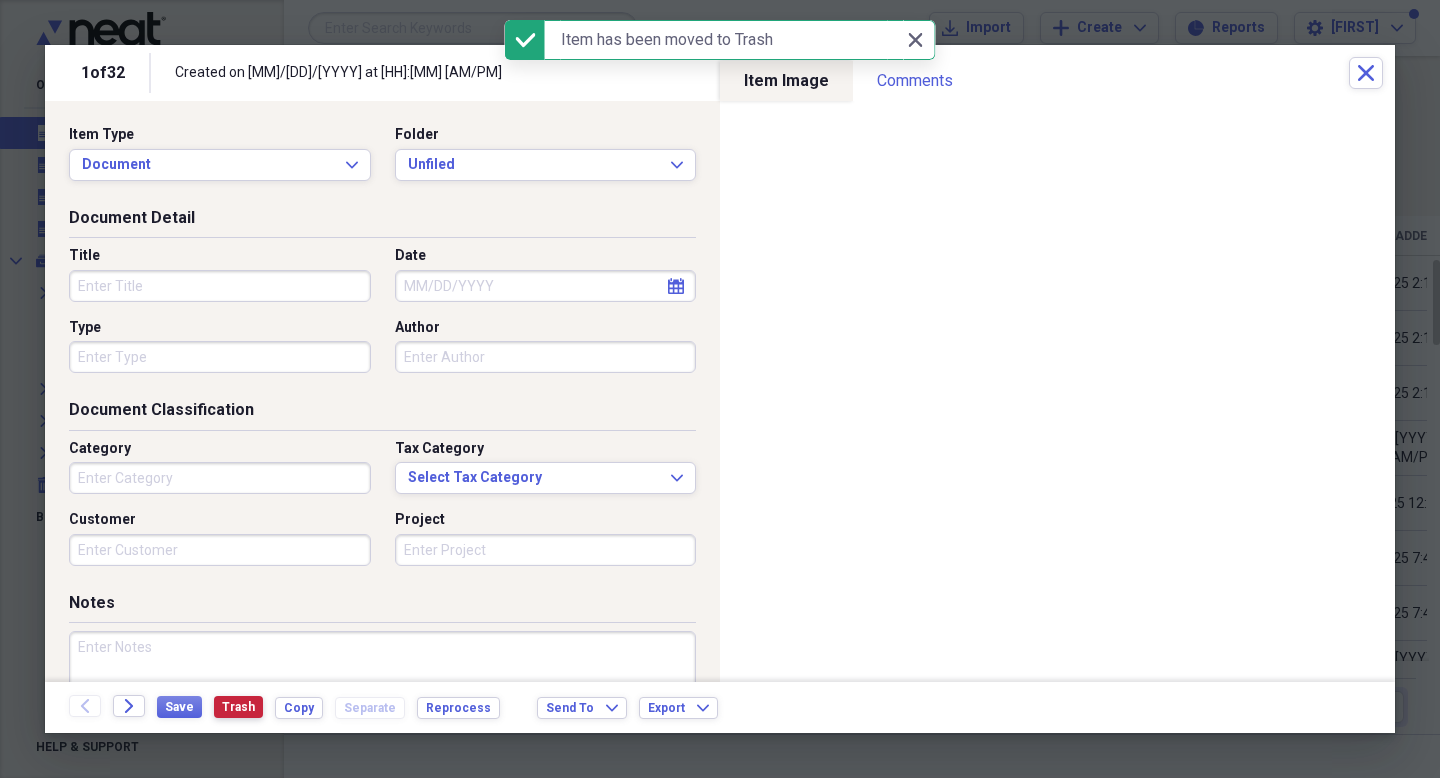 click on "Trash" at bounding box center [238, 707] 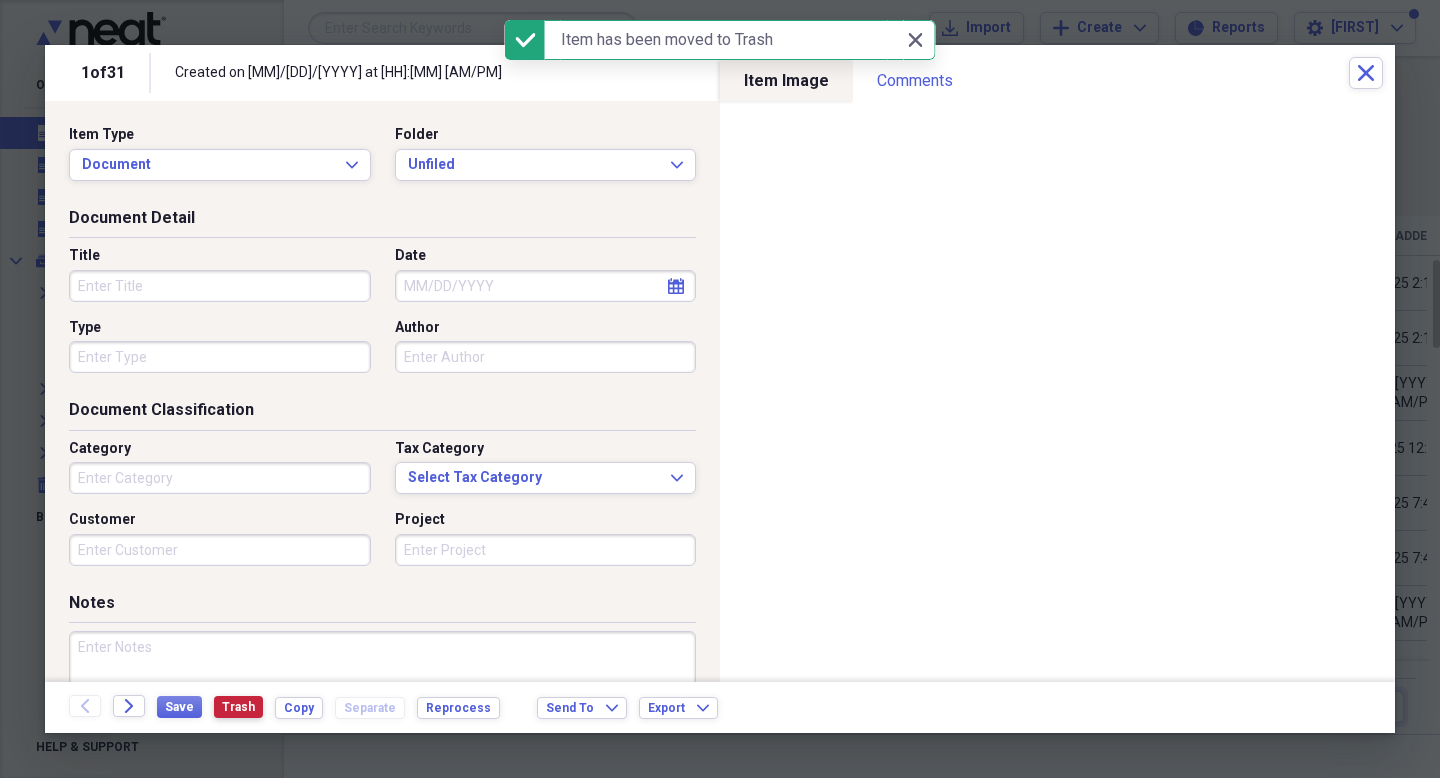 click on "Trash" at bounding box center [238, 707] 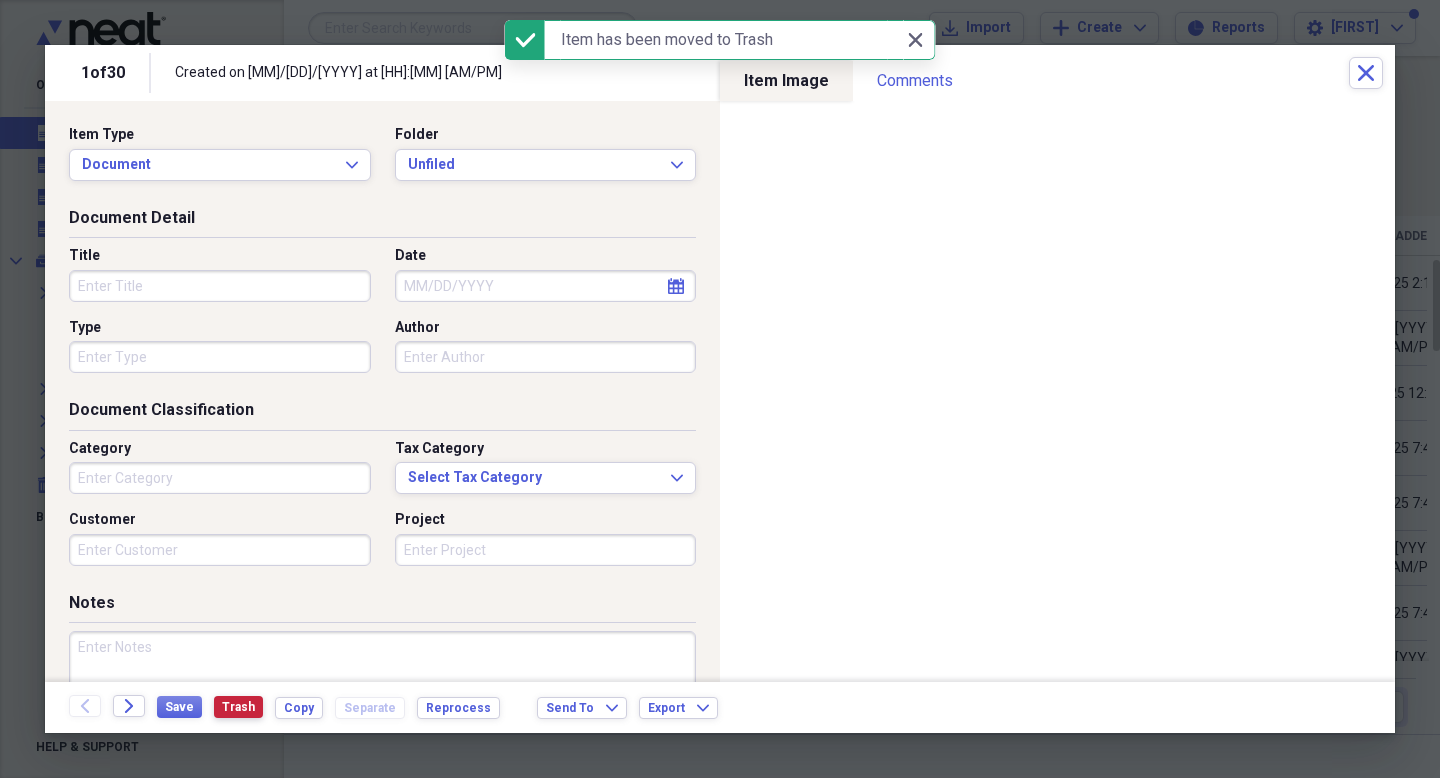 click on "Trash" at bounding box center [238, 707] 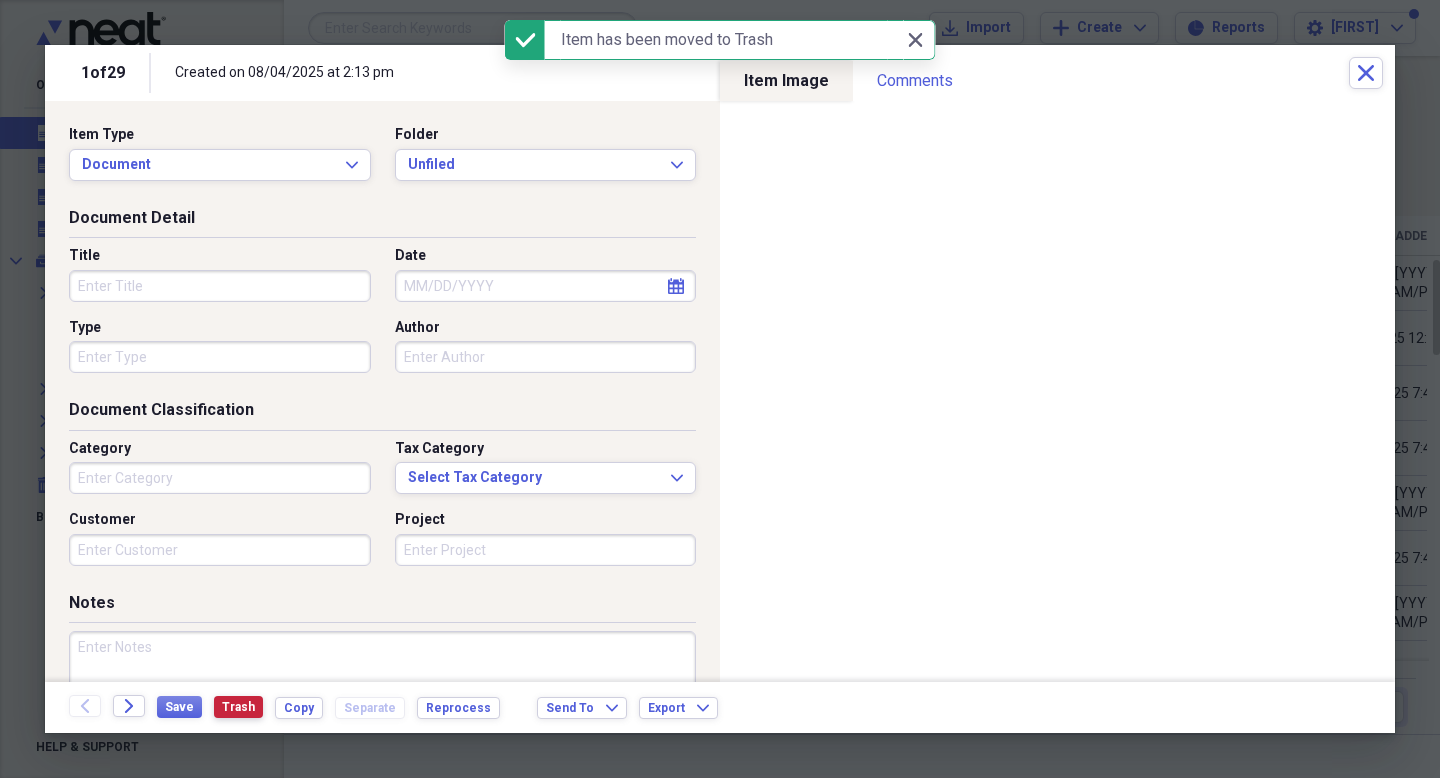 click on "Trash" at bounding box center [238, 707] 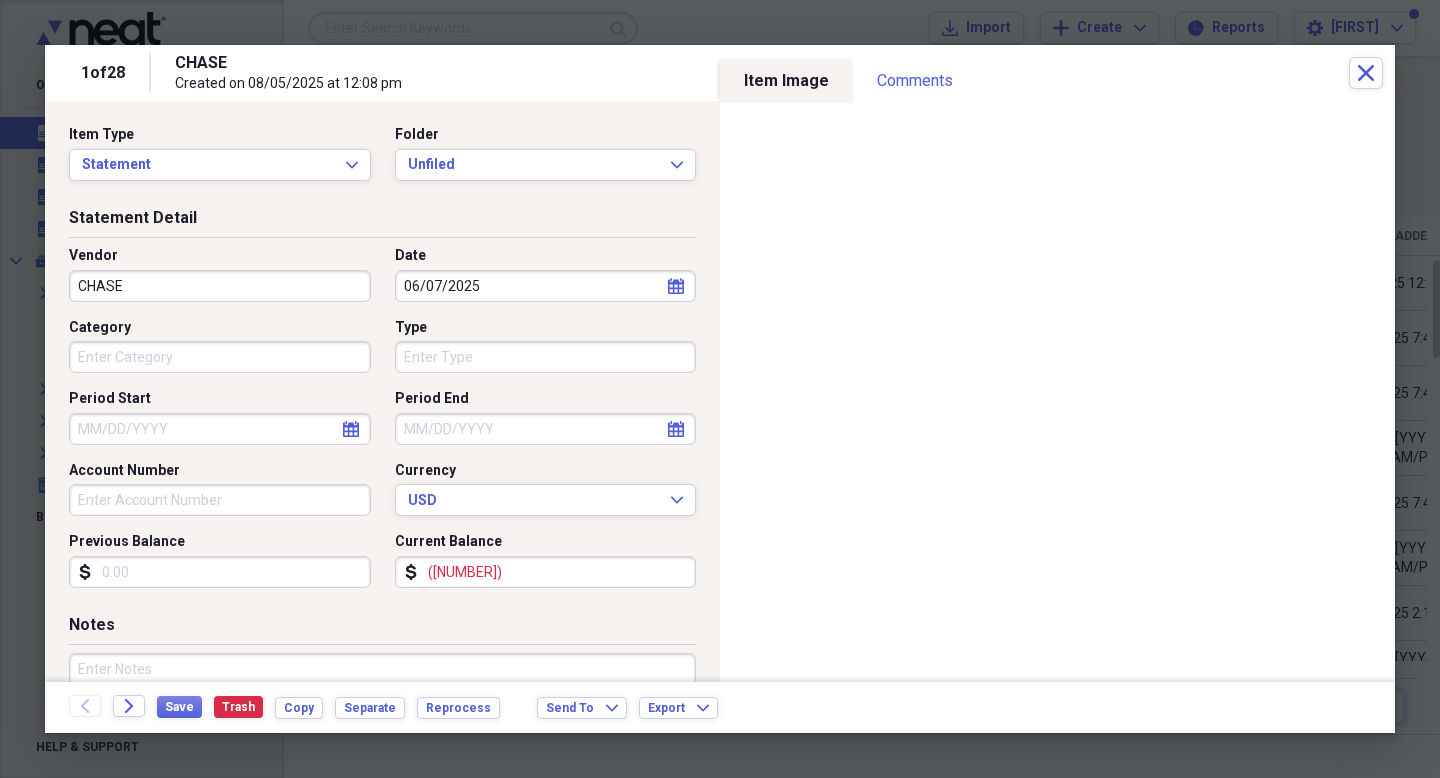 click on "(191.29)" at bounding box center (546, 572) 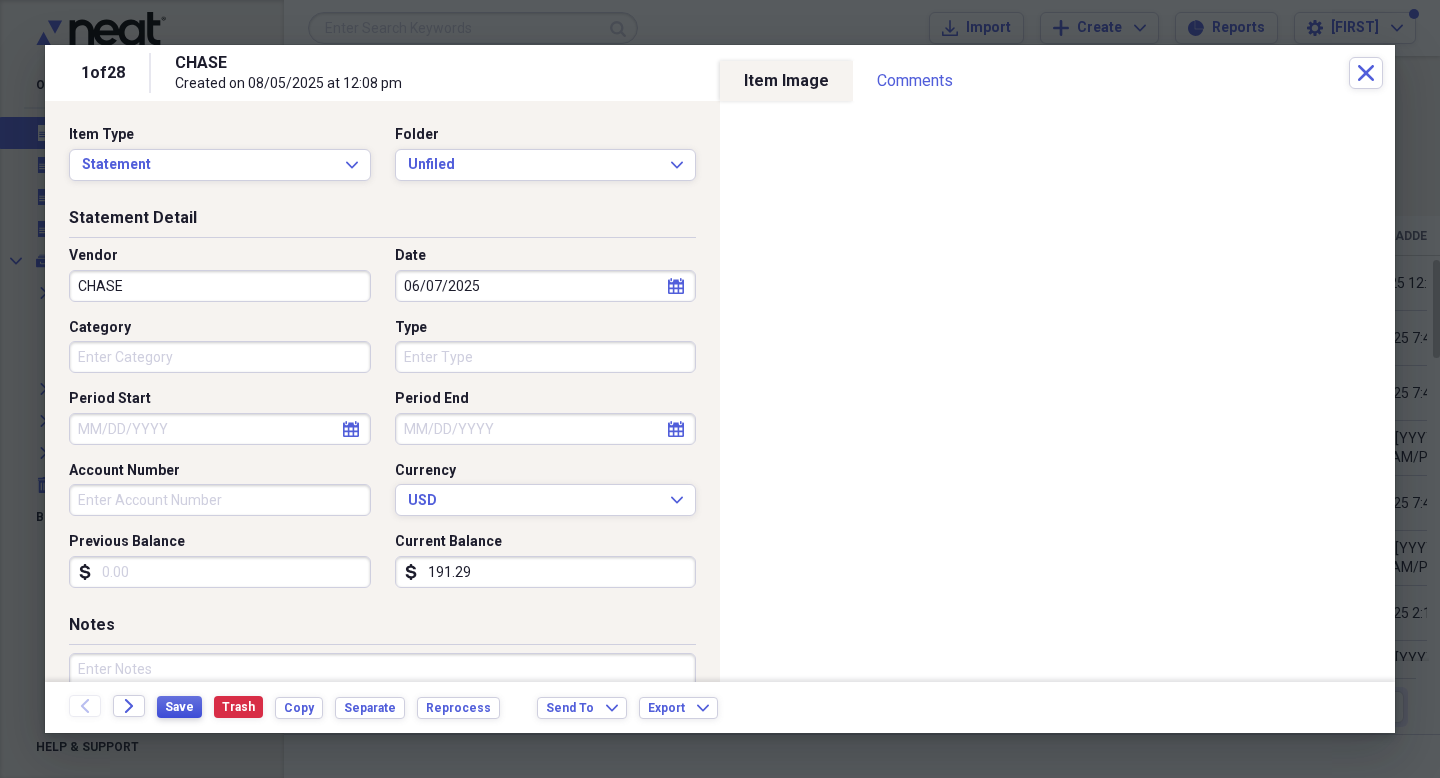 type on "191.29" 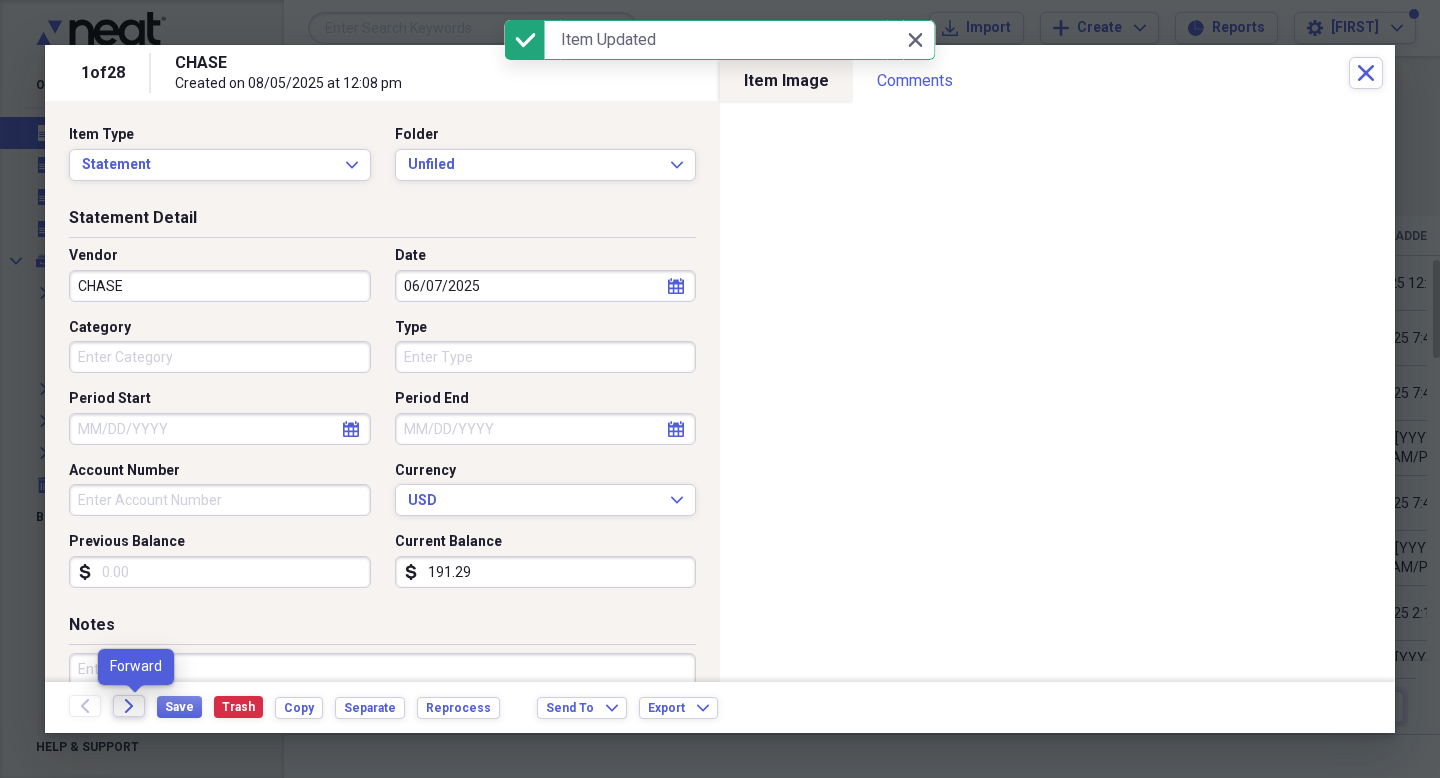 click on "Forward" at bounding box center (129, 706) 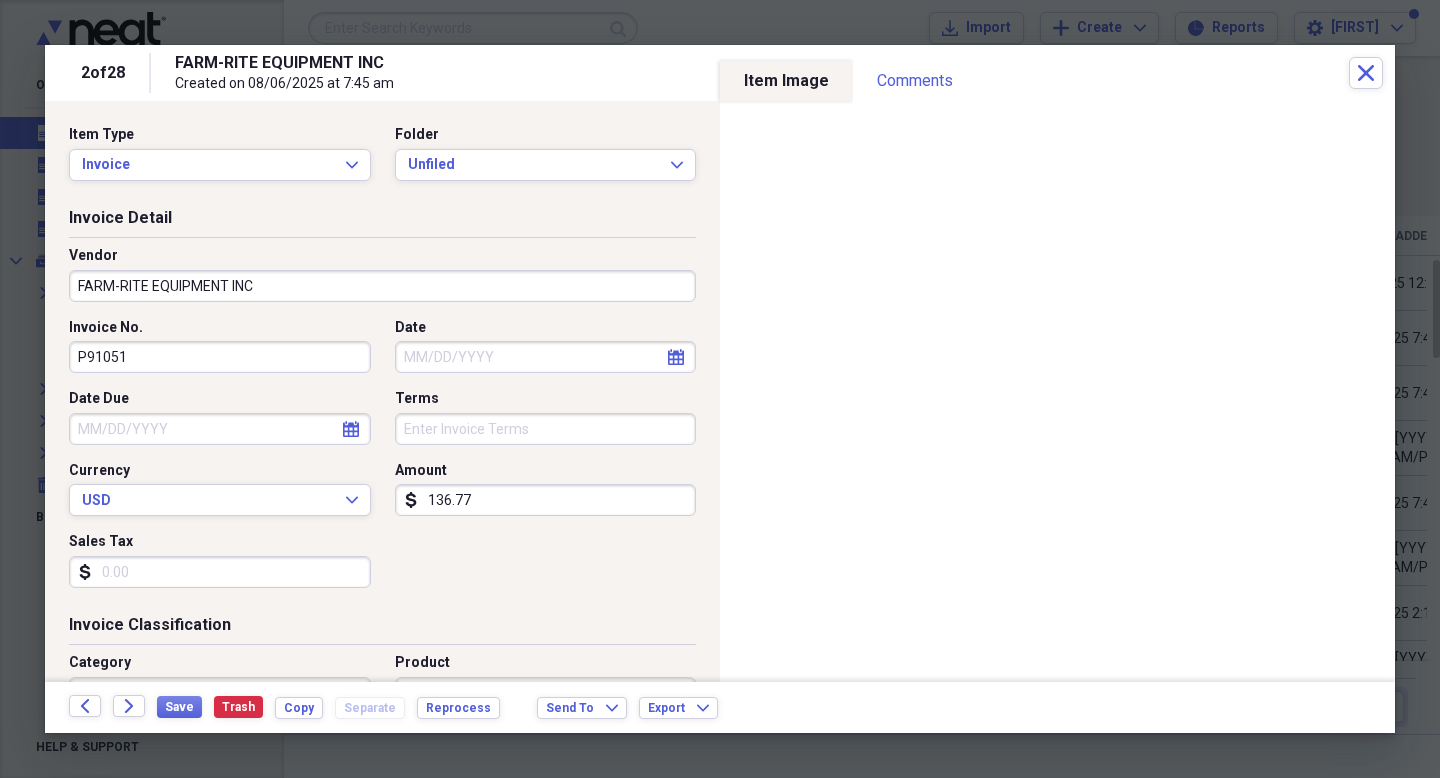 click on "calendar" 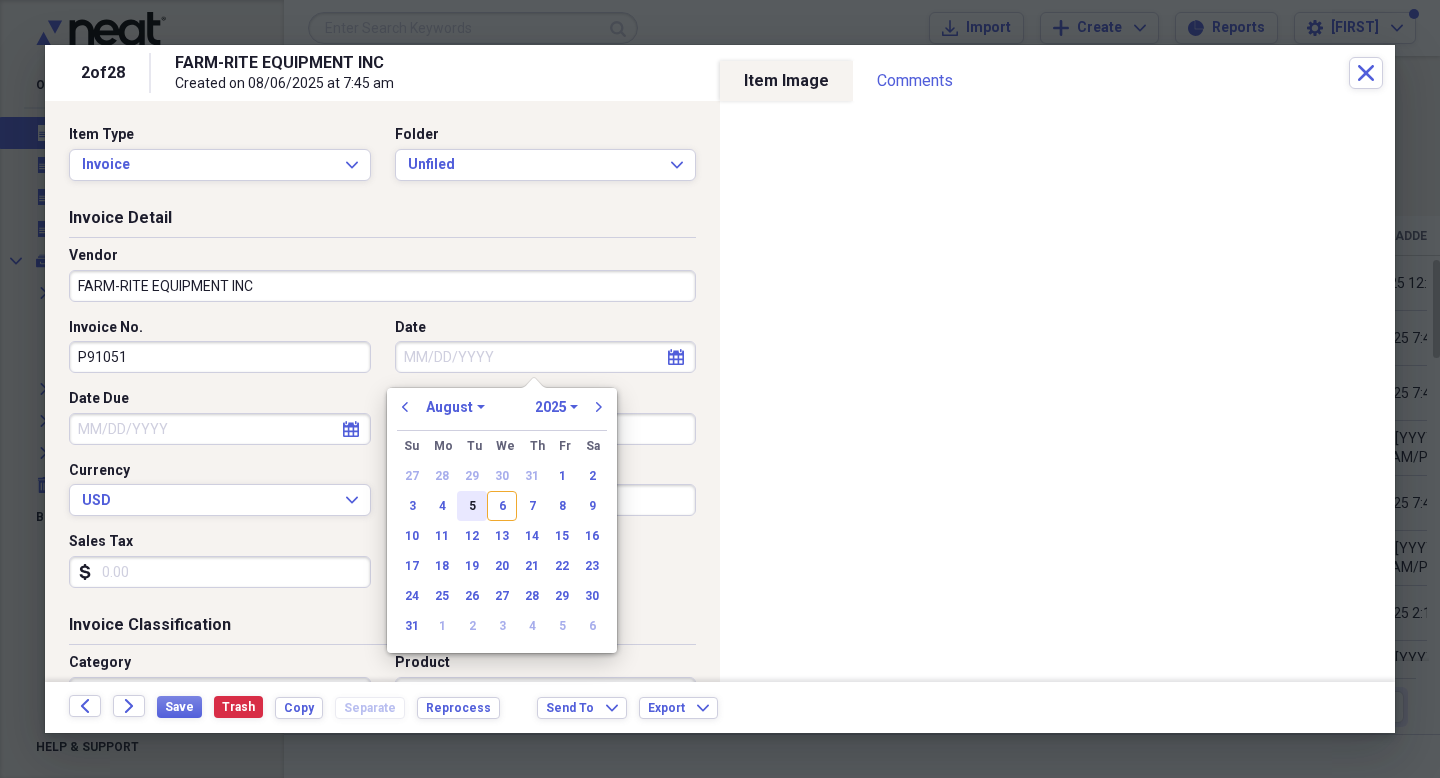 click on "5" at bounding box center (472, 506) 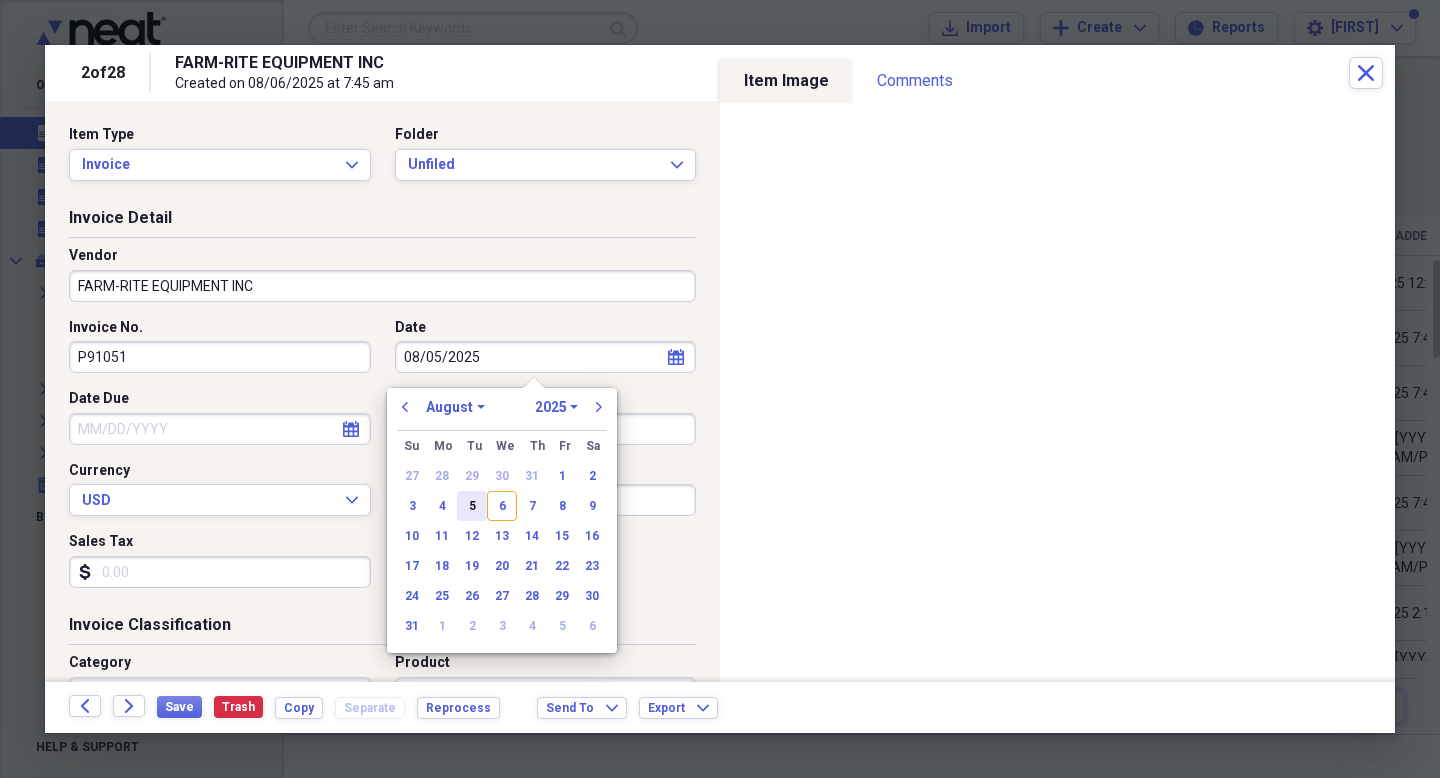 type on "08/05/2025" 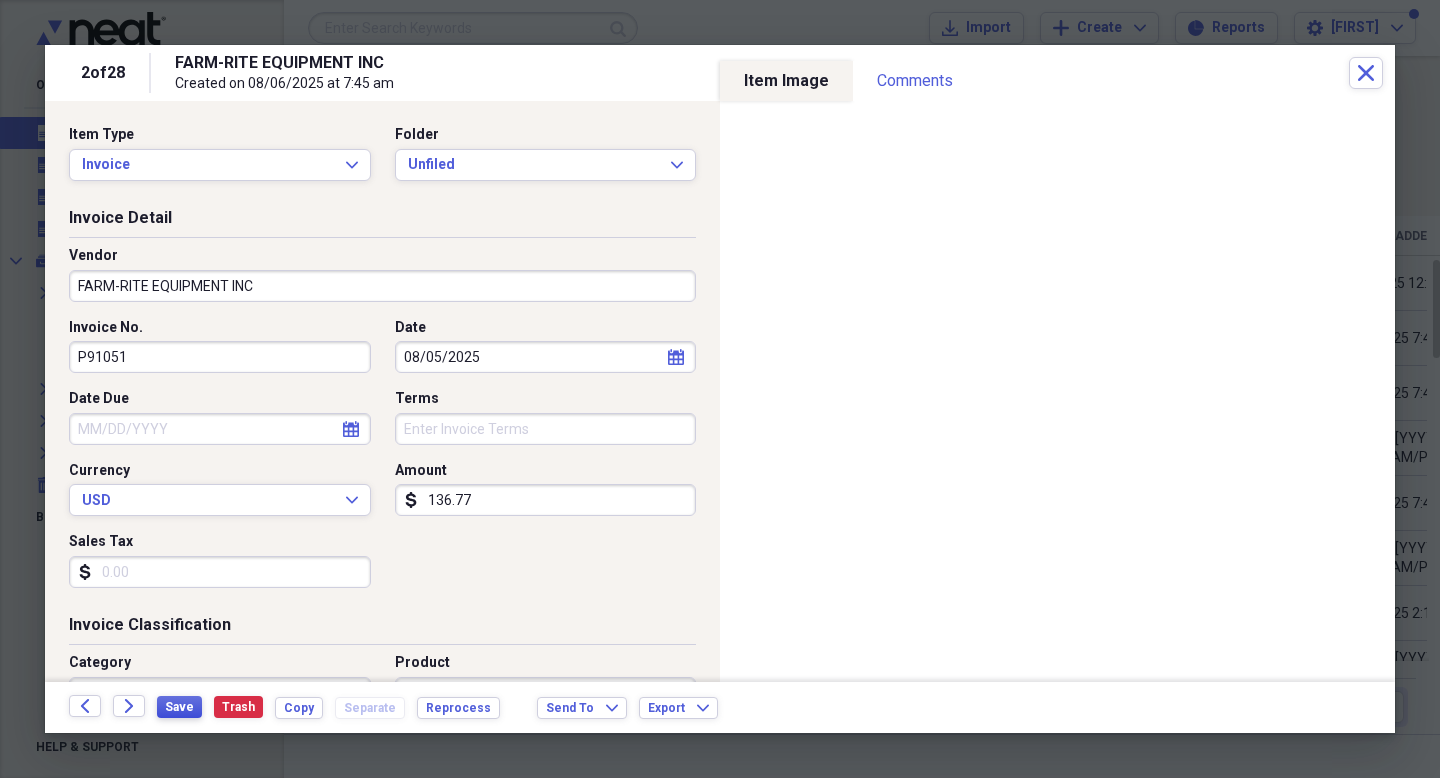 click on "Save" at bounding box center [179, 707] 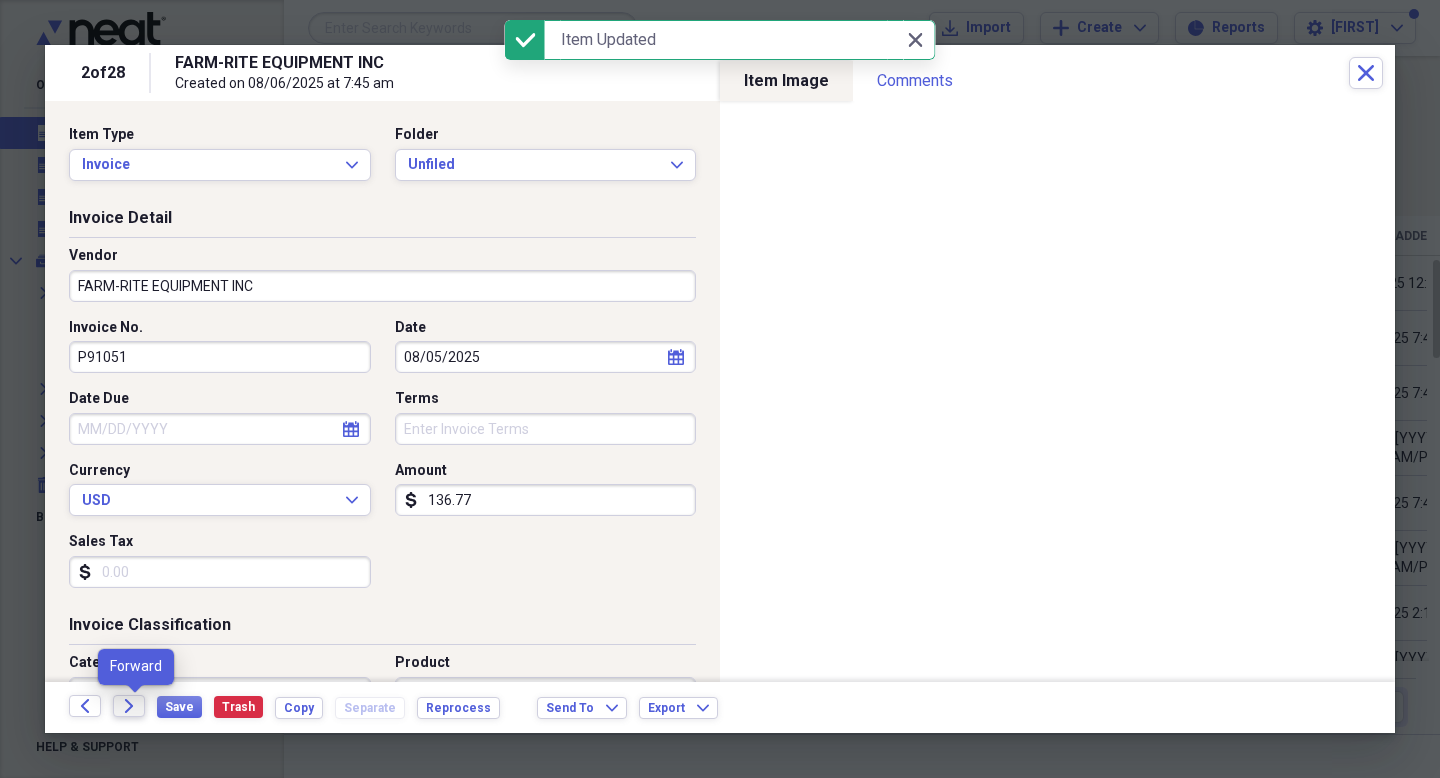 click on "Forward" 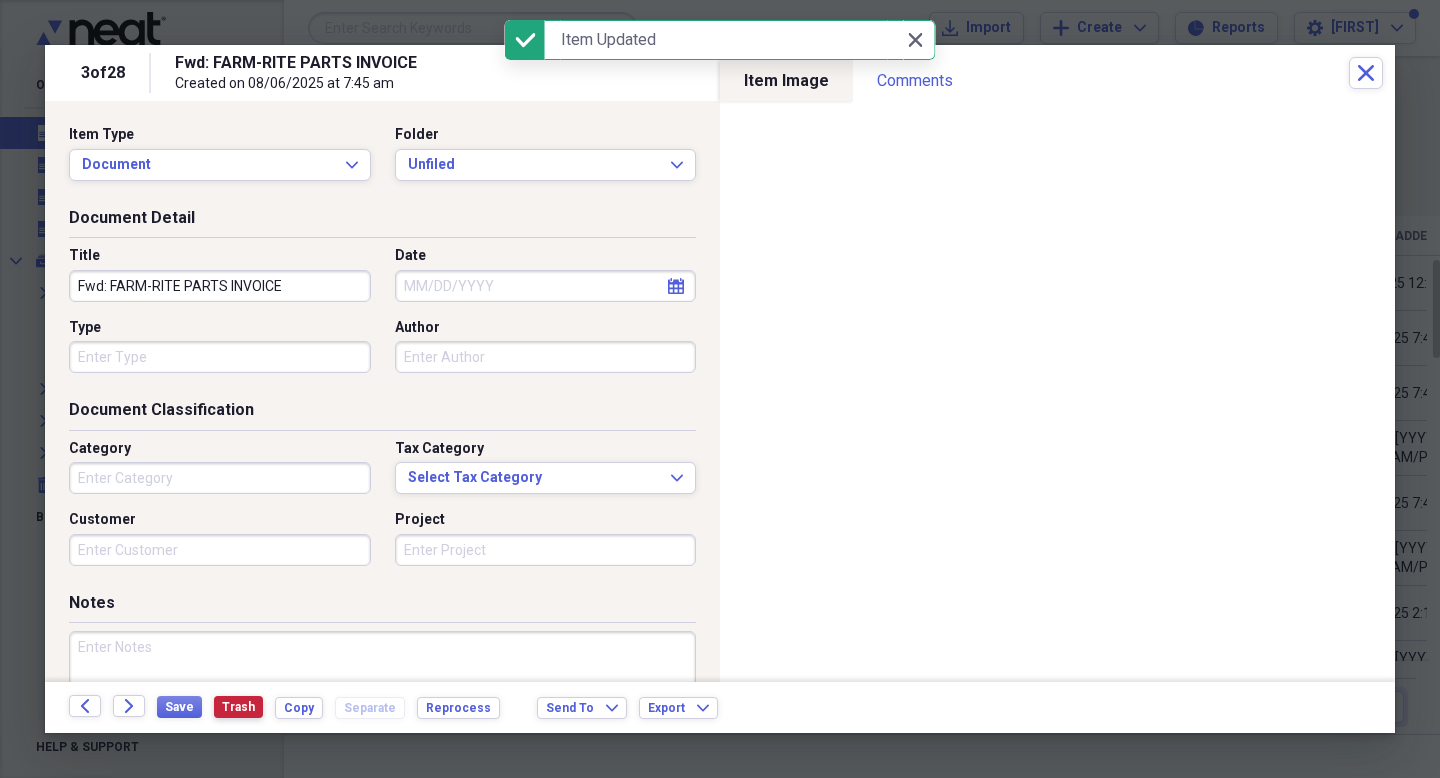 click on "Trash" at bounding box center [238, 707] 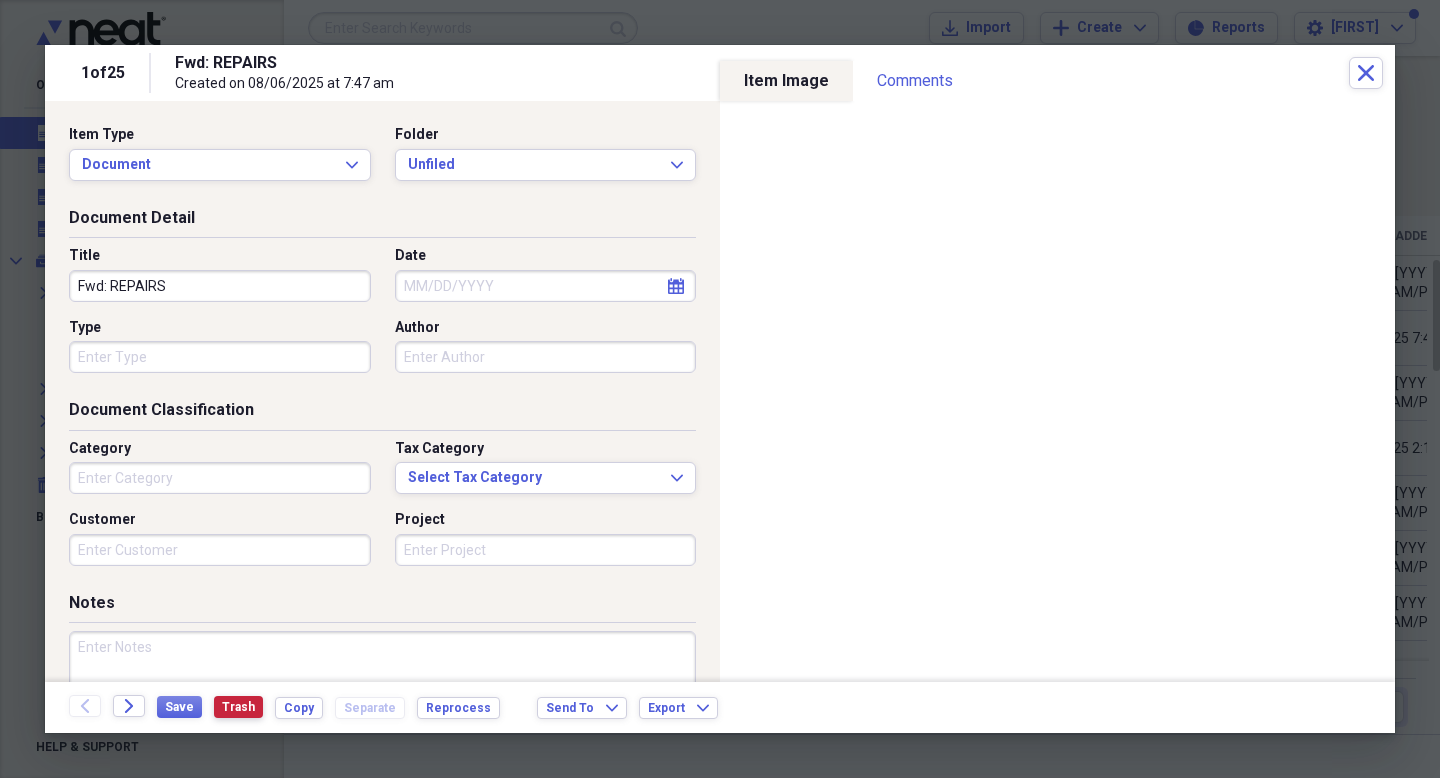 click on "Trash" at bounding box center (238, 707) 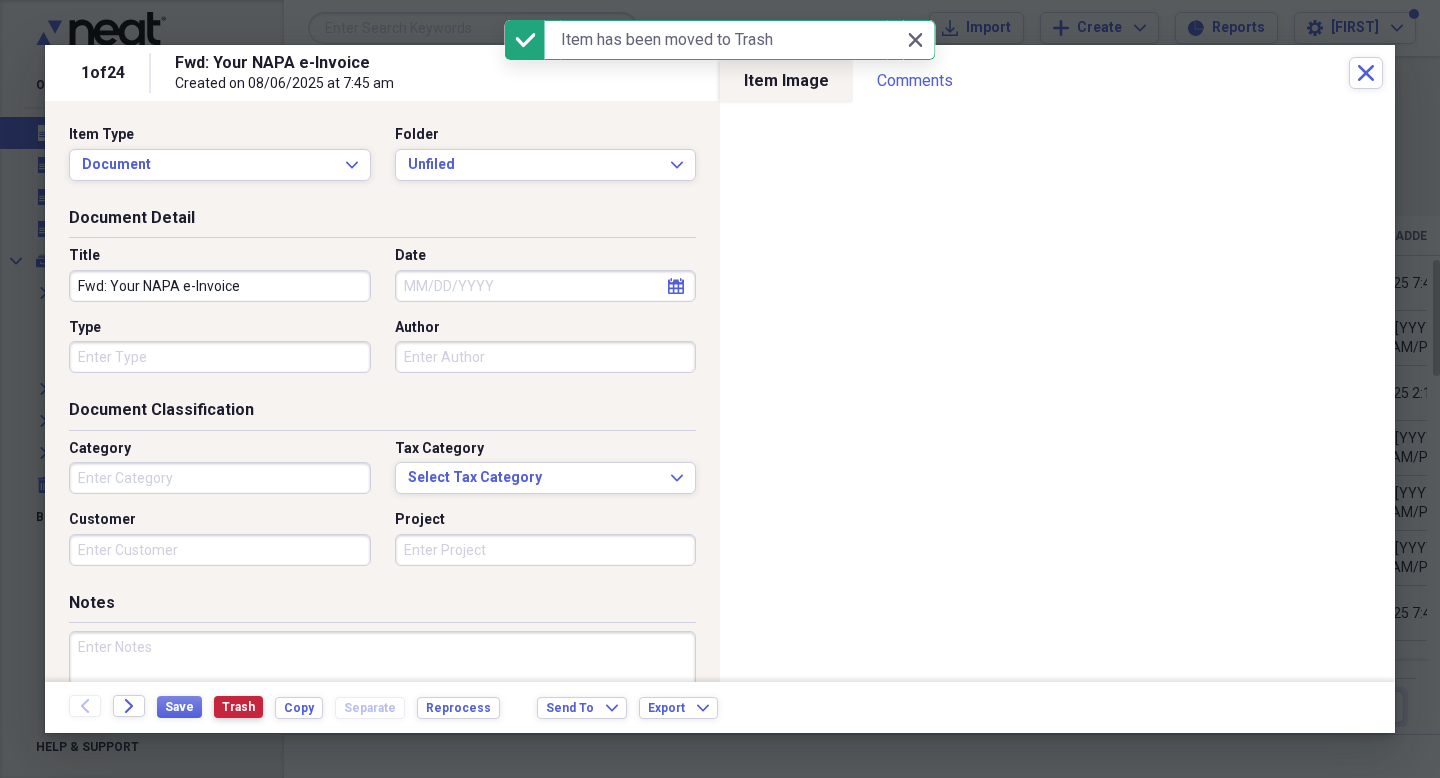 click on "Trash" at bounding box center (238, 707) 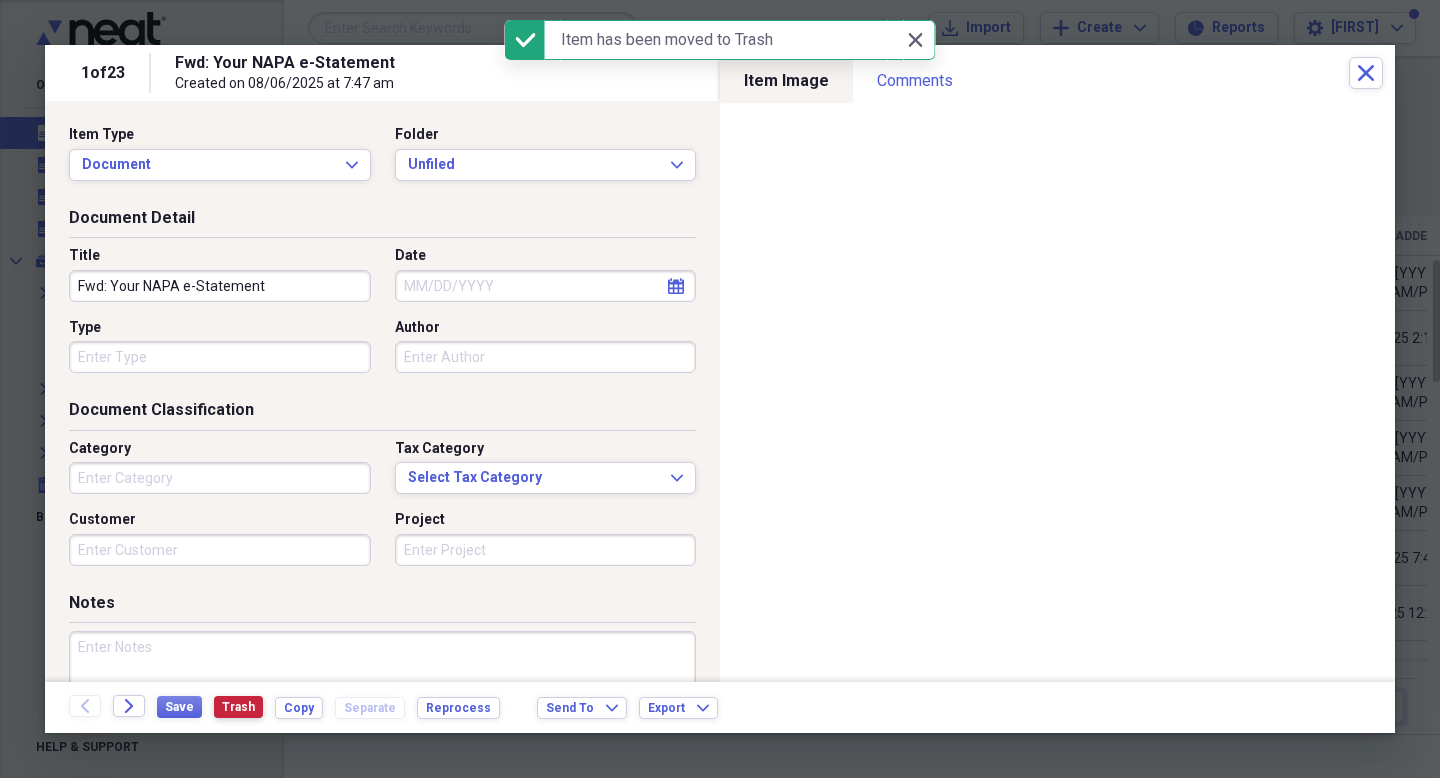 click on "Trash" at bounding box center (238, 707) 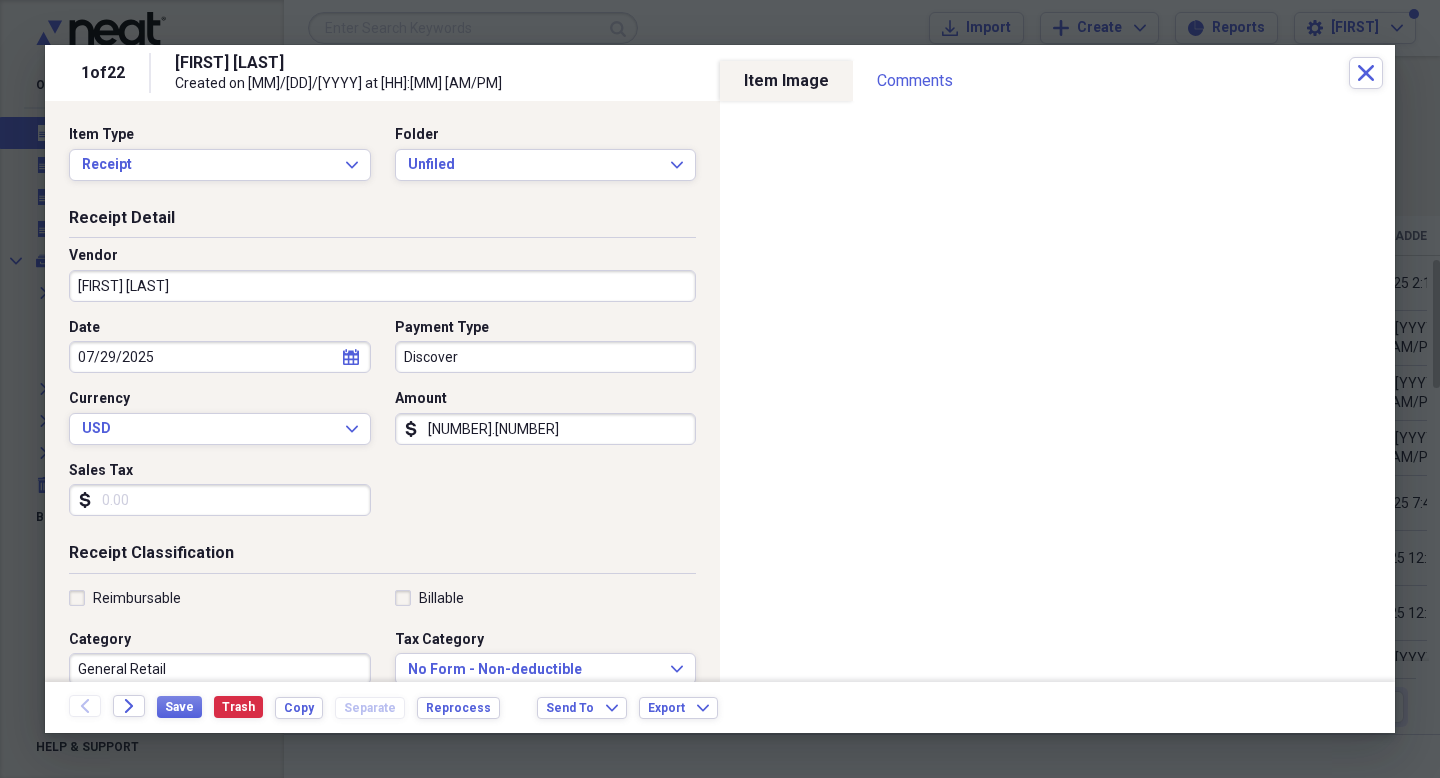 click on "[FIRST] [LAST]" at bounding box center (382, 286) 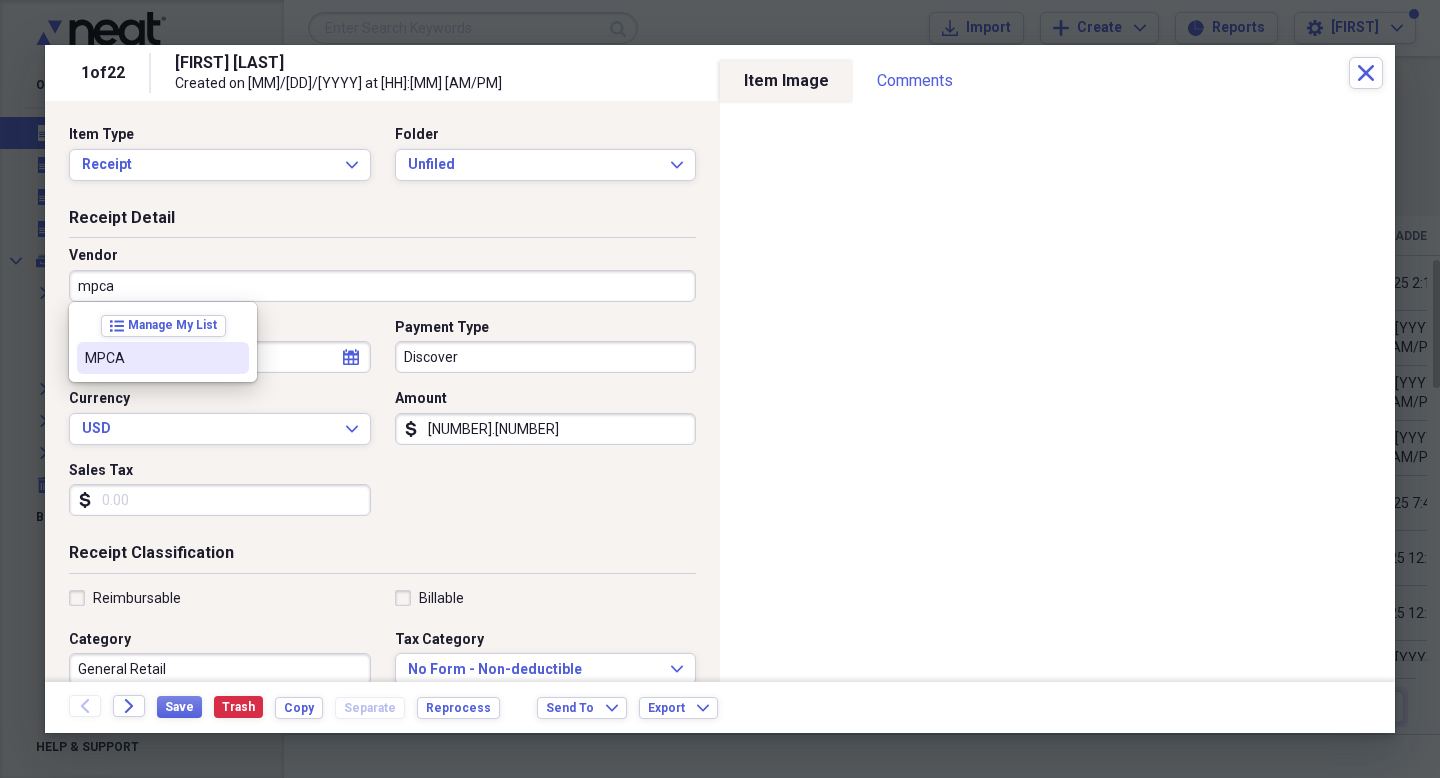click on "MPCA" at bounding box center (151, 358) 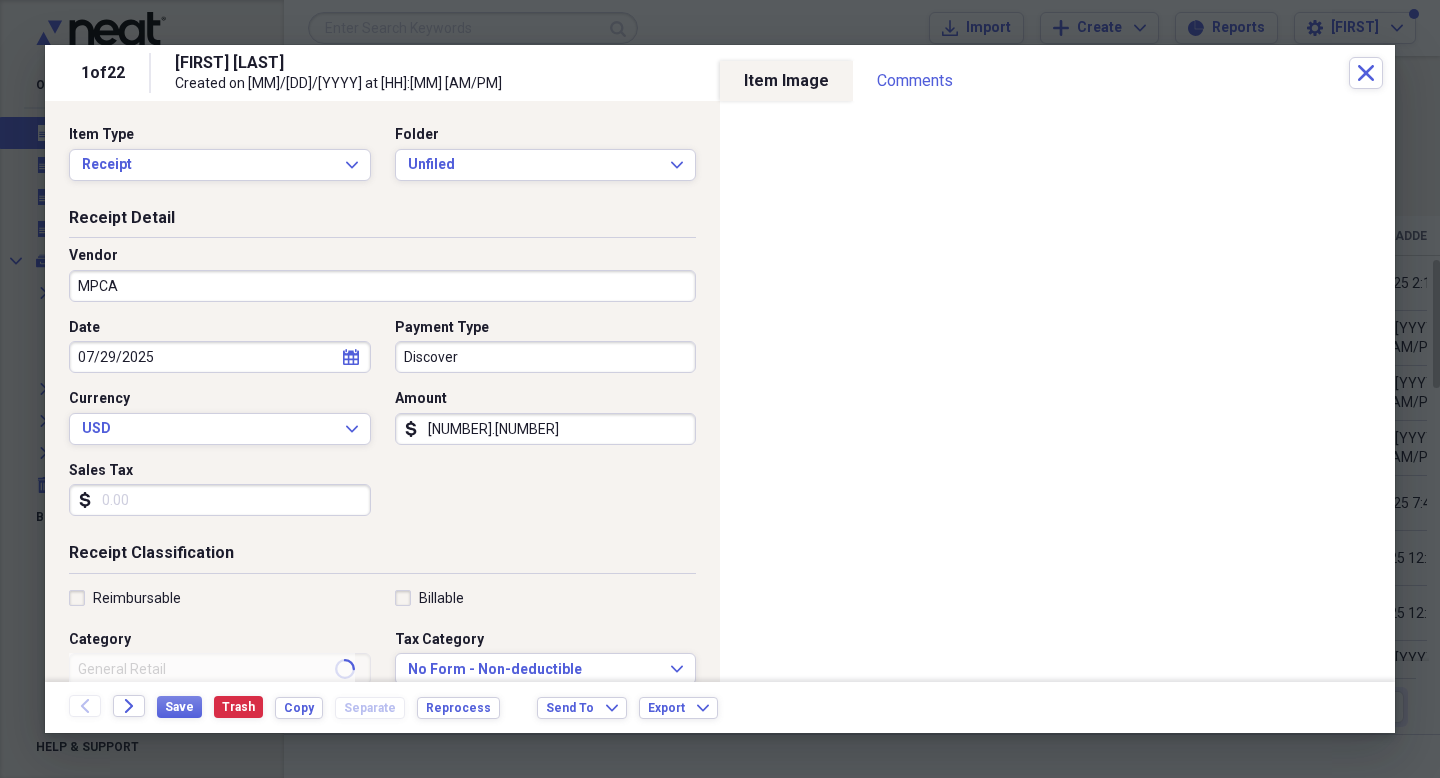 type on "Utilities" 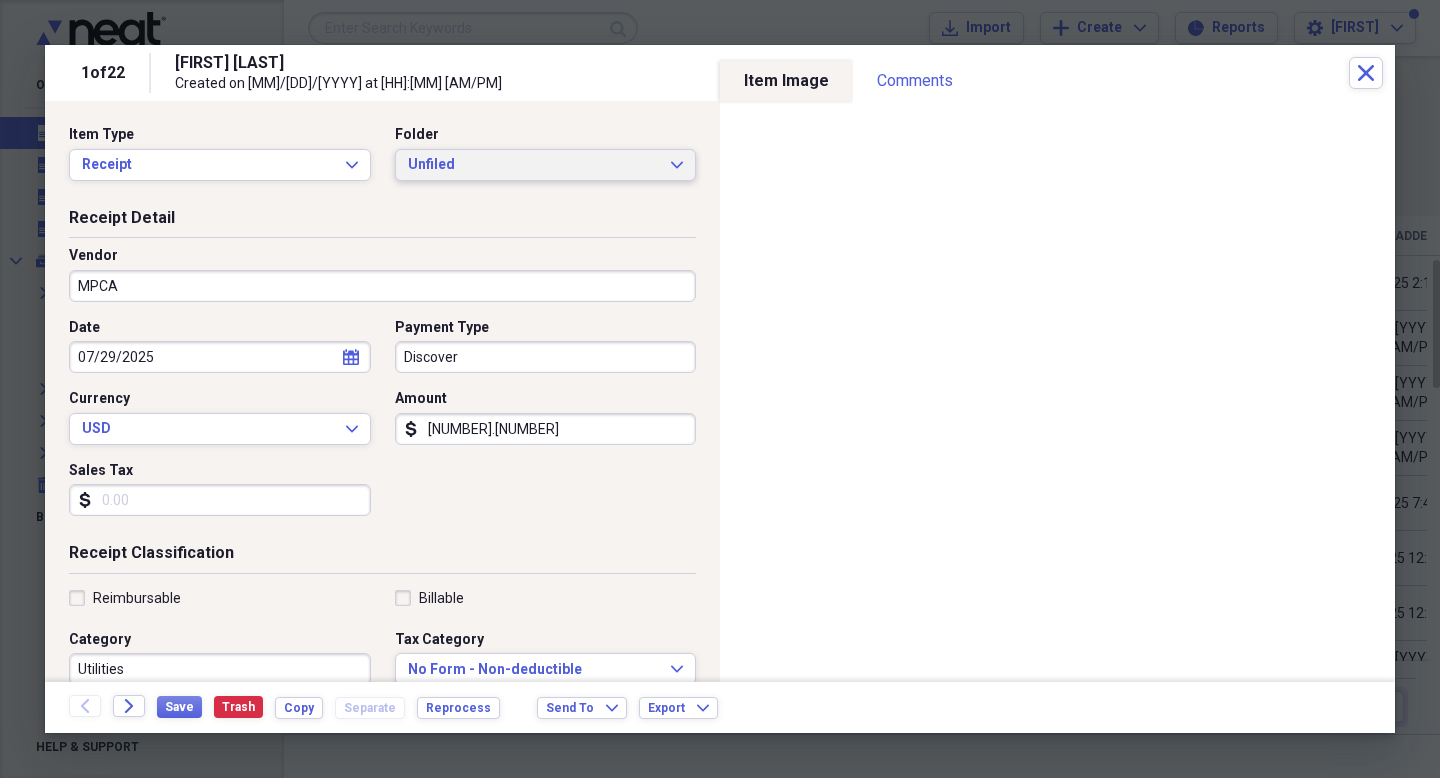 click on "Unfiled" at bounding box center [534, 165] 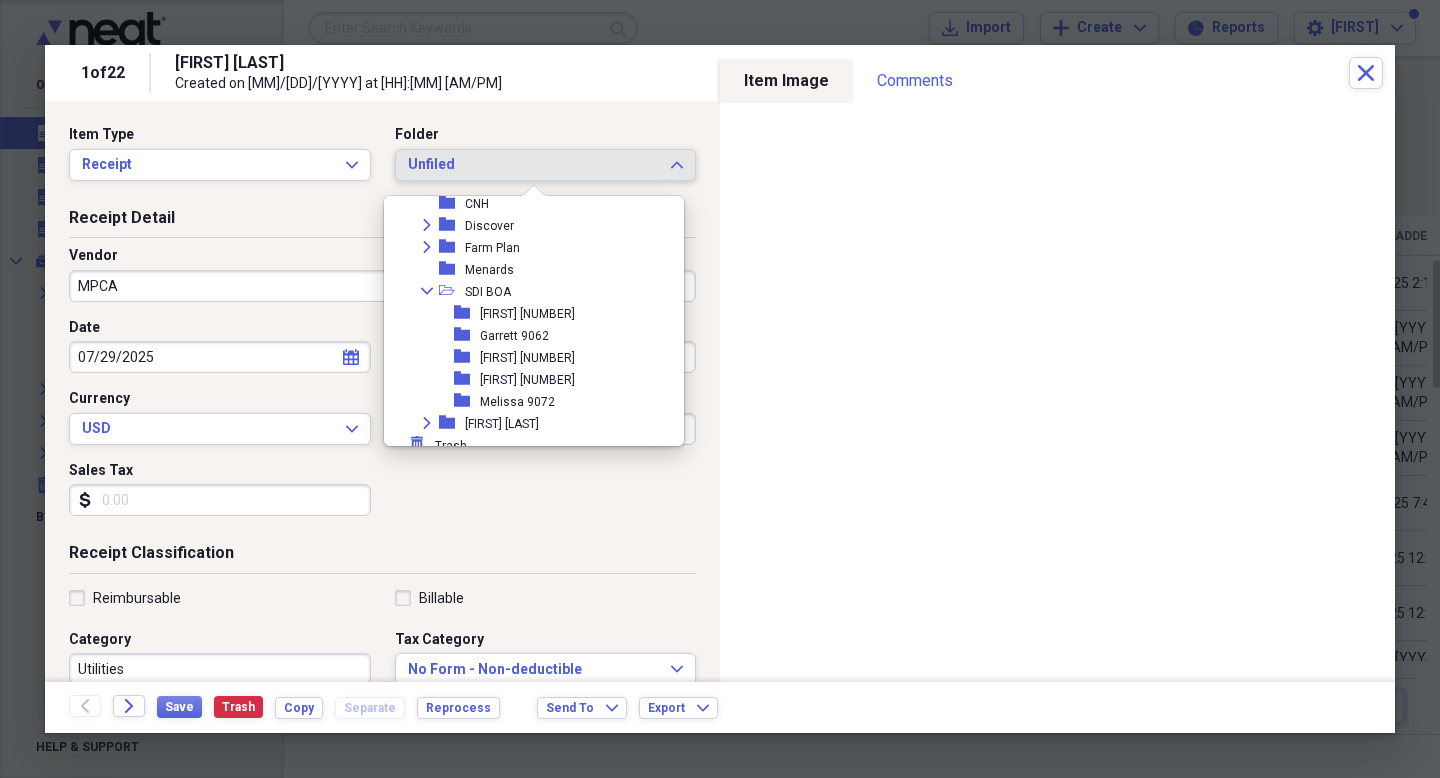 scroll, scrollTop: 271, scrollLeft: 0, axis: vertical 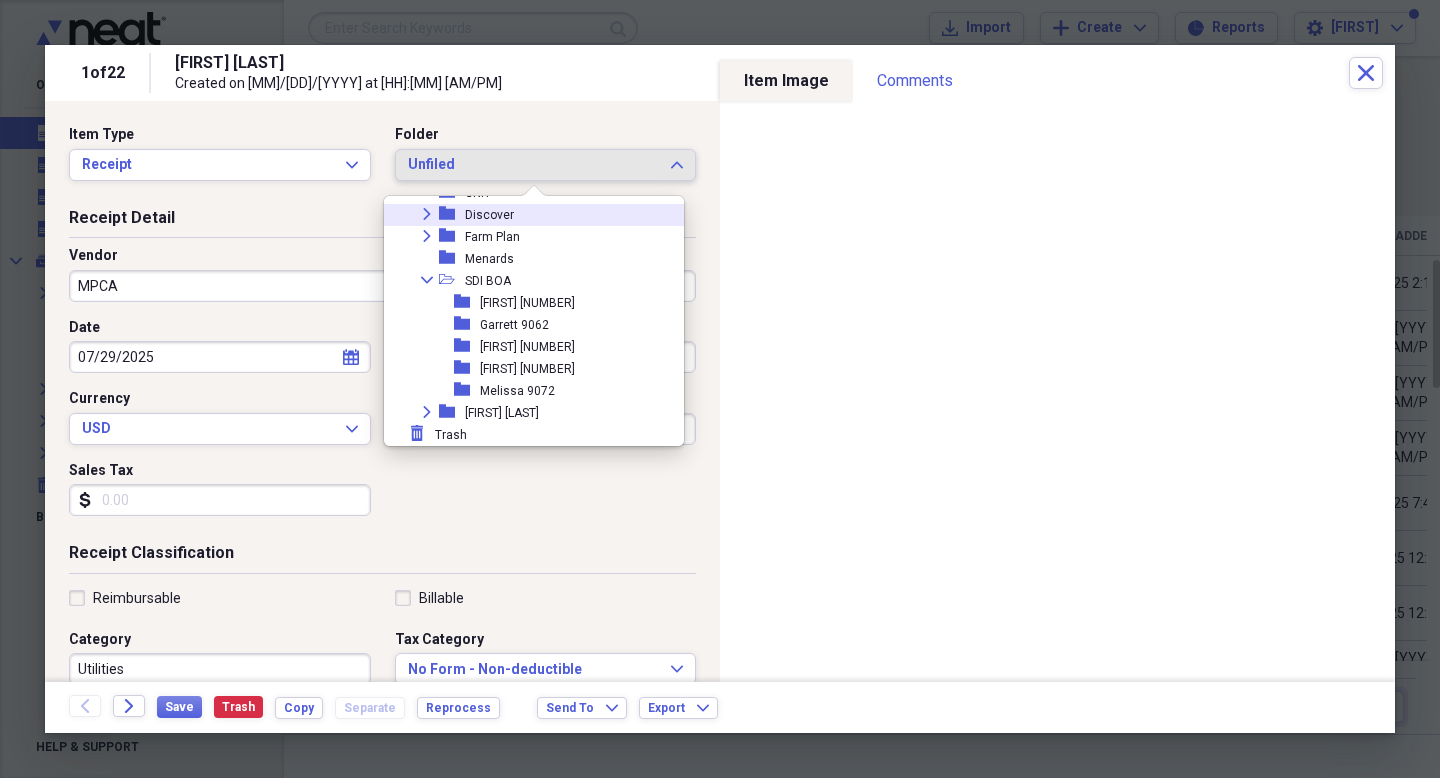 click 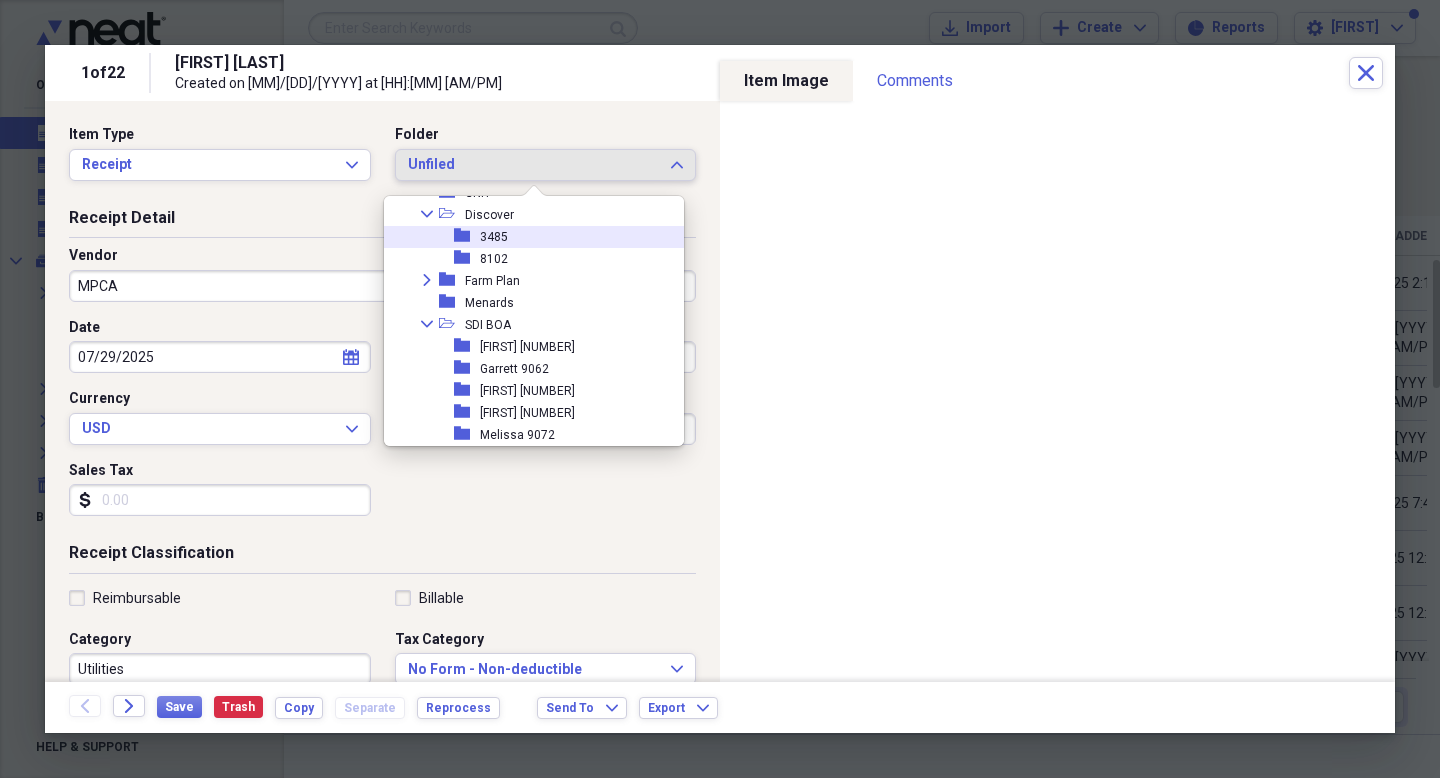 click on "folder 3485" at bounding box center (526, 237) 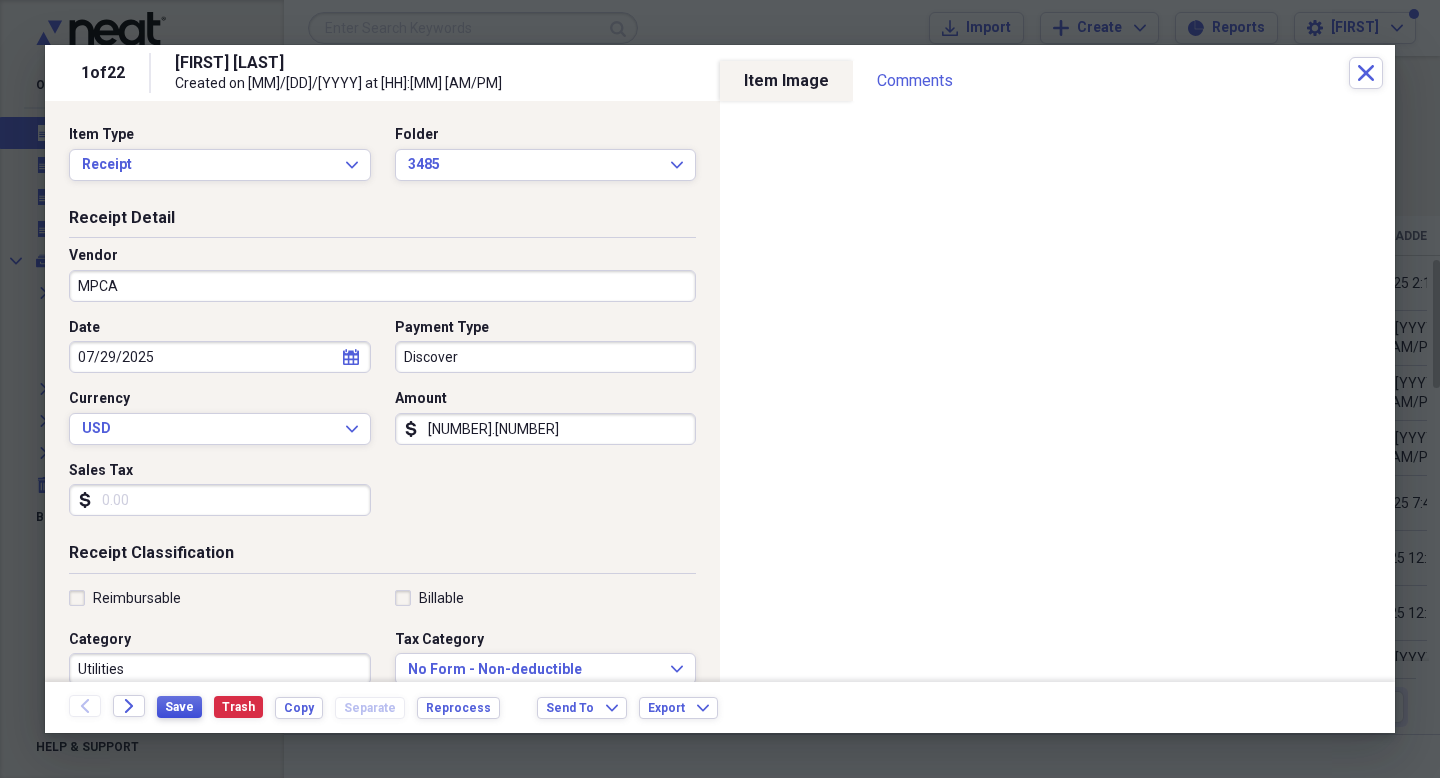 click on "Save" at bounding box center (179, 707) 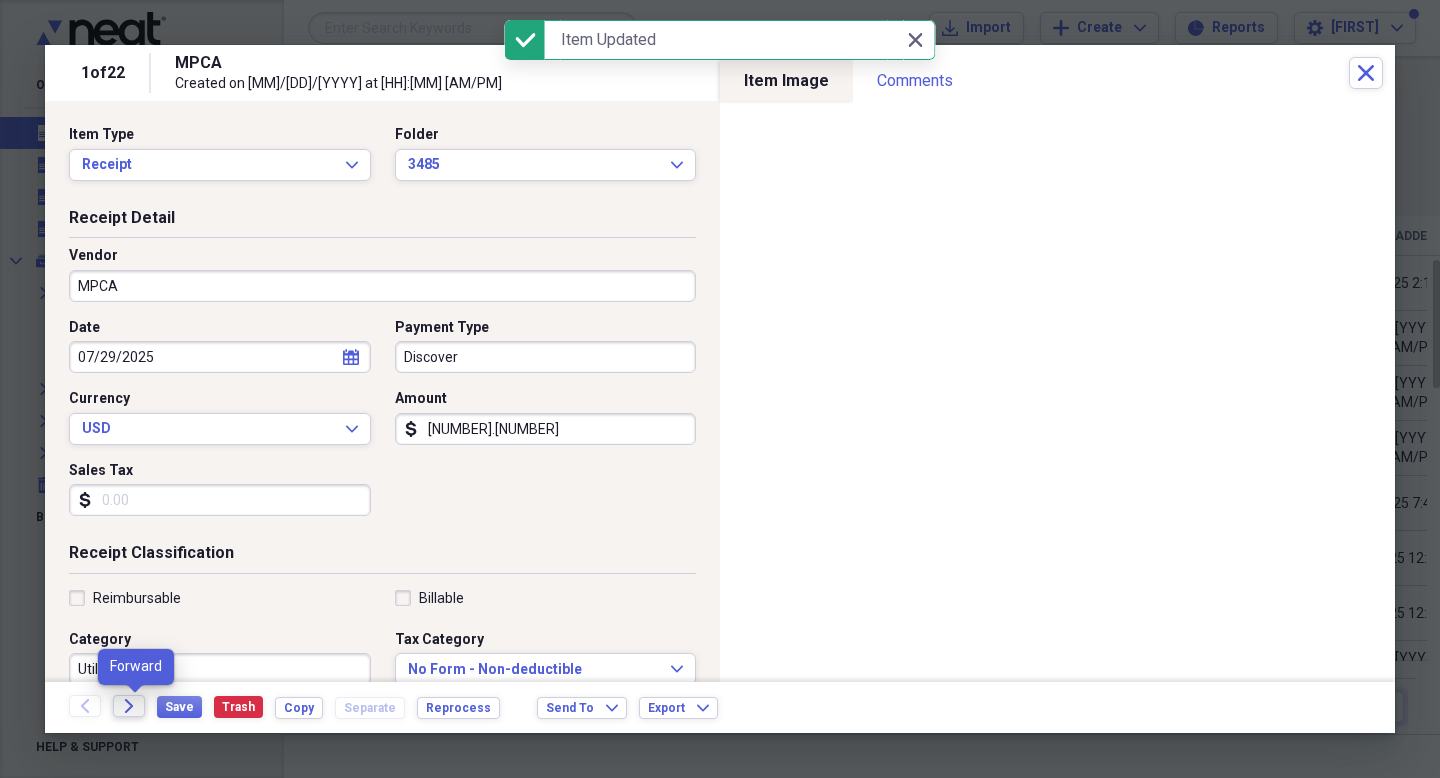 click on "Forward" 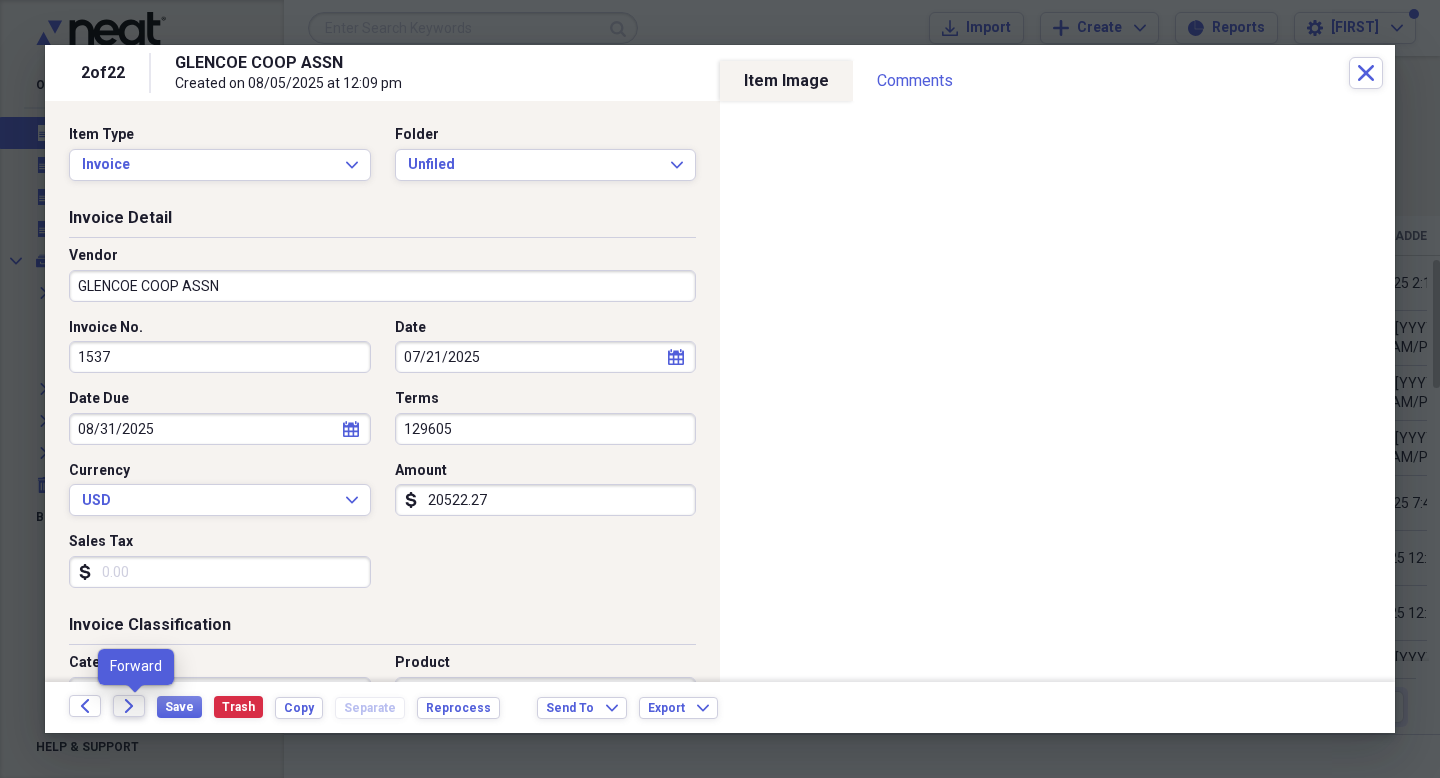 click on "Forward" 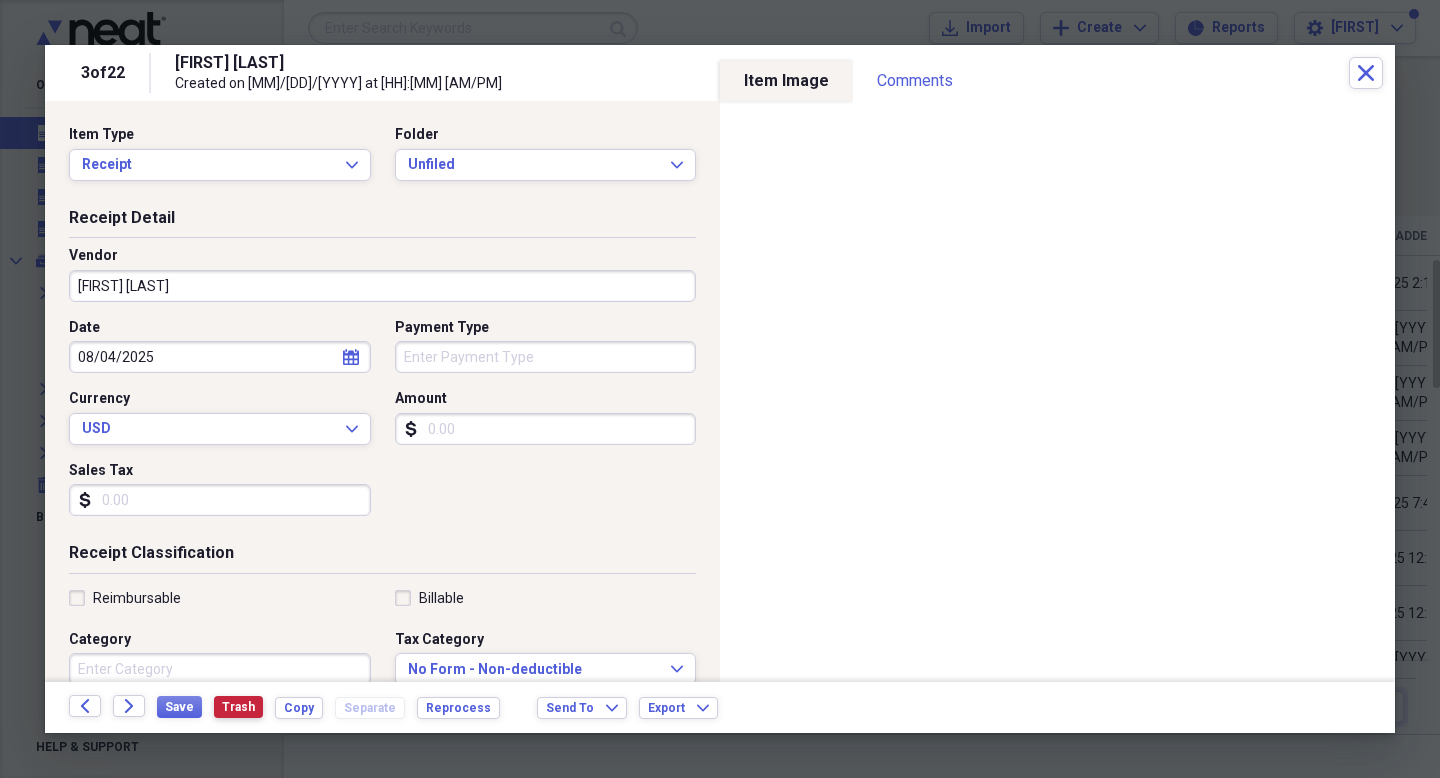click on "Trash" at bounding box center [238, 707] 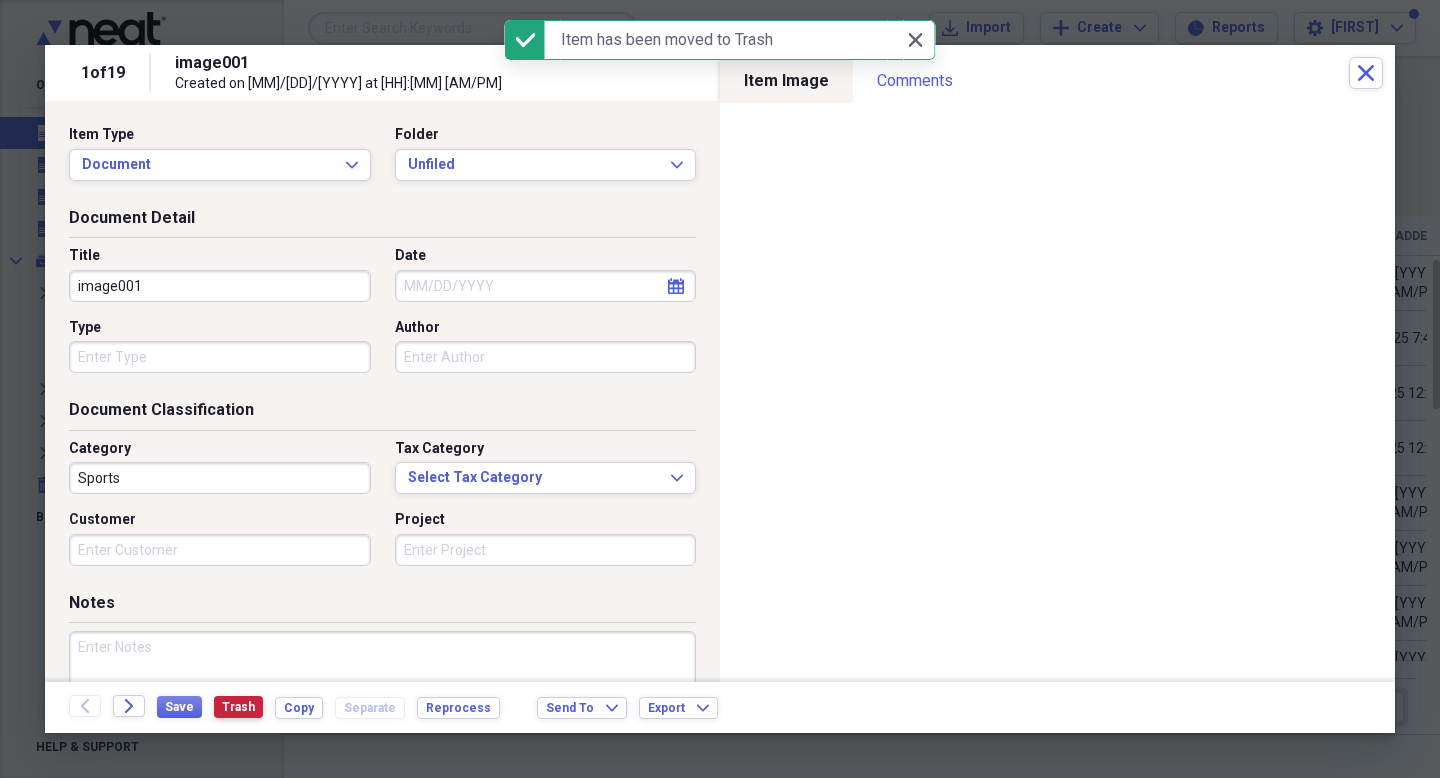 click on "Trash" at bounding box center (238, 707) 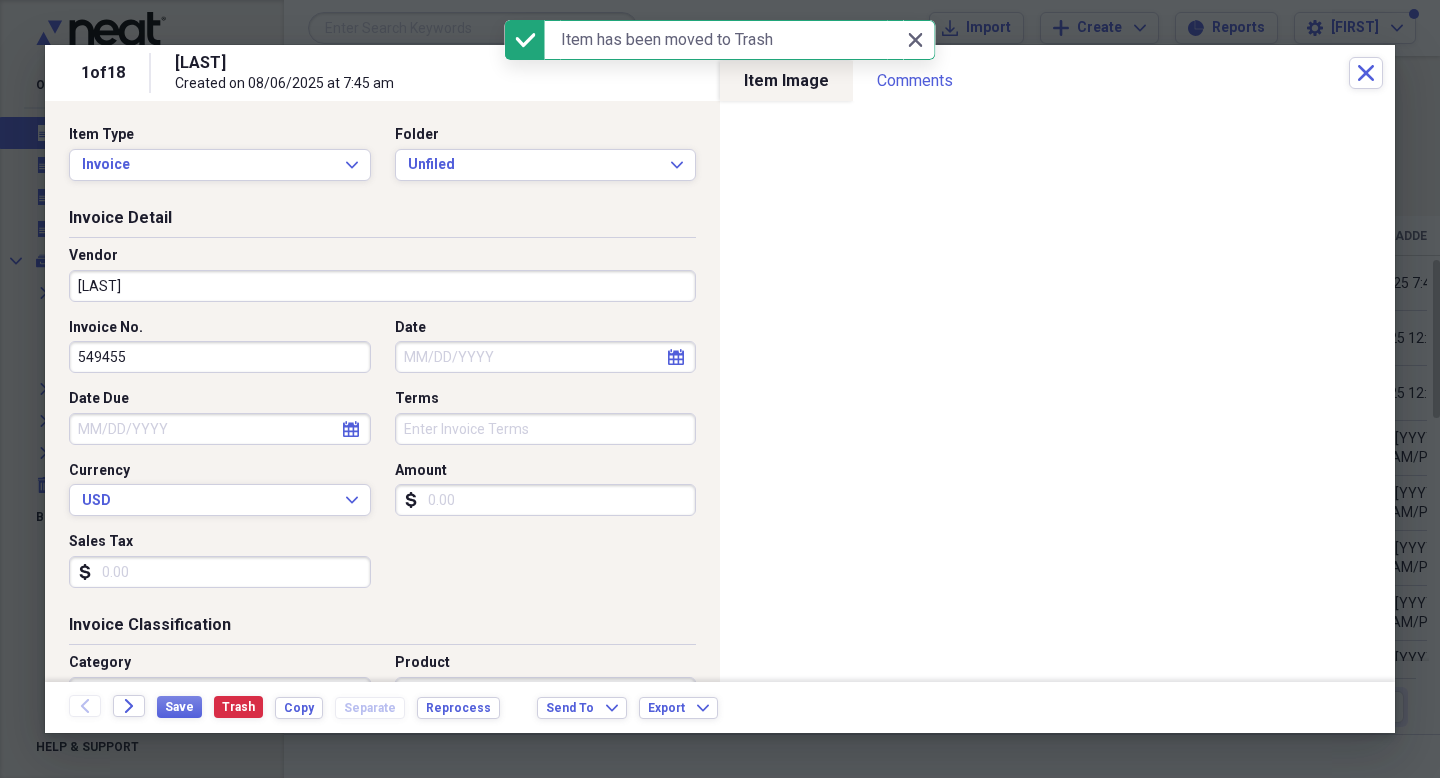 click on "LUTHENS" at bounding box center (382, 286) 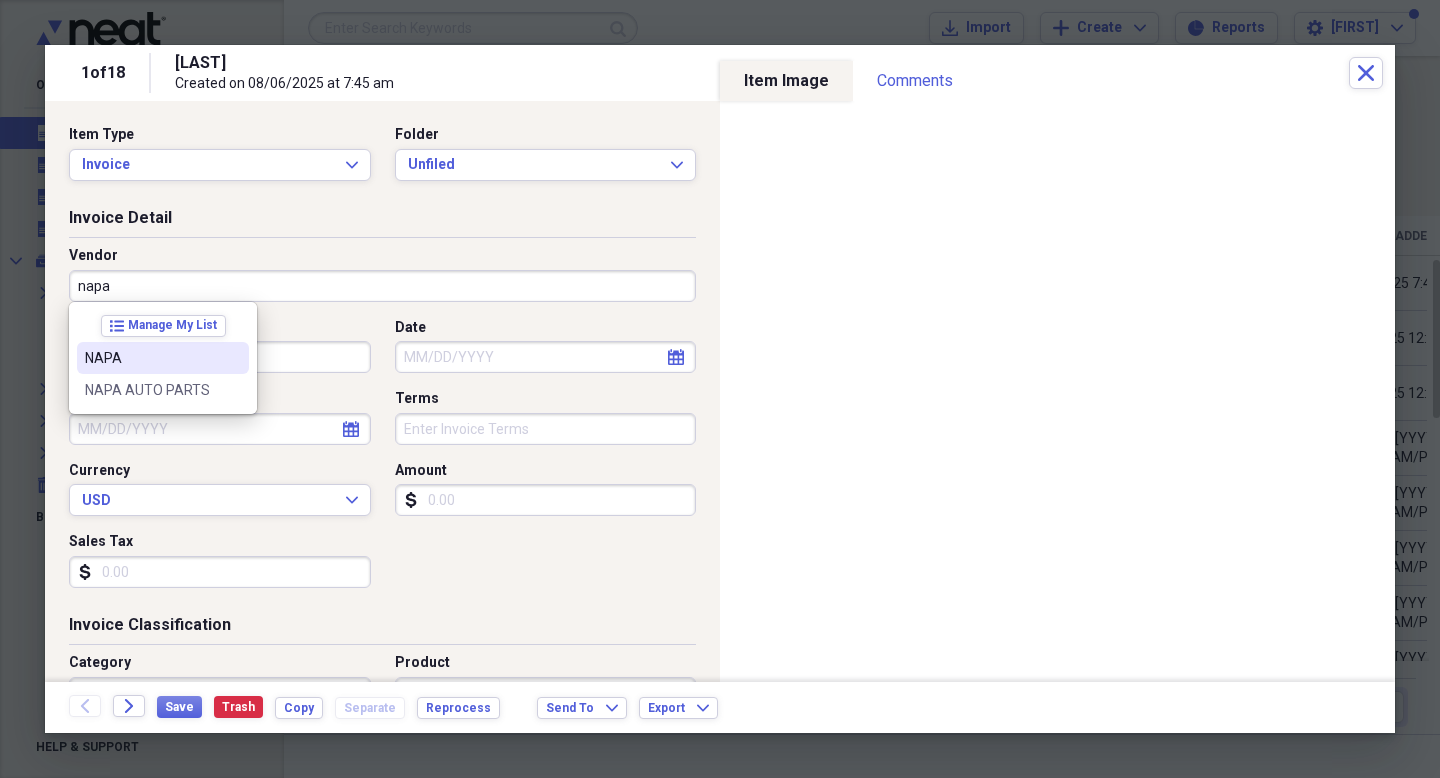 click on "NAPA" at bounding box center (151, 358) 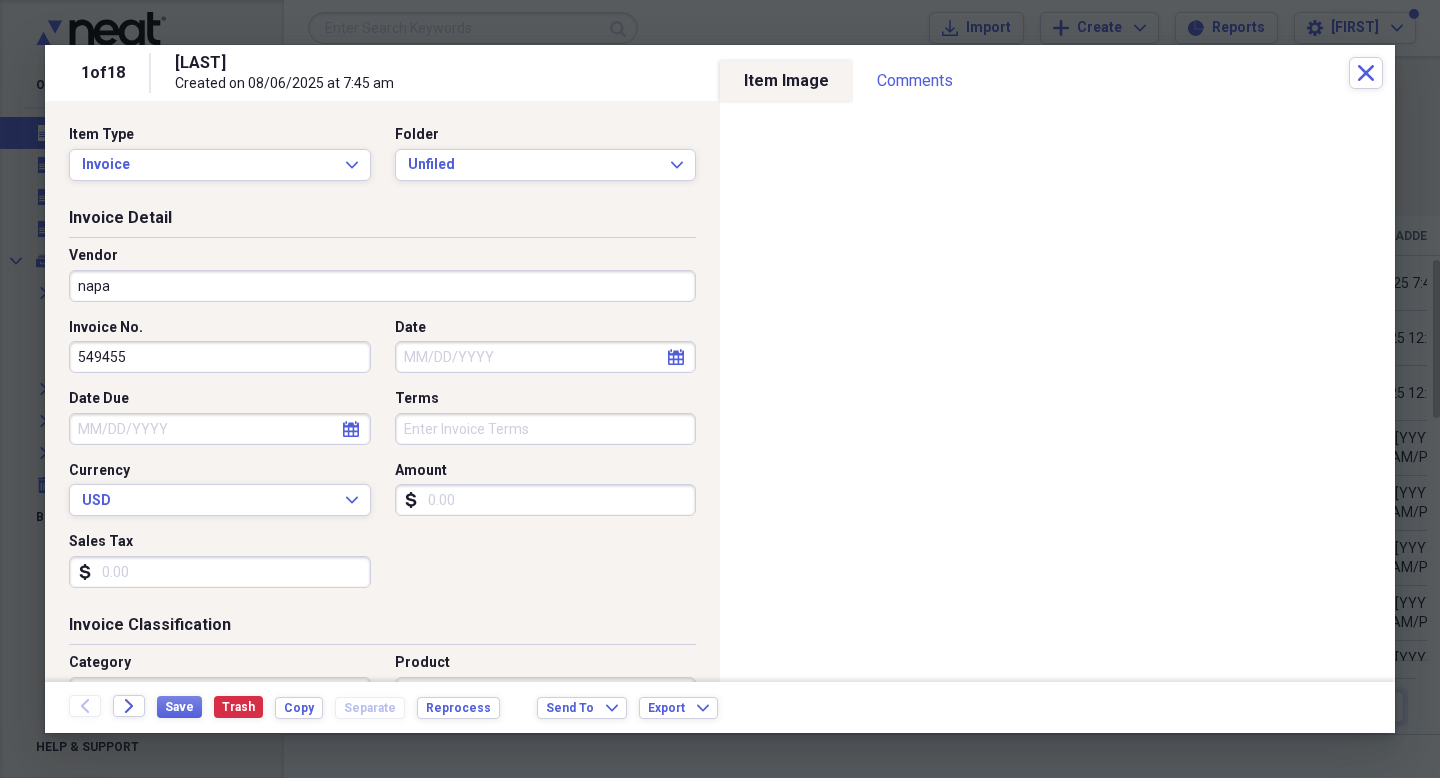 type on "NAPA" 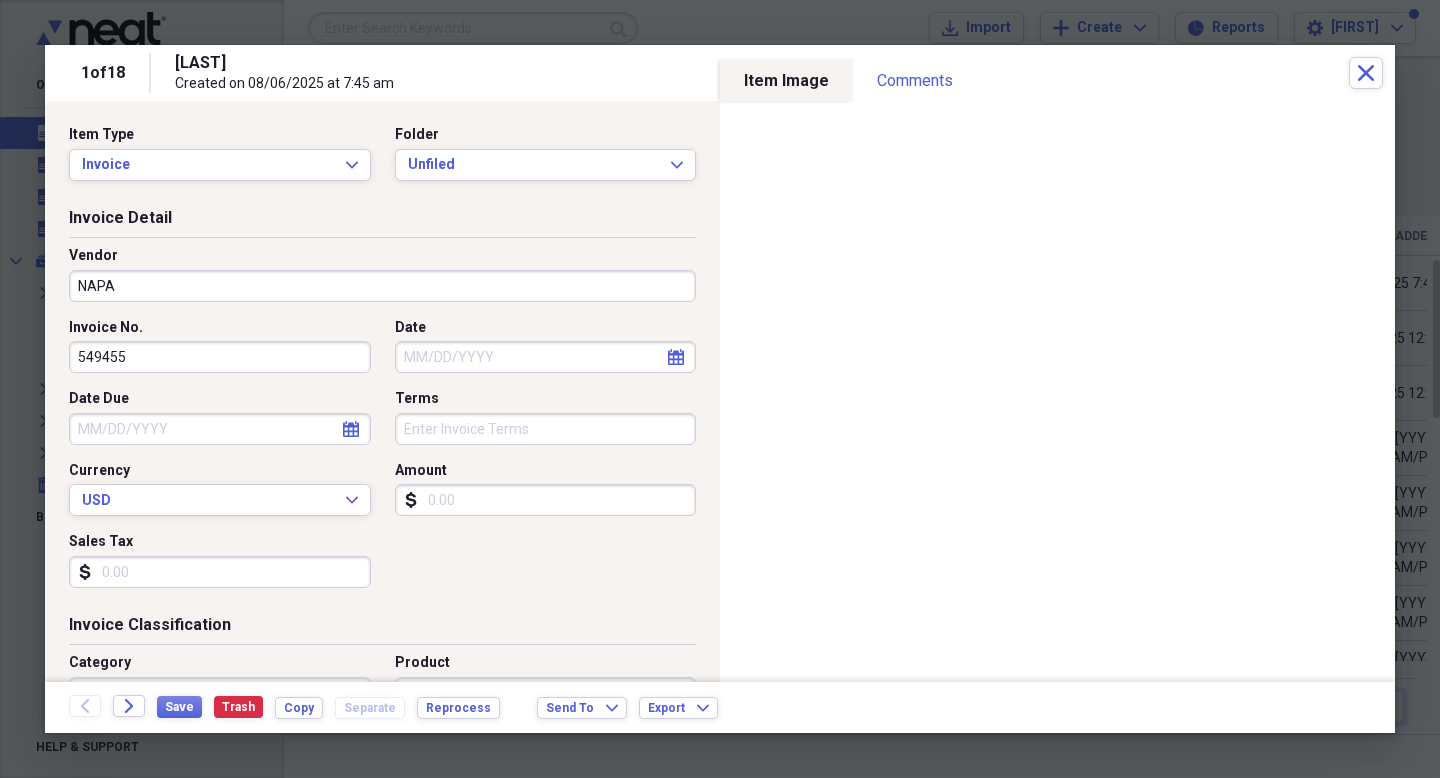 type on "Repairs & Maintenance" 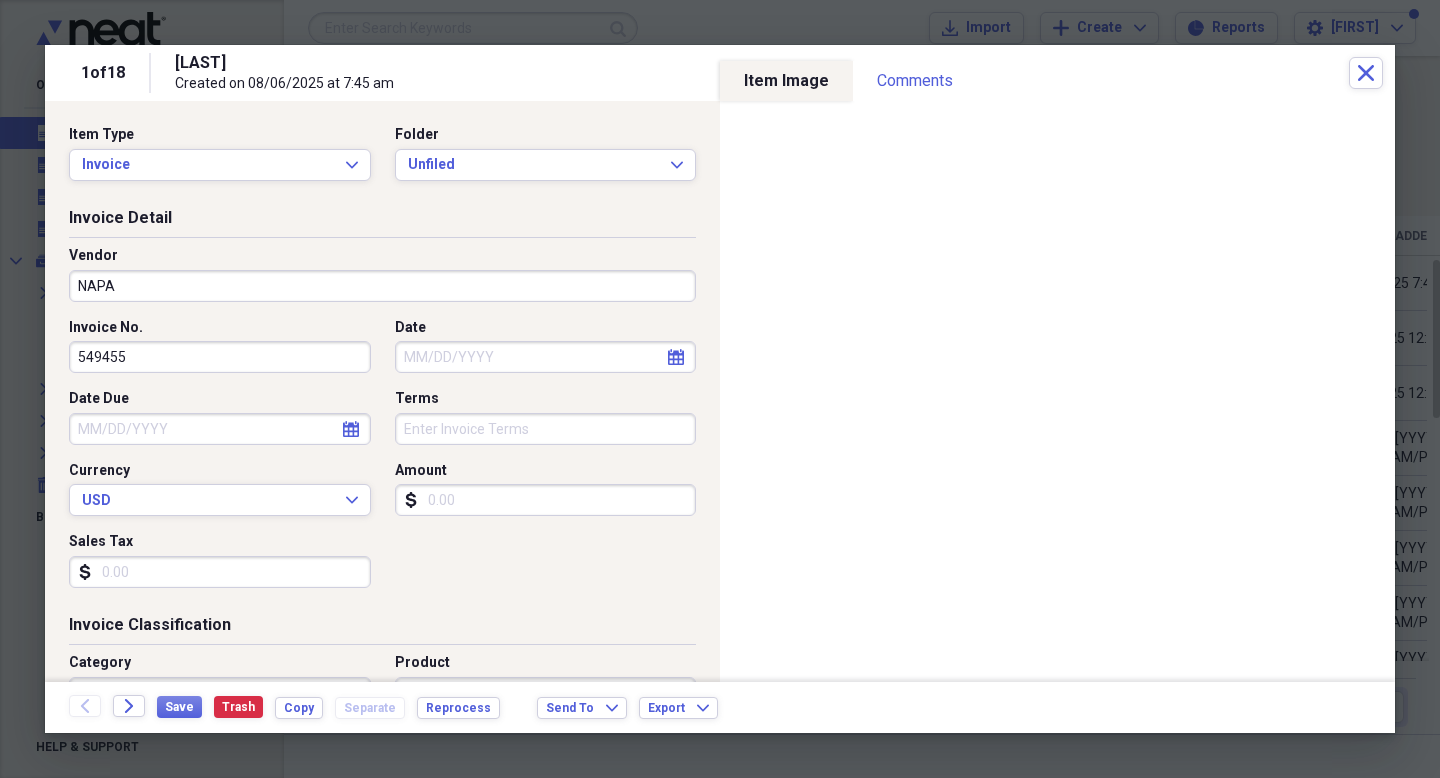 click 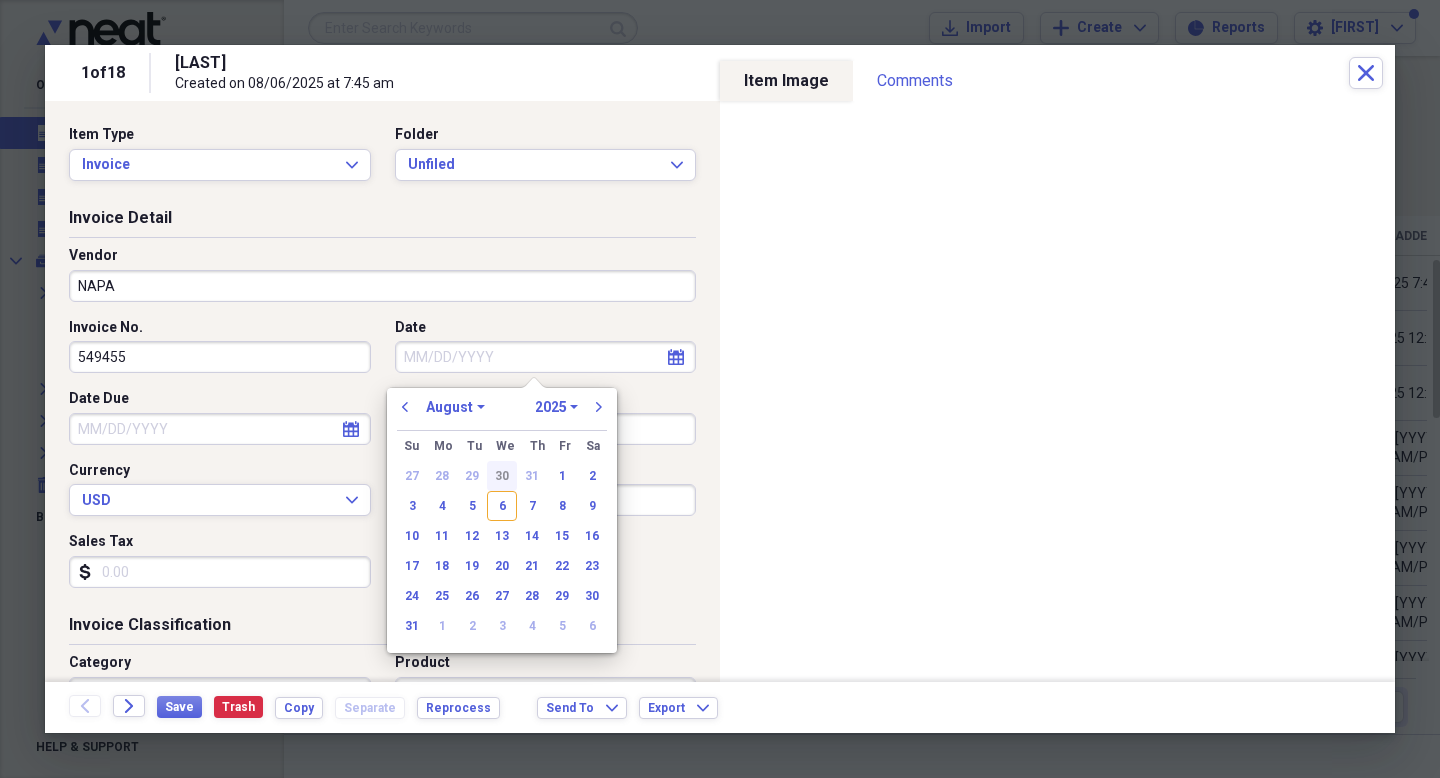 click on "30" at bounding box center (502, 476) 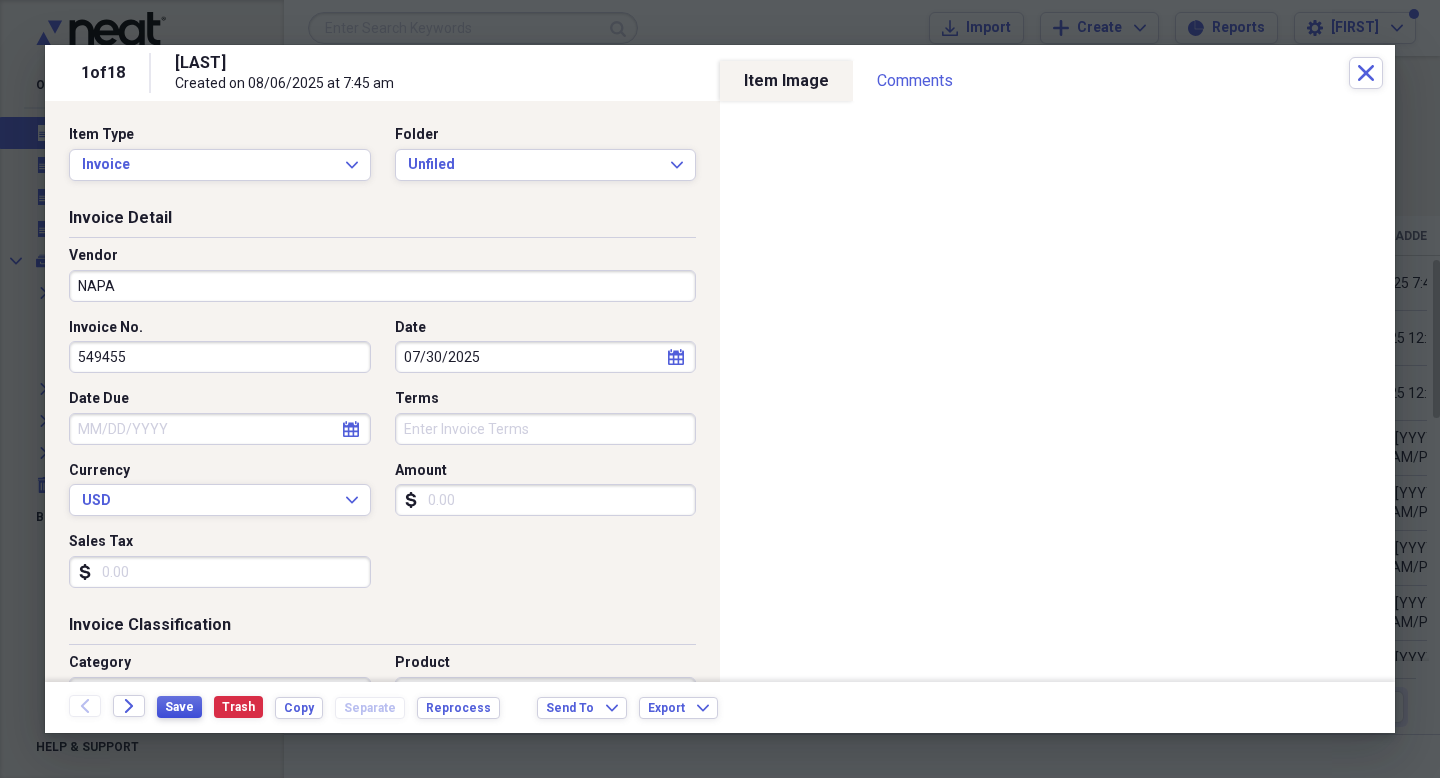 click on "Save" at bounding box center (179, 707) 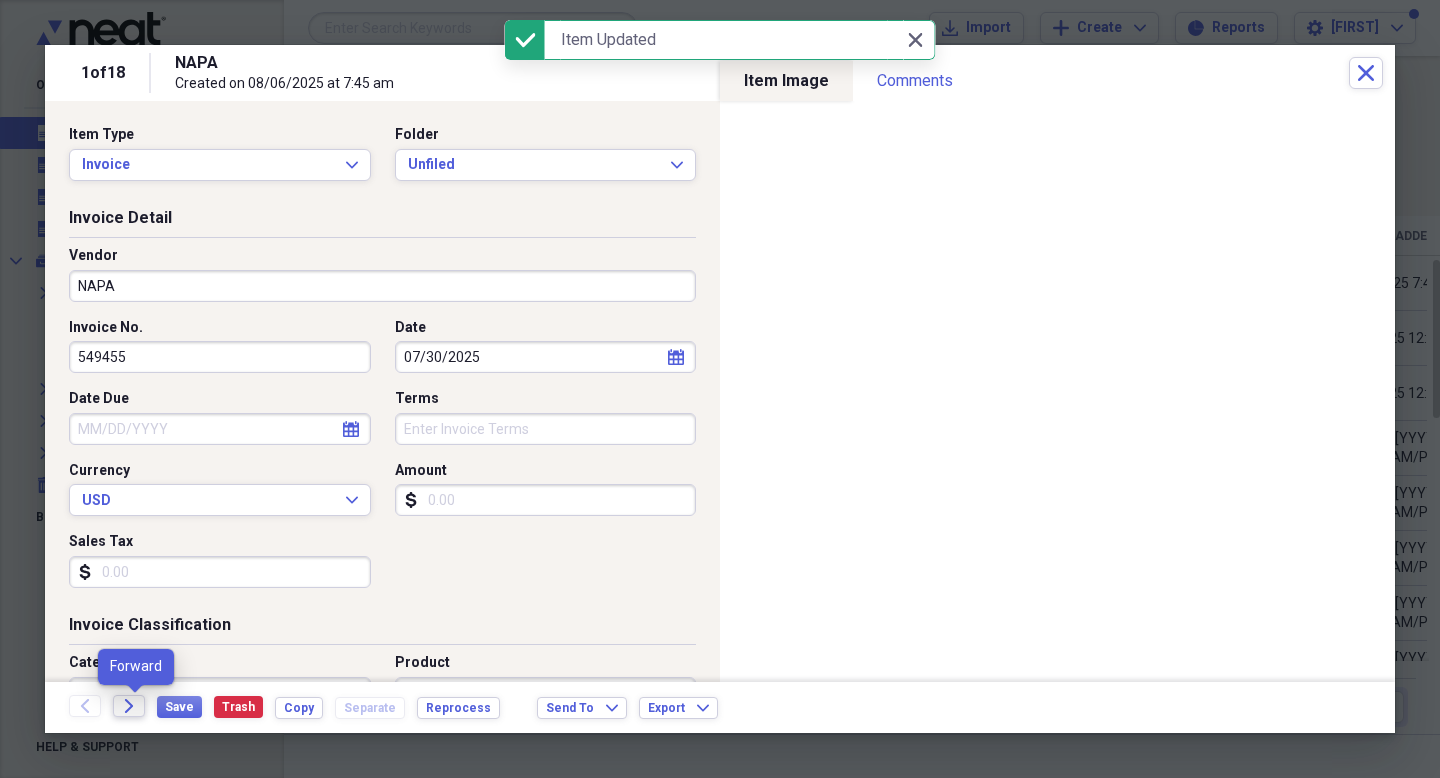click 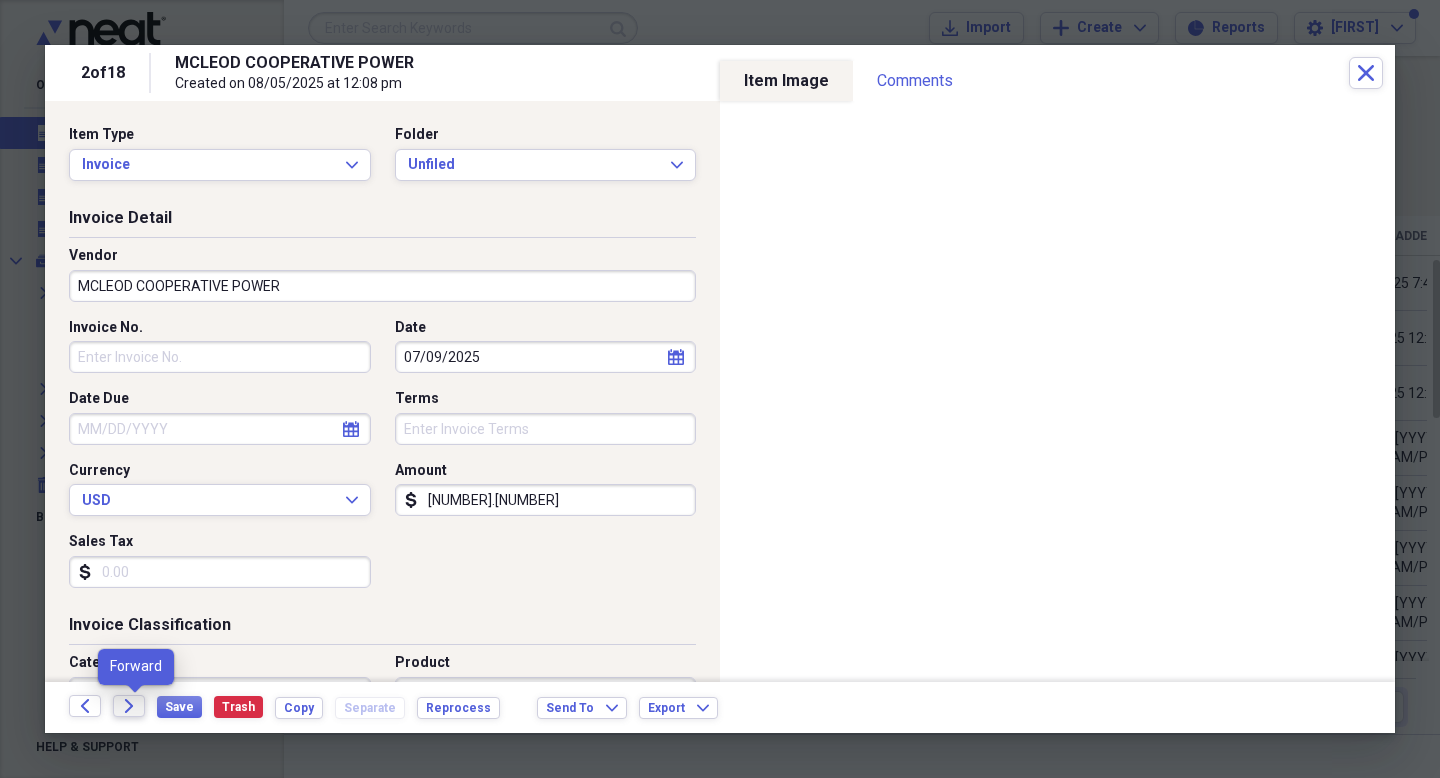 click on "Forward" 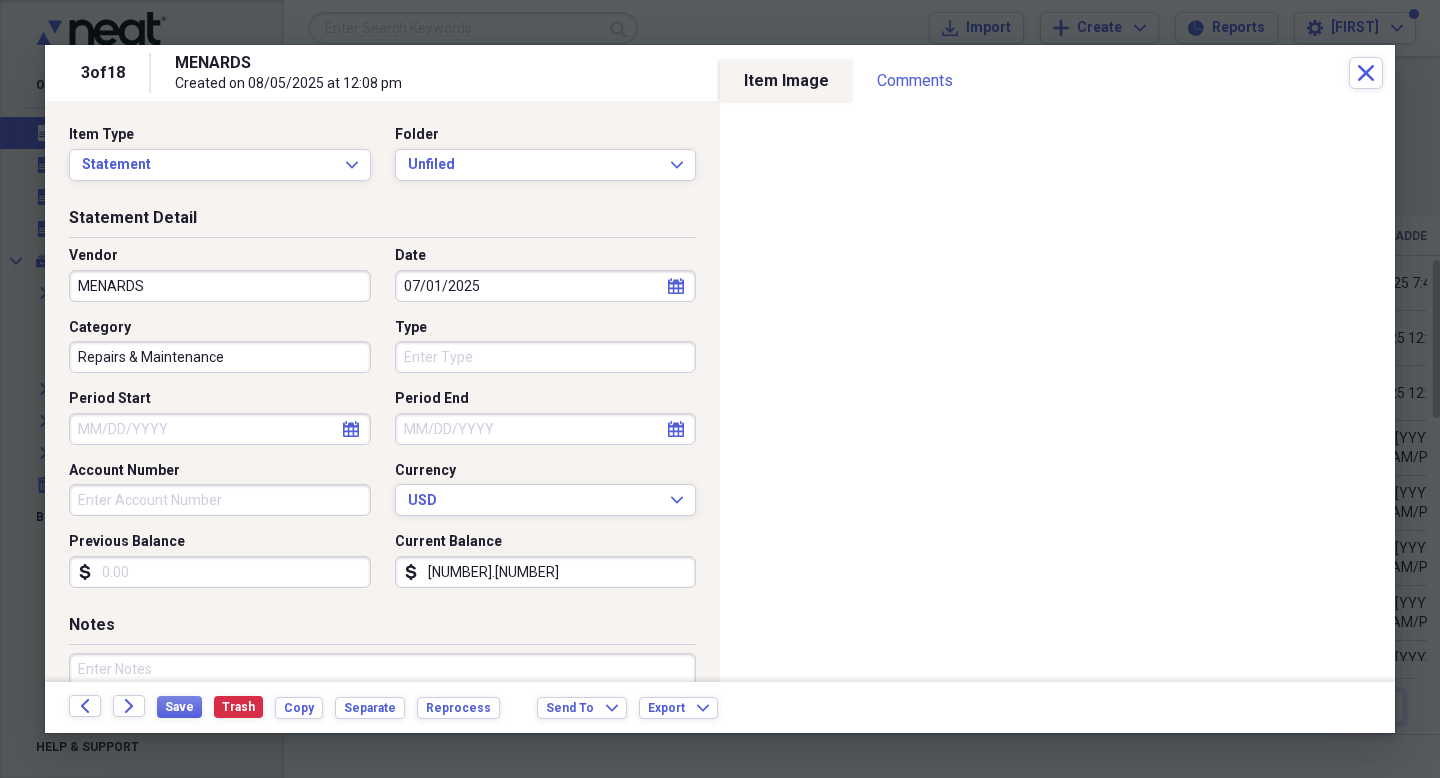 click on "407.00" at bounding box center [546, 572] 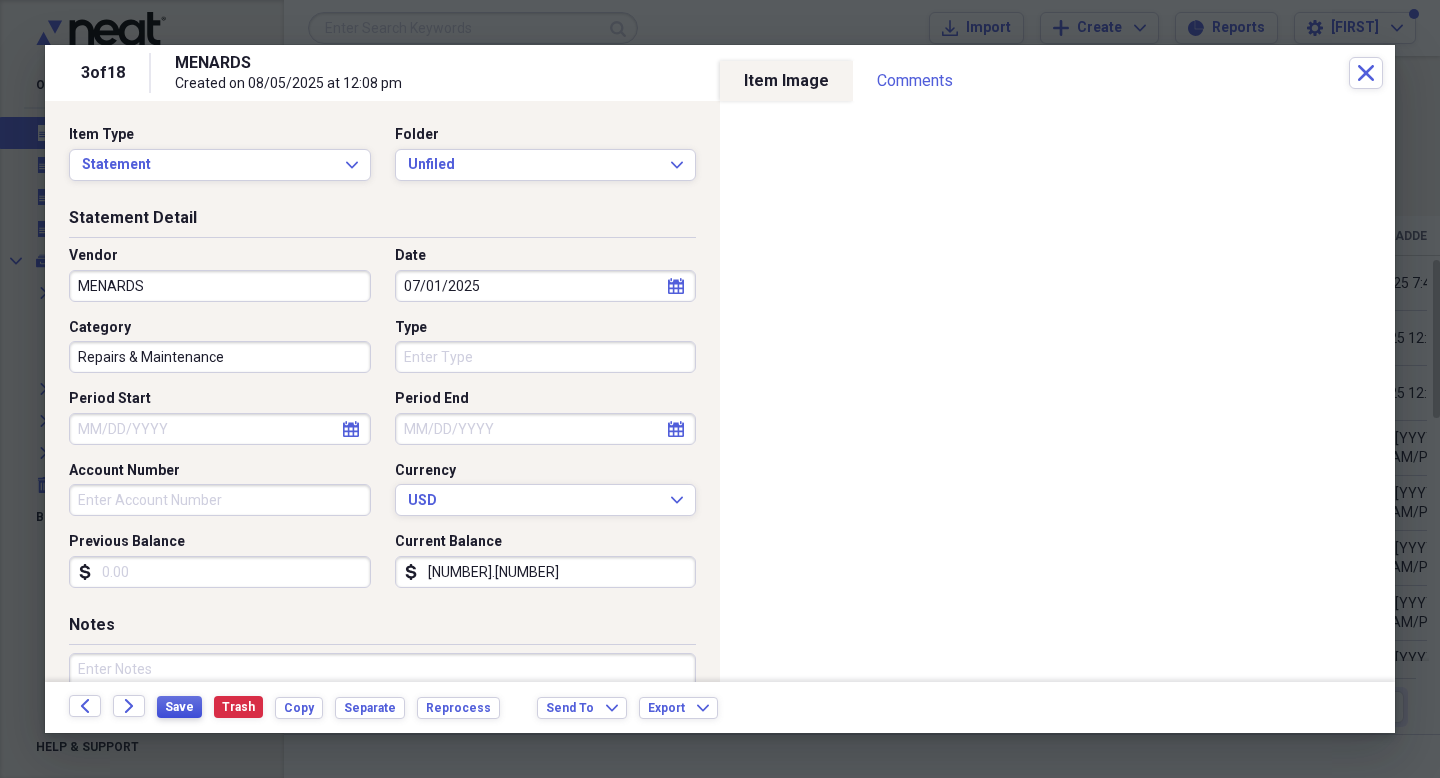 type on "307.24" 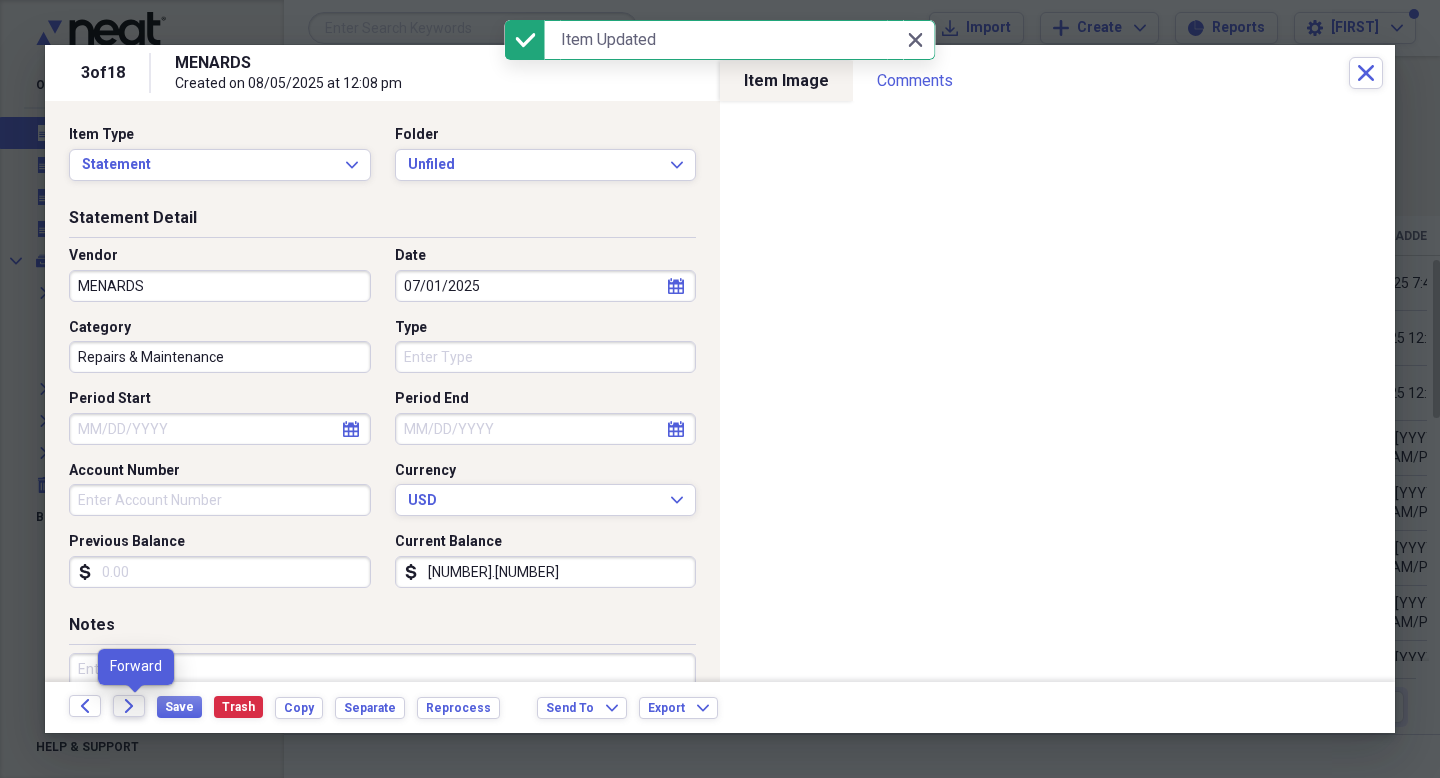 click on "Forward" at bounding box center (129, 706) 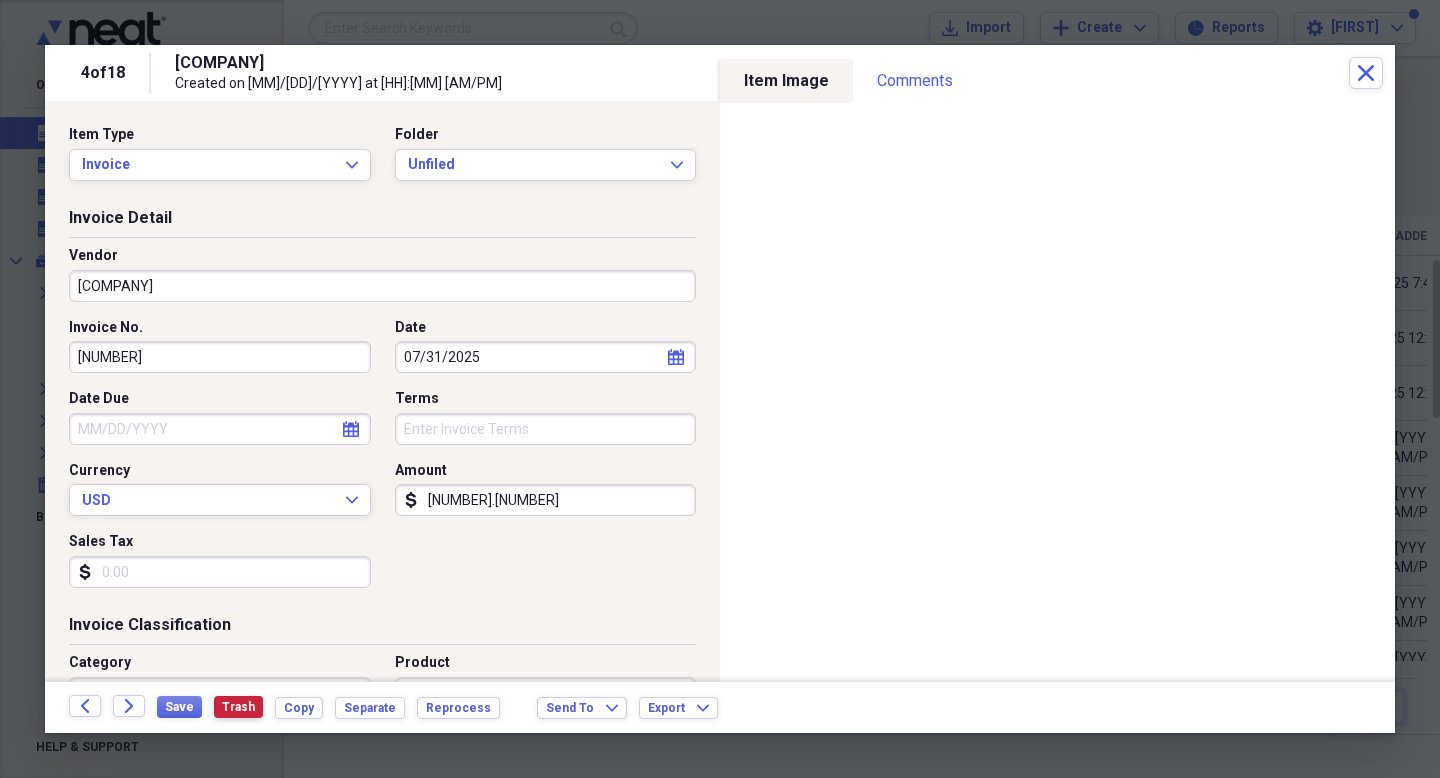 click on "Trash" at bounding box center [238, 707] 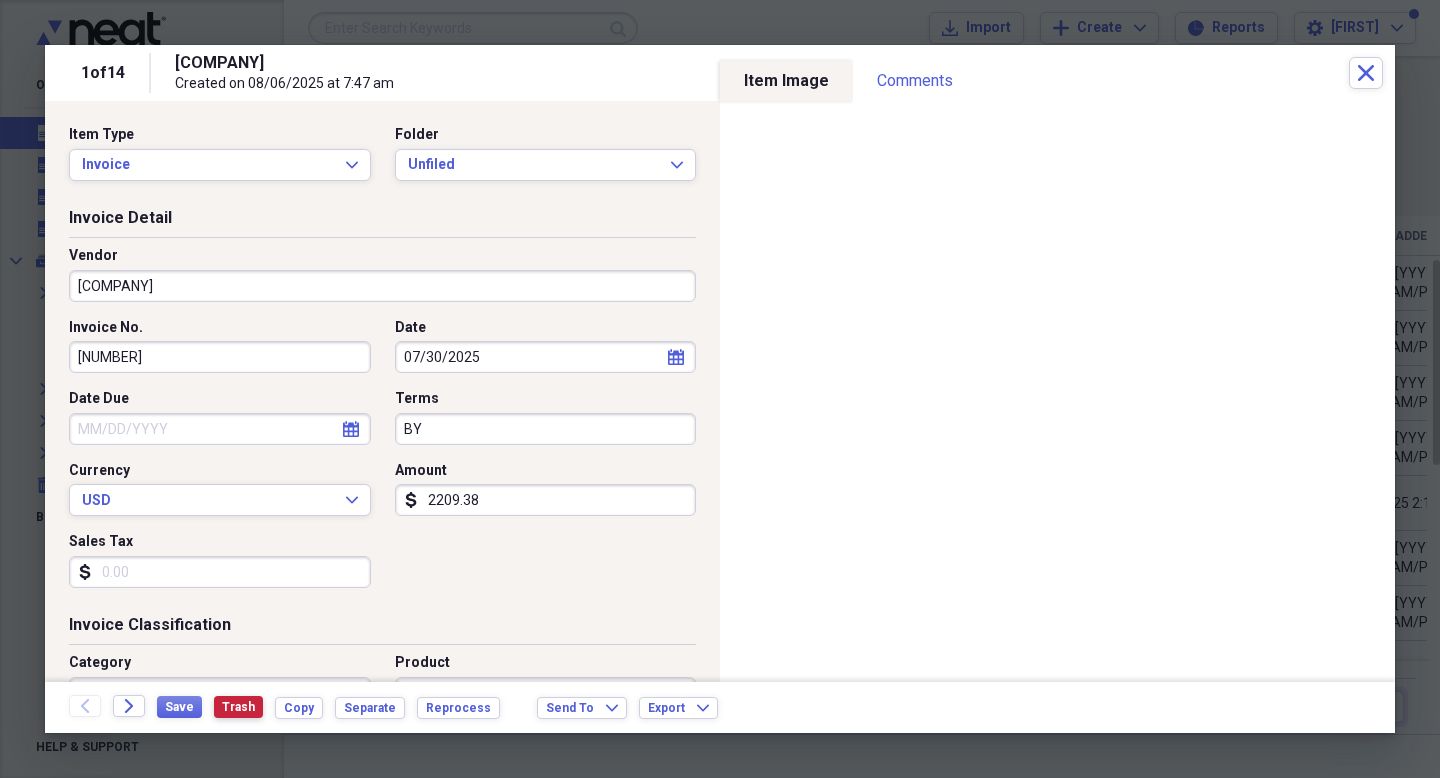click on "Trash" at bounding box center [238, 707] 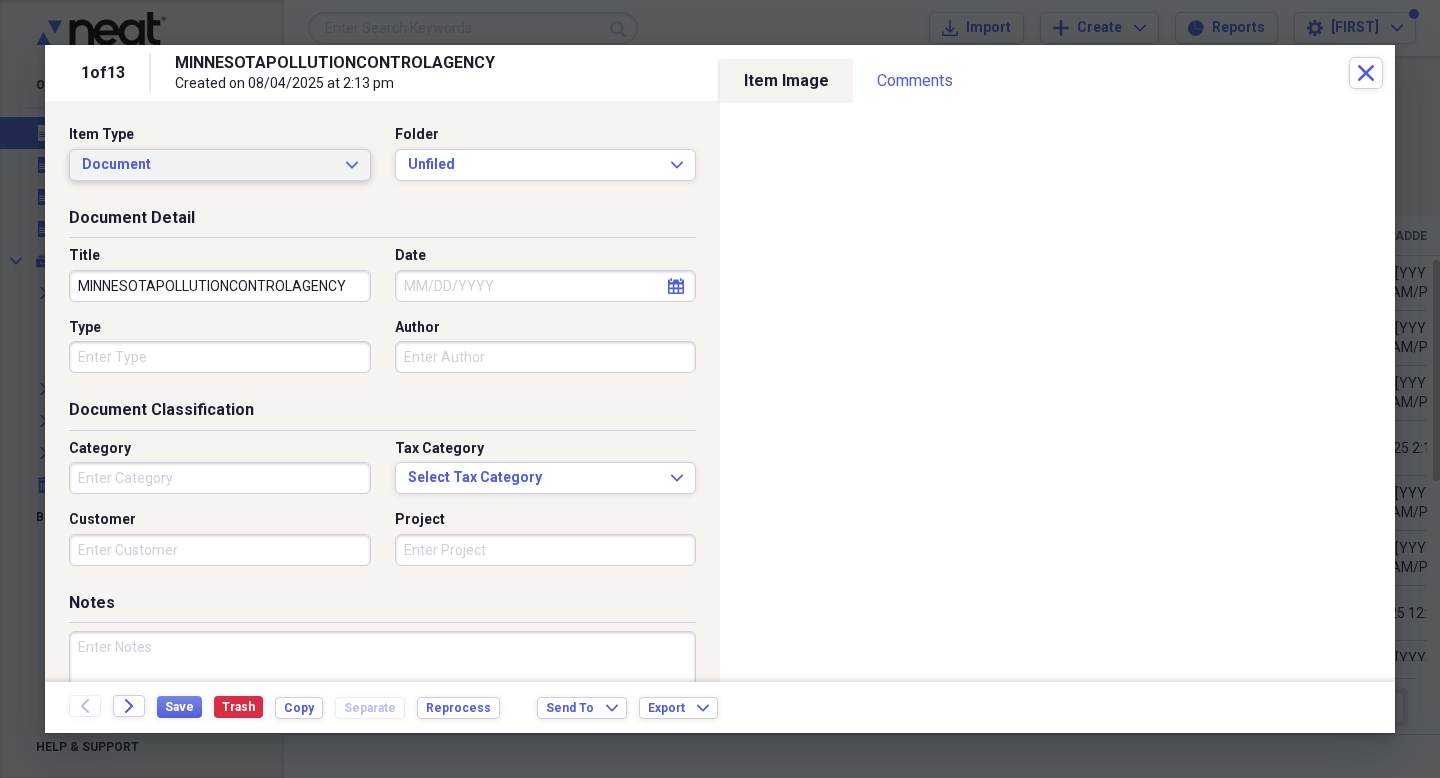 click on "Expand" 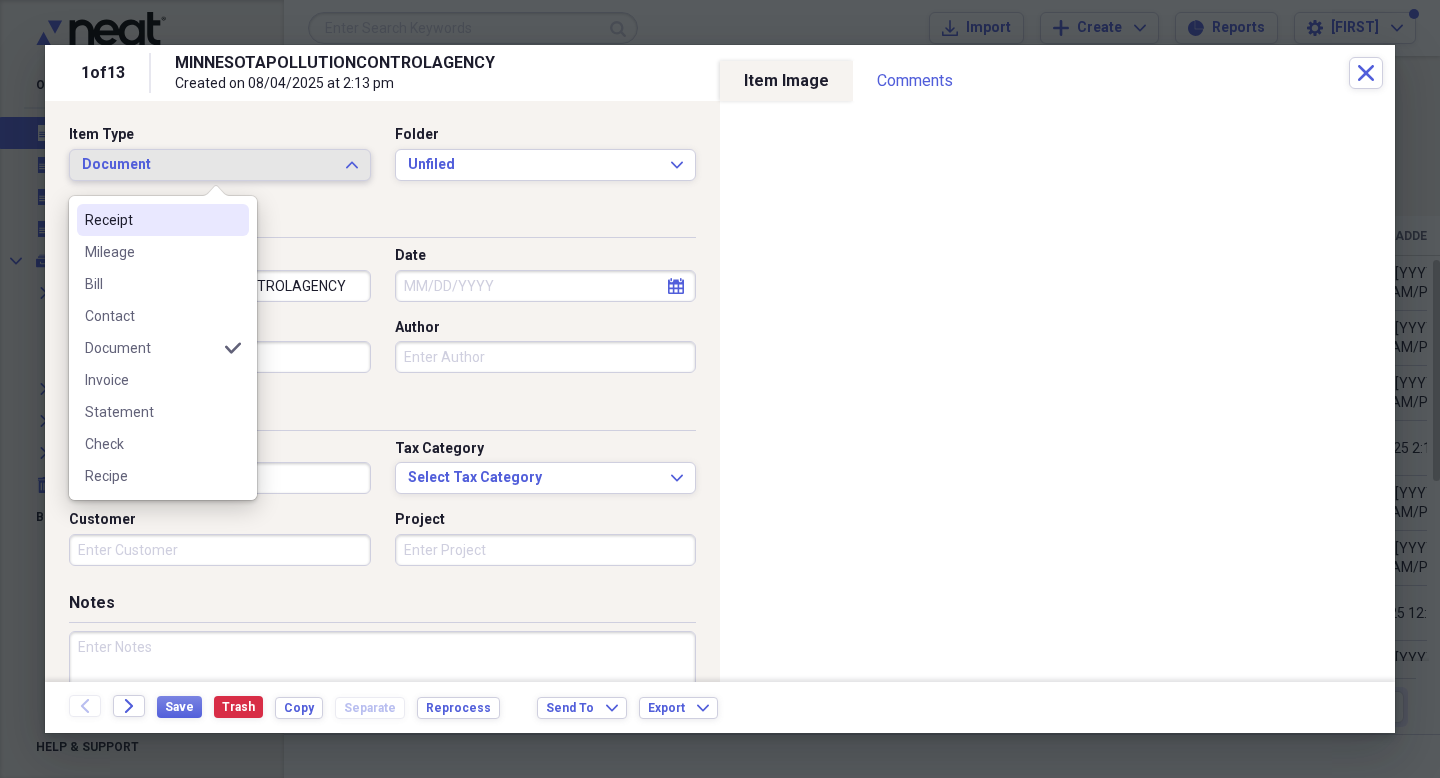 click on "Receipt" at bounding box center (163, 220) 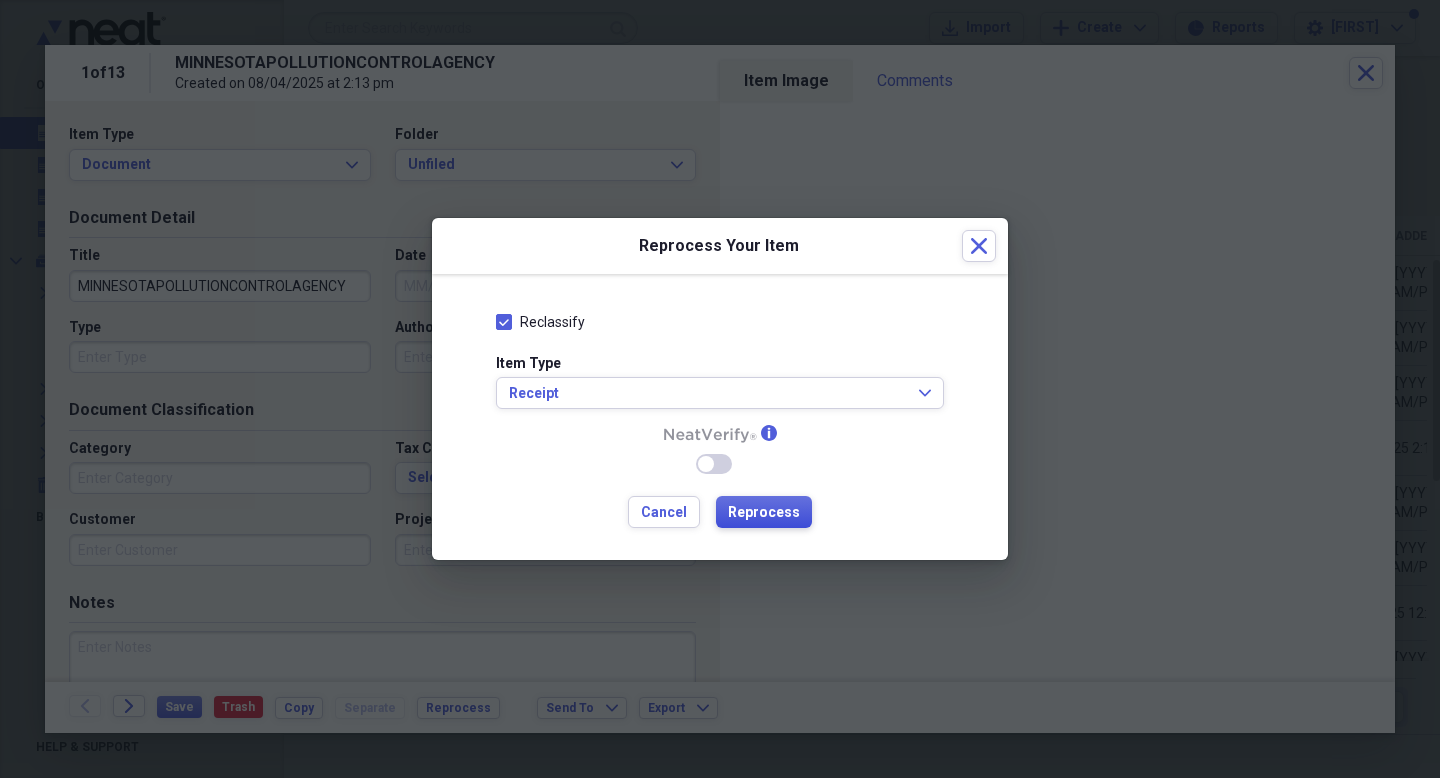 click on "Reprocess" at bounding box center [764, 513] 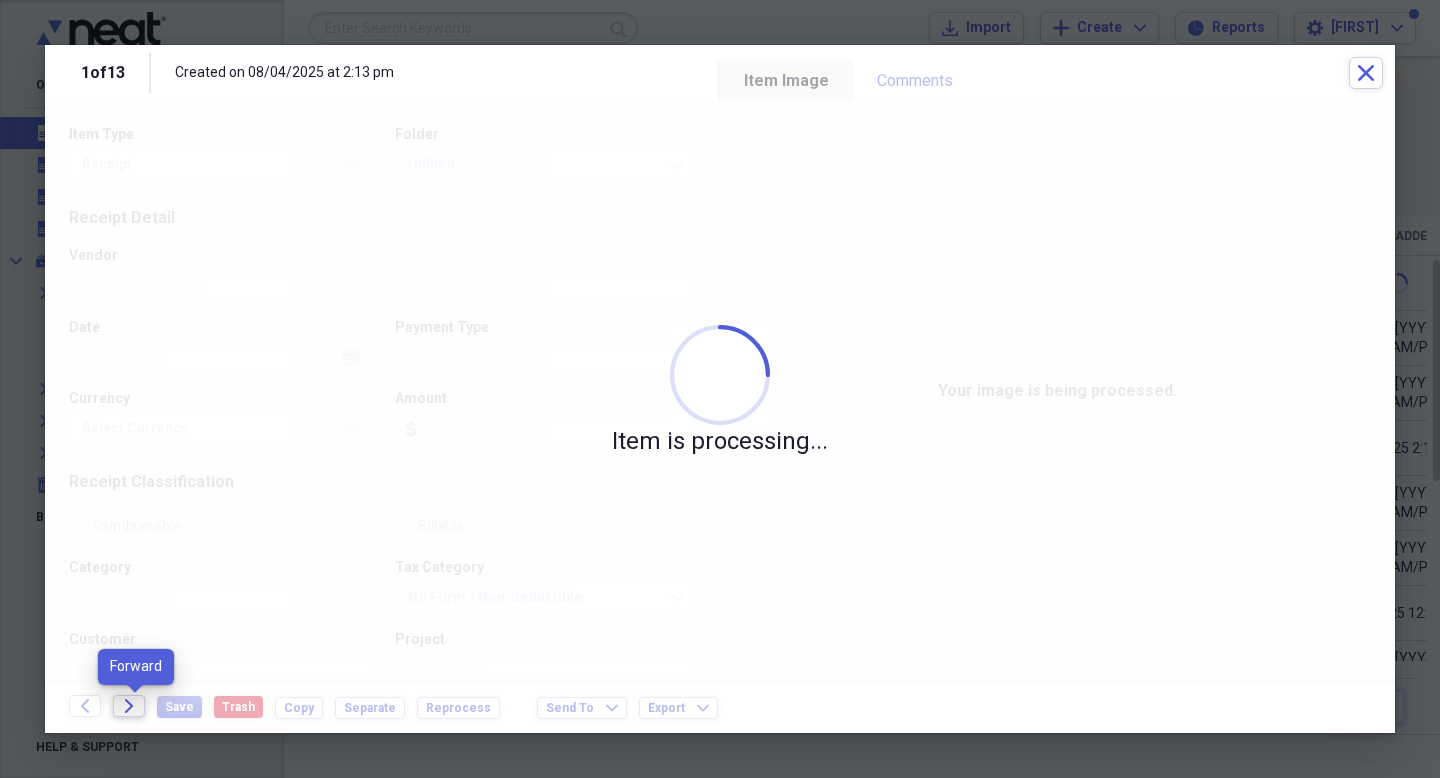 click 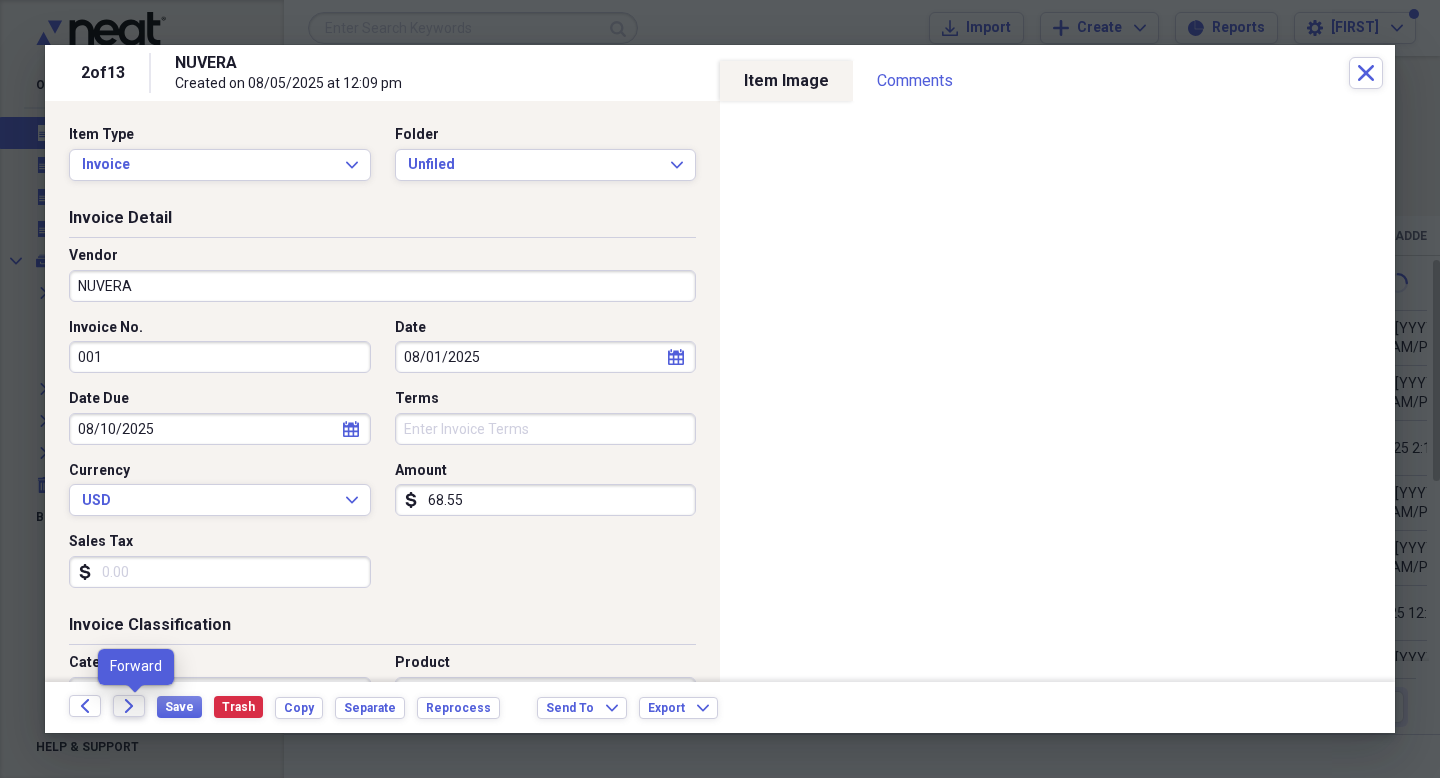 click on "Forward" 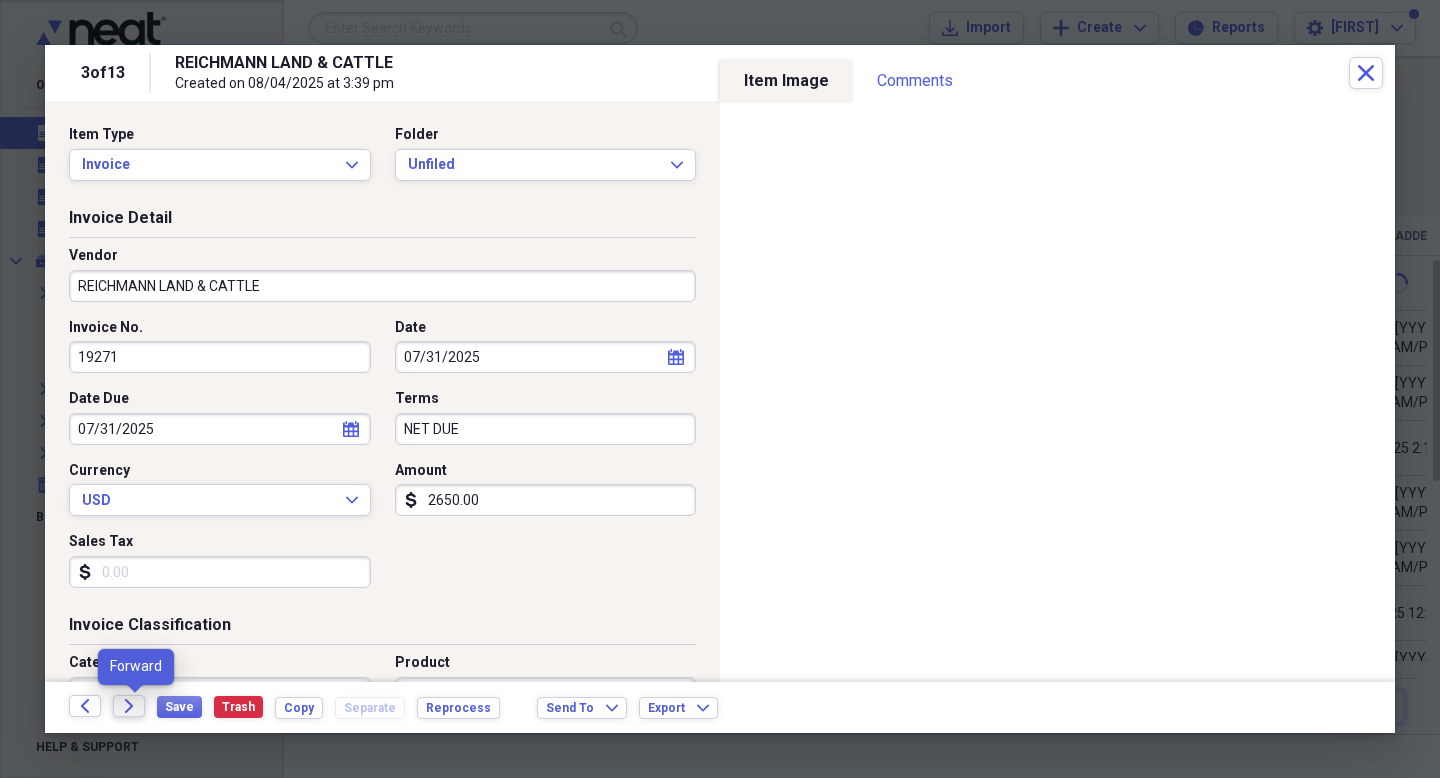 click on "Forward" 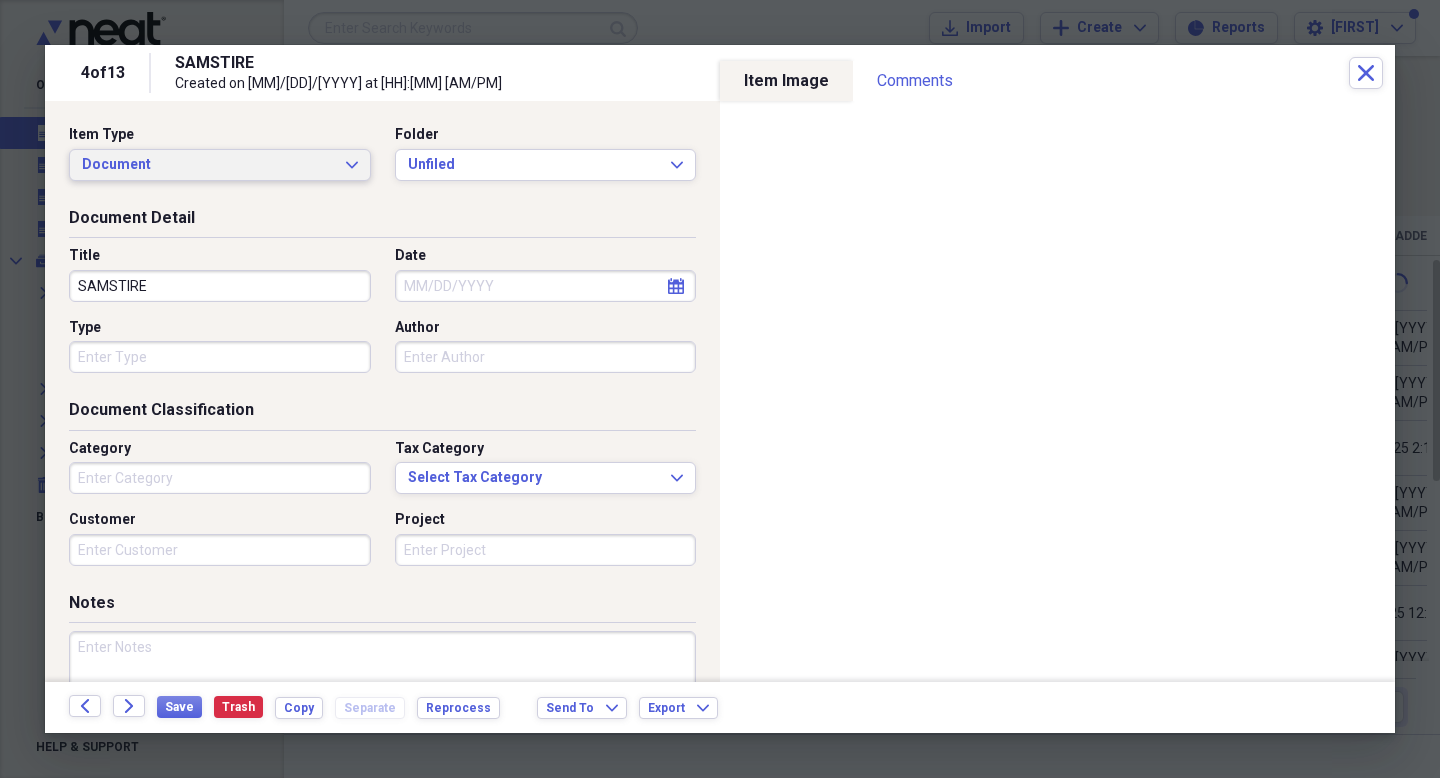 click on "Document" at bounding box center [208, 165] 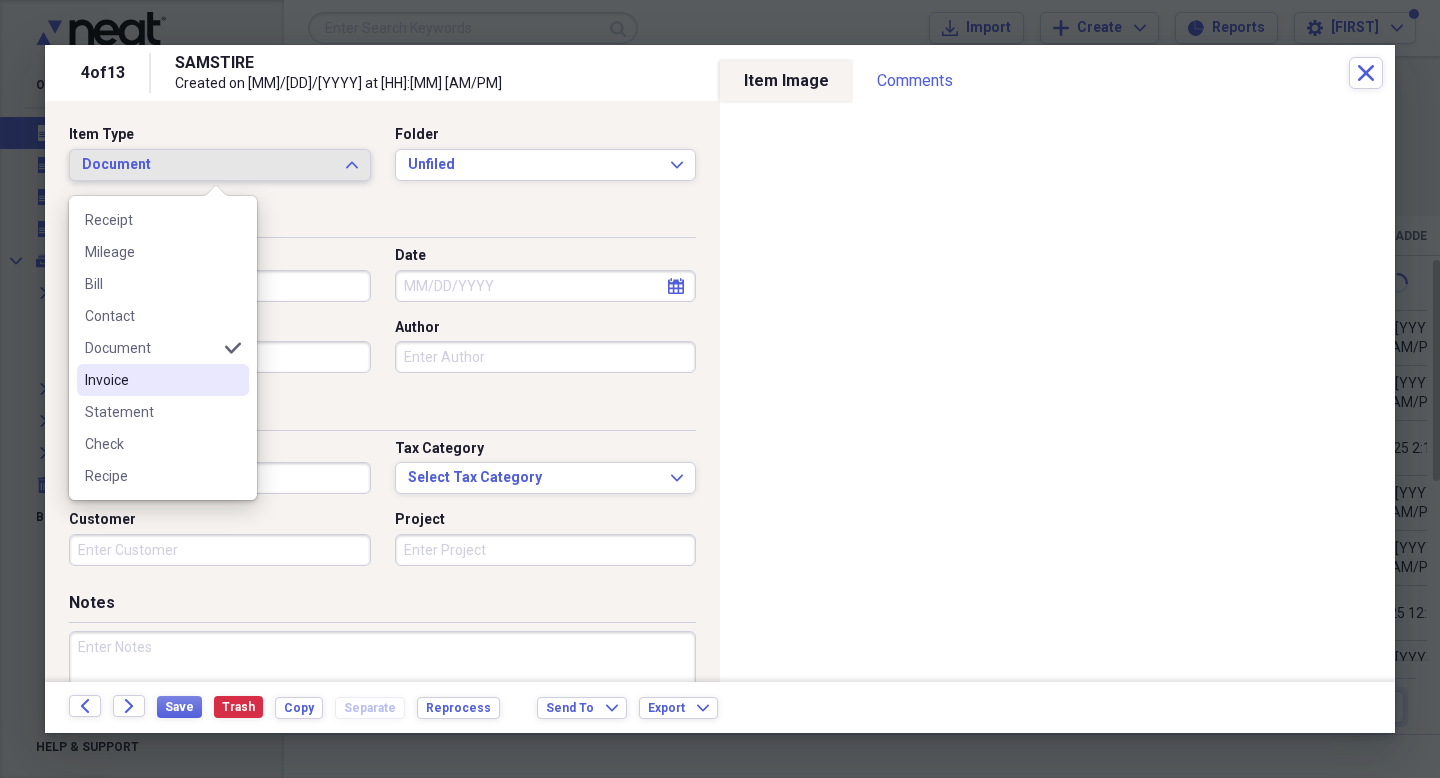 click on "Invoice" at bounding box center (151, 380) 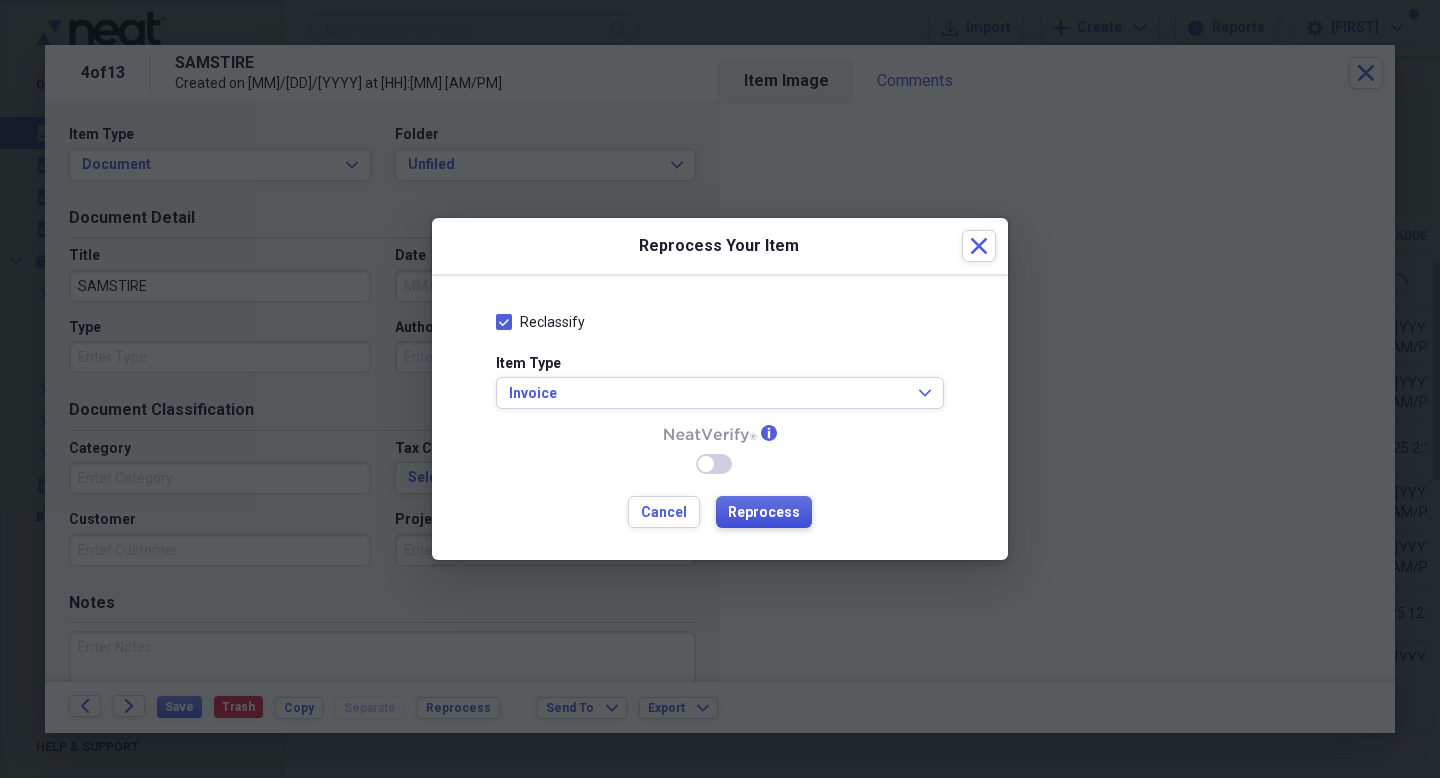 click on "Reprocess" at bounding box center (764, 513) 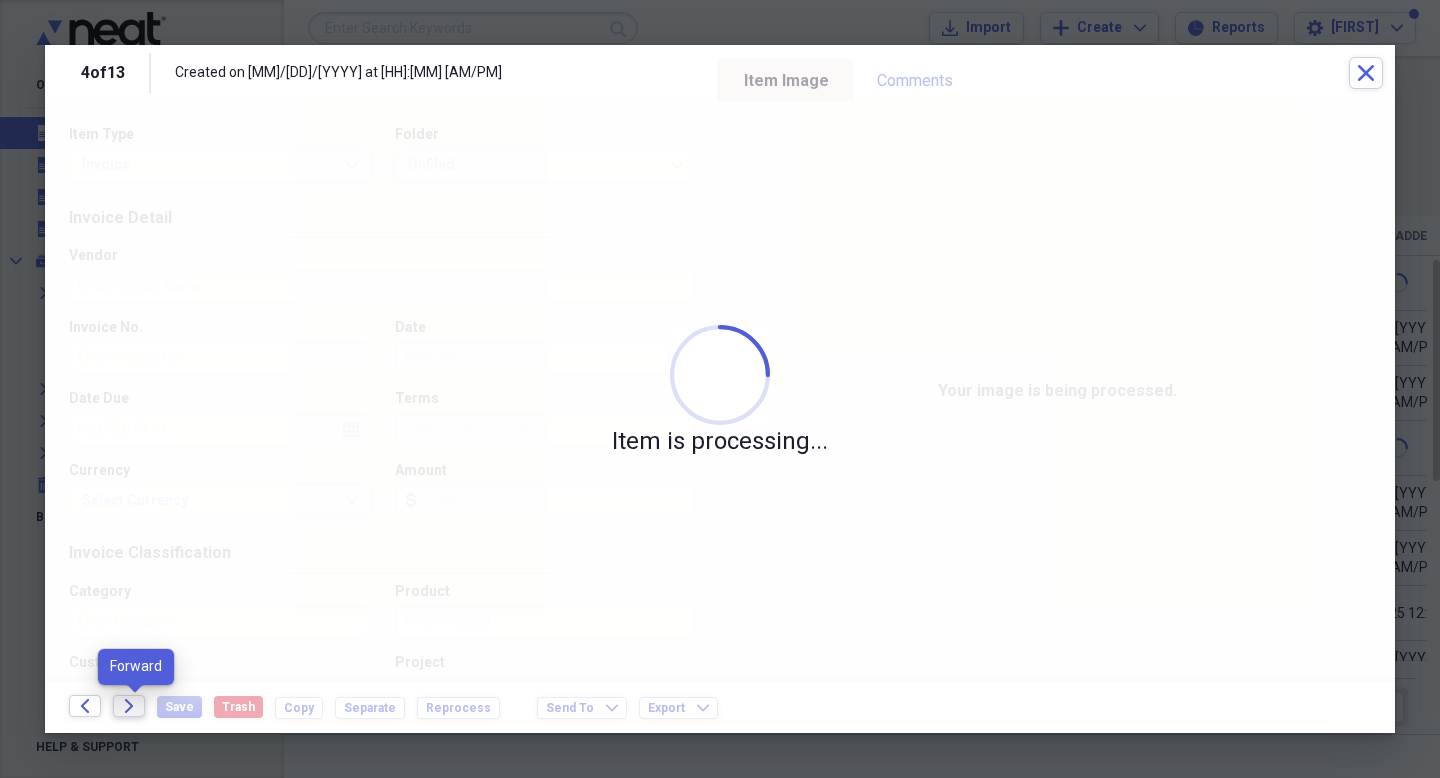 click on "Forward" 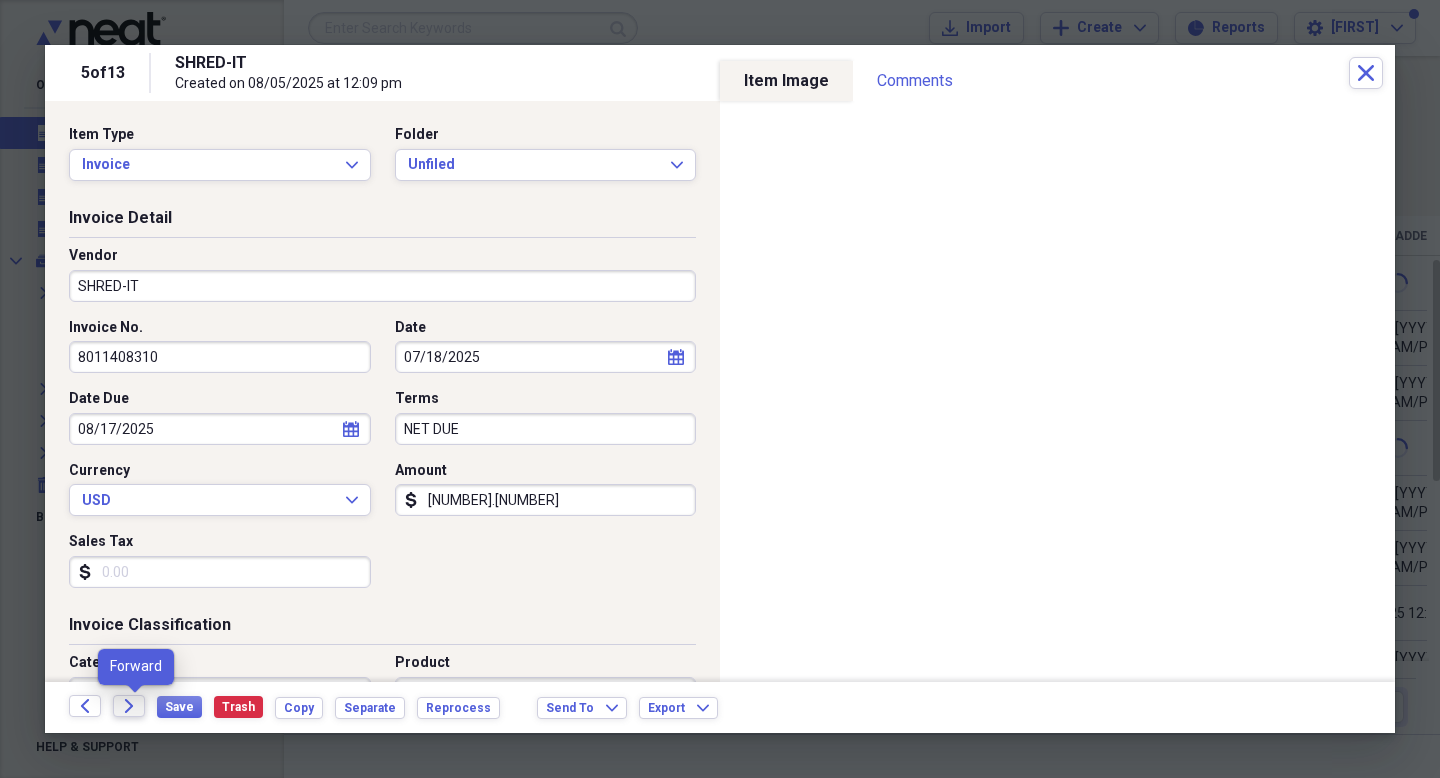 click 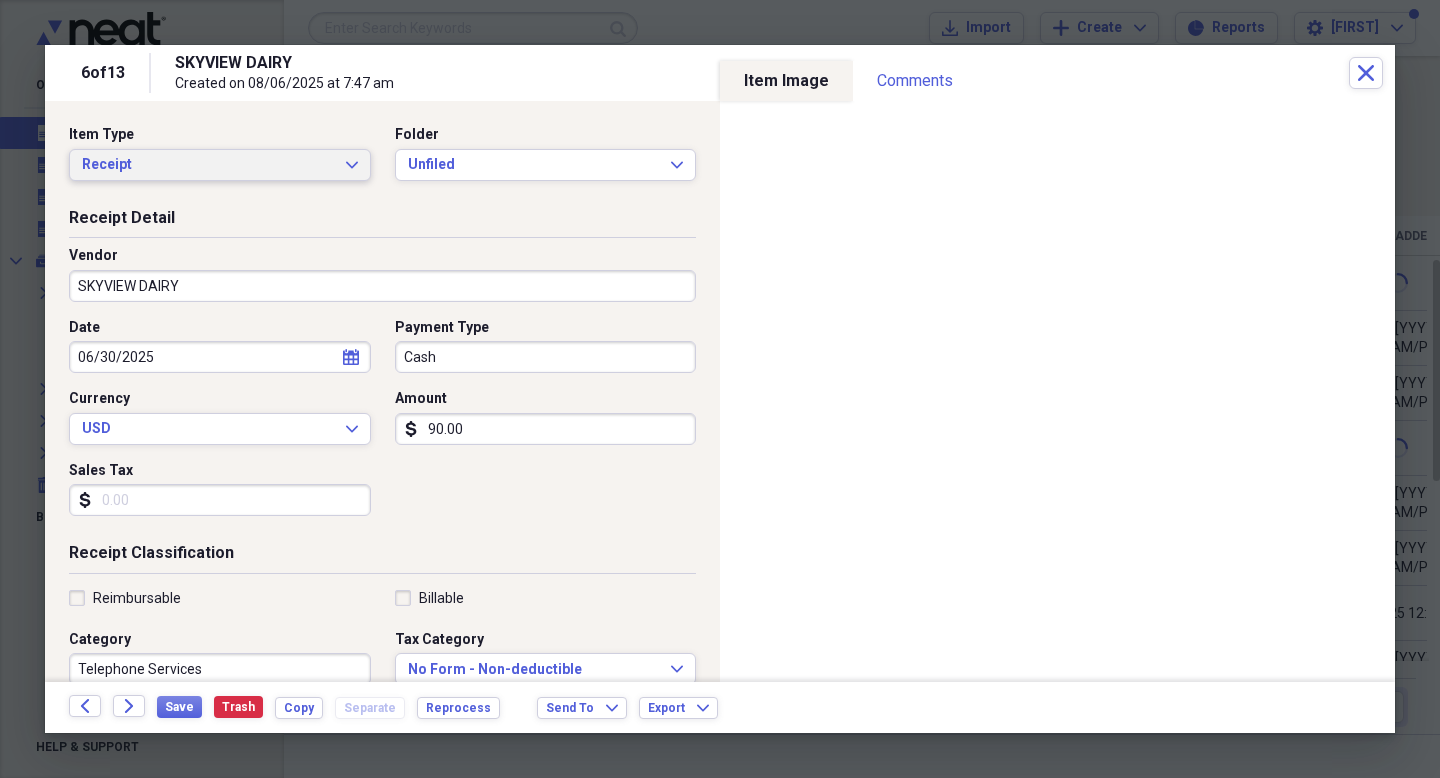 click on "Receipt" at bounding box center [208, 165] 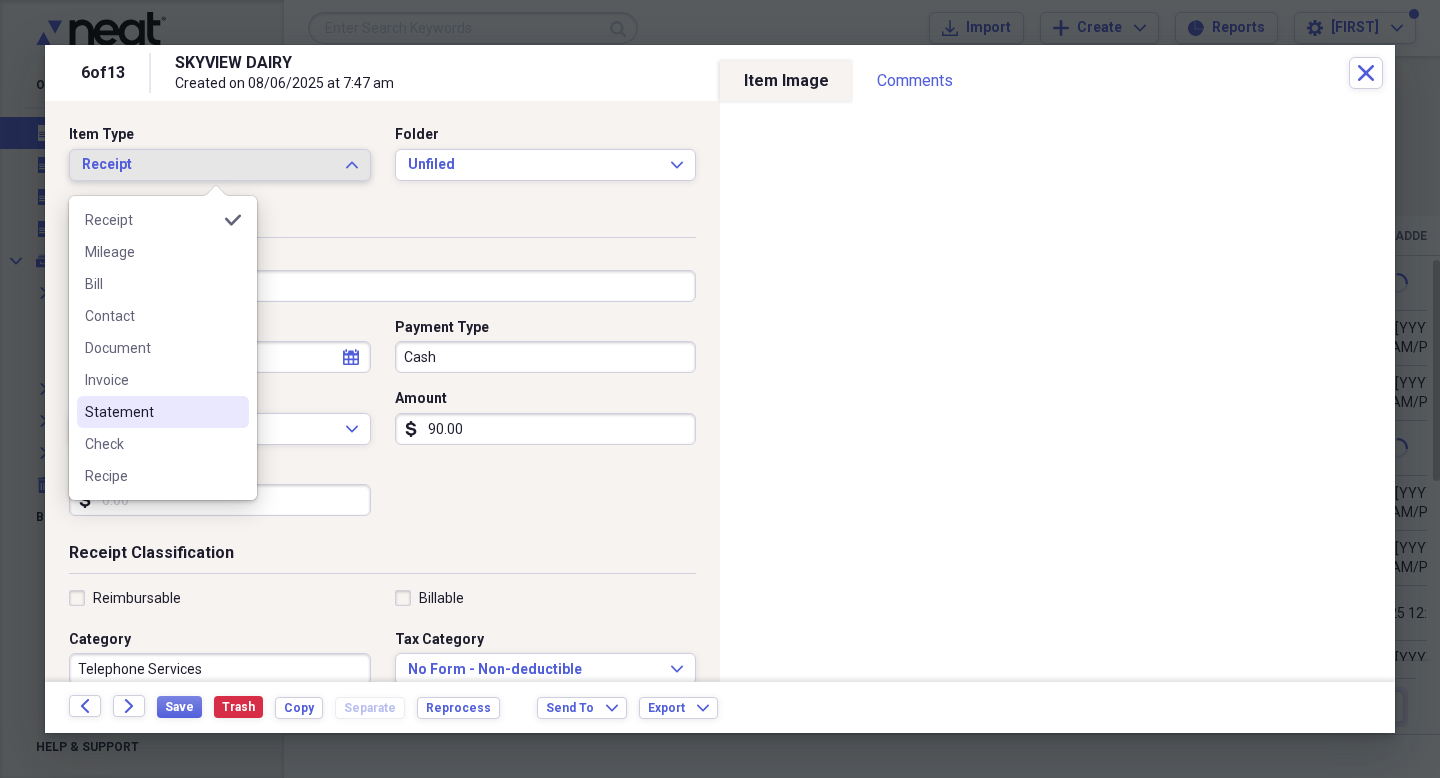 click on "Statement" at bounding box center [151, 412] 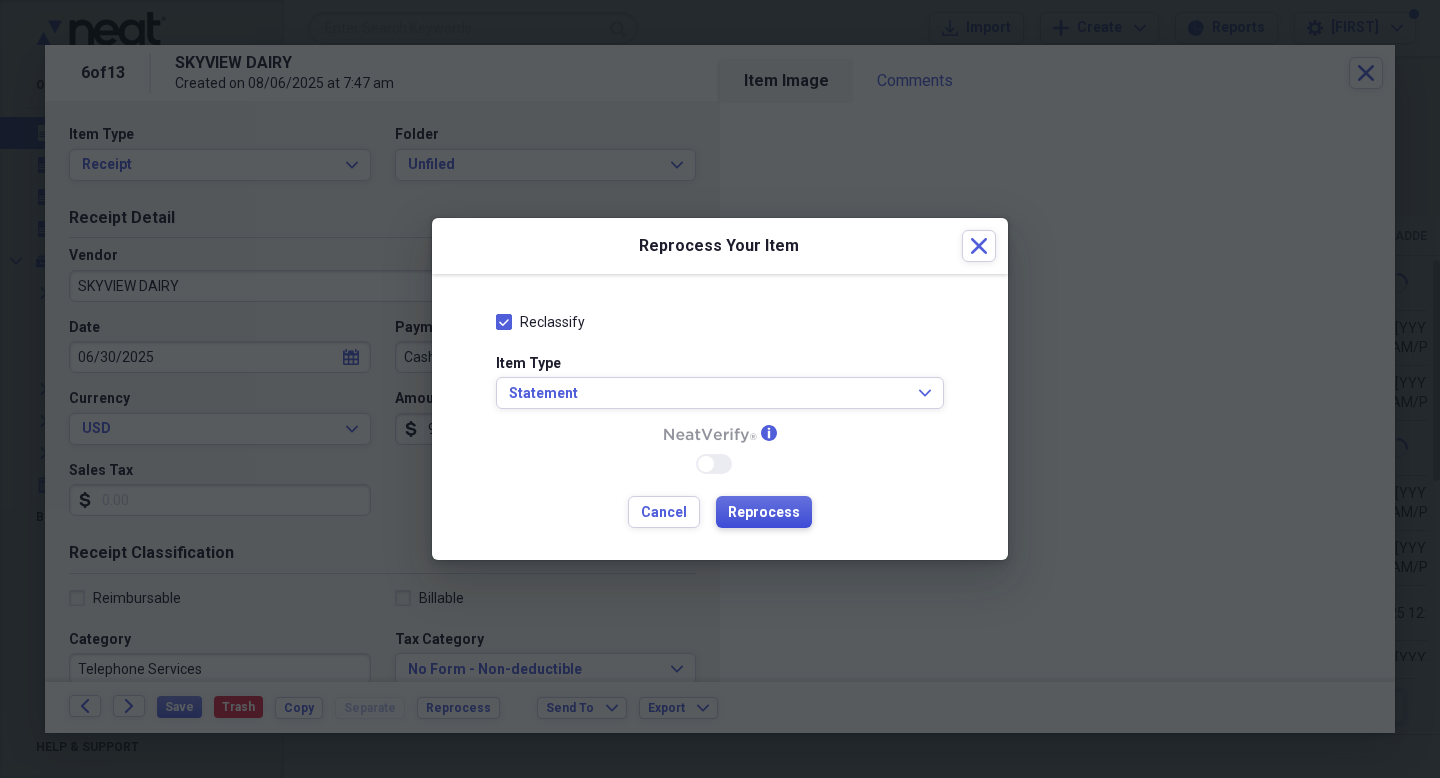 click on "Reprocess" at bounding box center [764, 513] 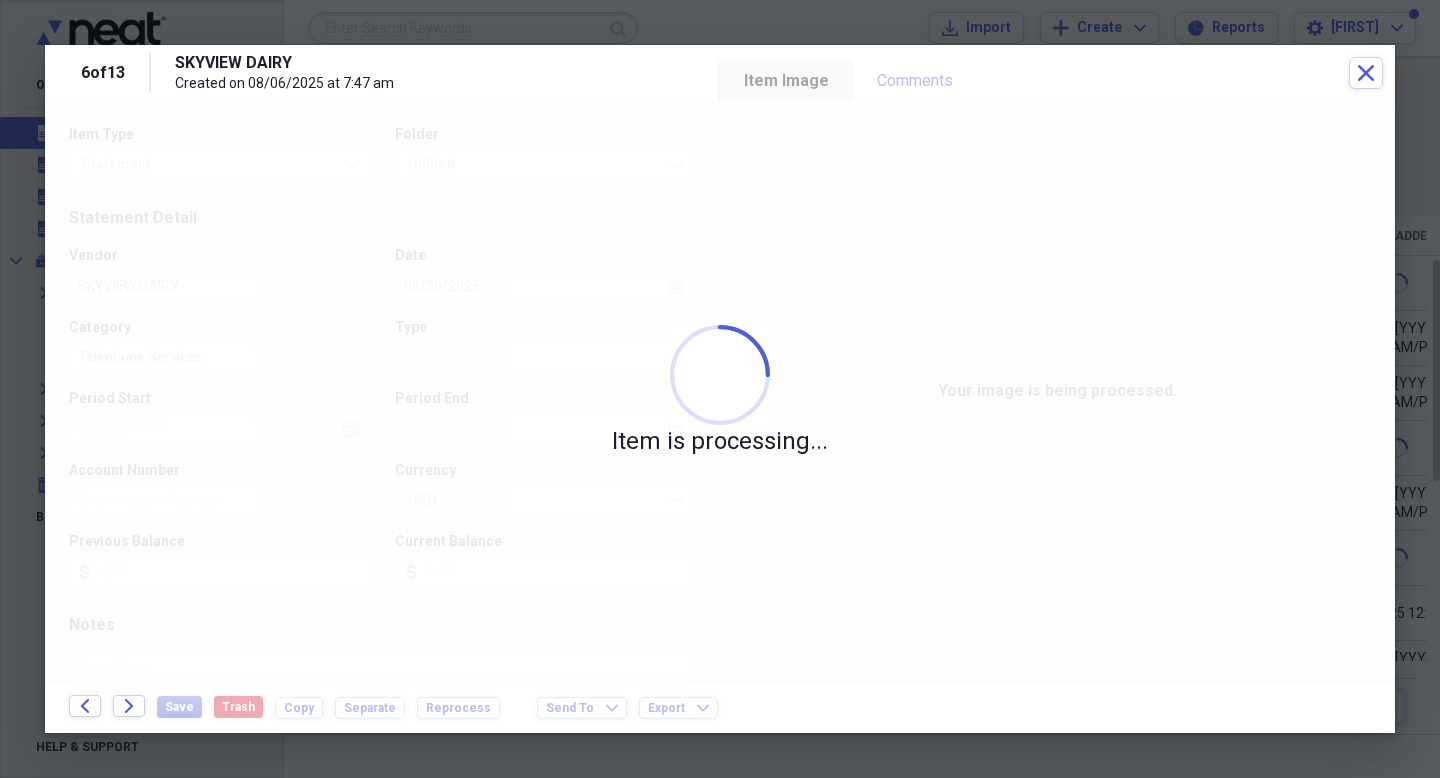 type on "90.00" 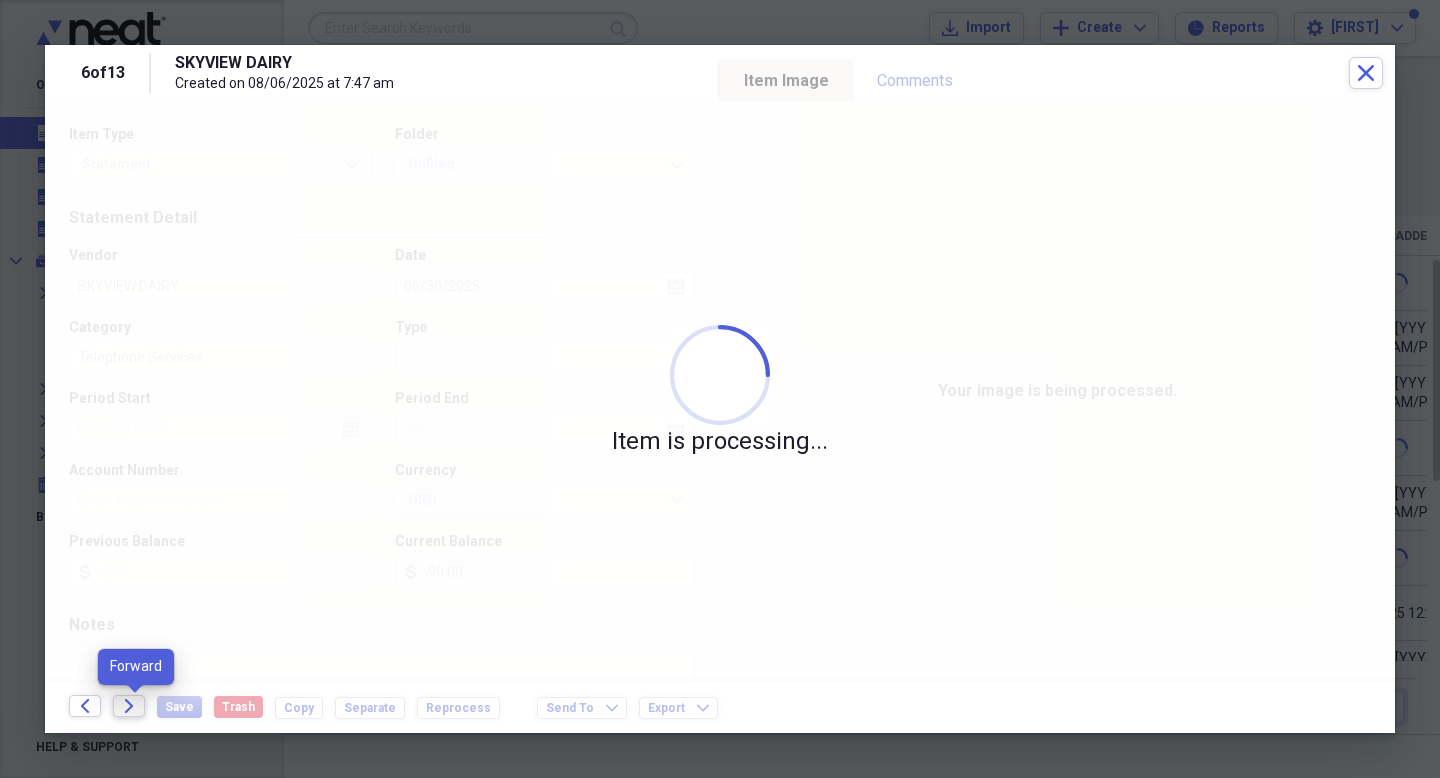 click on "Forward" at bounding box center (129, 706) 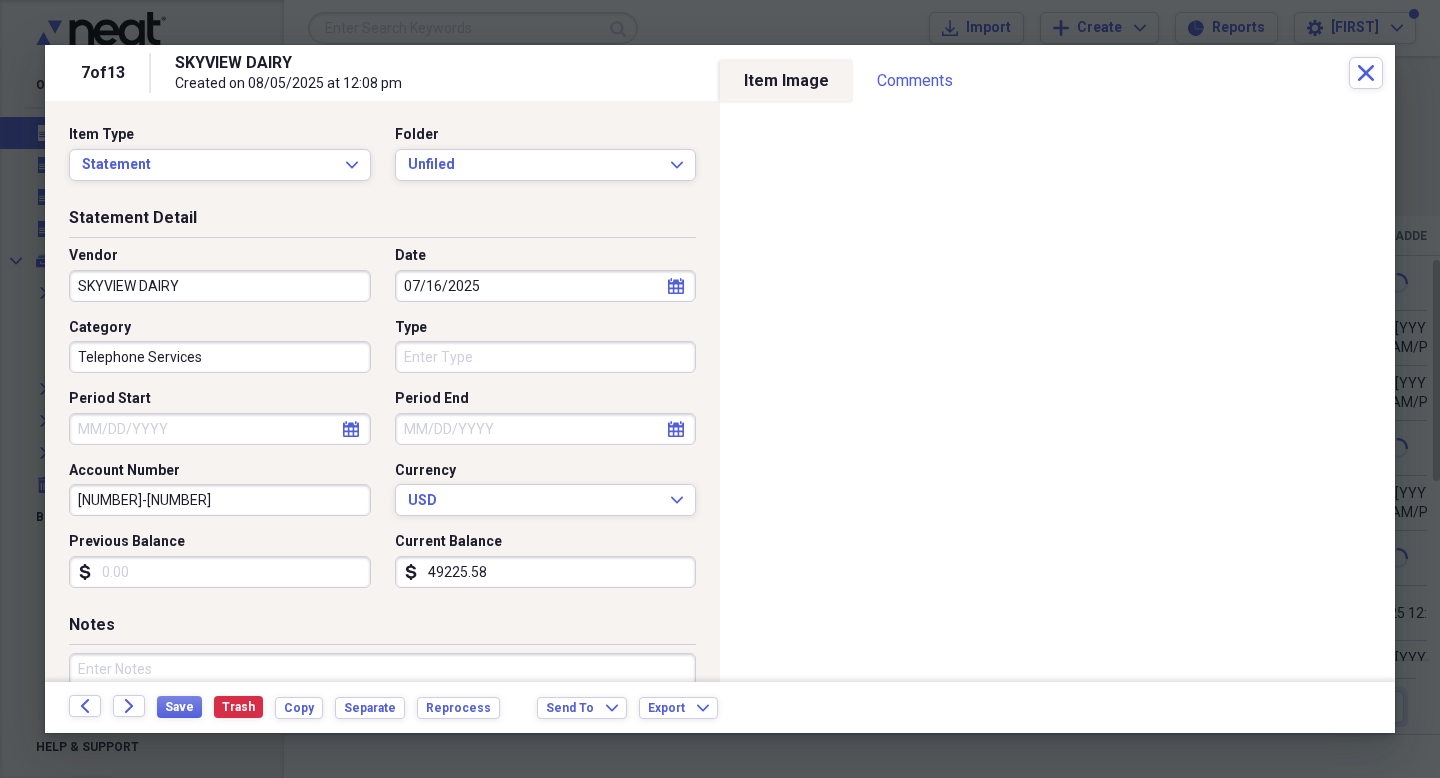 click on "[LAST]" at bounding box center (220, 286) 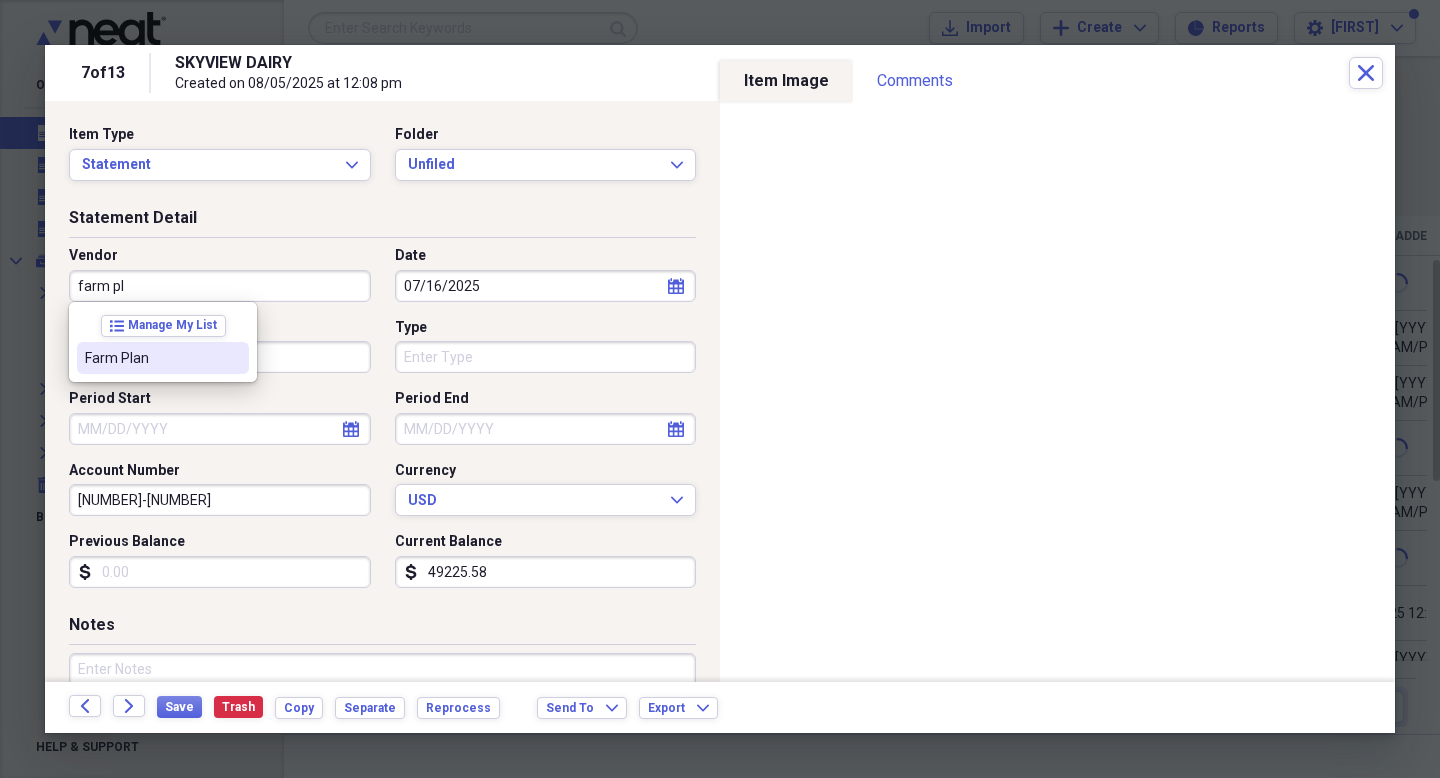 click at bounding box center [233, 358] 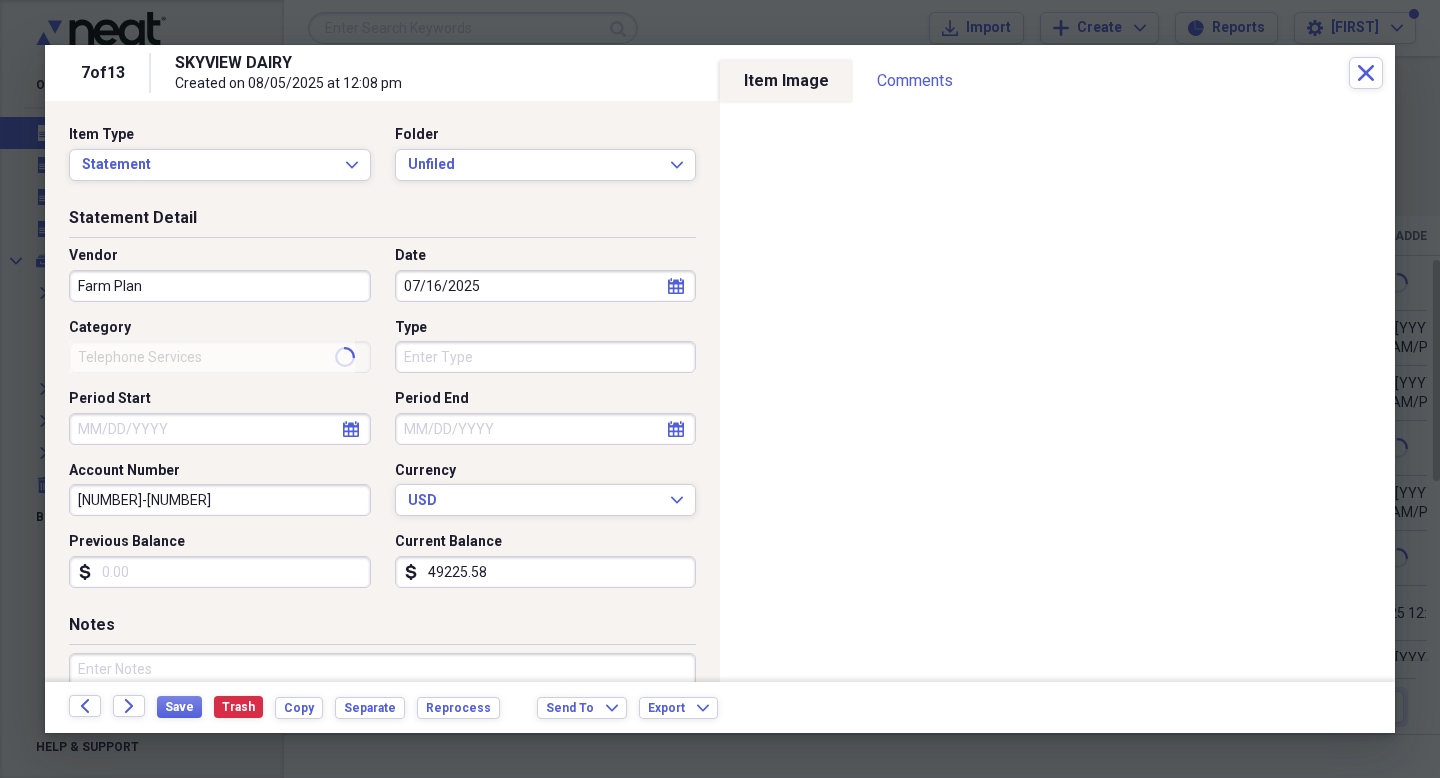 type on "Repairs & Maintenance" 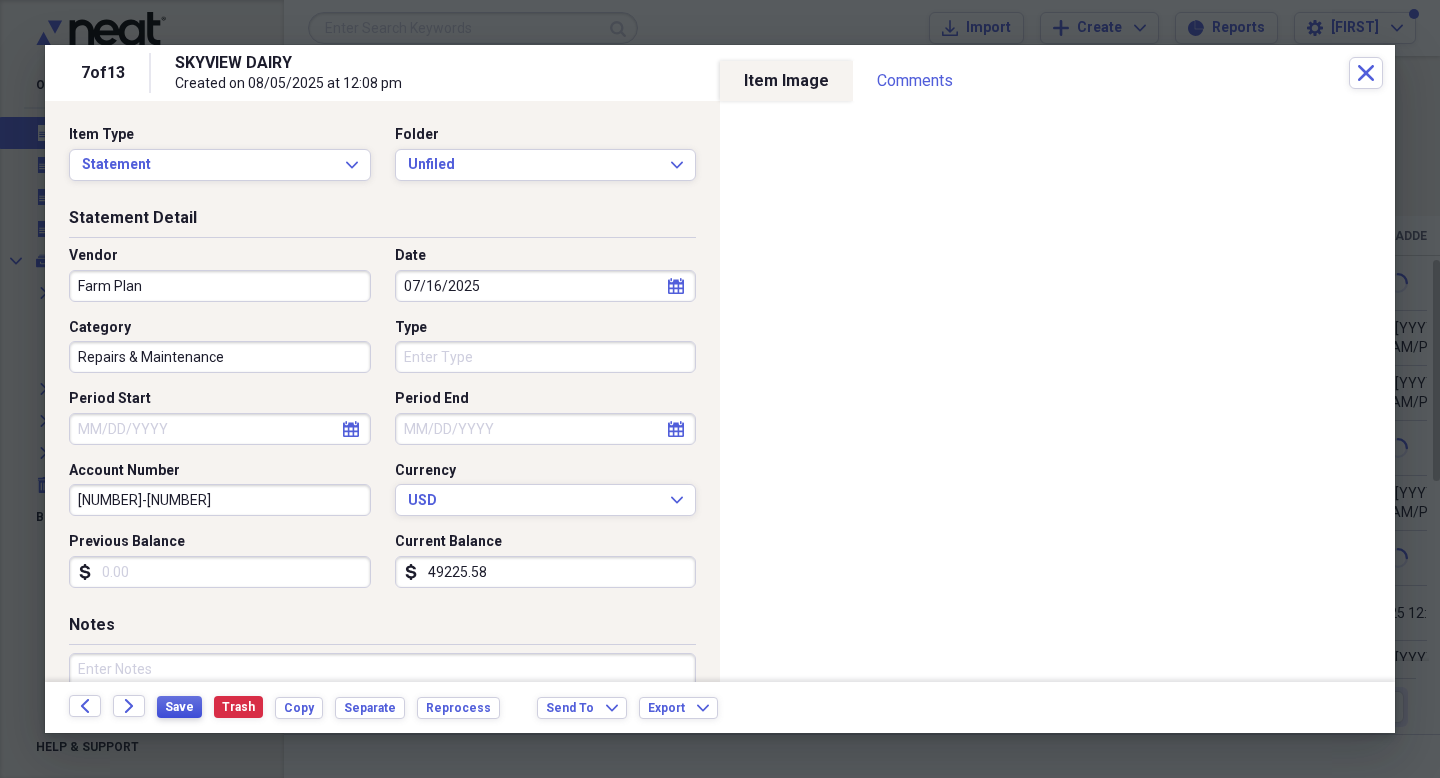 click on "Save" at bounding box center (179, 707) 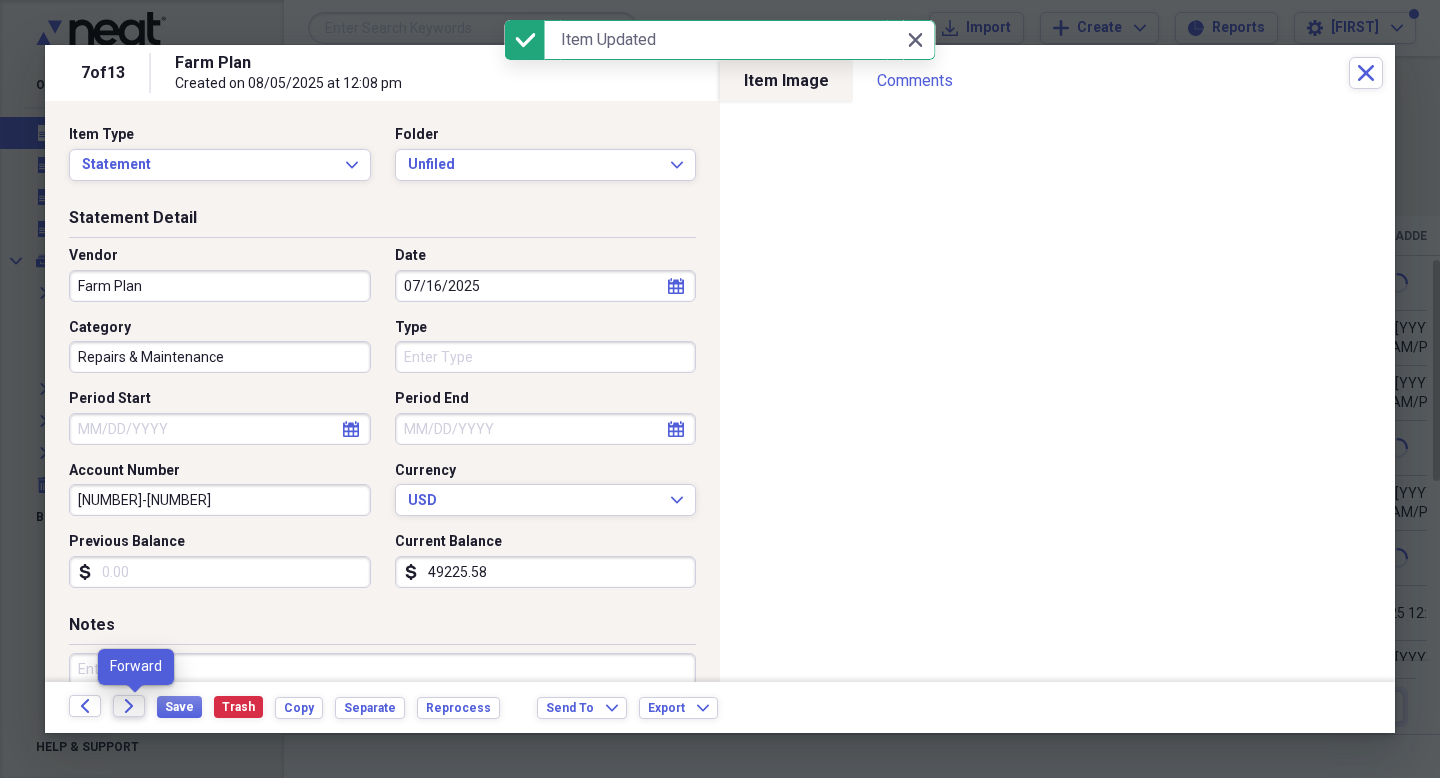 click 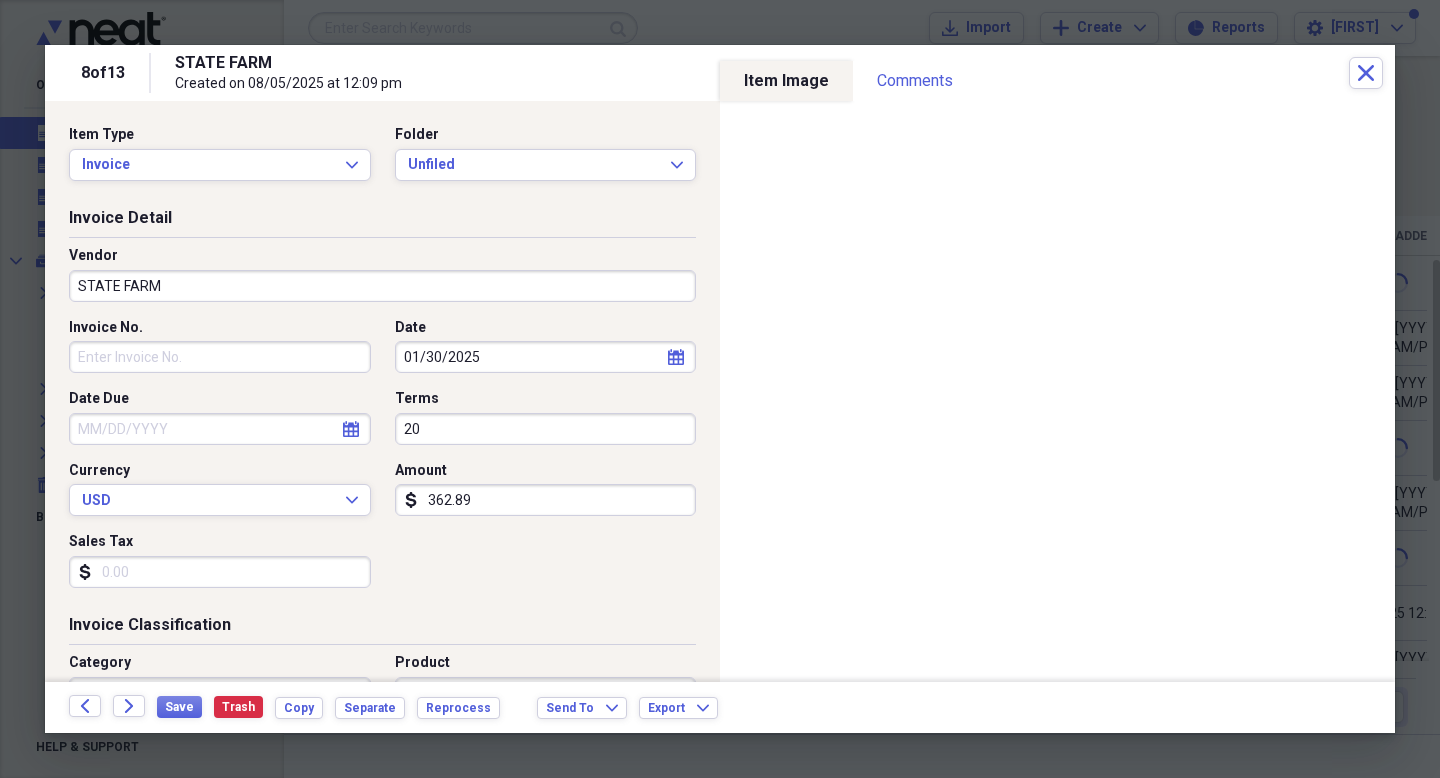 click on "calendar" 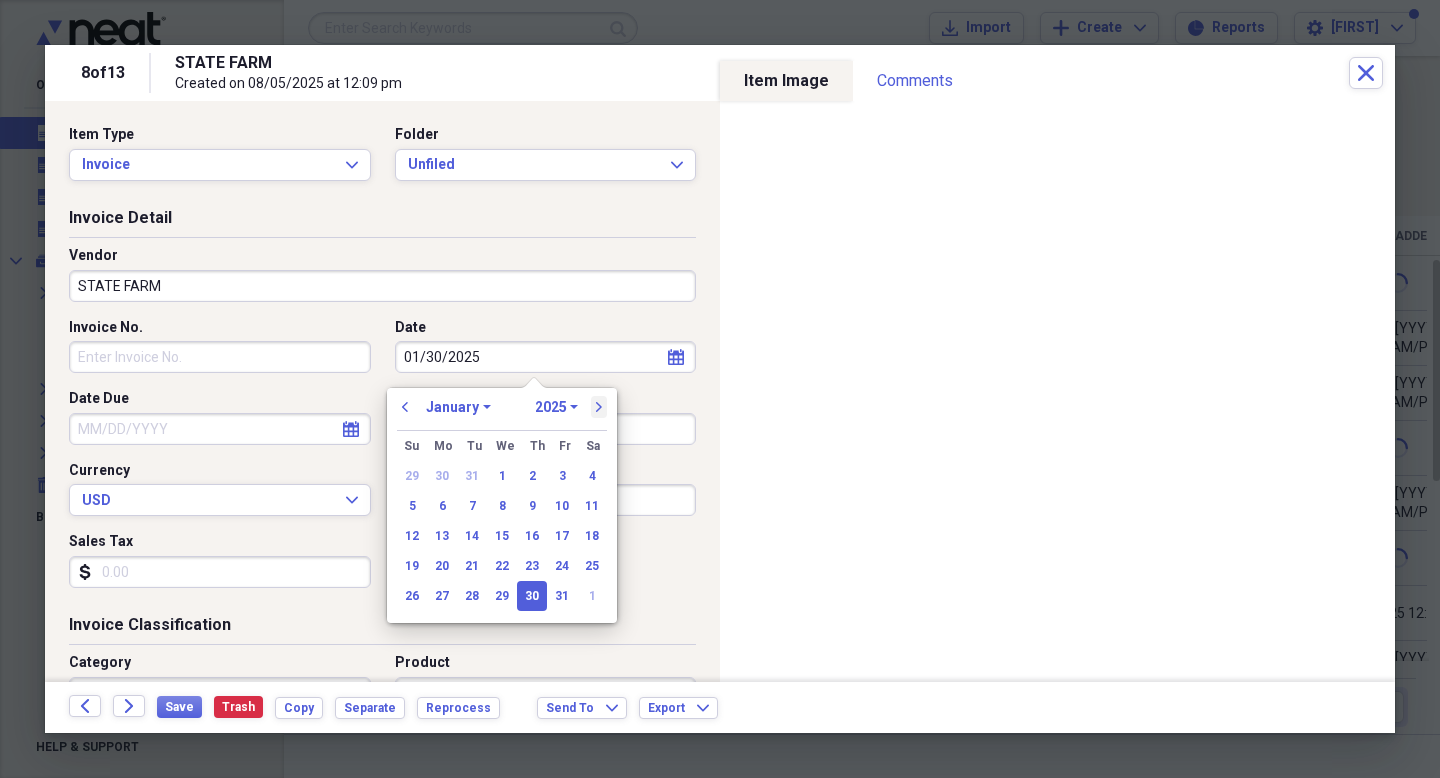 click on "next" at bounding box center (599, 407) 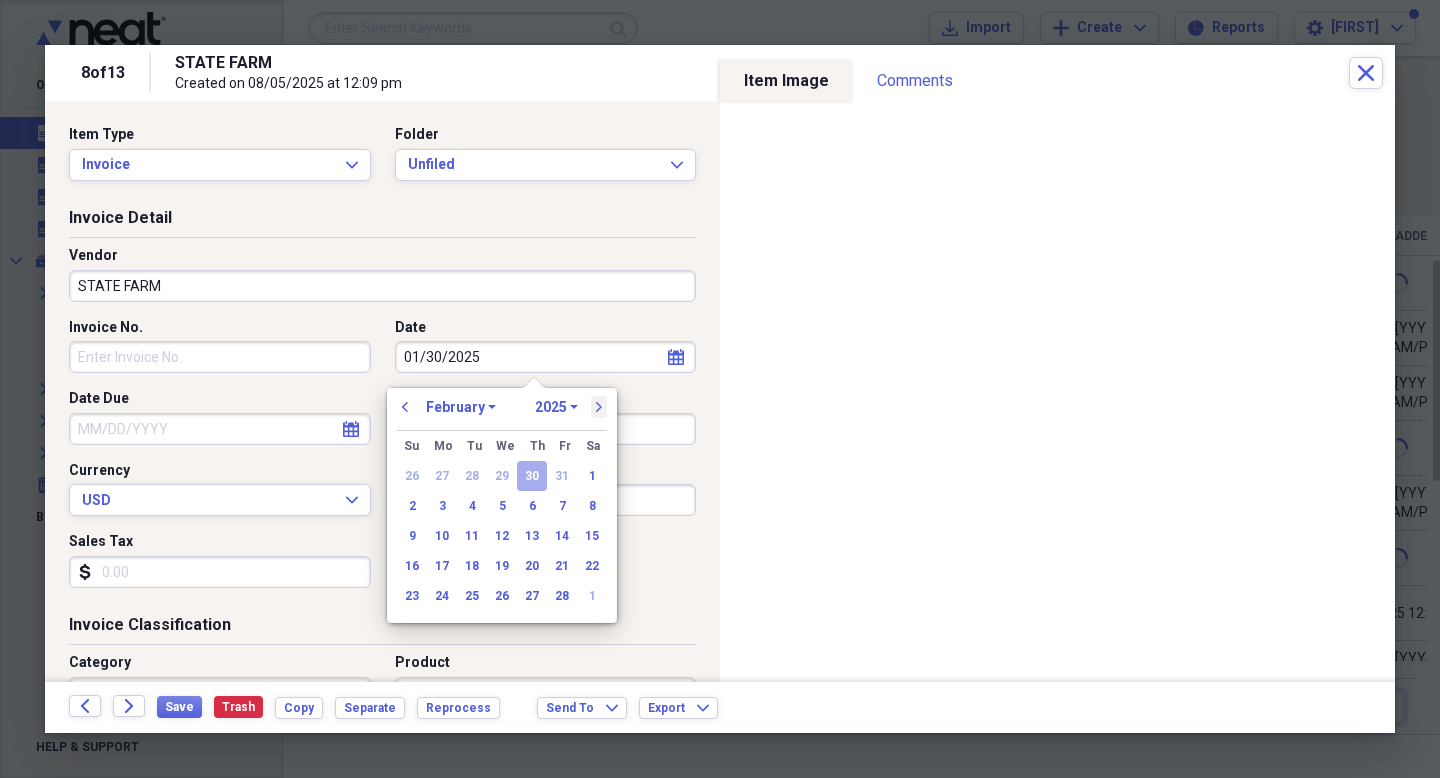 click on "next" at bounding box center (599, 407) 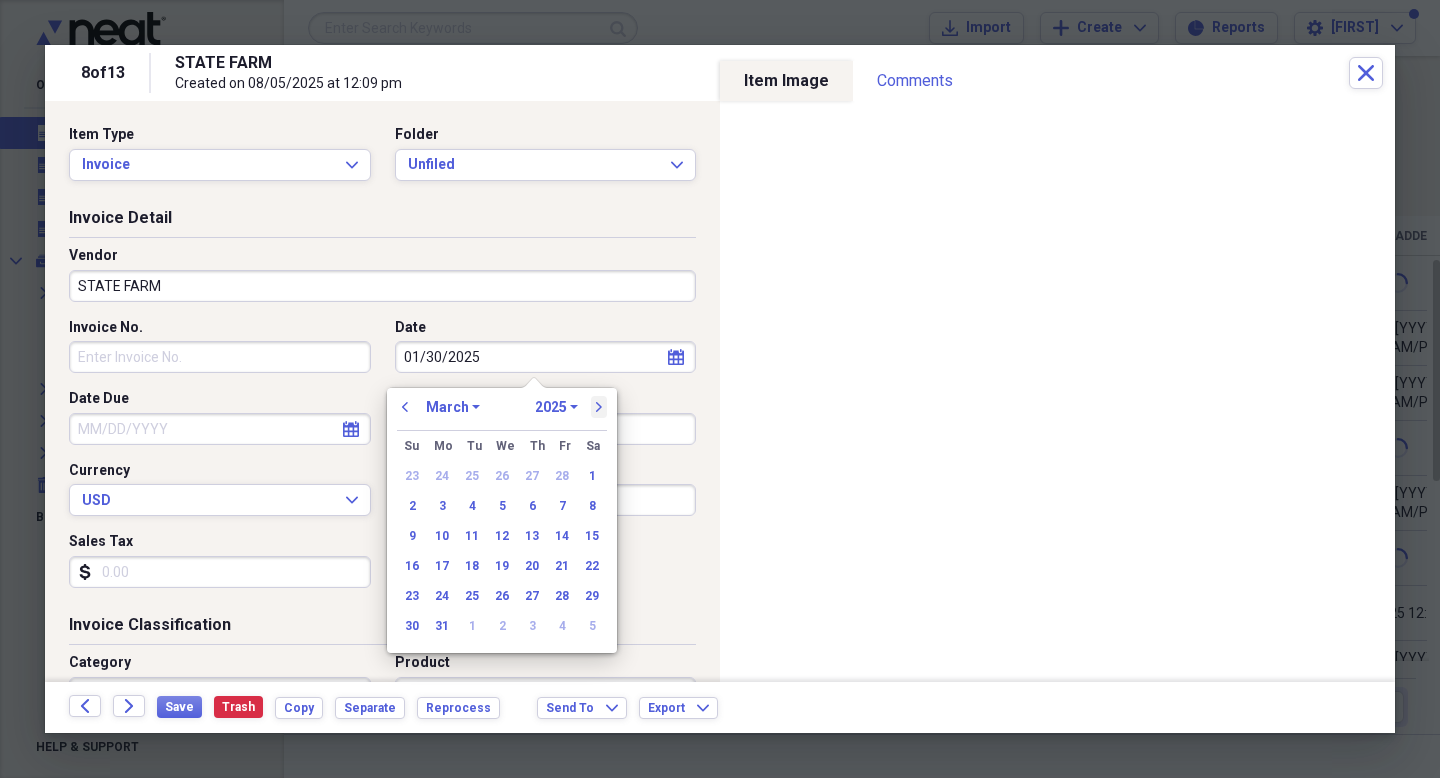 click on "next" at bounding box center (599, 407) 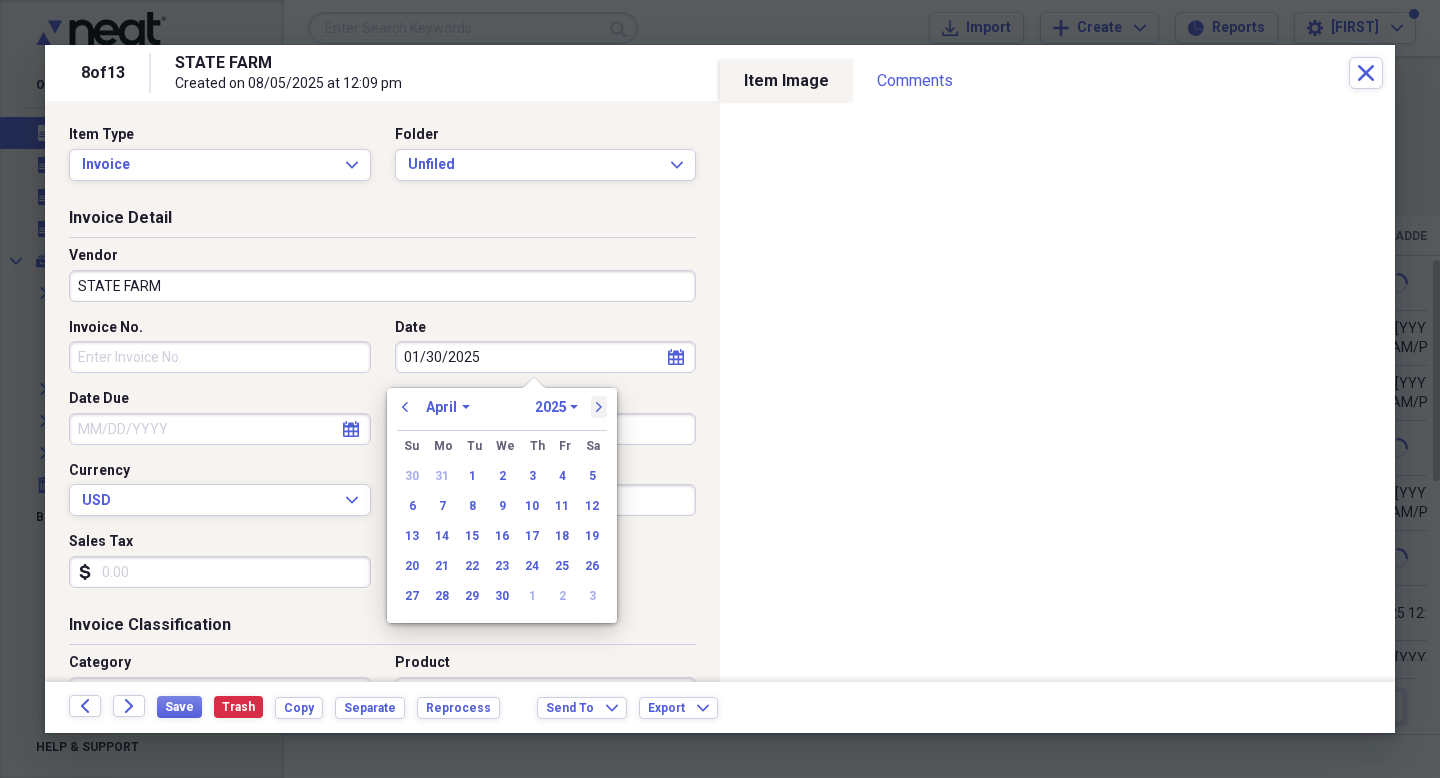 click on "next" at bounding box center (599, 407) 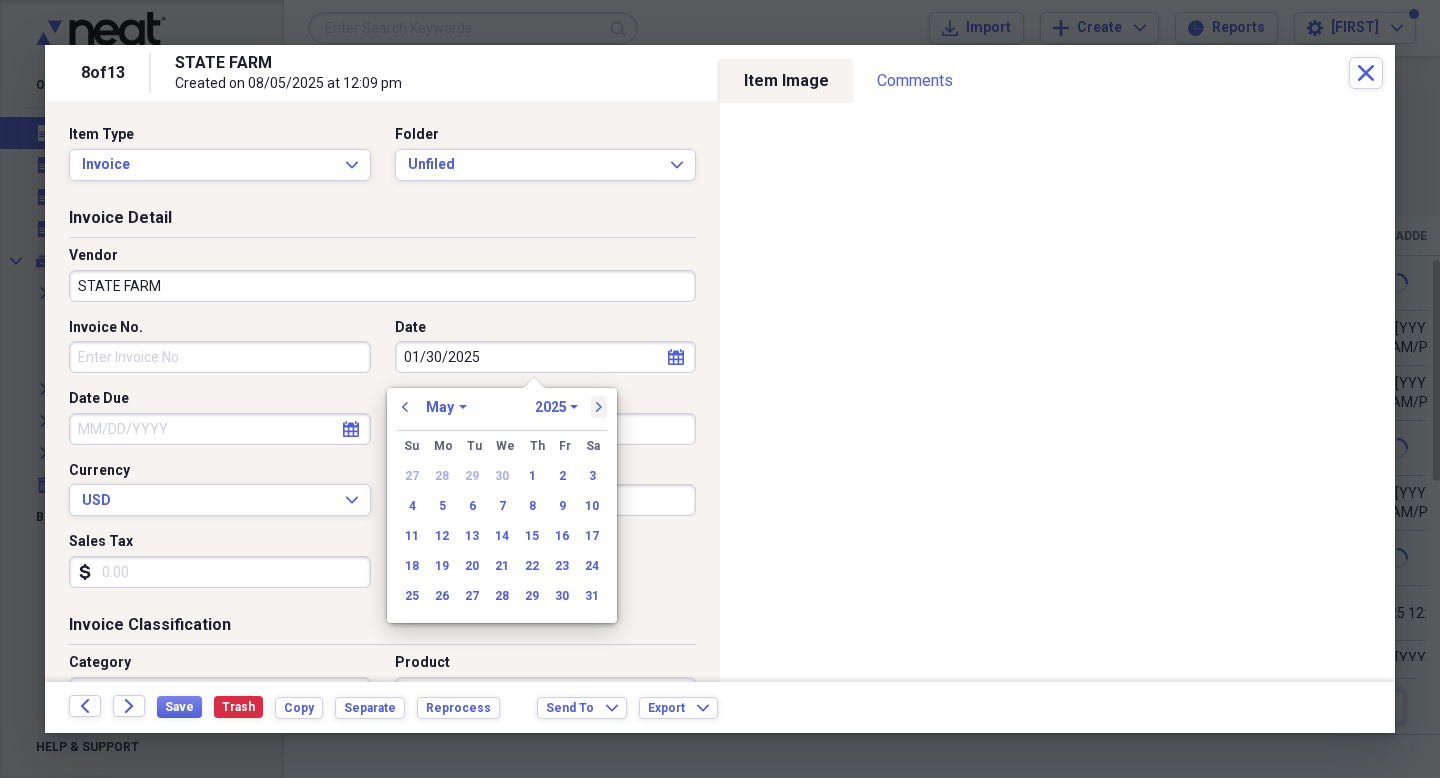 click on "next" at bounding box center [599, 407] 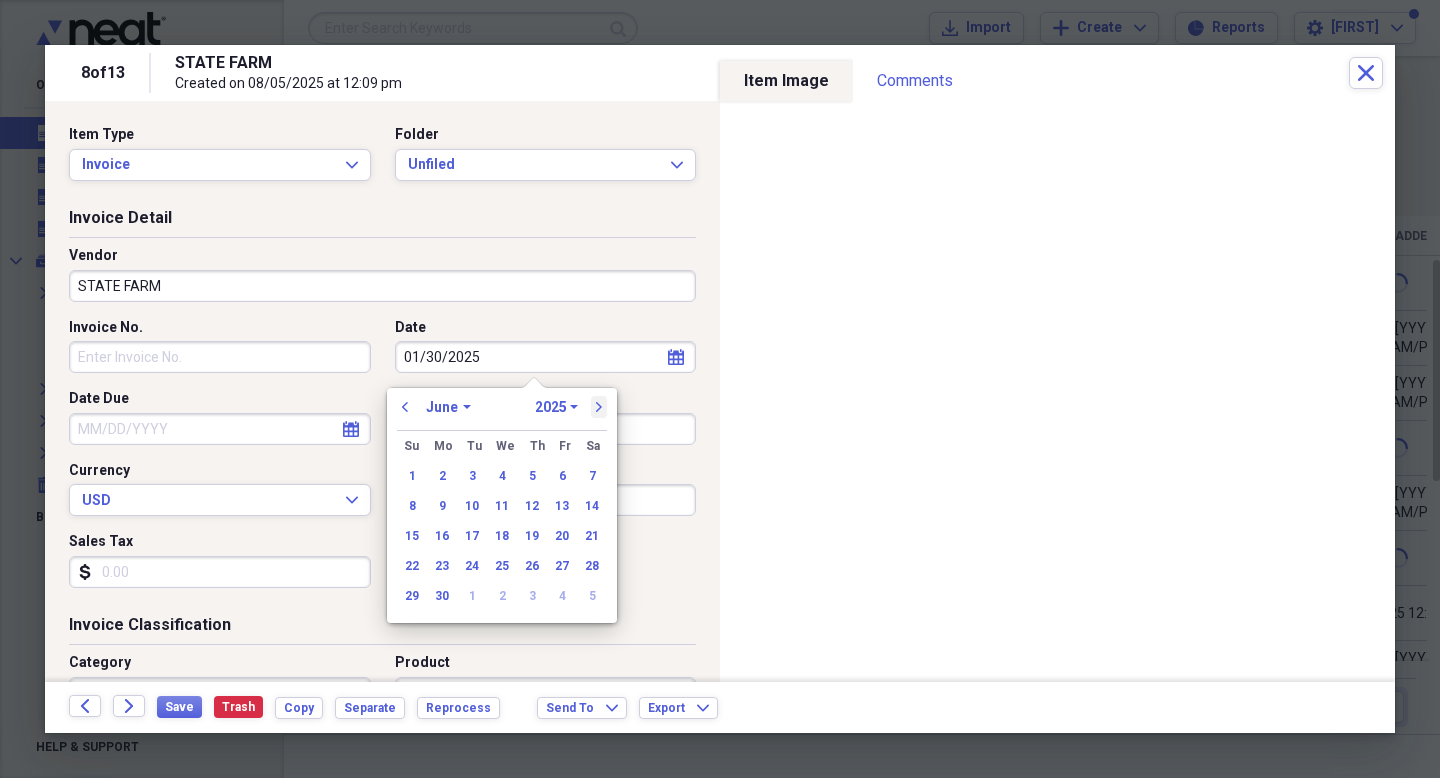 click on "next" at bounding box center (599, 407) 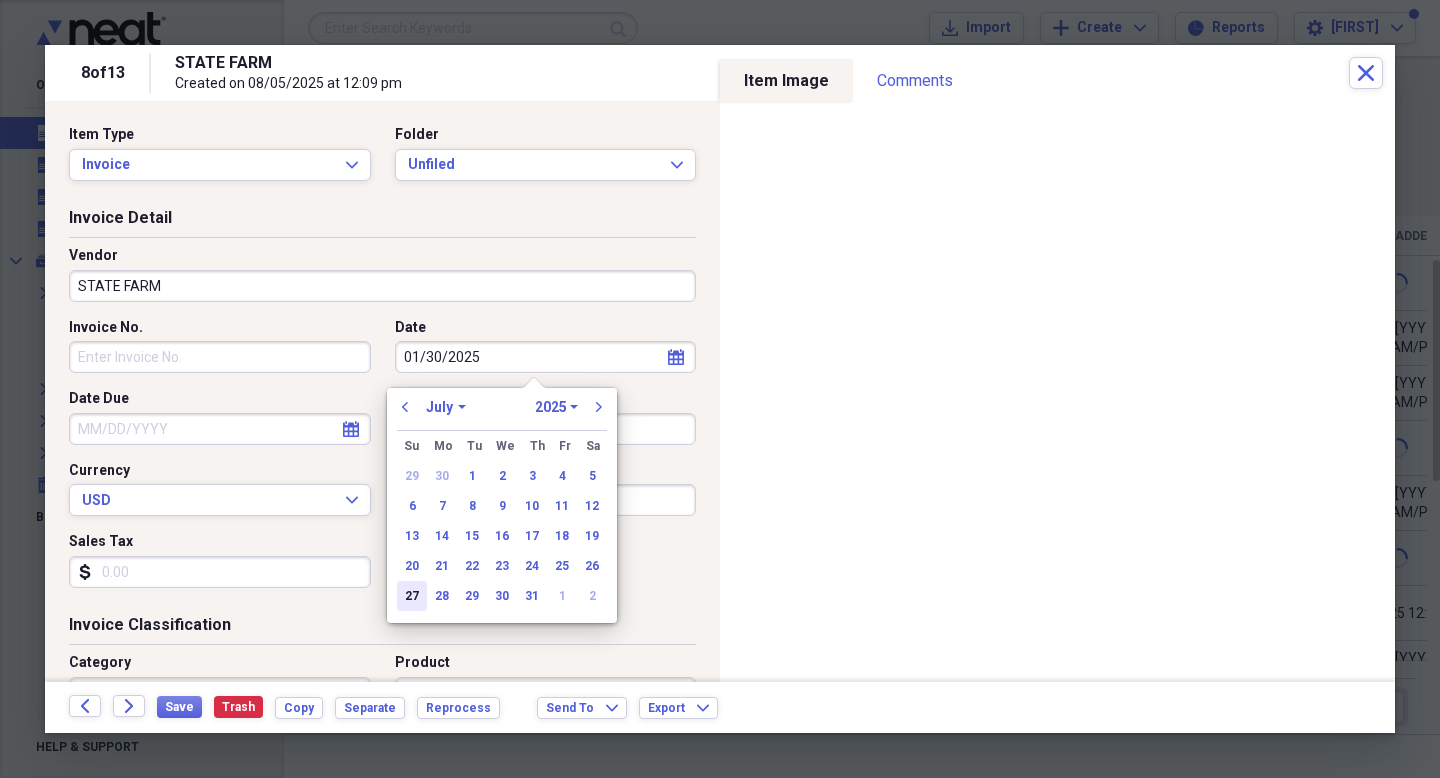click on "27" at bounding box center [412, 596] 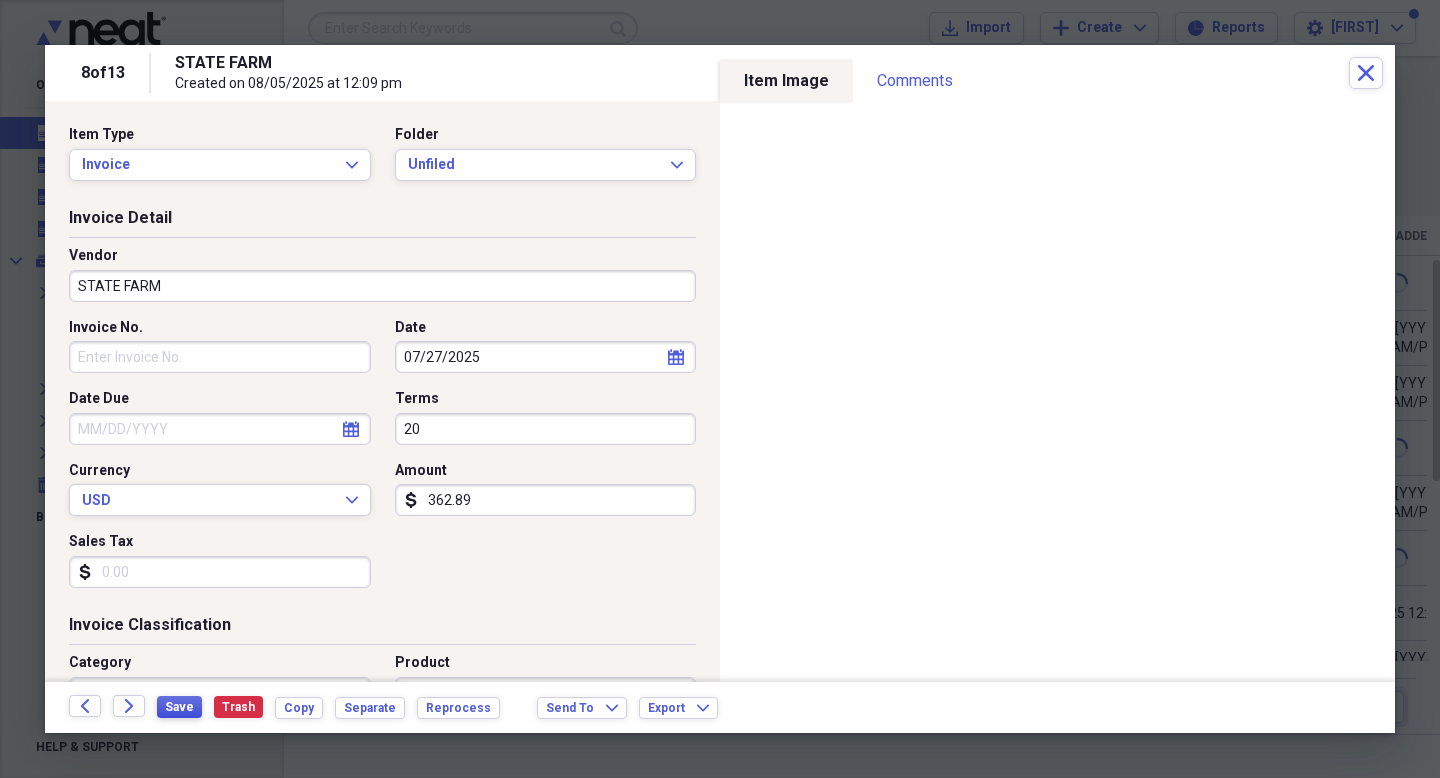 click on "Save" at bounding box center [179, 707] 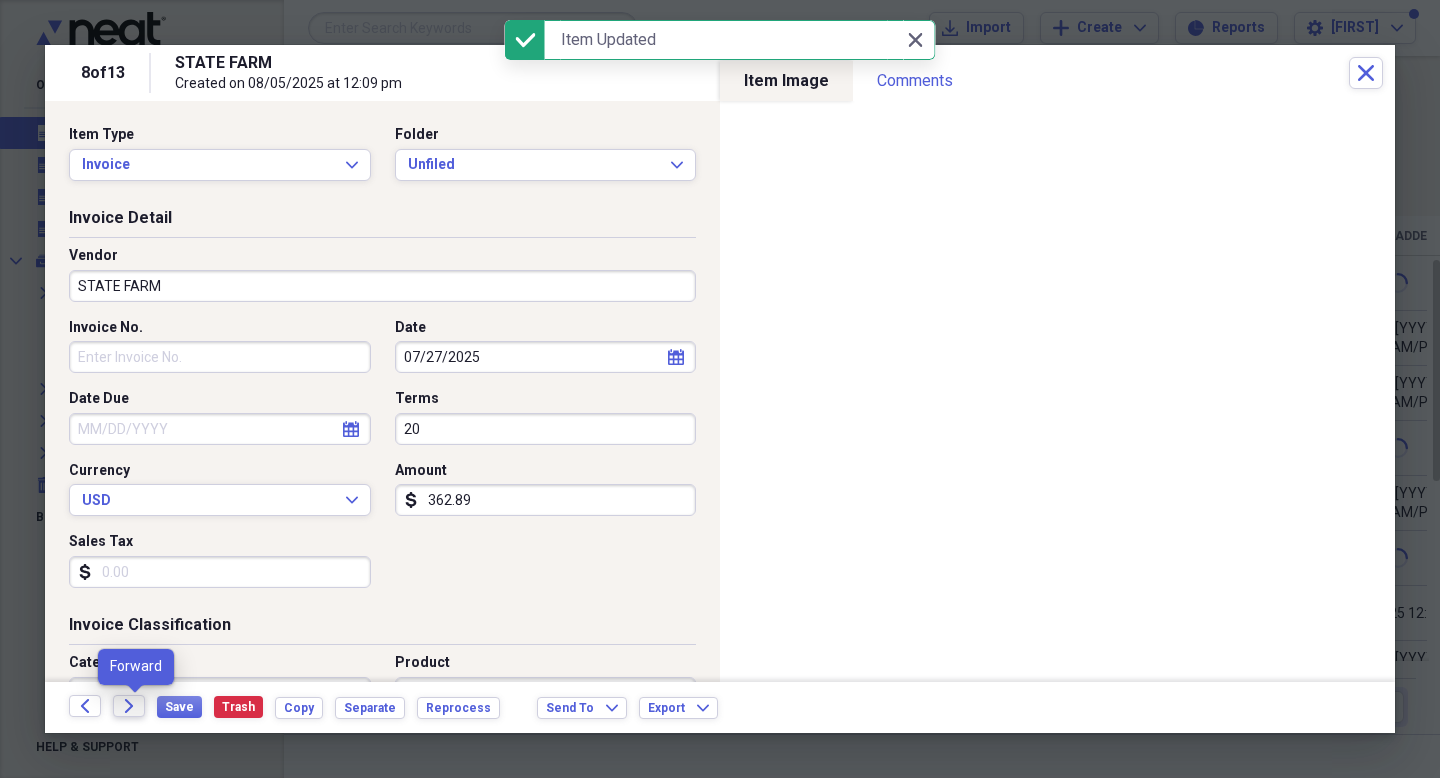 click 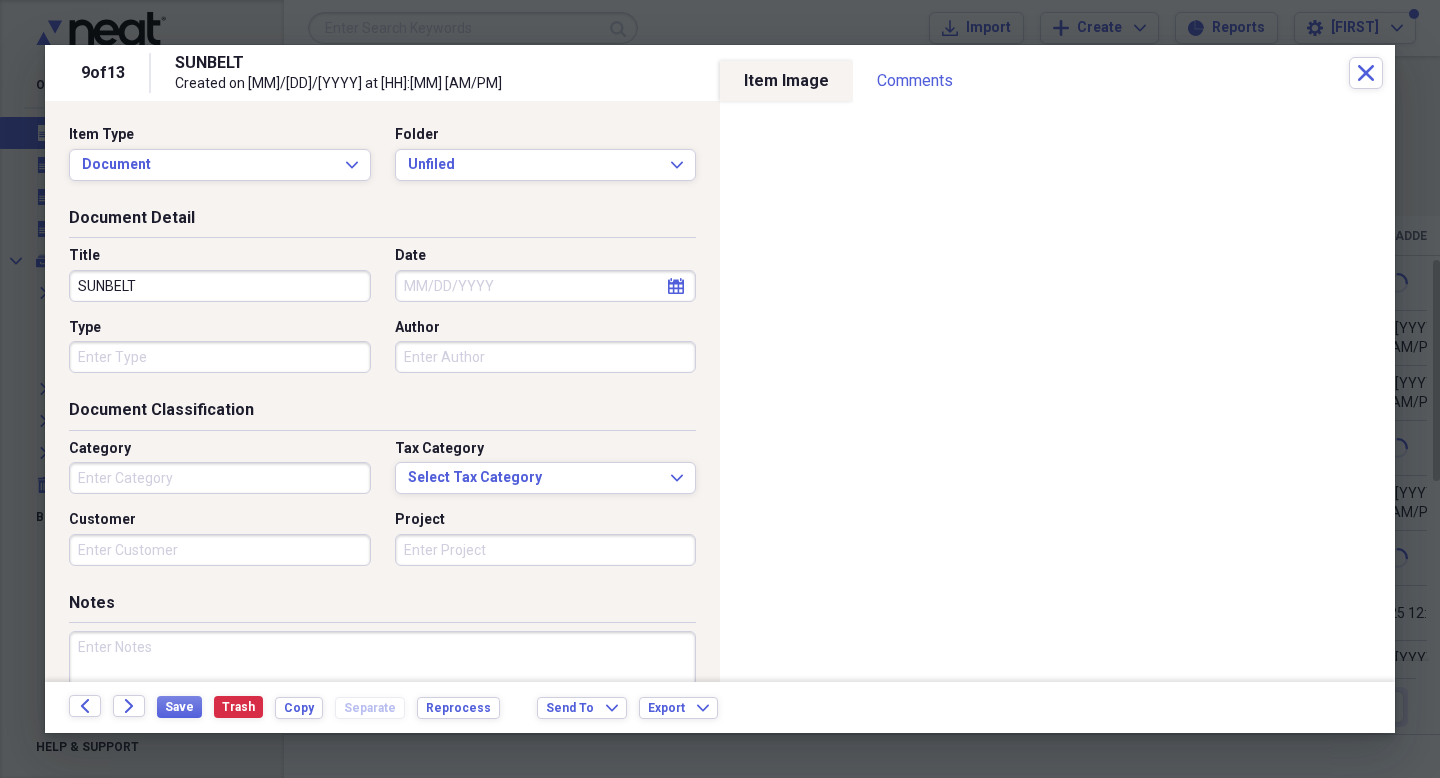 click on "calendar" 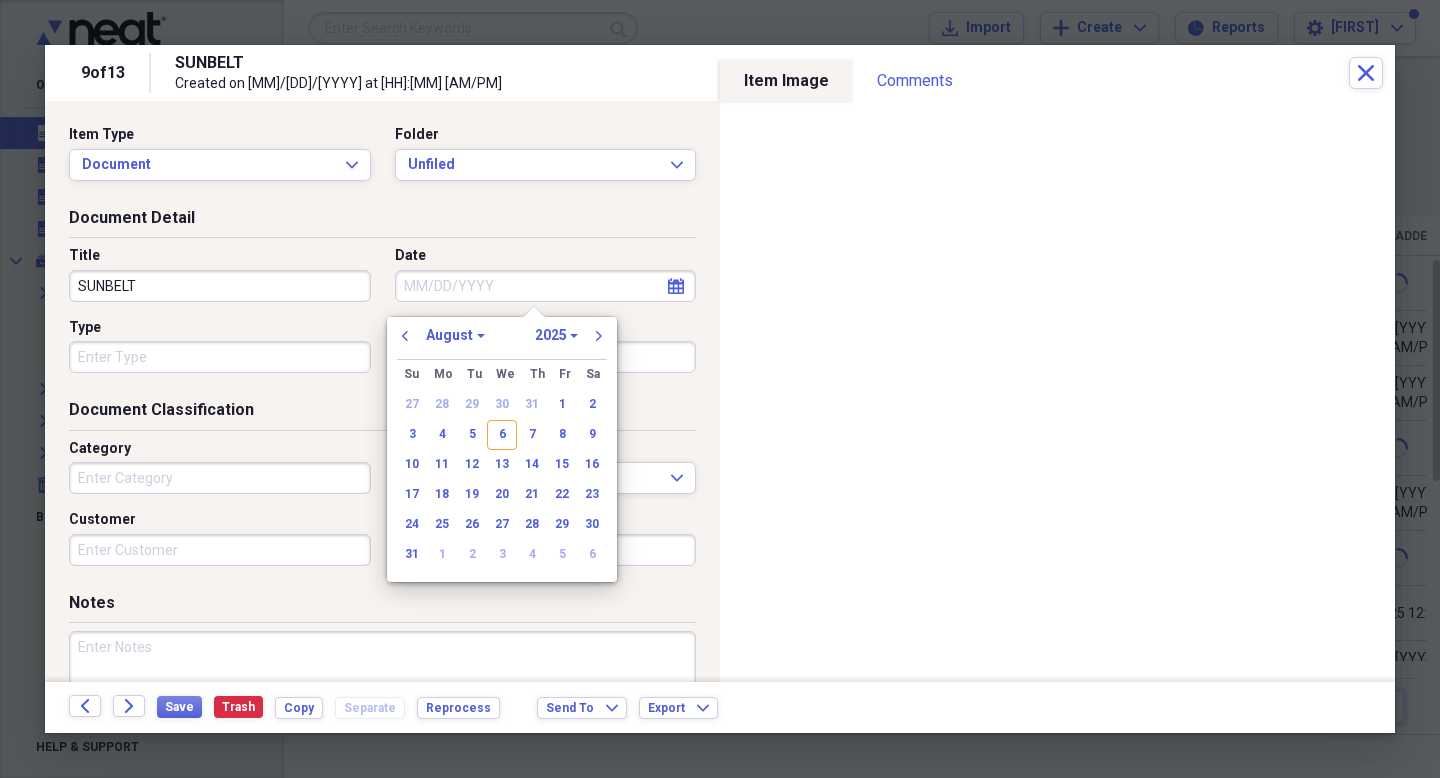 click 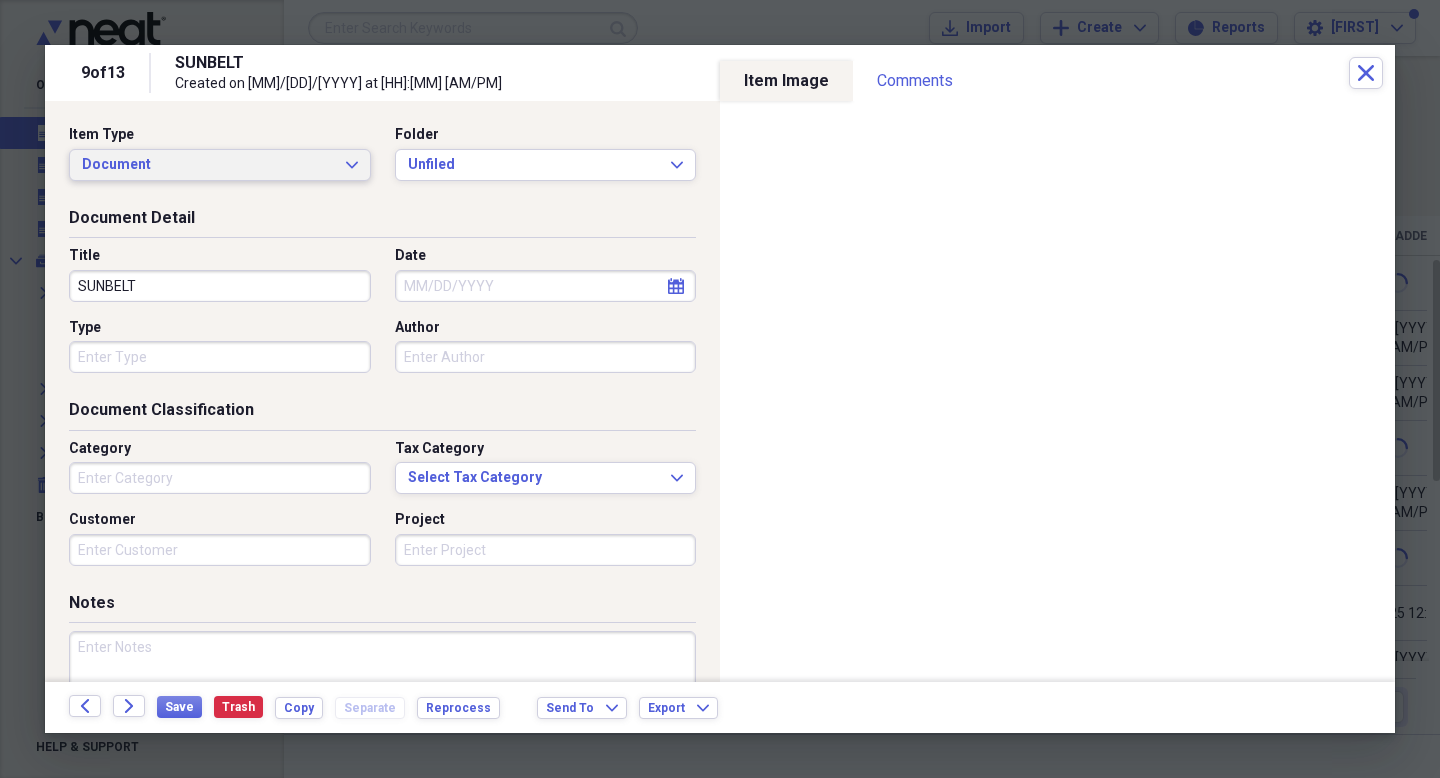 click on "Document Expand" at bounding box center (220, 165) 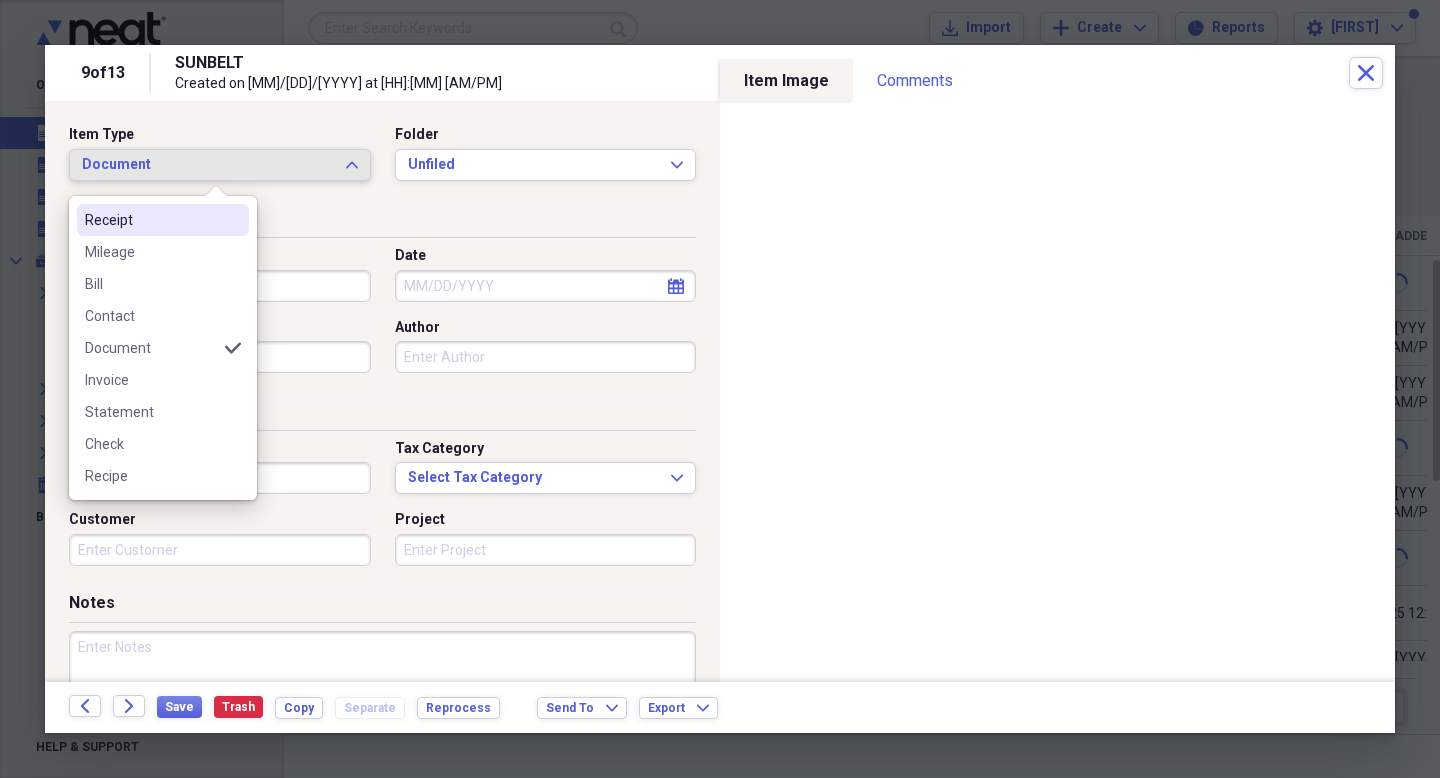 click on "Receipt" at bounding box center [151, 220] 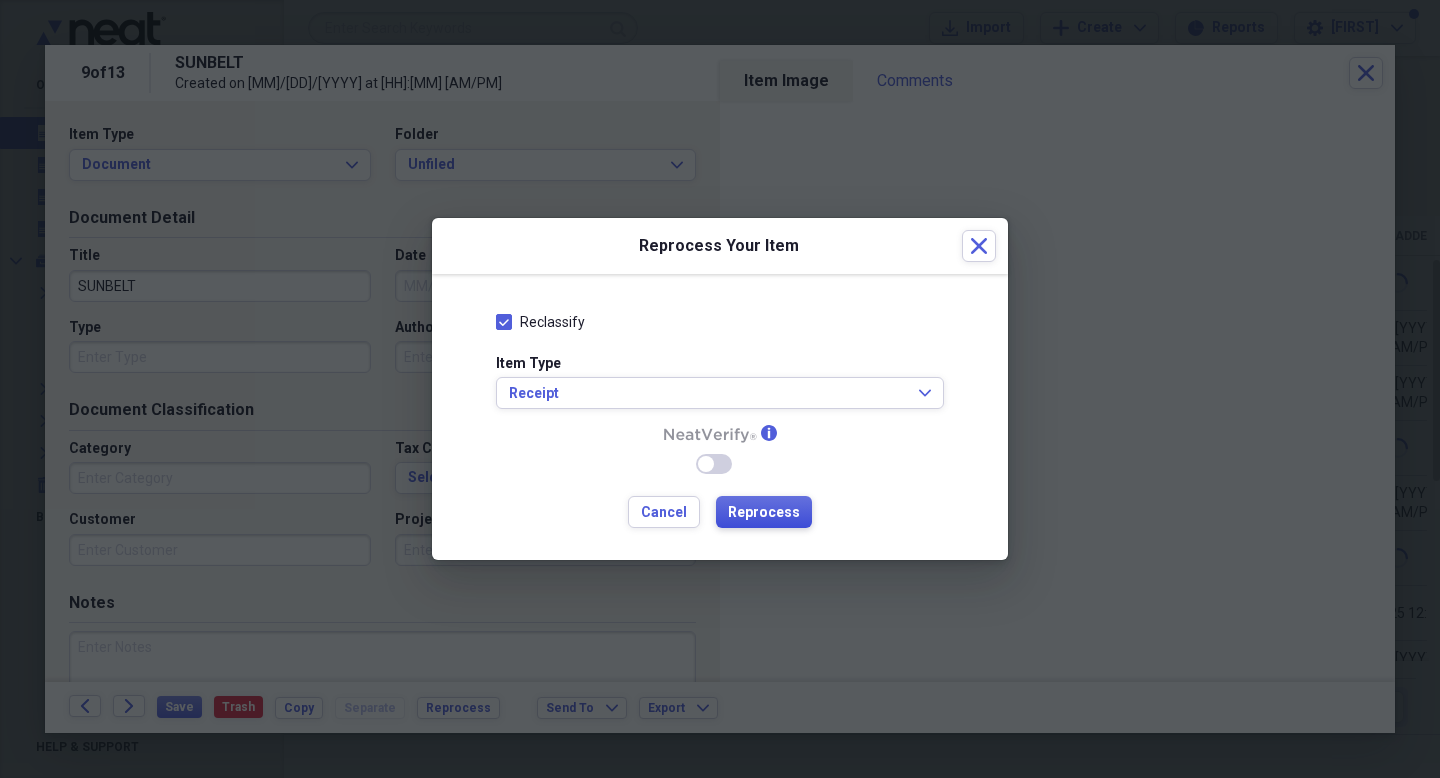 click on "Reprocess" at bounding box center [764, 513] 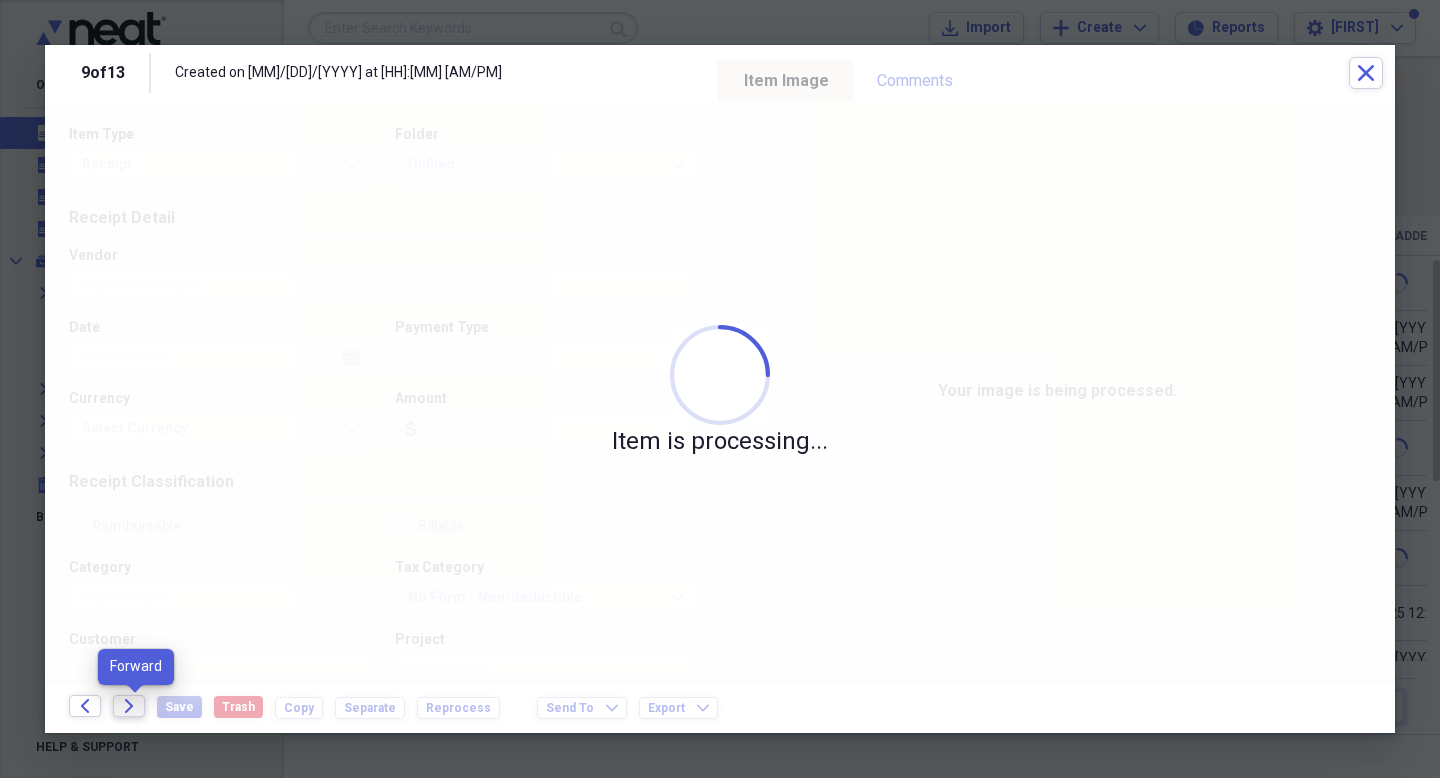 click on "Forward" 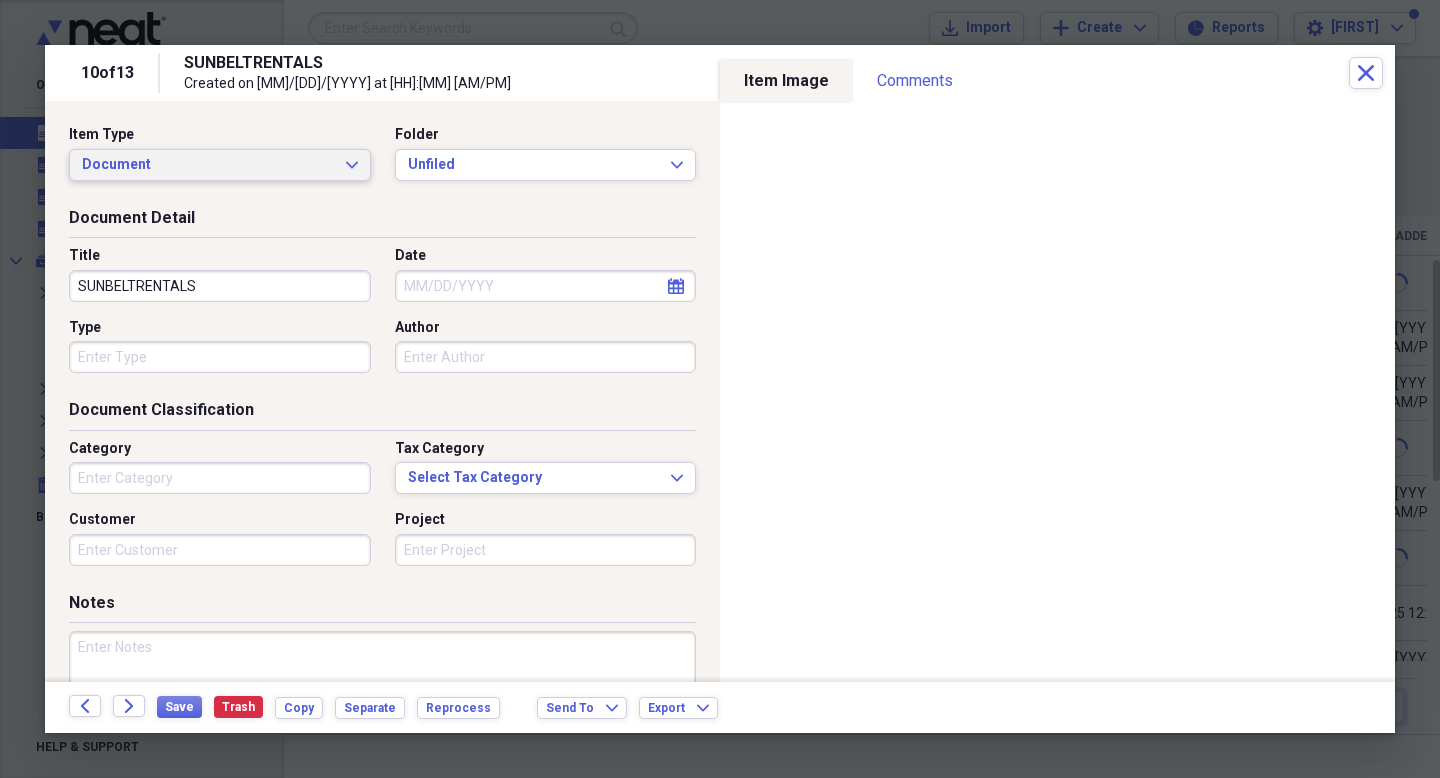 click on "Expand" 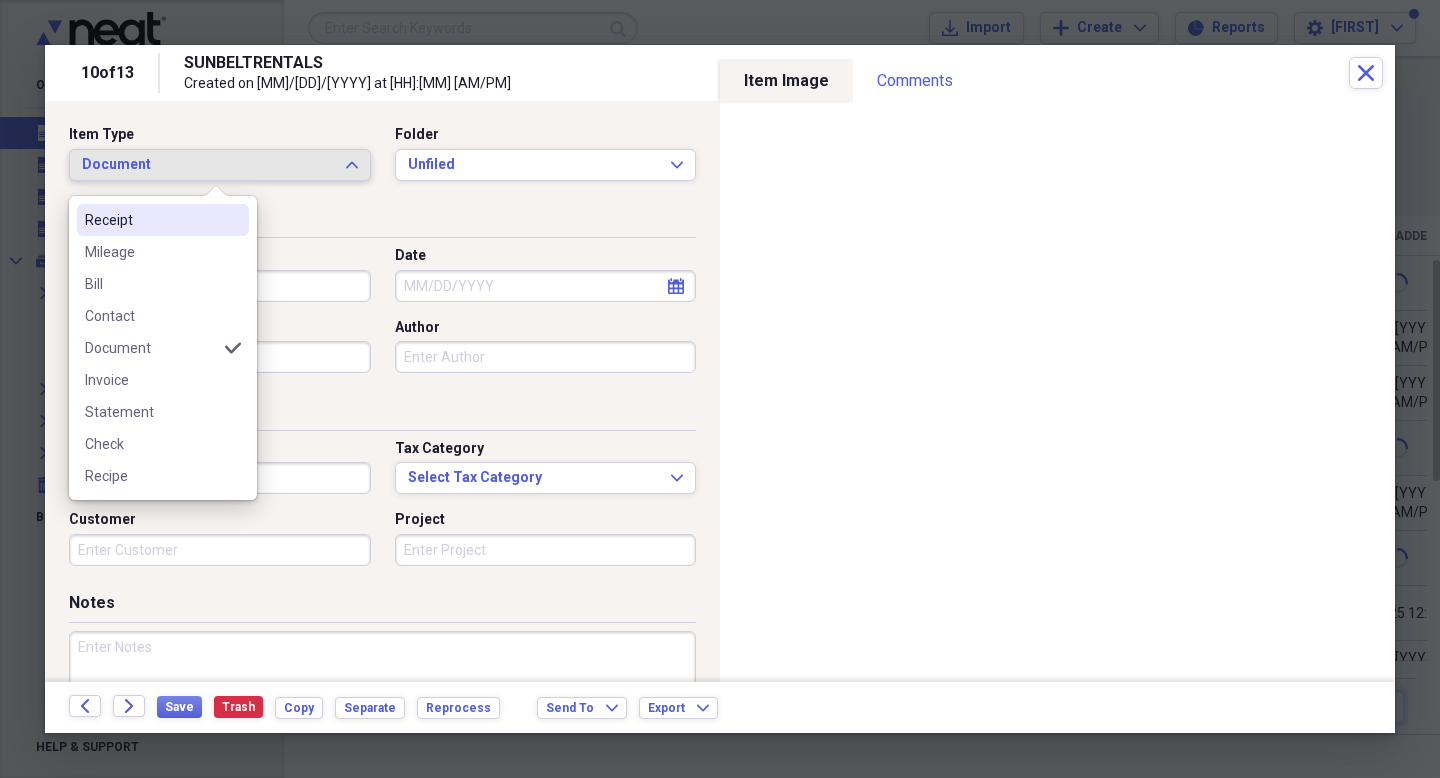 click on "Receipt" at bounding box center [163, 220] 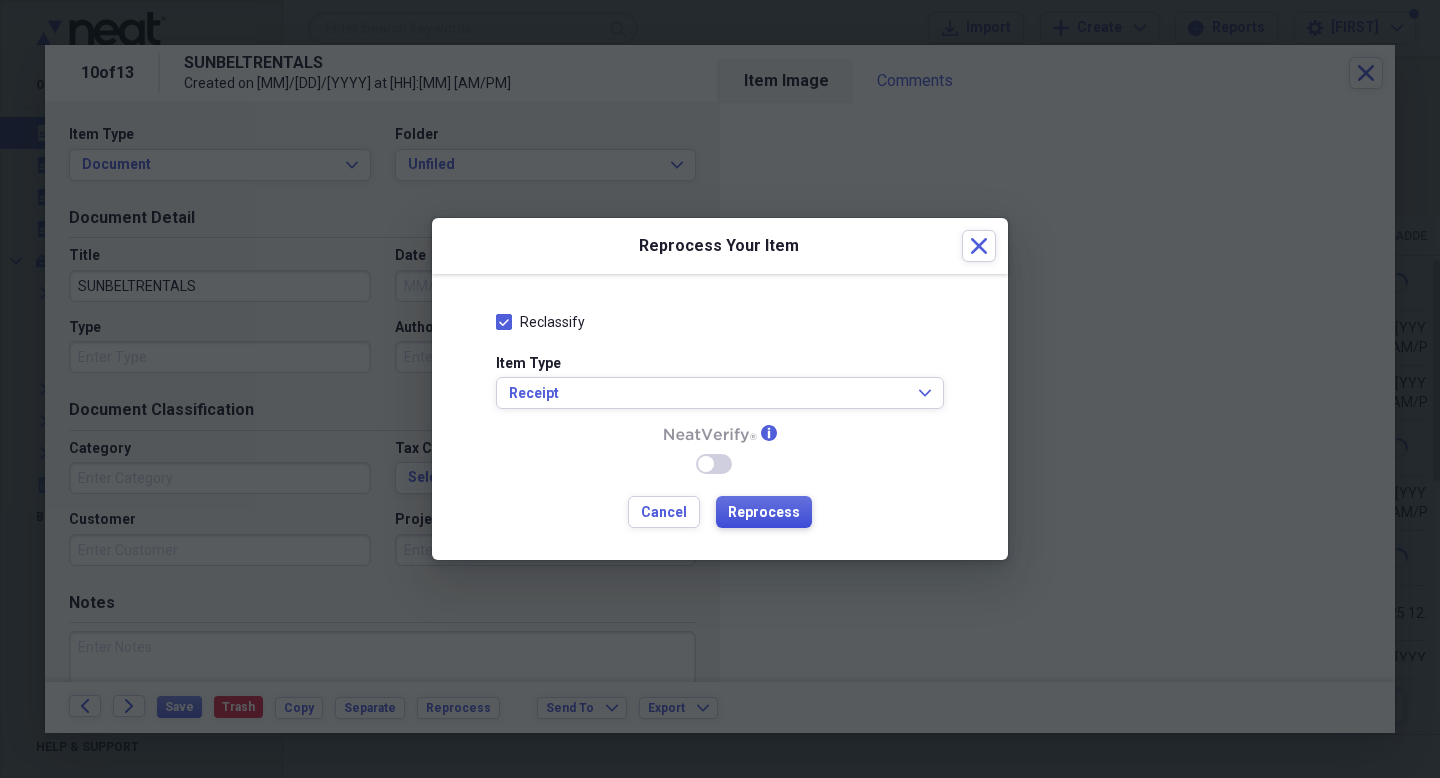 click on "Reprocess" at bounding box center [764, 513] 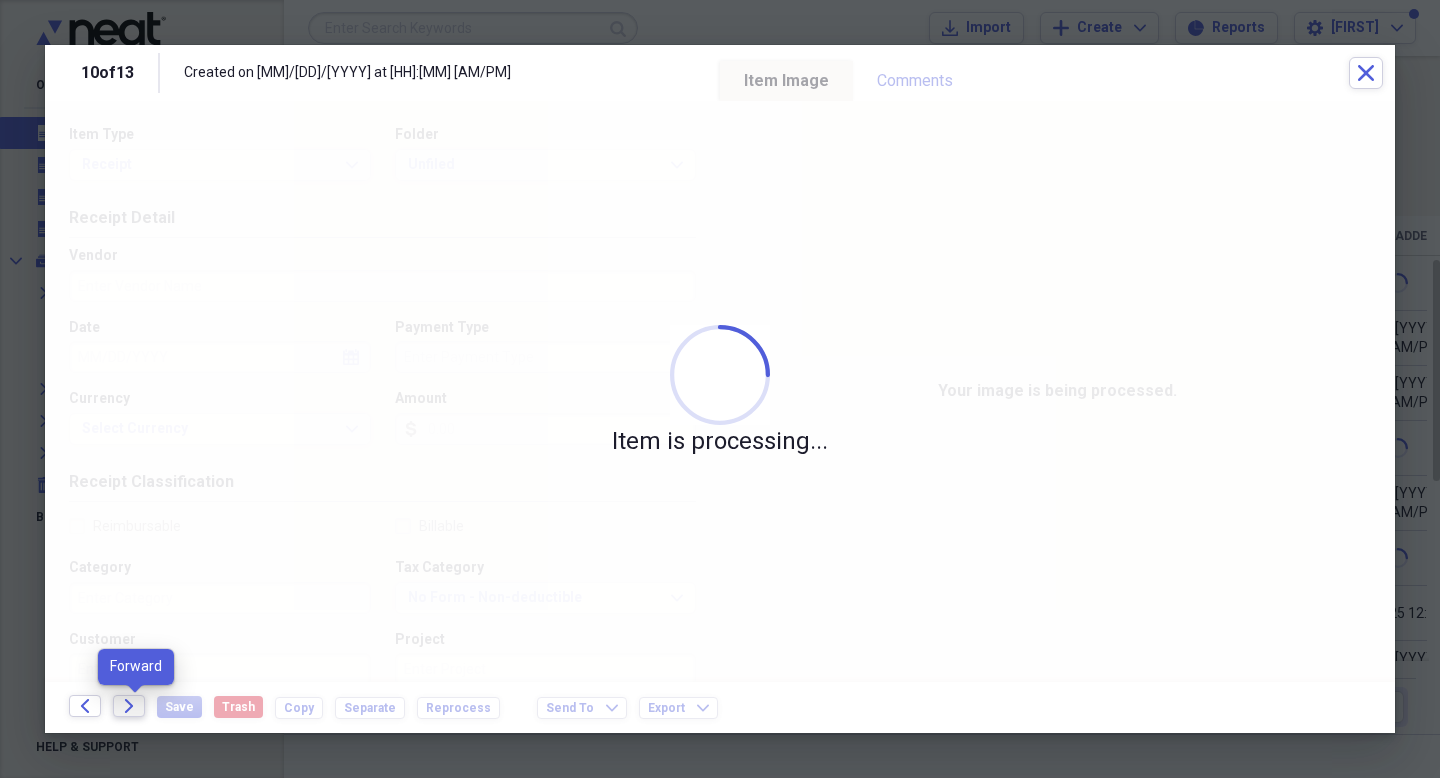 click on "Forward" 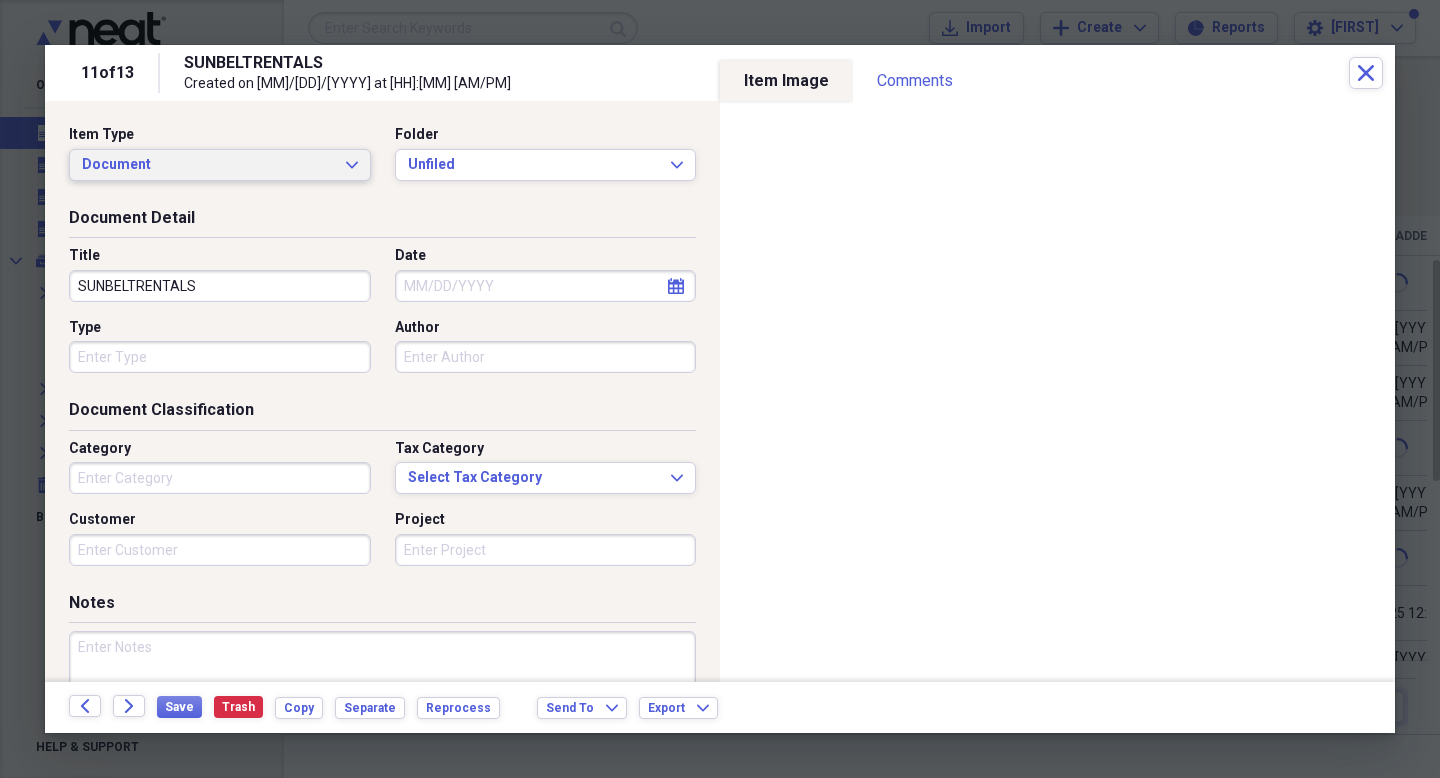 click on "Document Expand" at bounding box center [220, 165] 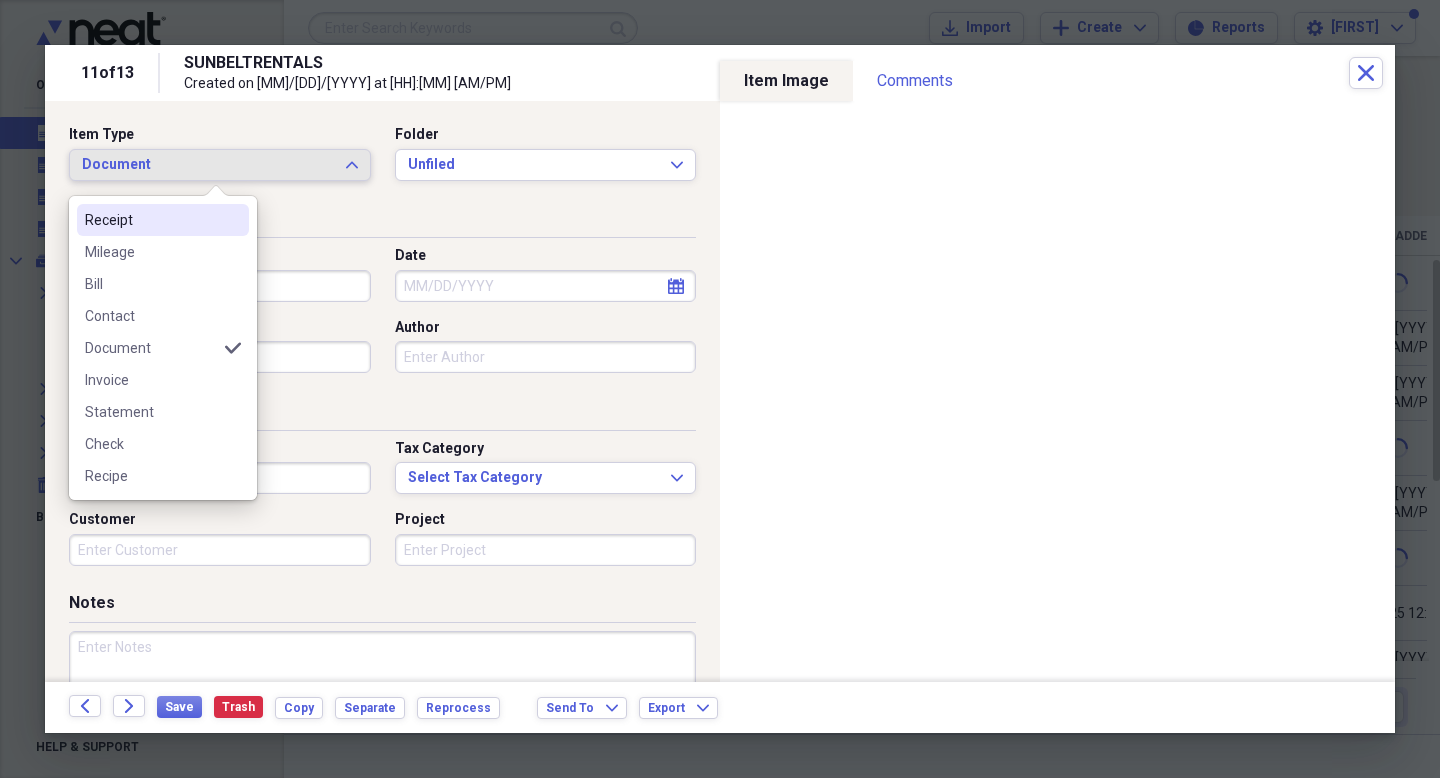 click on "Receipt" at bounding box center [151, 220] 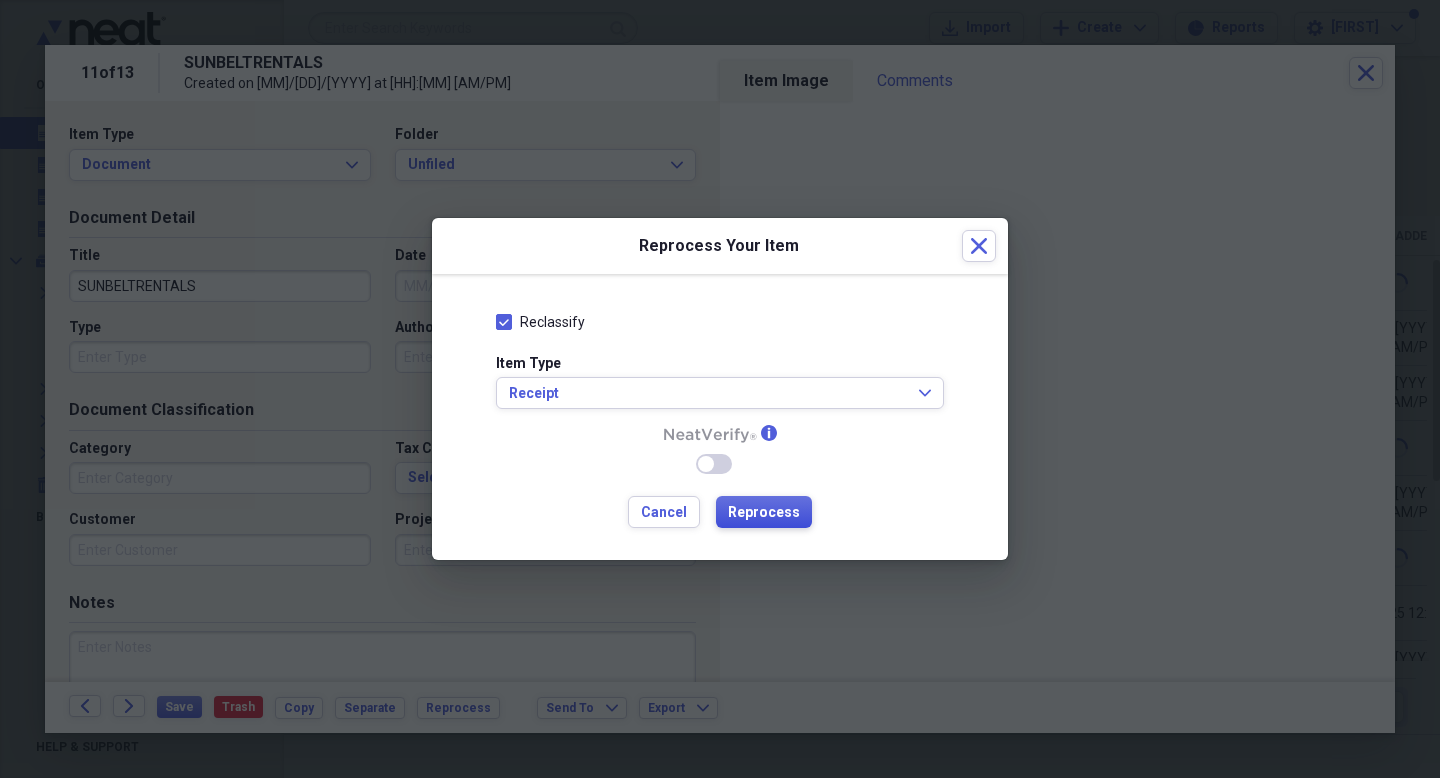 click on "Reprocess" at bounding box center (764, 513) 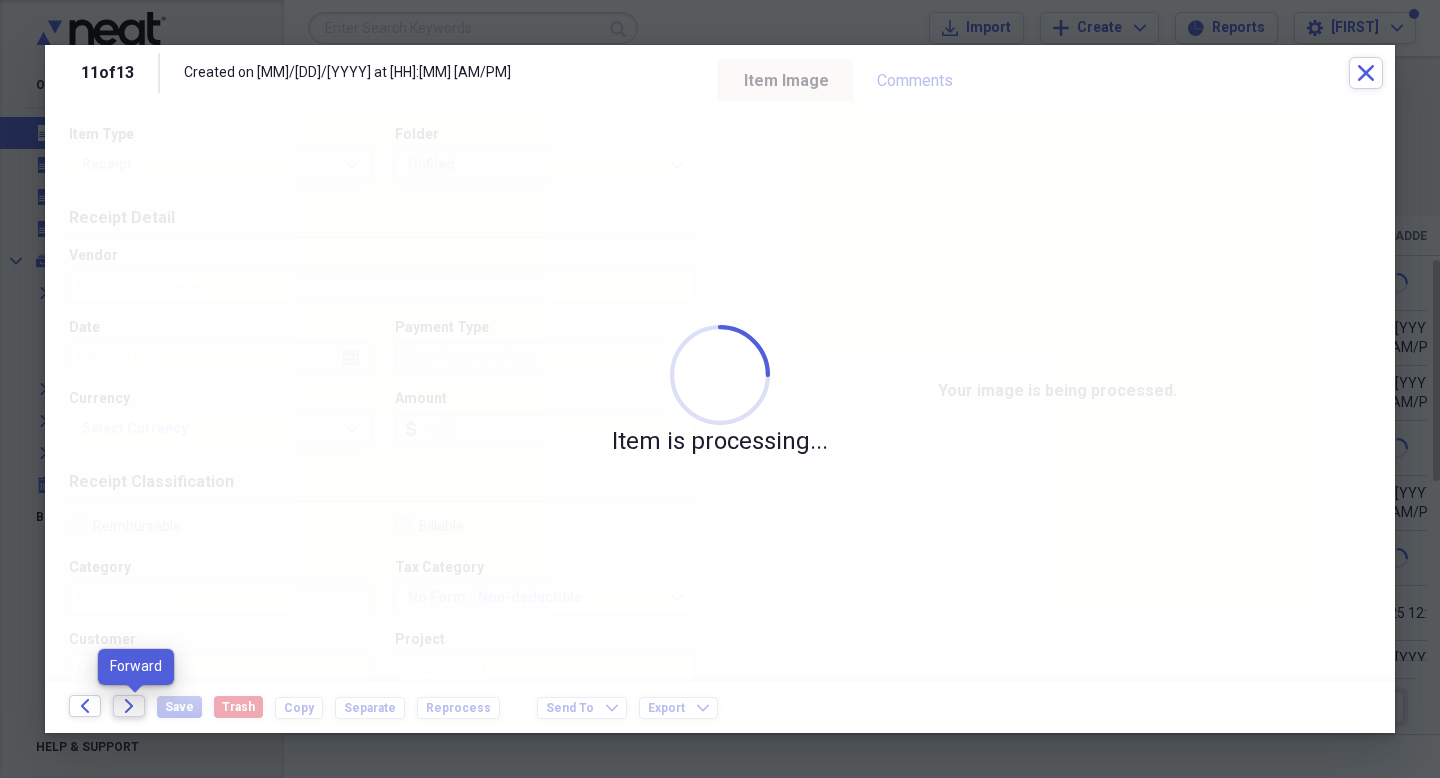 click on "Forward" 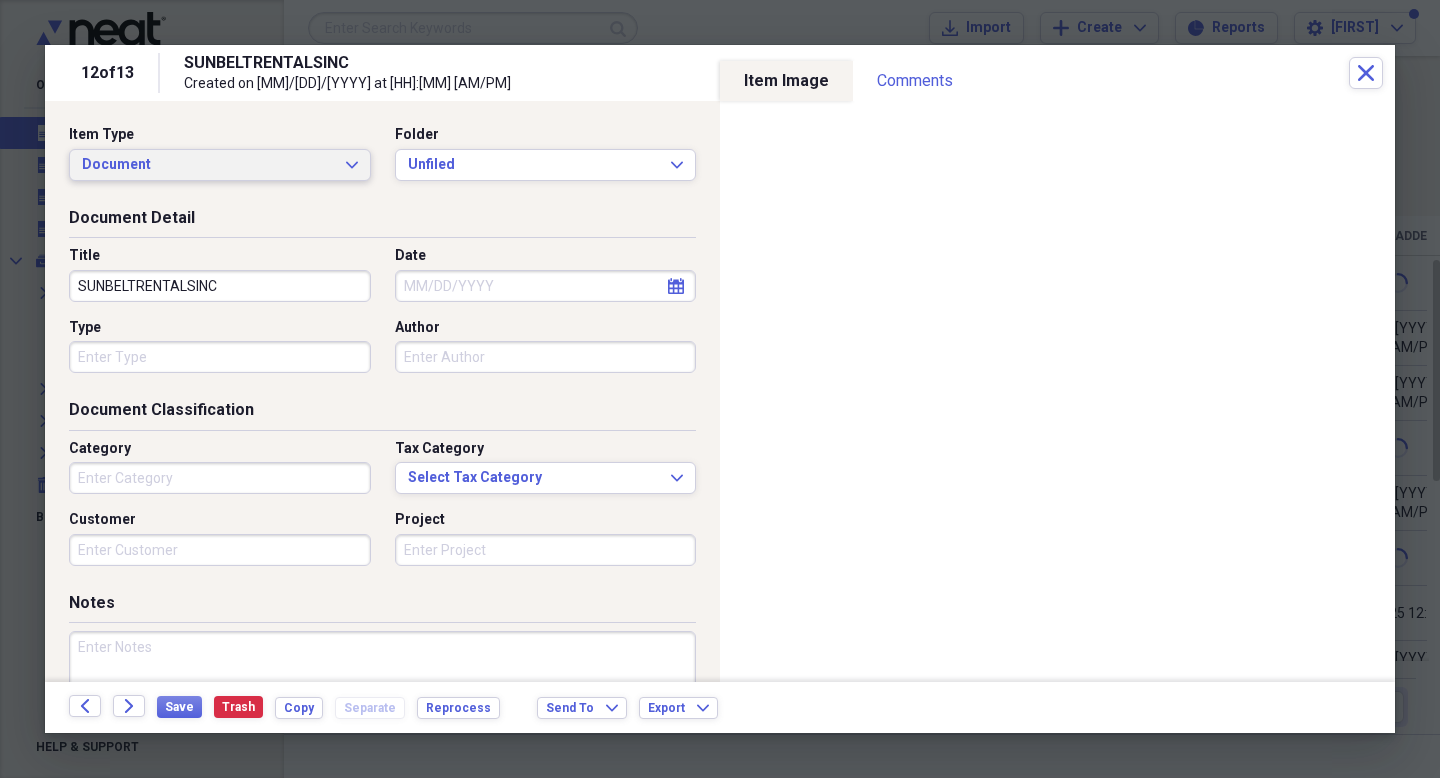 click on "Document Expand" at bounding box center (220, 165) 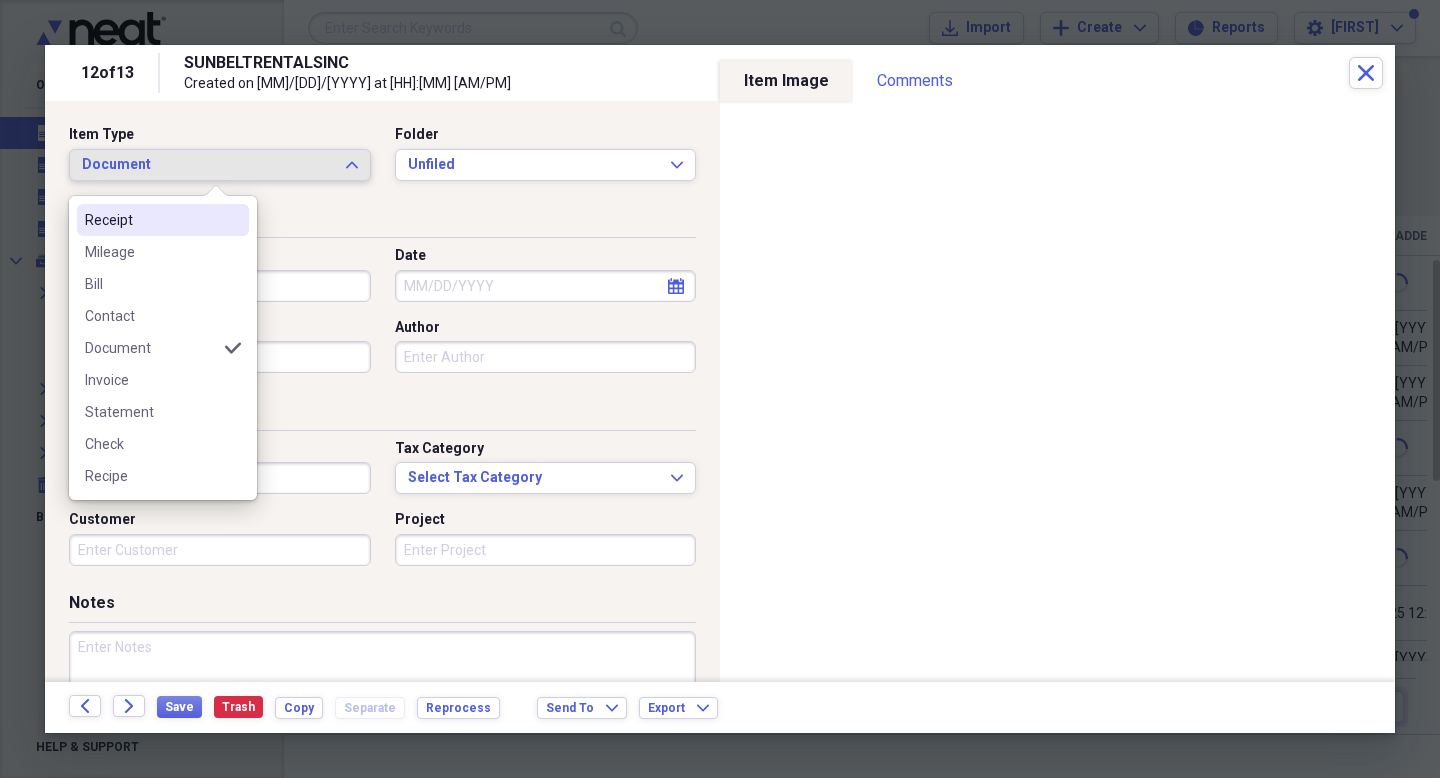 click on "Receipt" at bounding box center (151, 220) 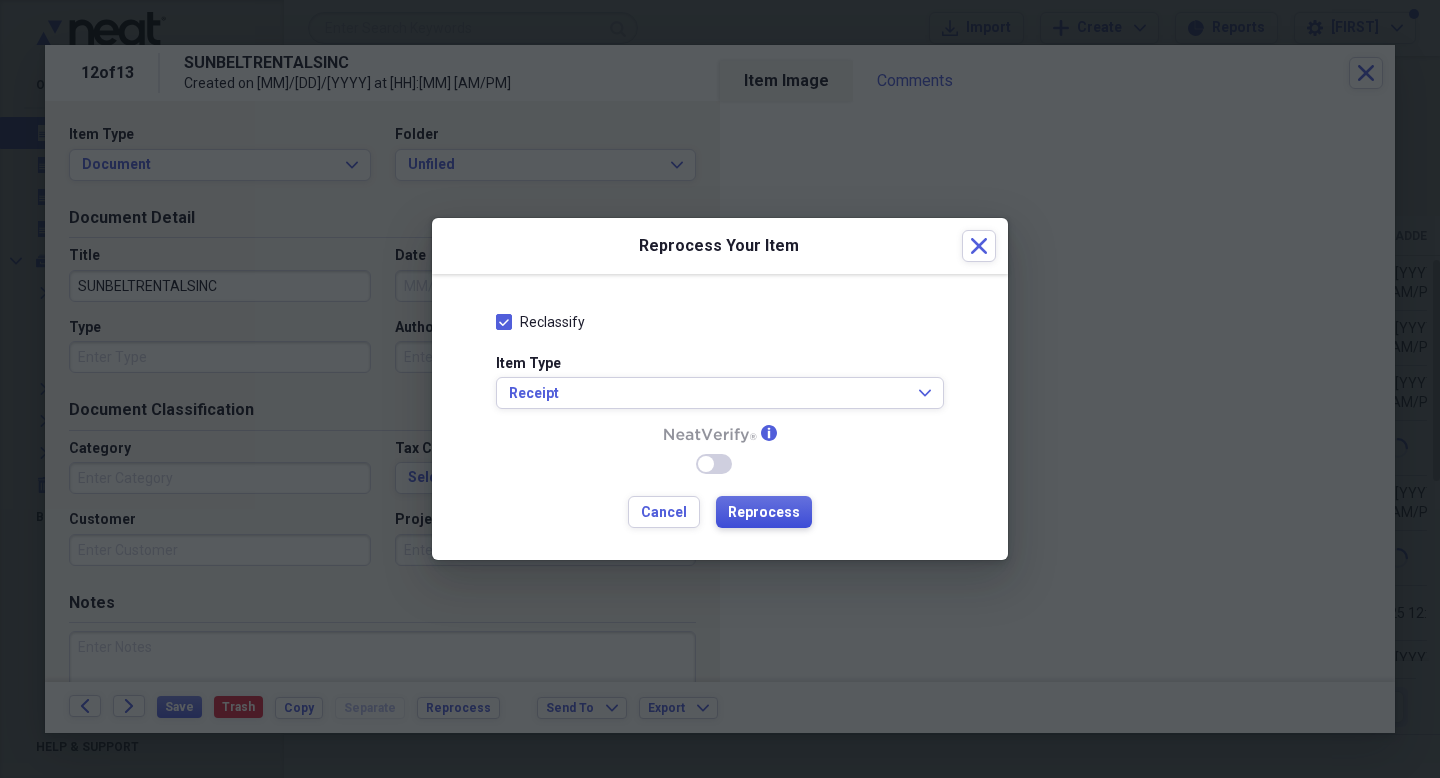 click on "Reprocess" at bounding box center (764, 513) 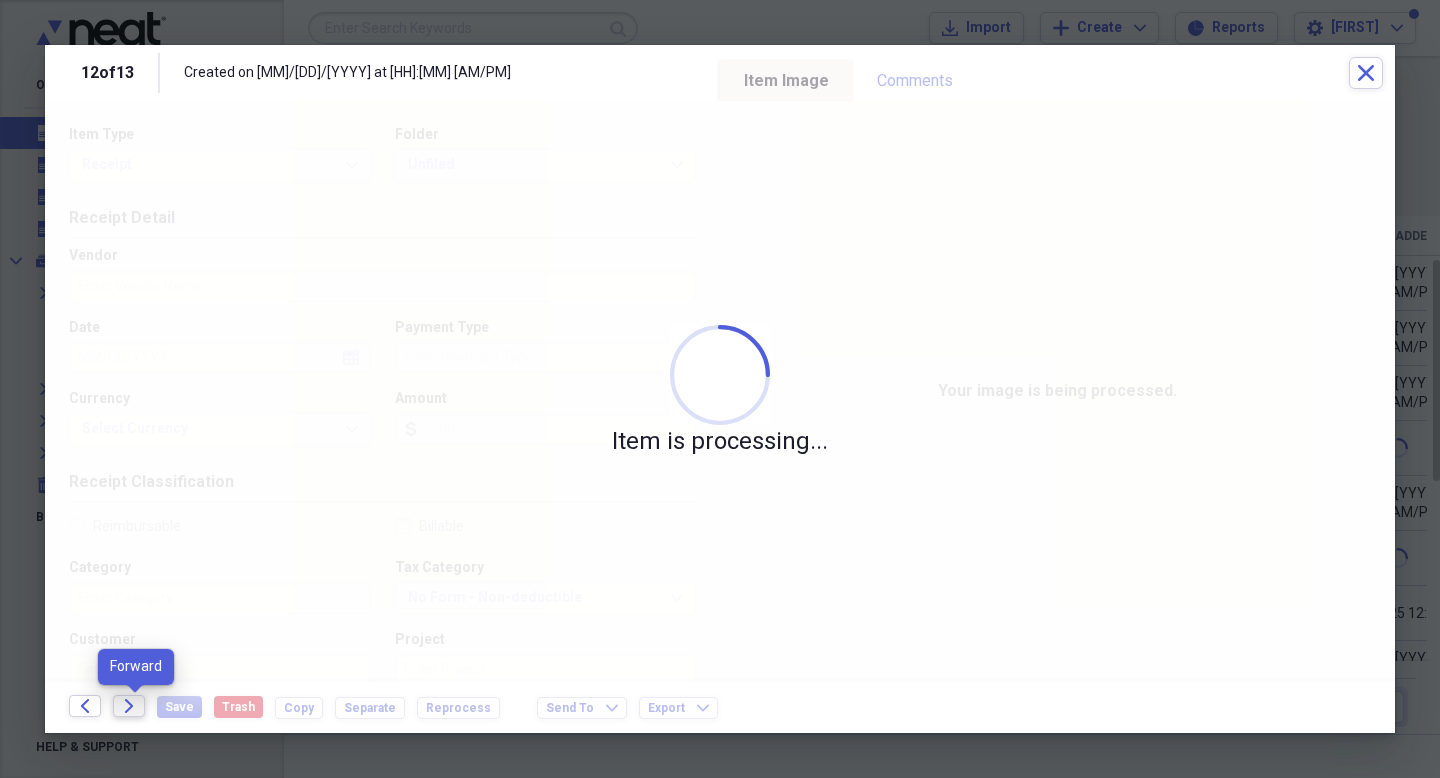click on "Forward" 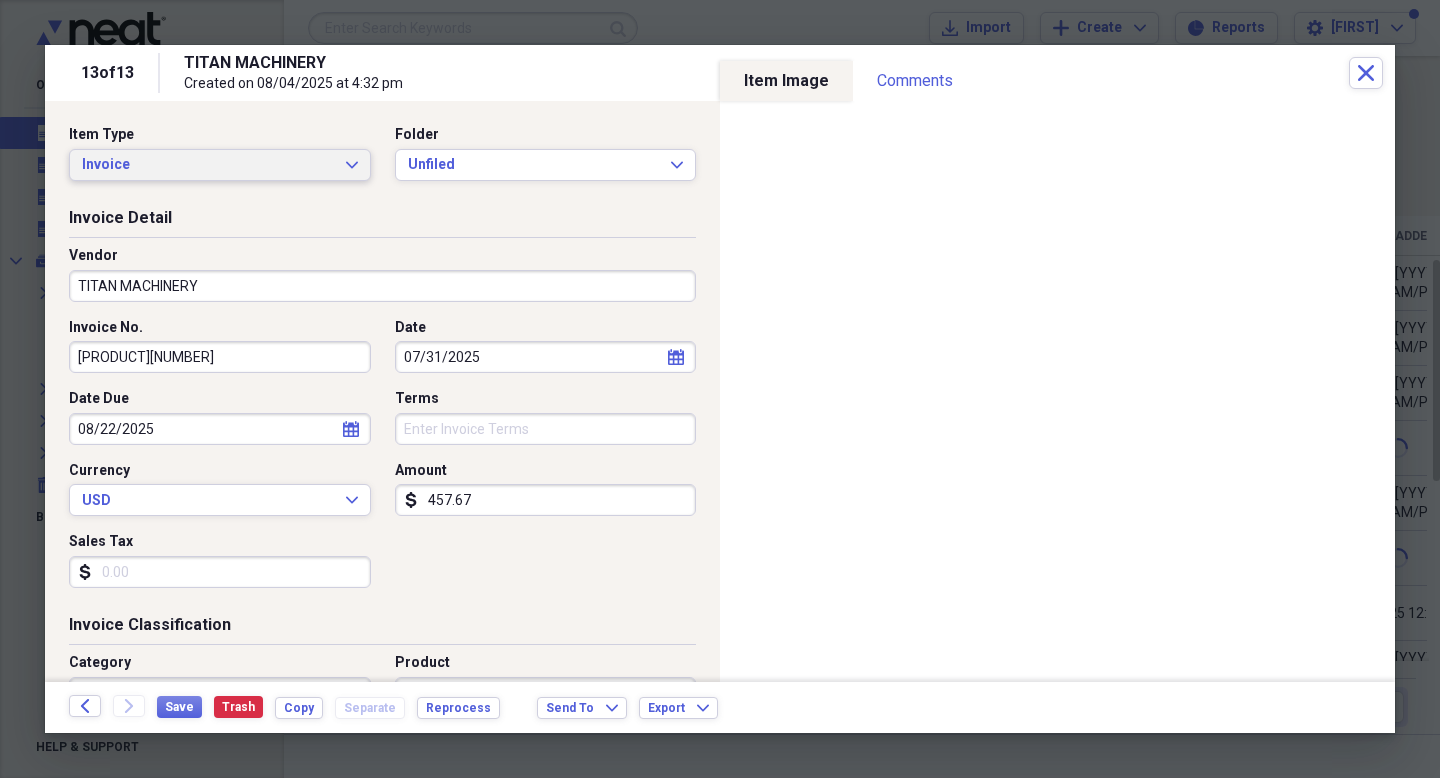 click on "Invoice" at bounding box center (208, 165) 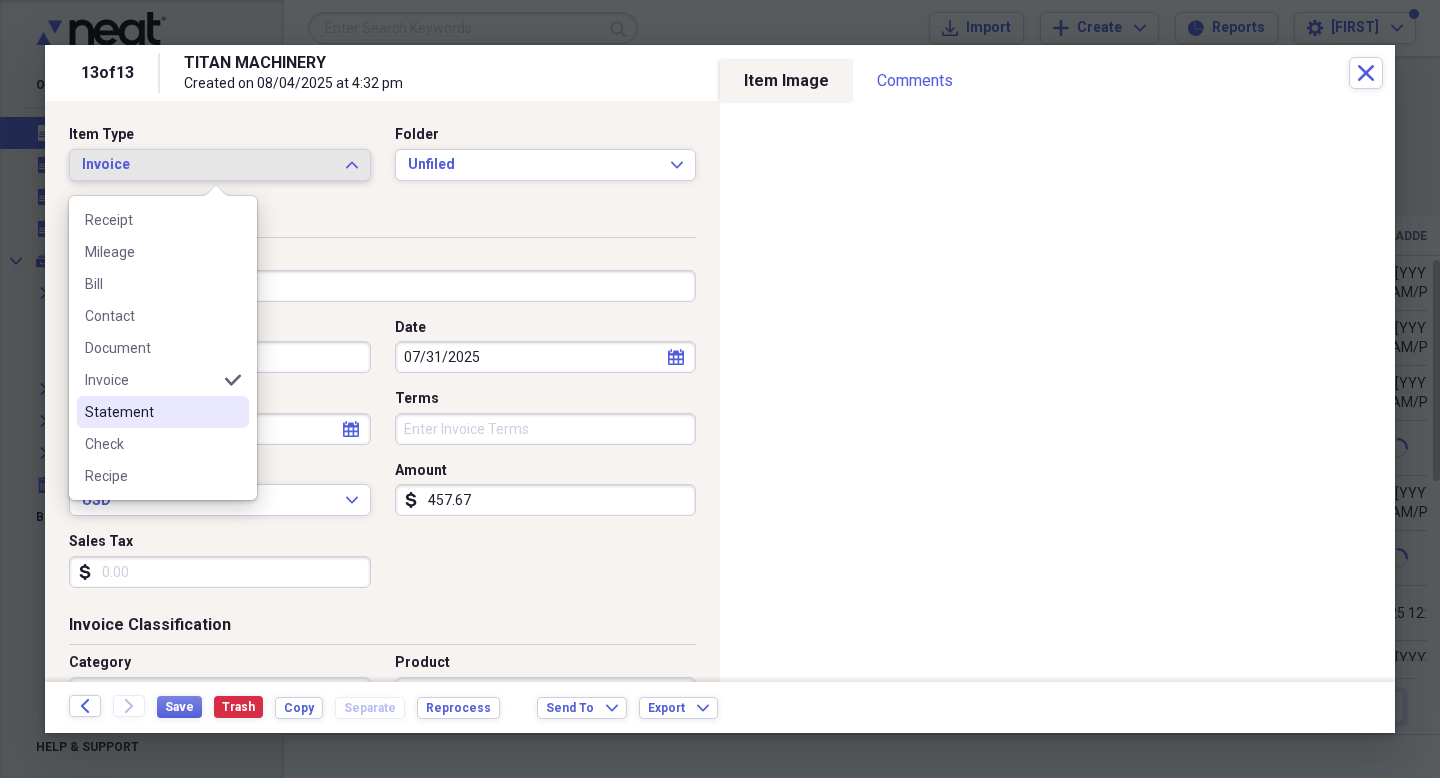 click on "Statement" at bounding box center (151, 412) 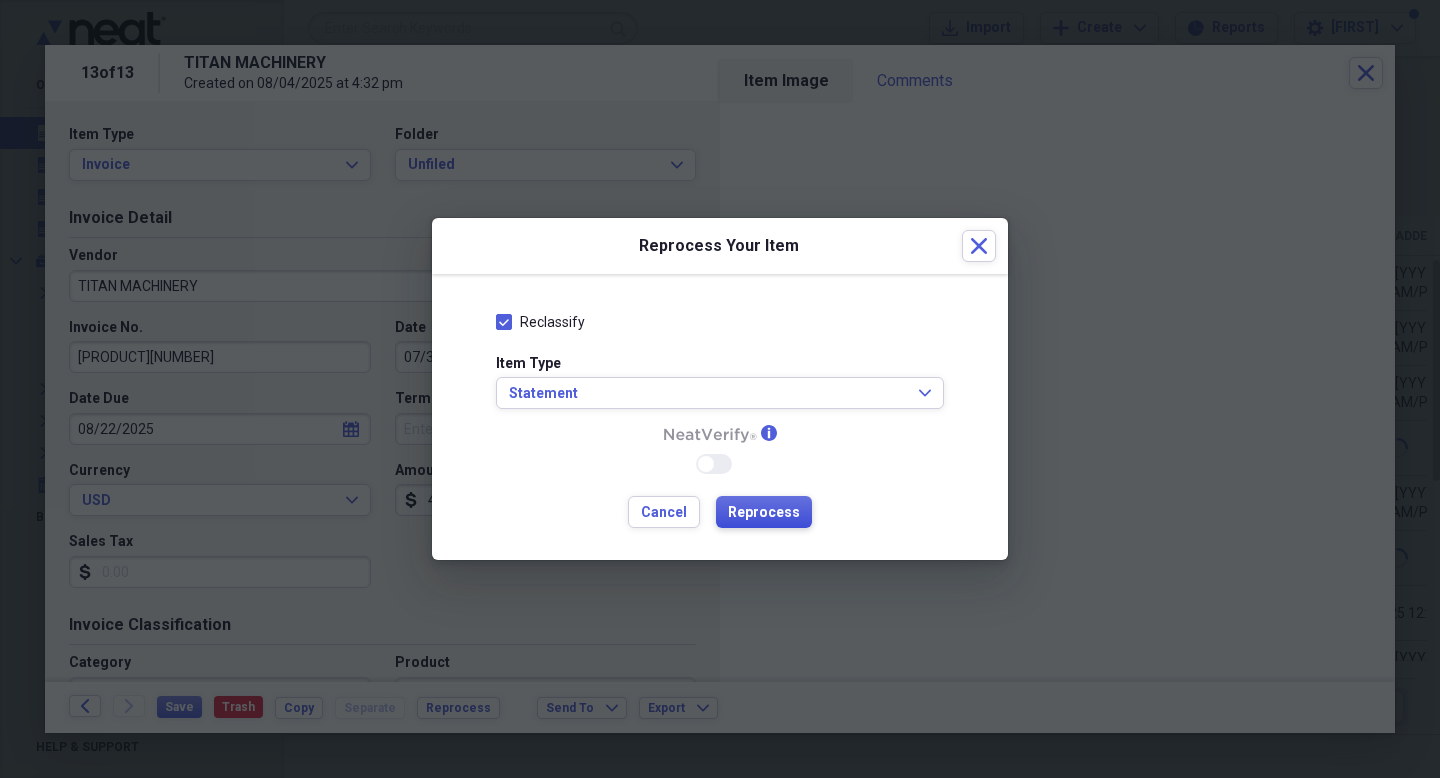 click on "Reprocess" at bounding box center [764, 513] 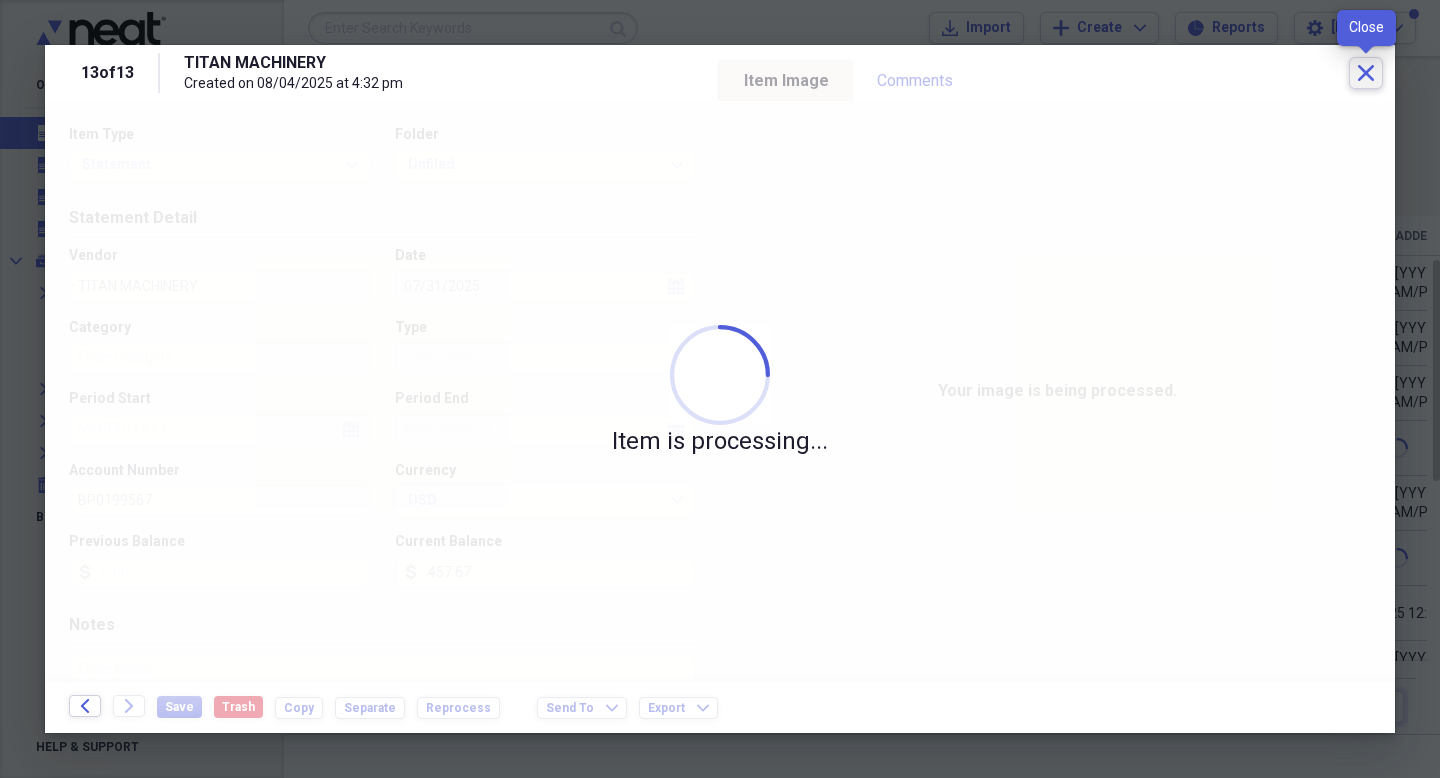 click on "Close" 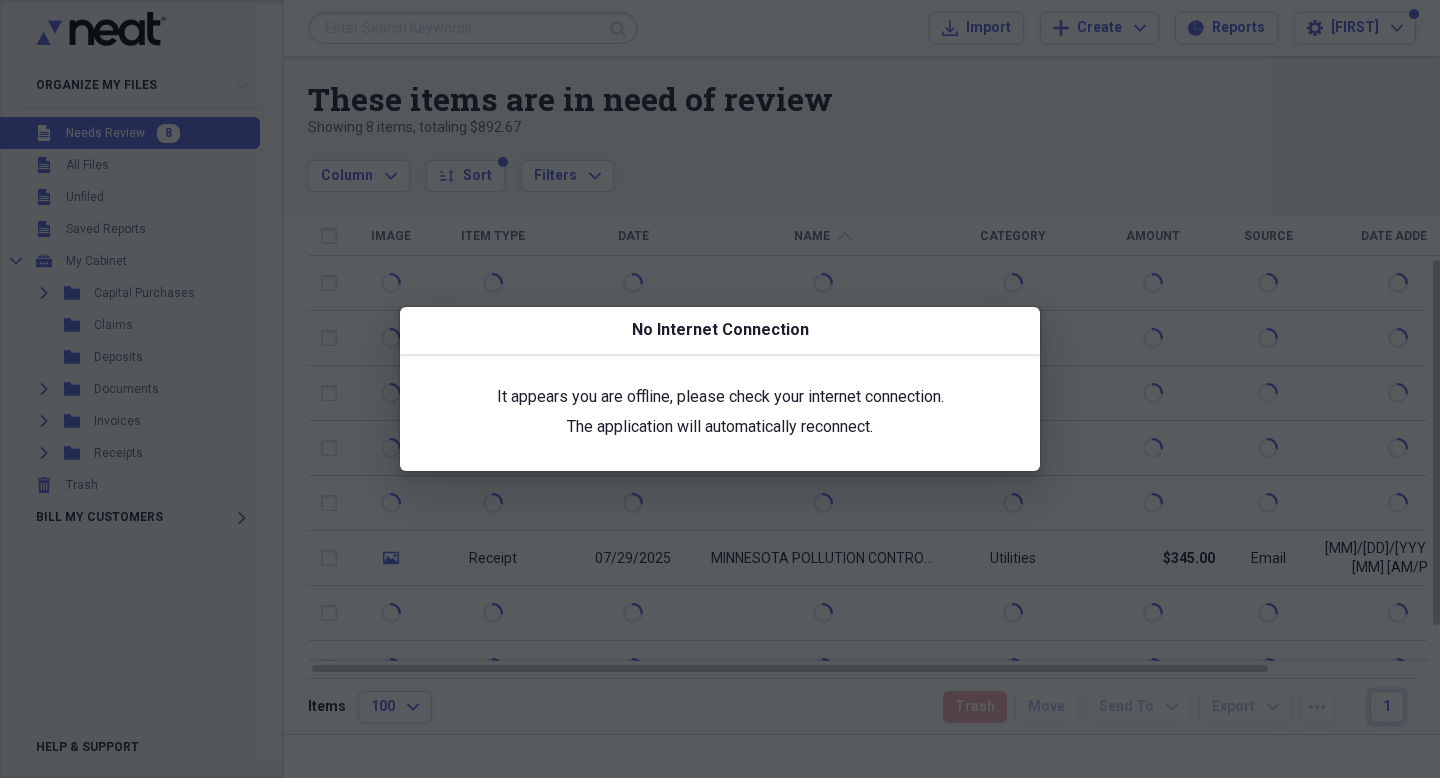click on "No Internet Connection" at bounding box center [720, 330] 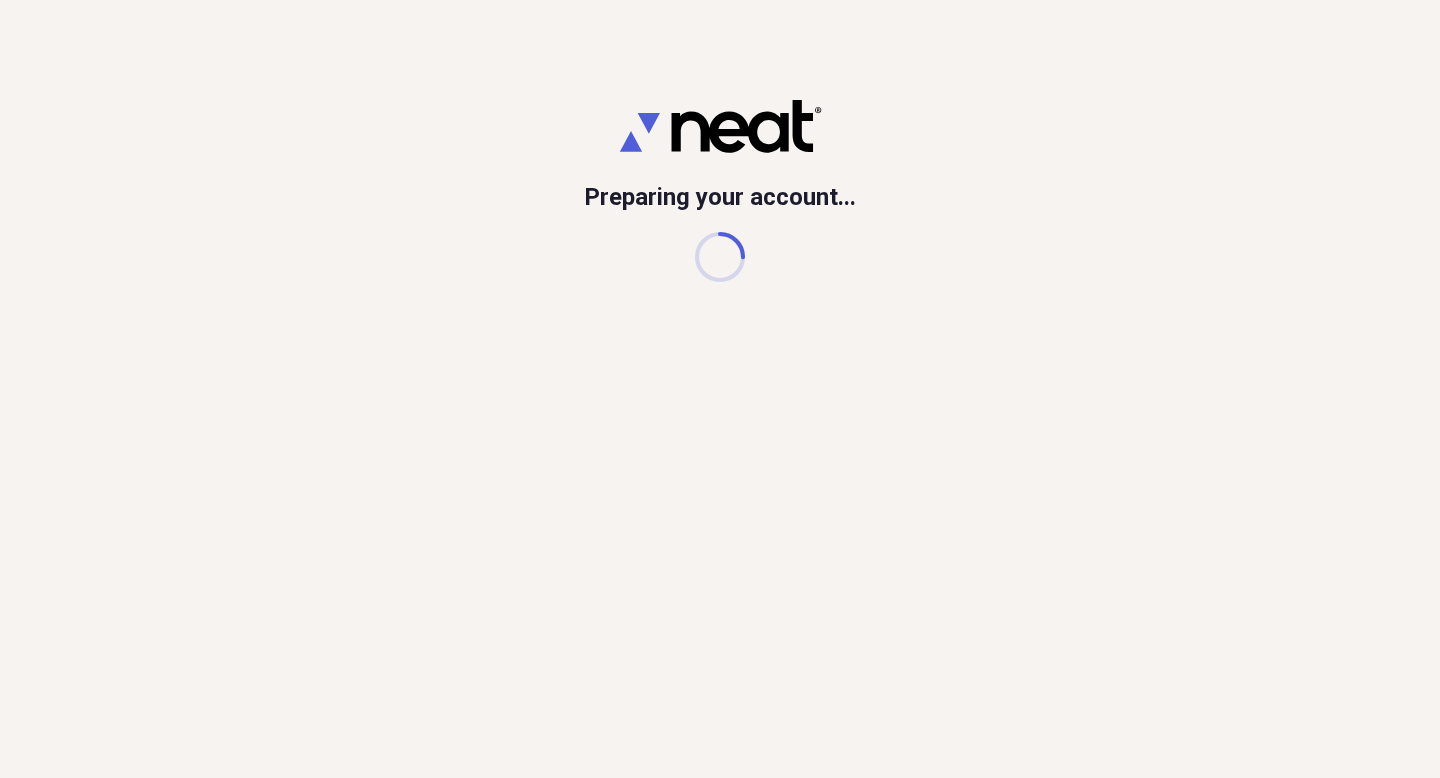 scroll, scrollTop: 0, scrollLeft: 0, axis: both 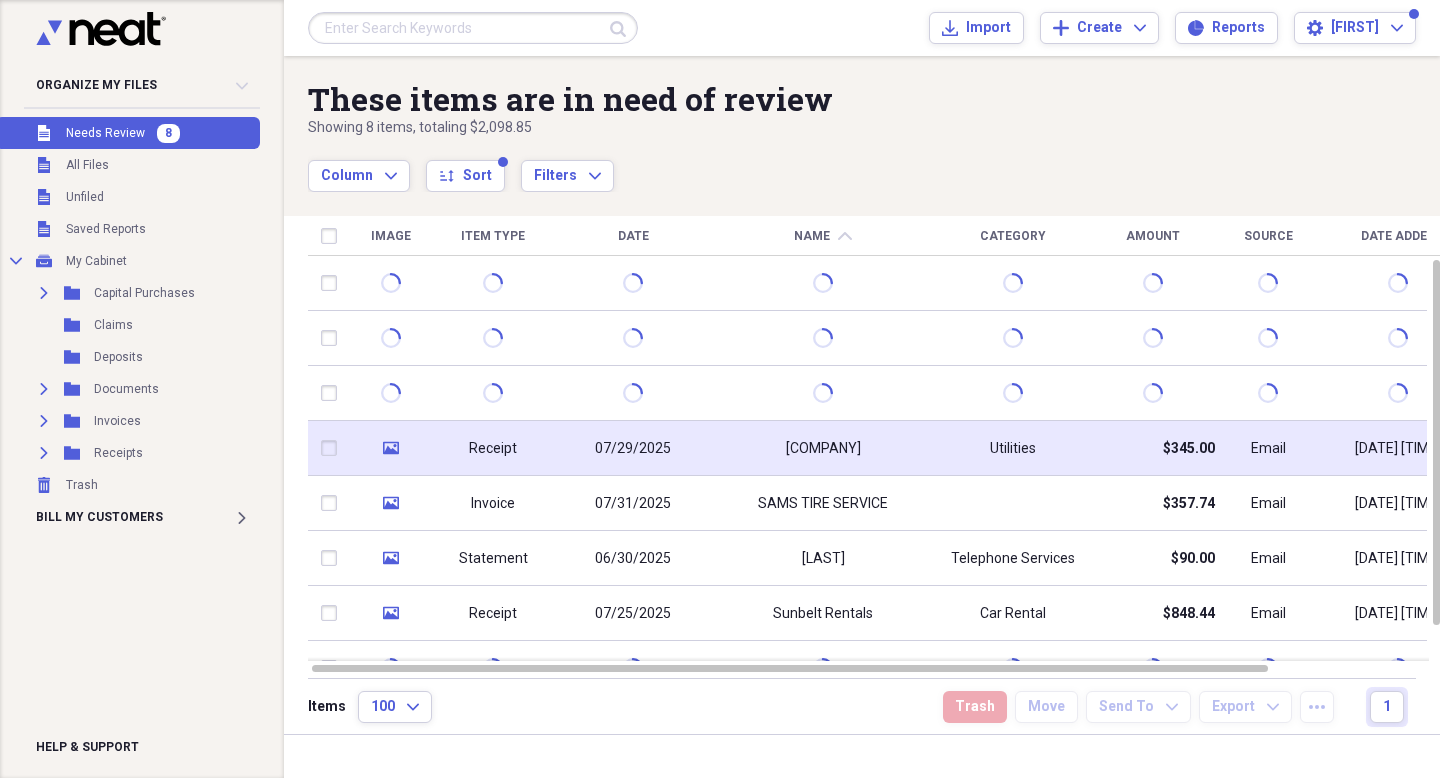 click on "[COMPANY]" at bounding box center (823, 449) 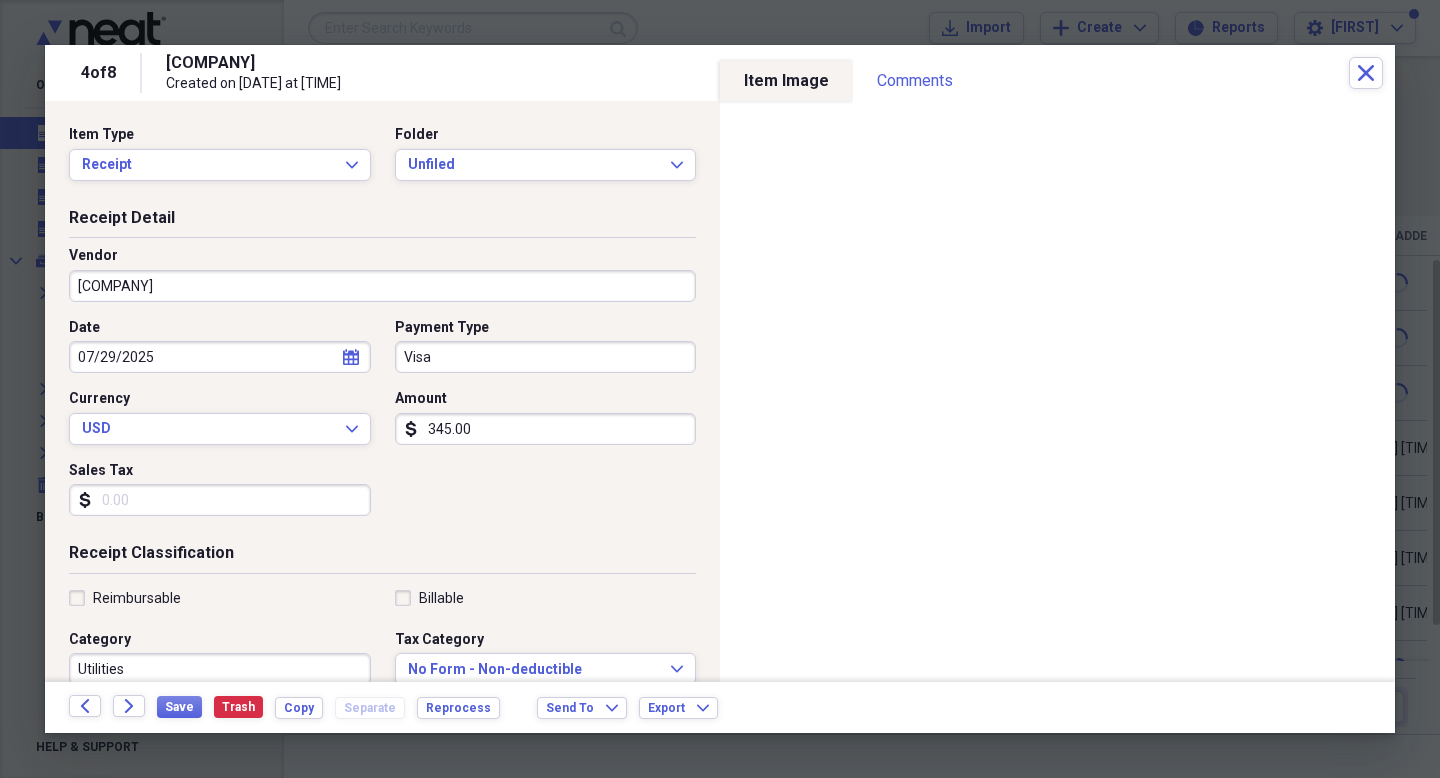click on "[COMPANY]" at bounding box center [382, 286] 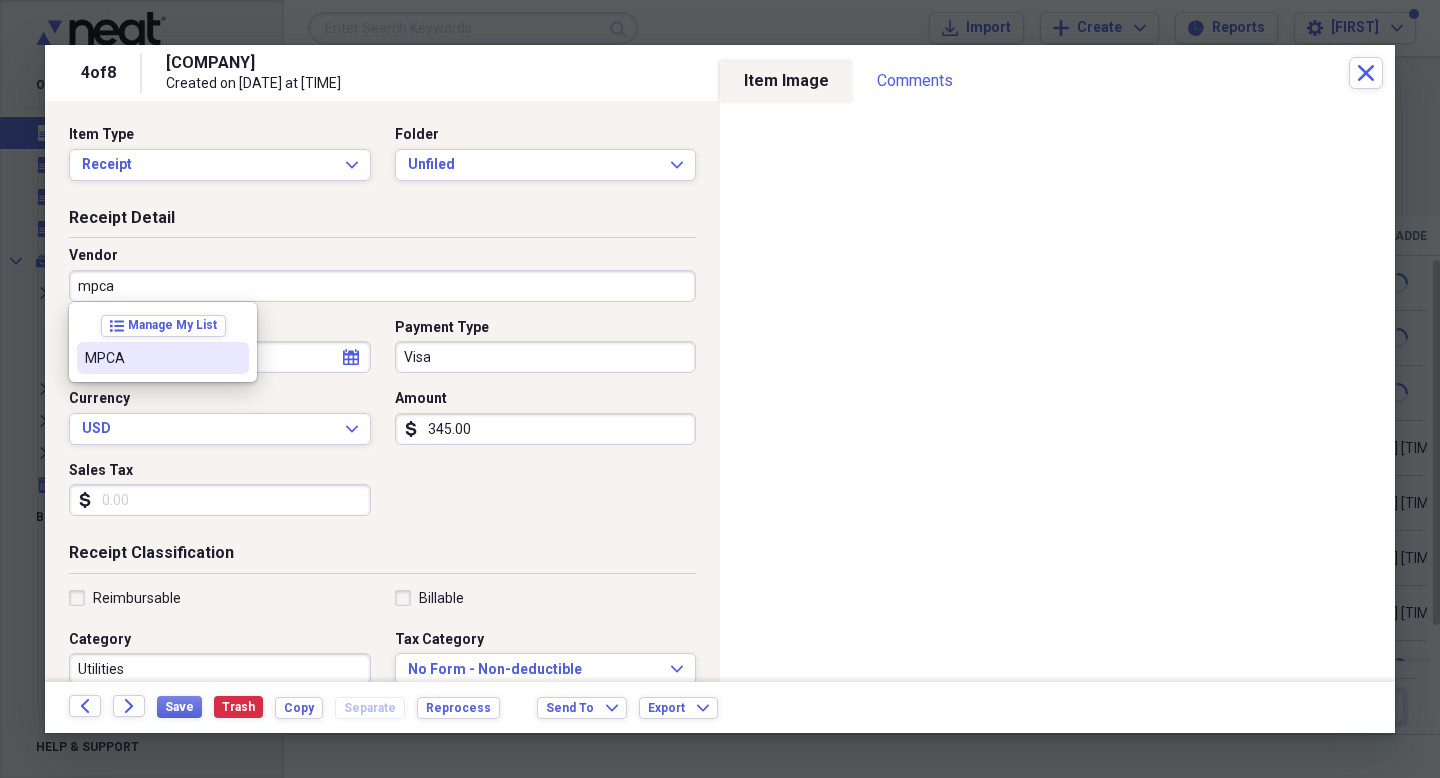 click on "MPCA" at bounding box center (151, 358) 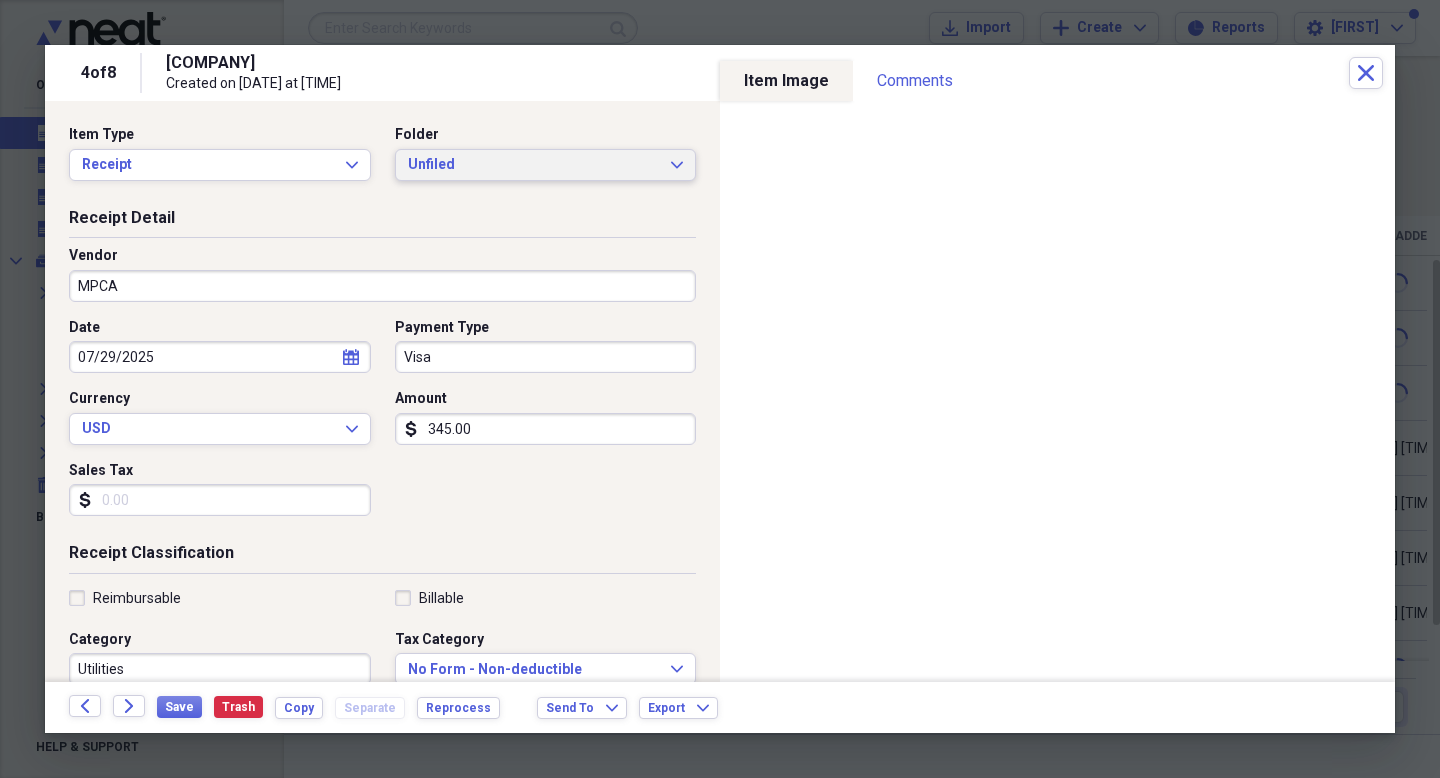 click on "Unfiled" at bounding box center [534, 165] 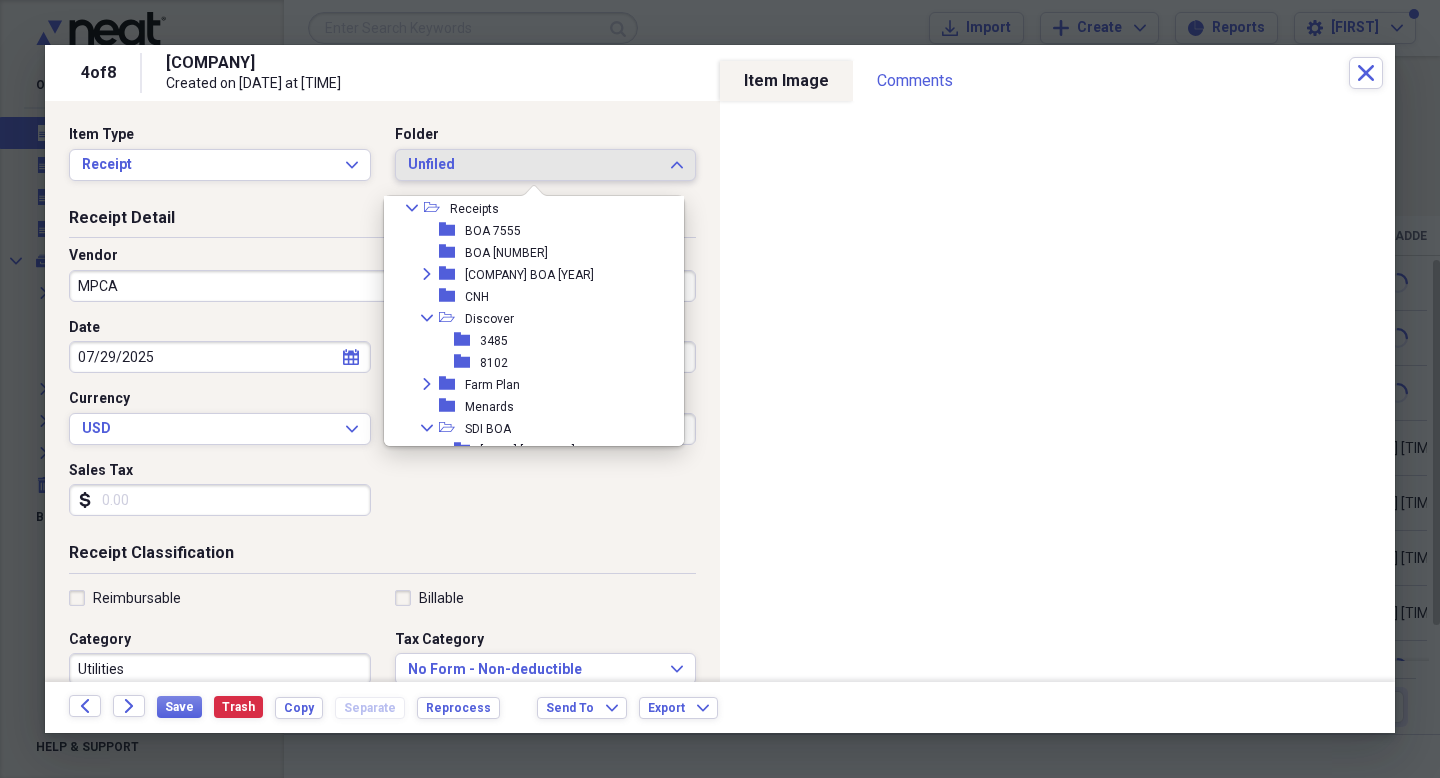 scroll, scrollTop: 173, scrollLeft: 0, axis: vertical 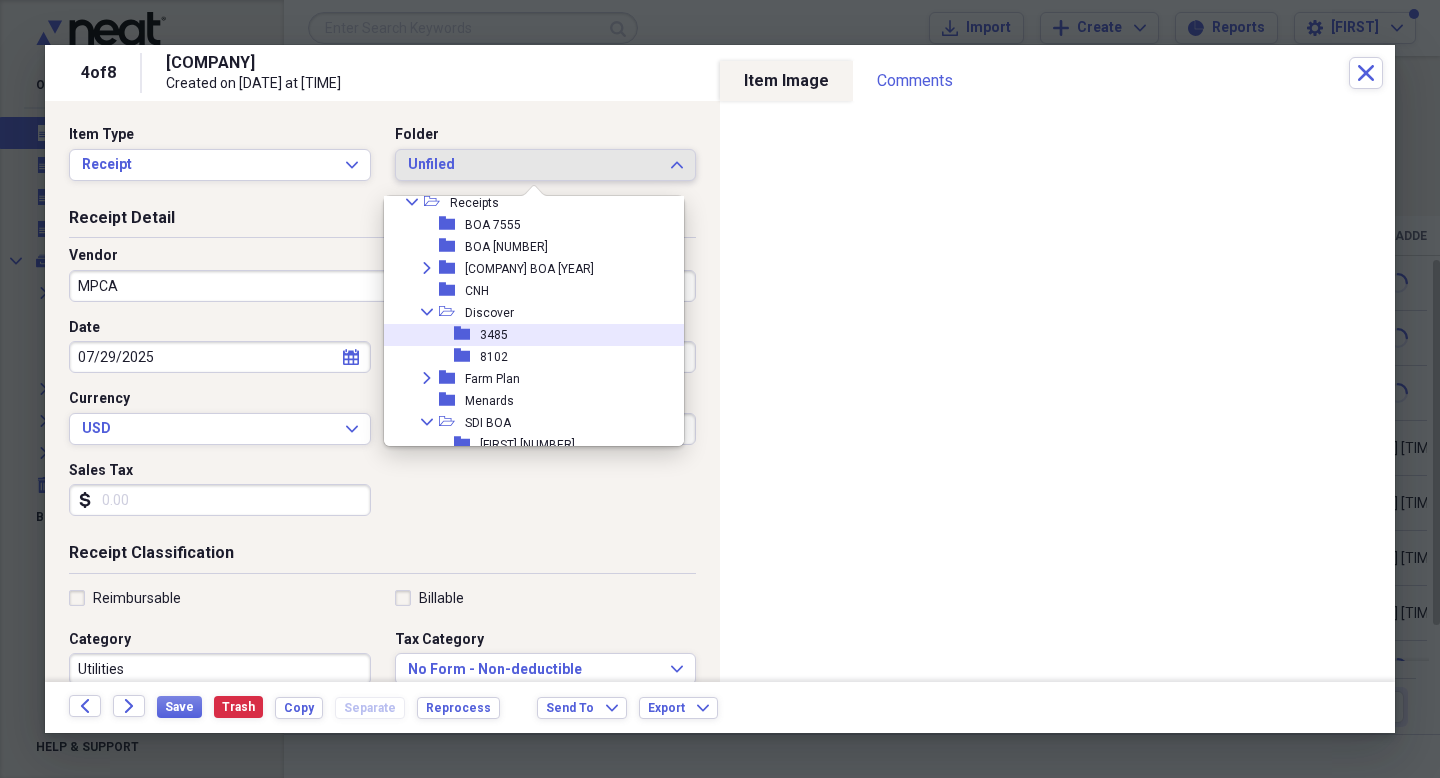click on "3485" at bounding box center (494, 335) 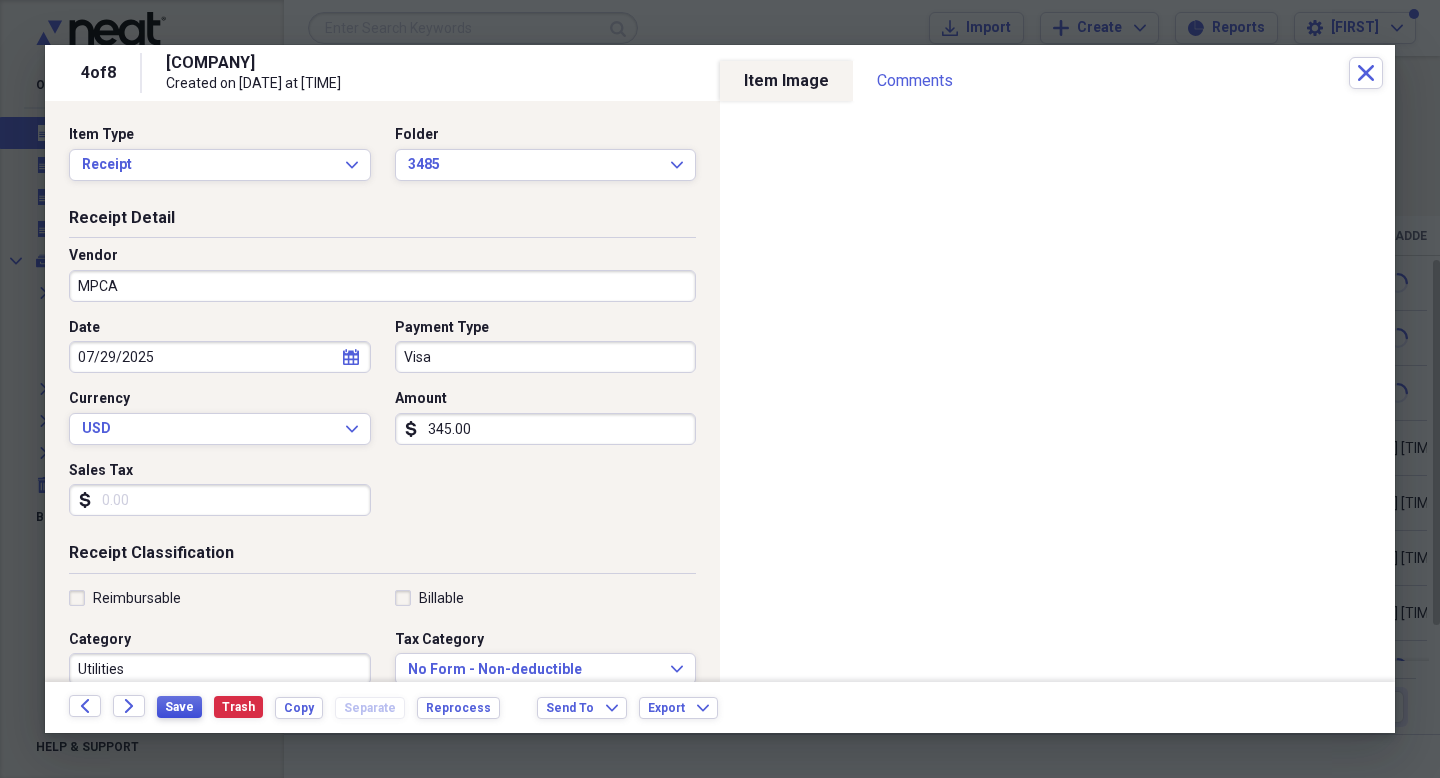 click on "Save" at bounding box center [179, 707] 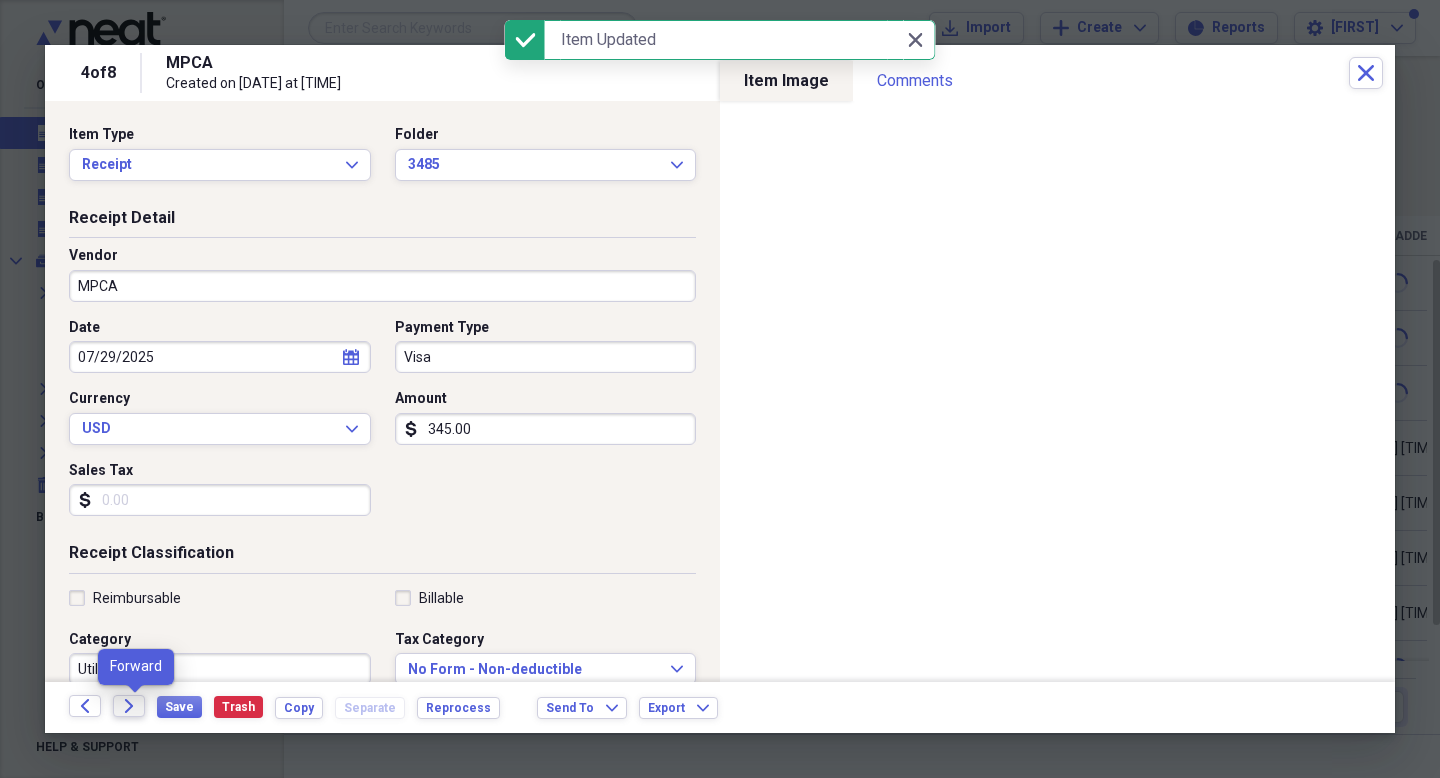 click on "Forward" 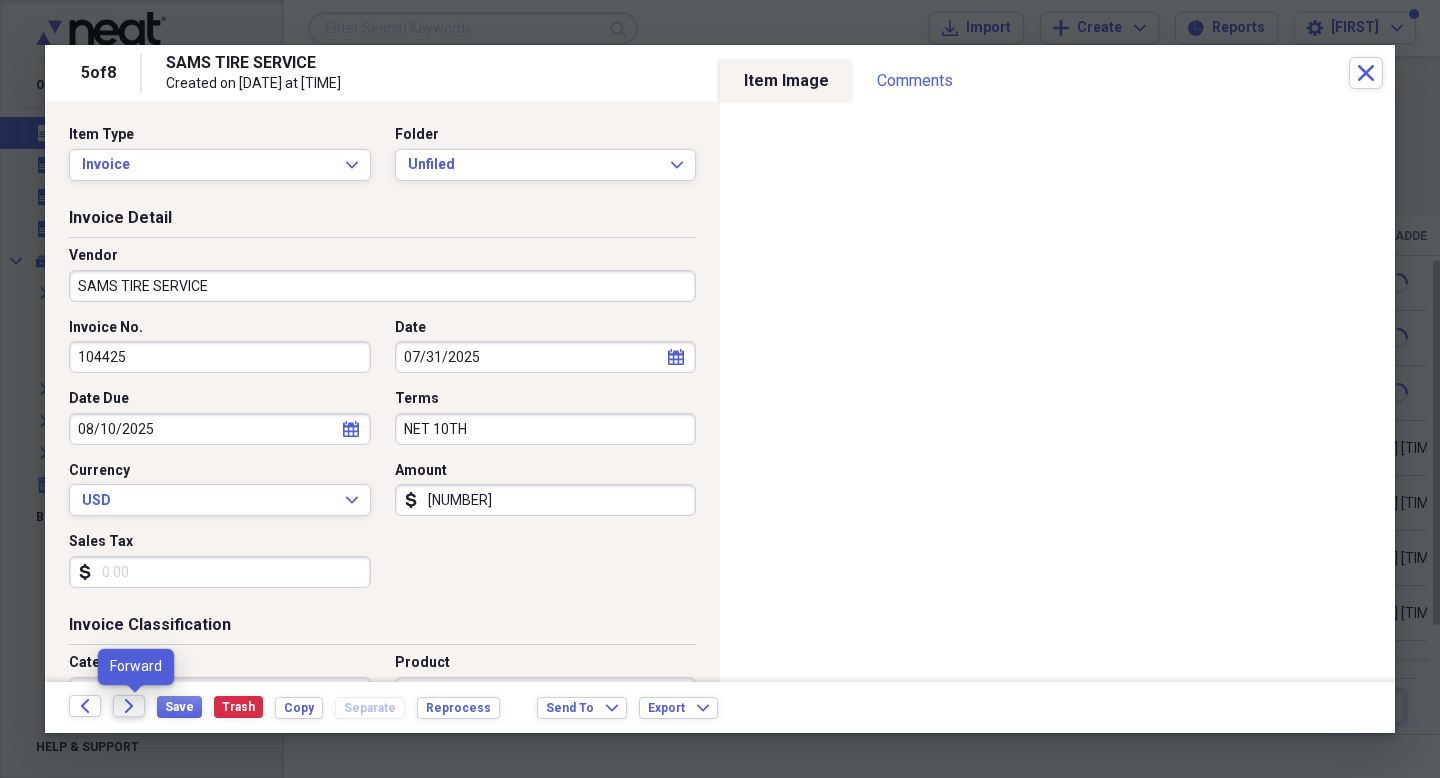 click on "Forward" 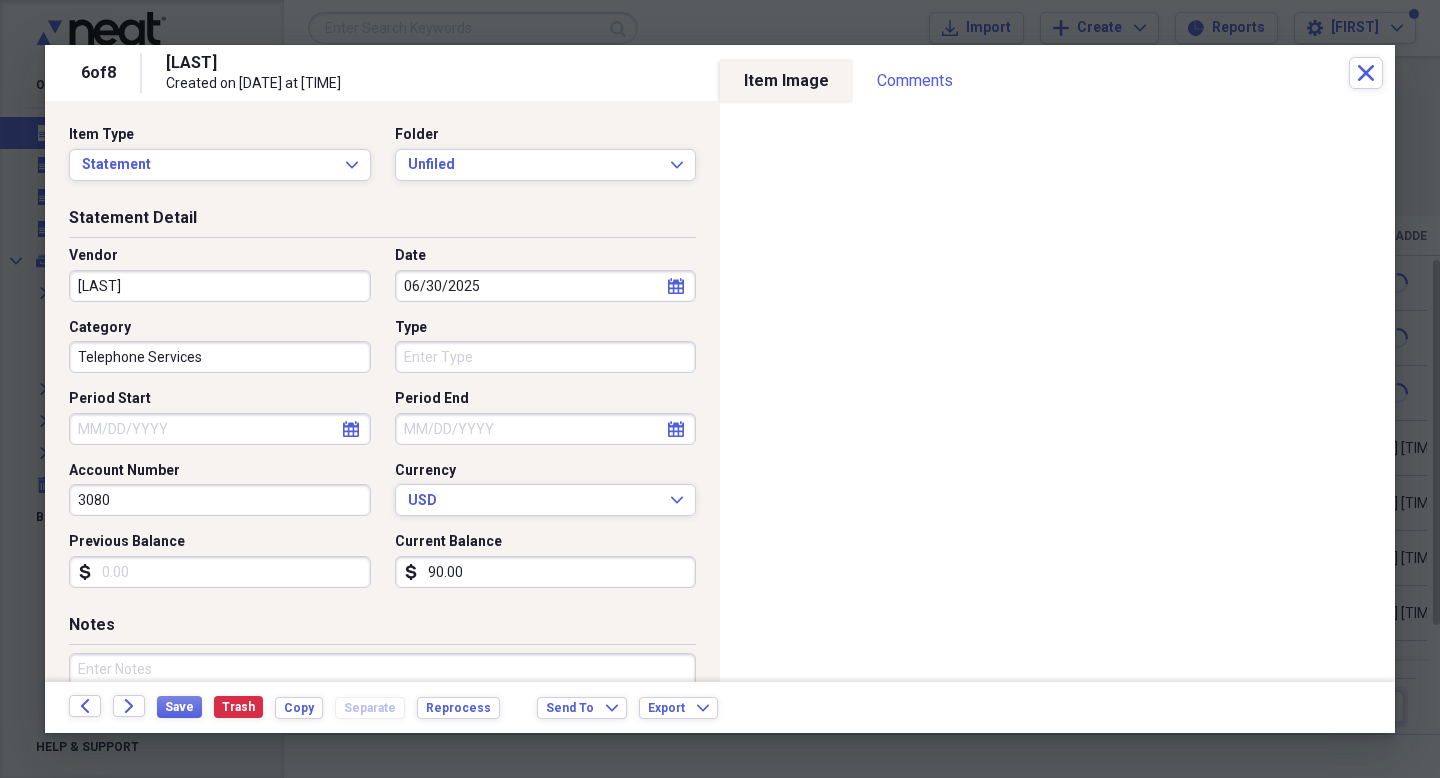 click on "[LAST]" at bounding box center (220, 286) 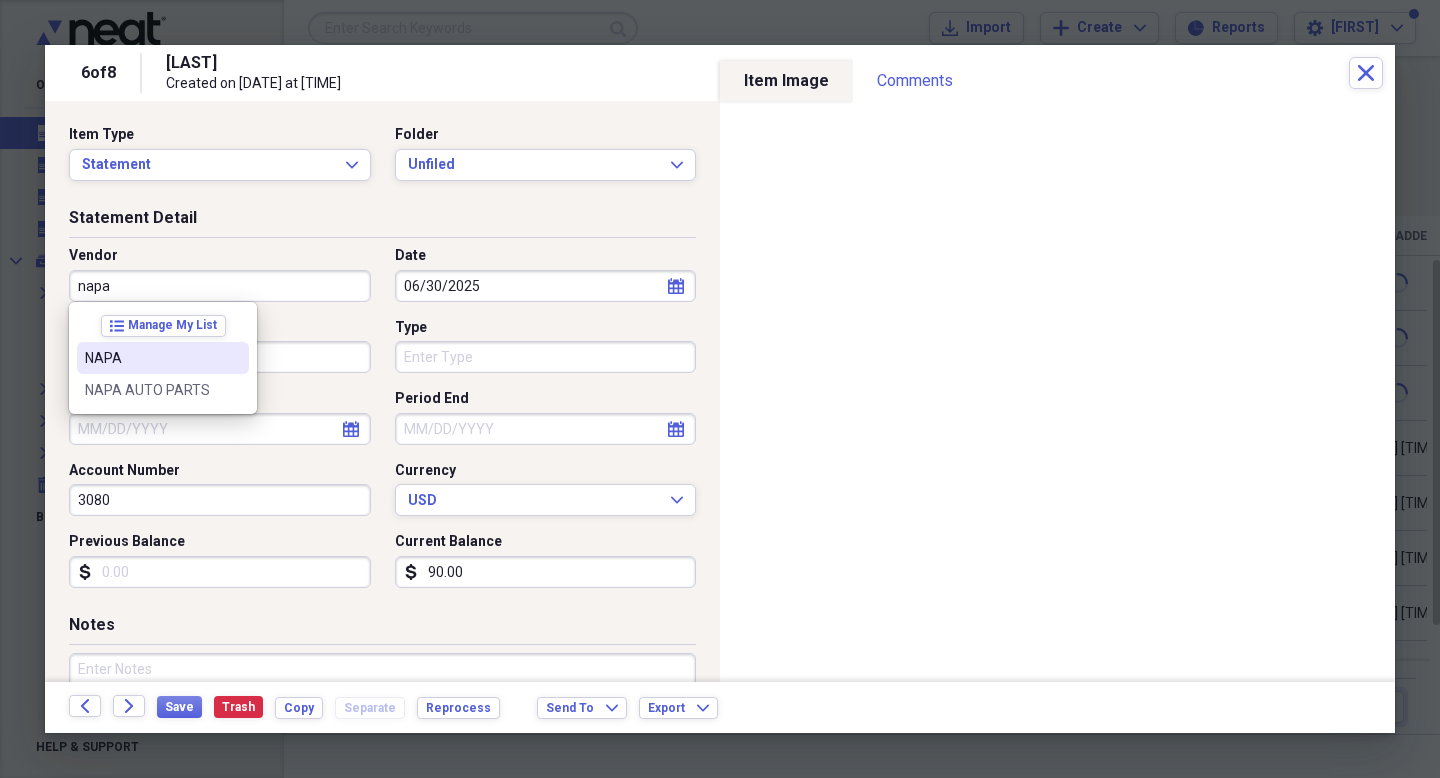 click on "NAPA" at bounding box center (151, 358) 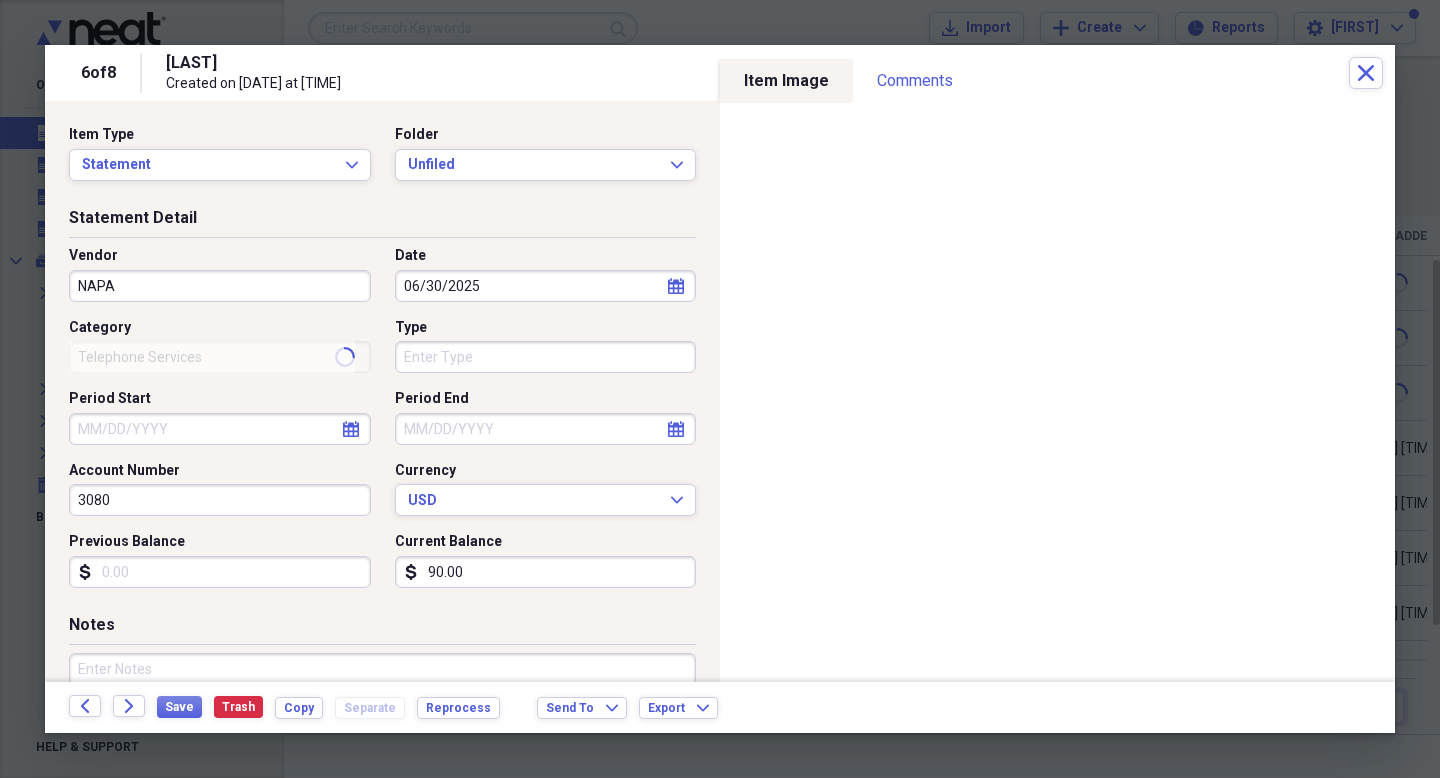 type on "Repairs & Maintenance" 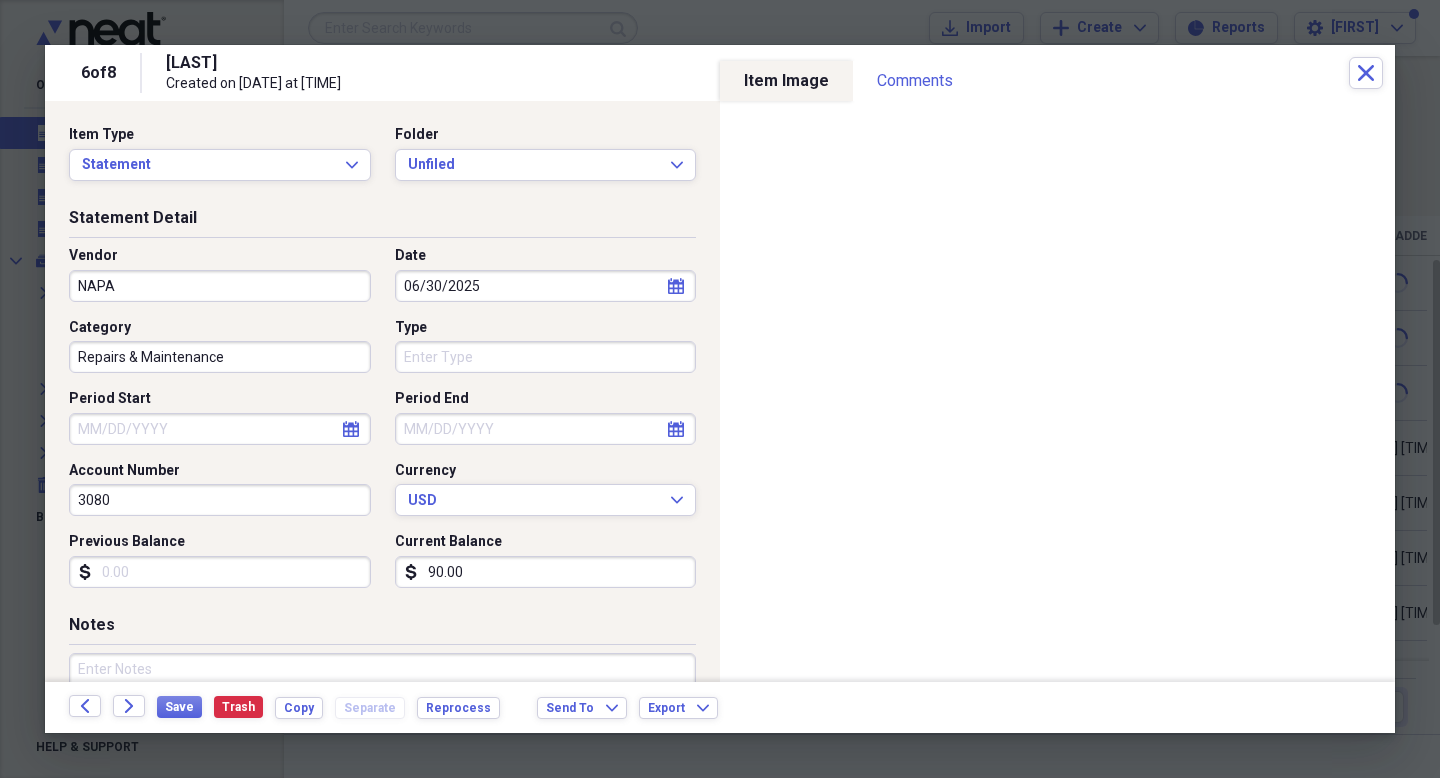 click on "calendar" 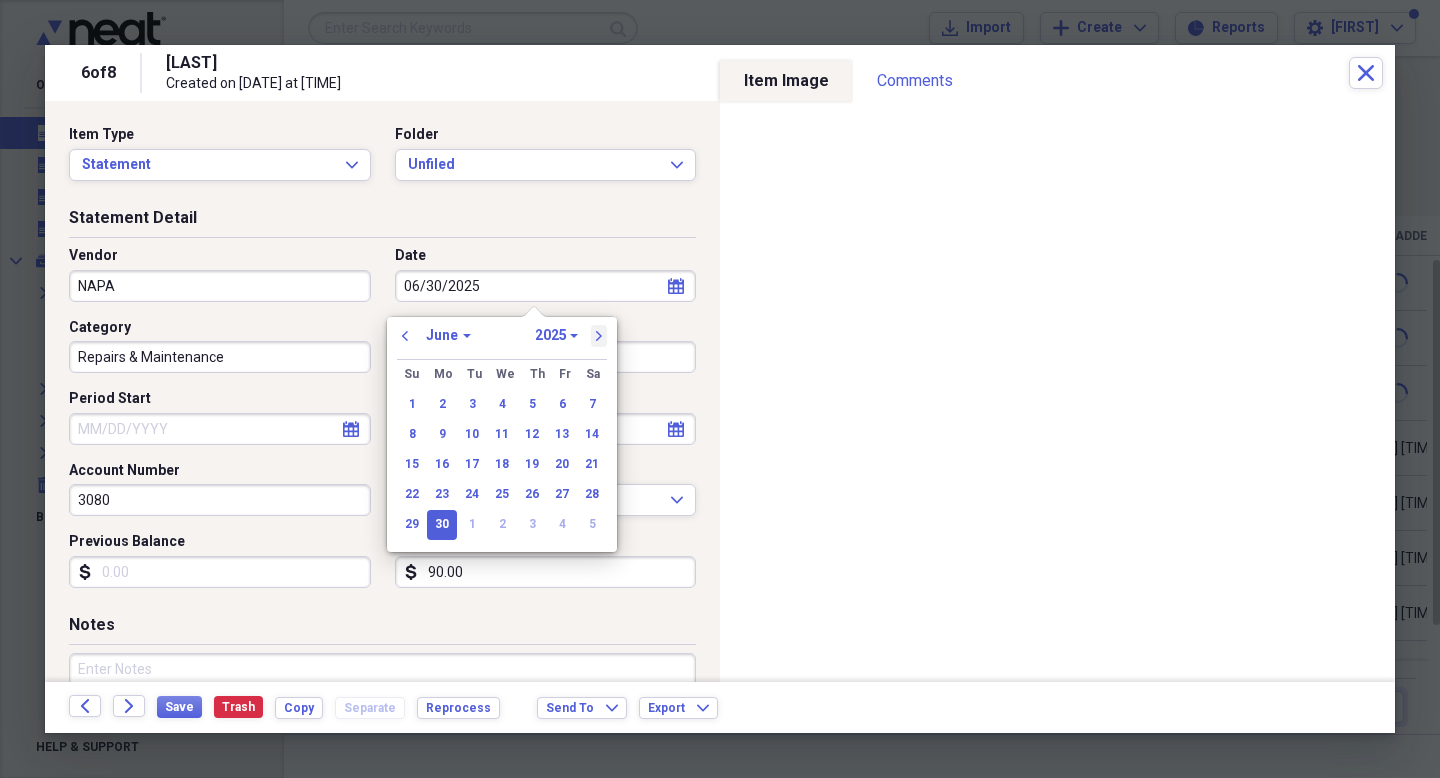 click on "next" at bounding box center [599, 336] 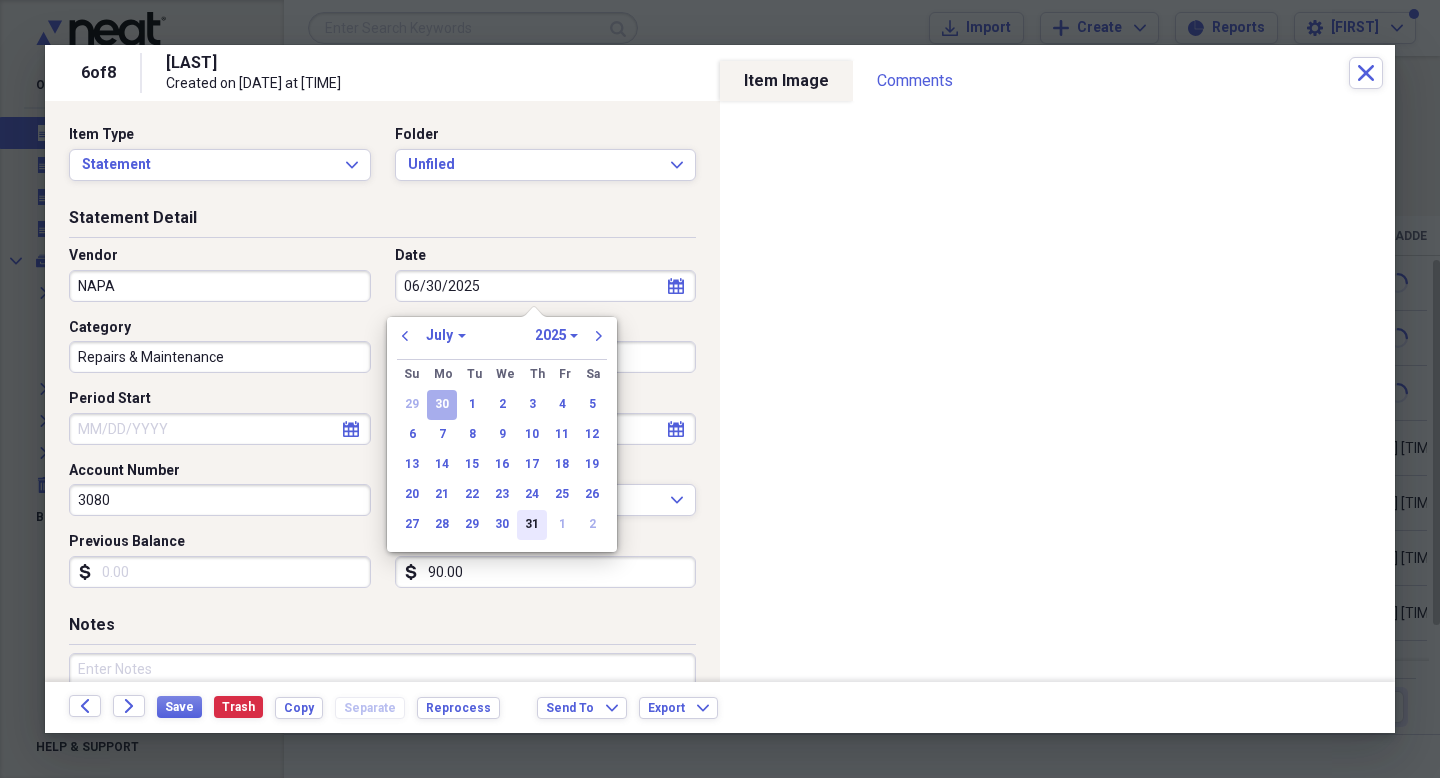 click on "31" at bounding box center [532, 525] 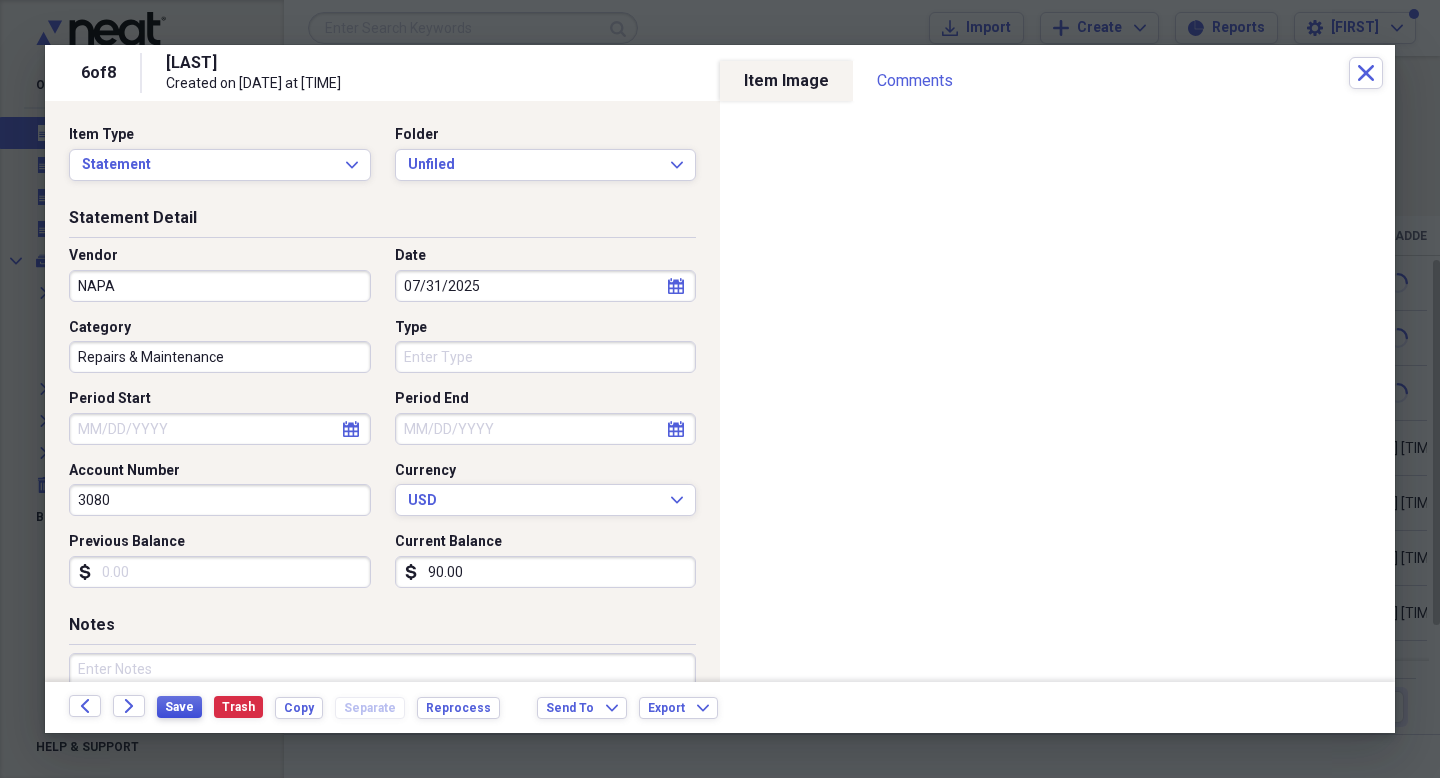 click on "Save" at bounding box center (179, 707) 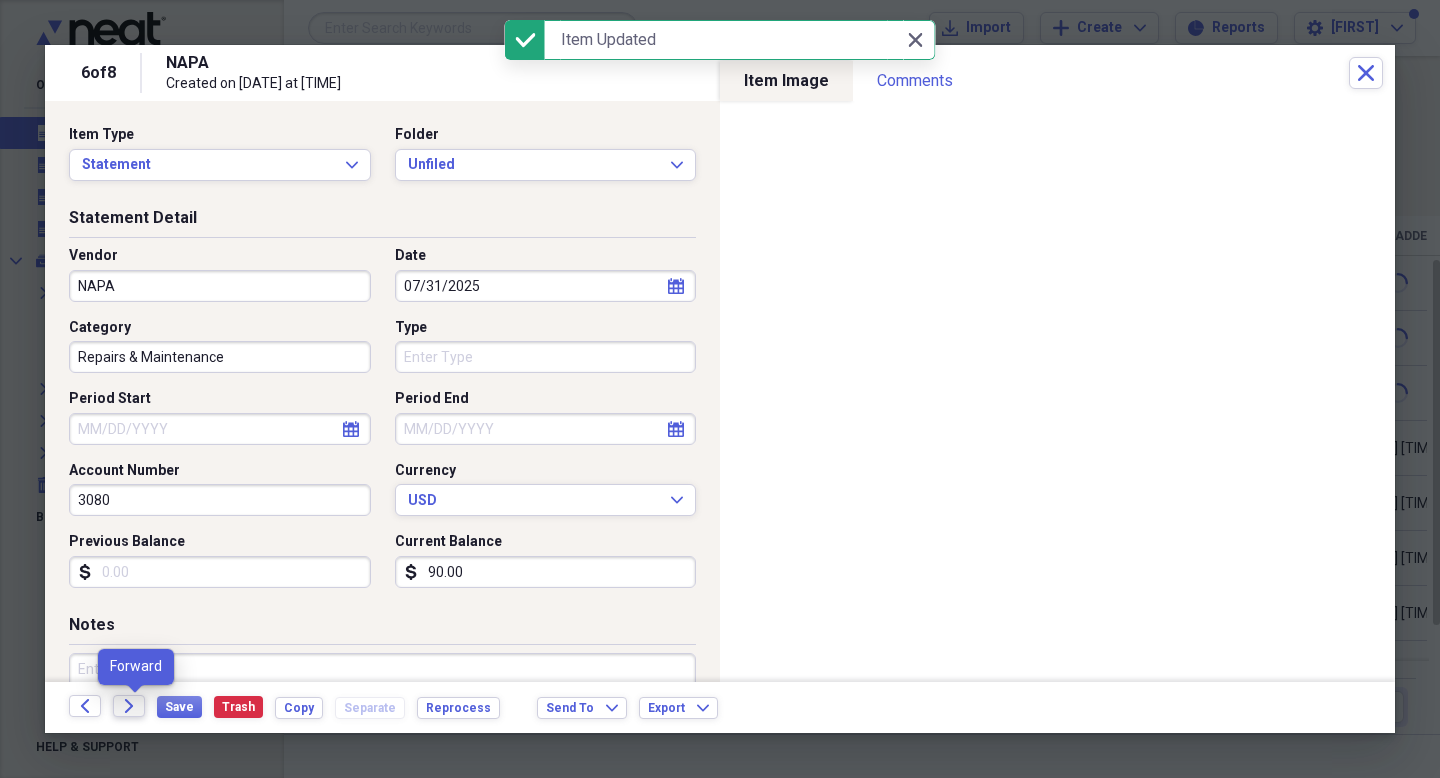 click on "Forward" 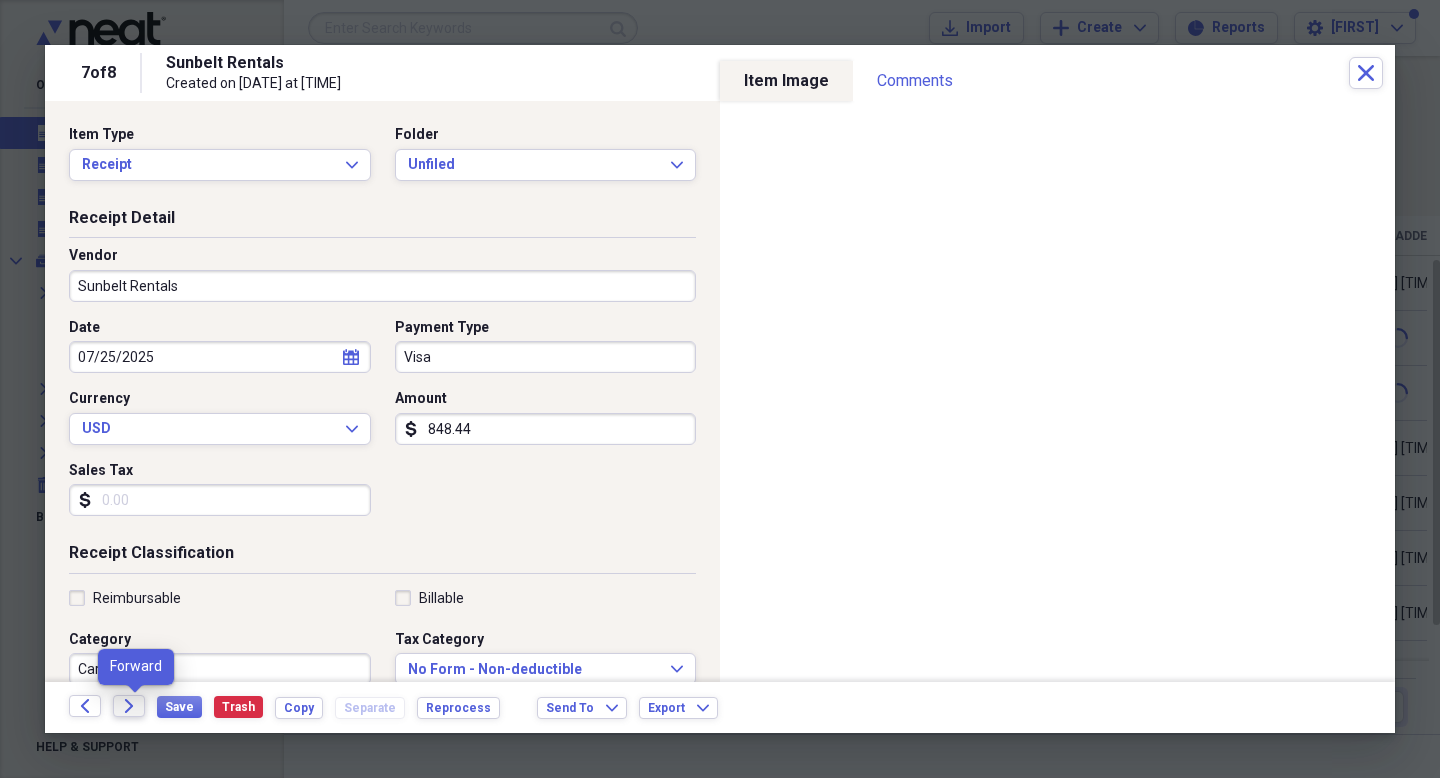 click on "Forward" 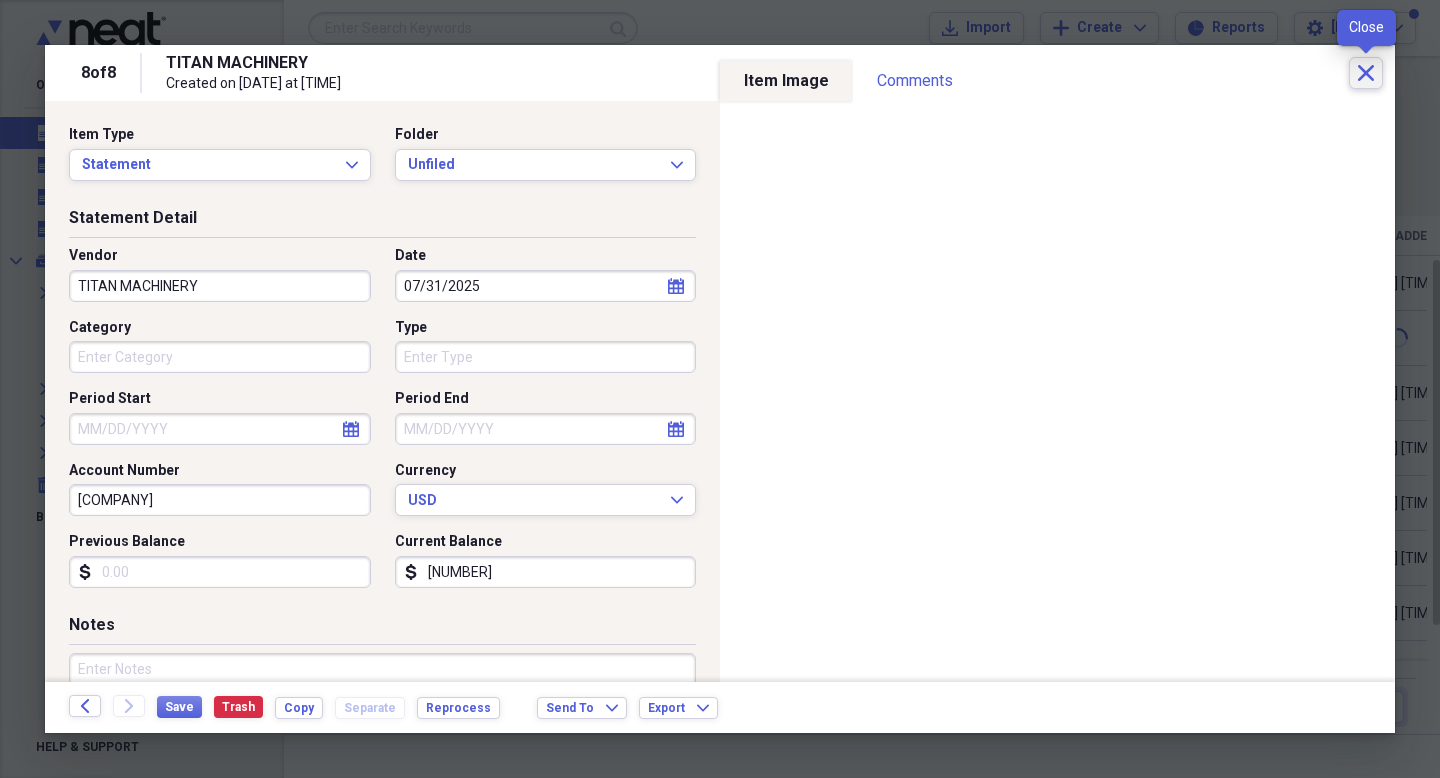 click on "Close" 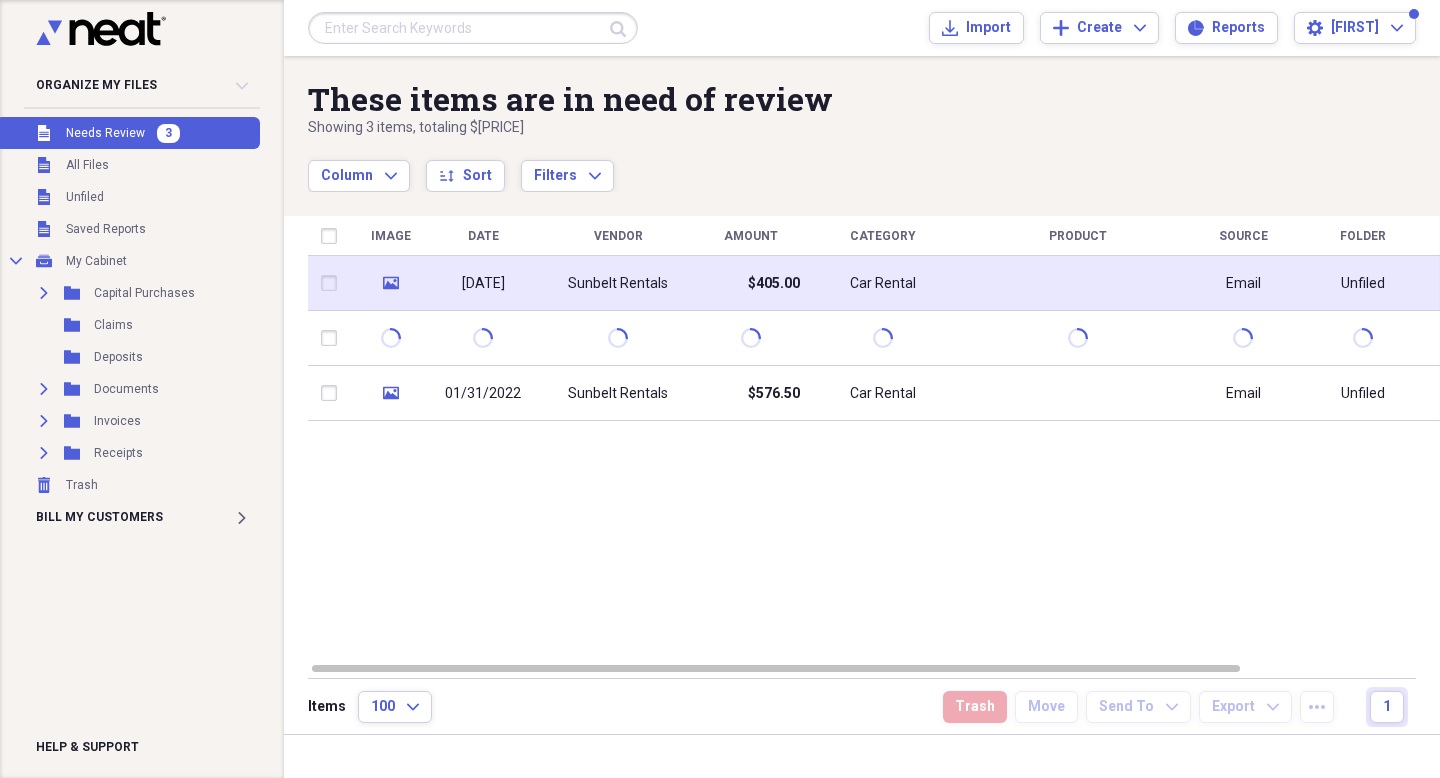 click at bounding box center [1078, 283] 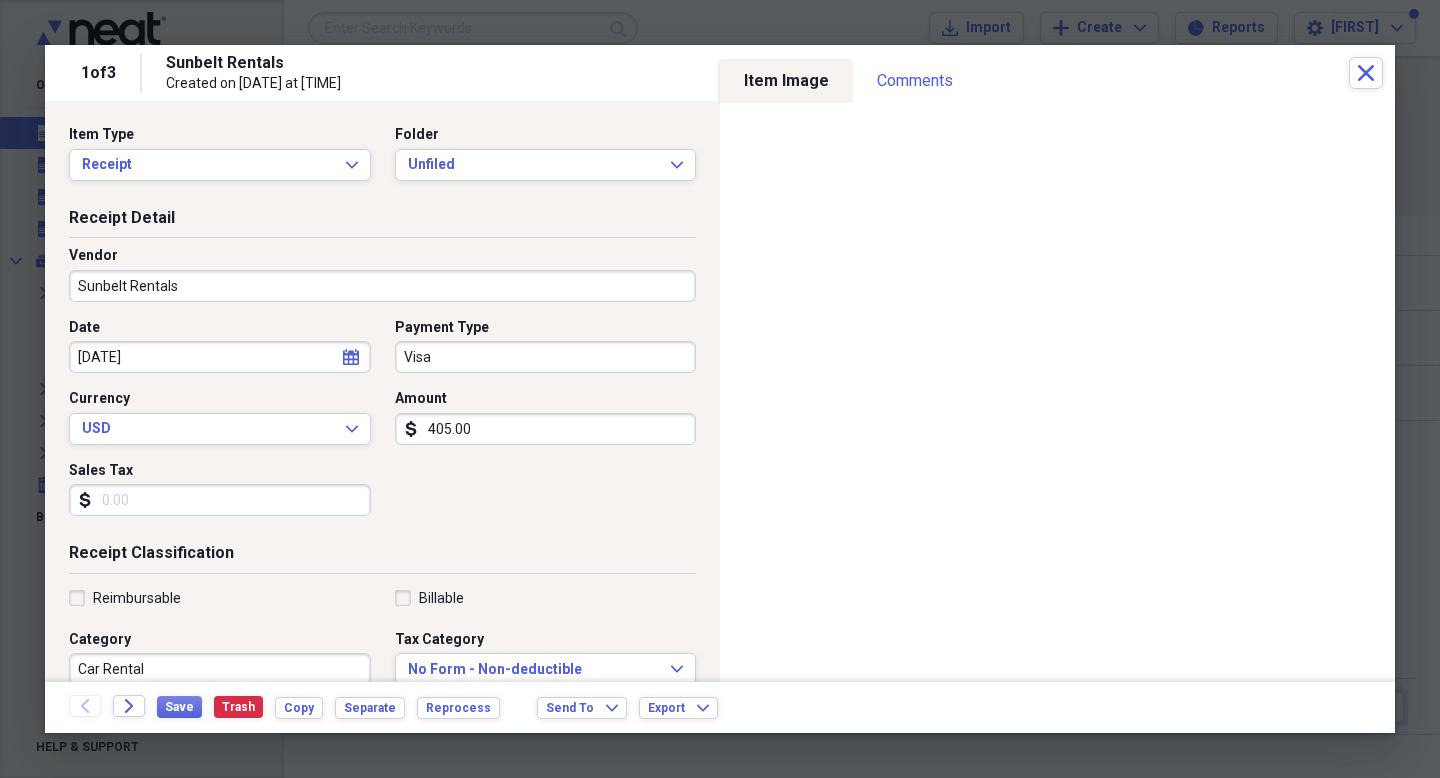 select on "1" 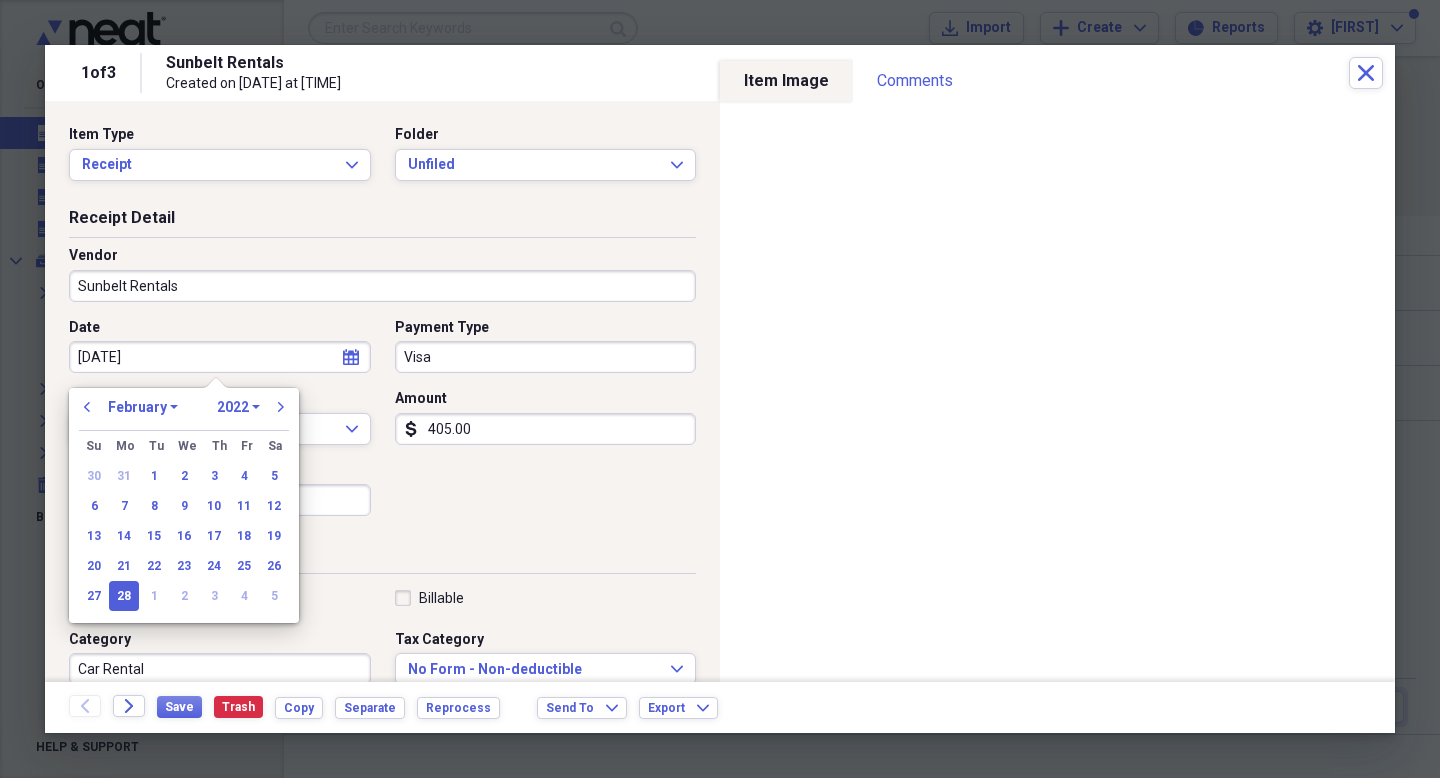 click on "[DATE]" at bounding box center (220, 357) 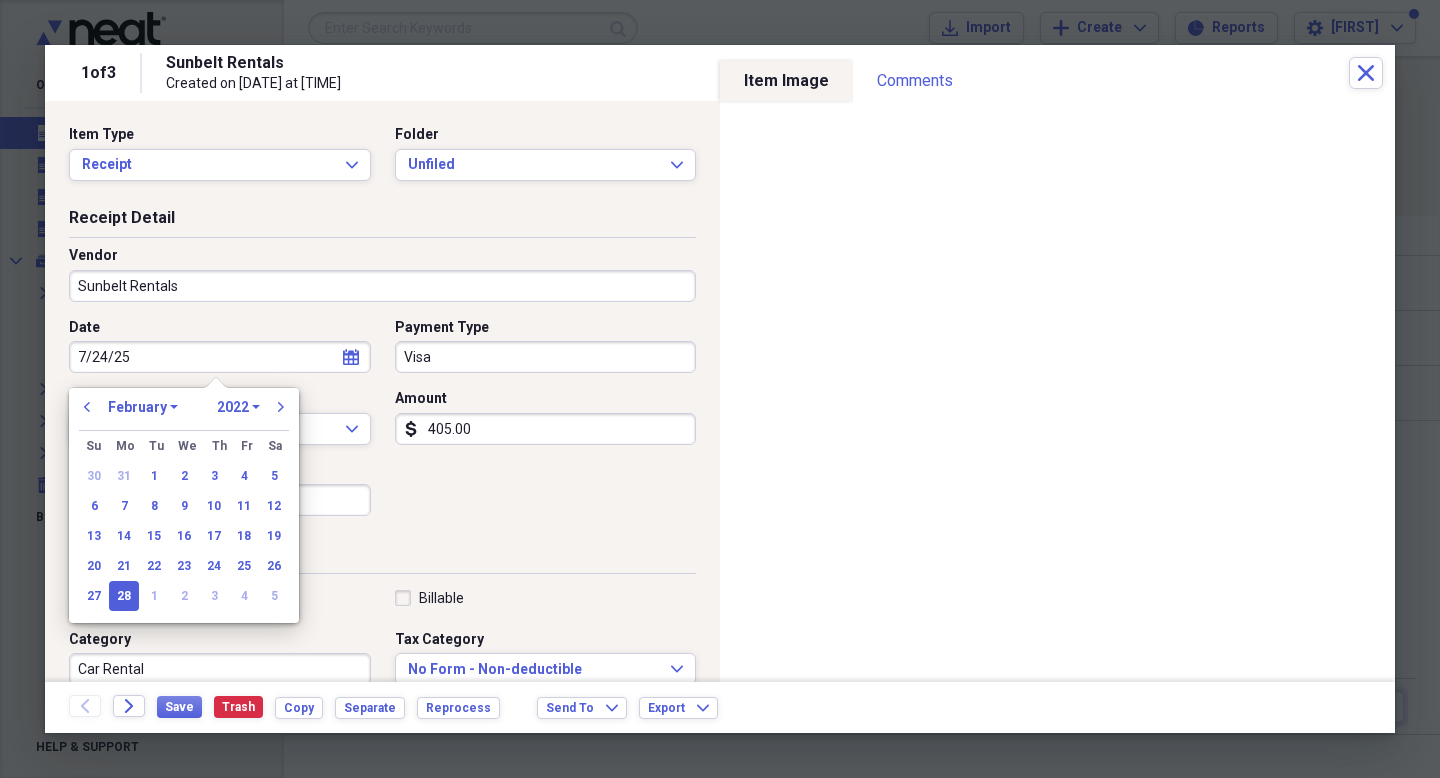 select on "6" 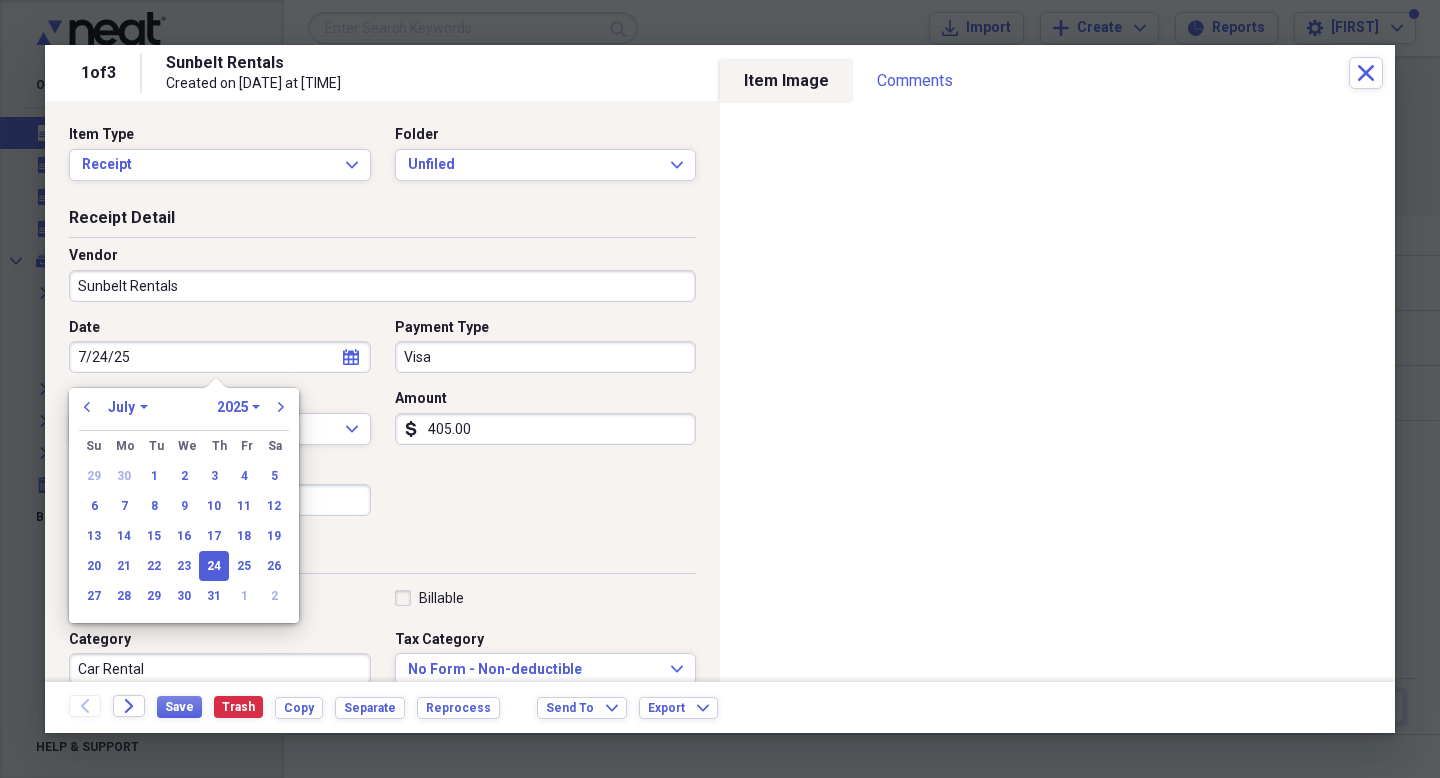 type on "07/24/2025" 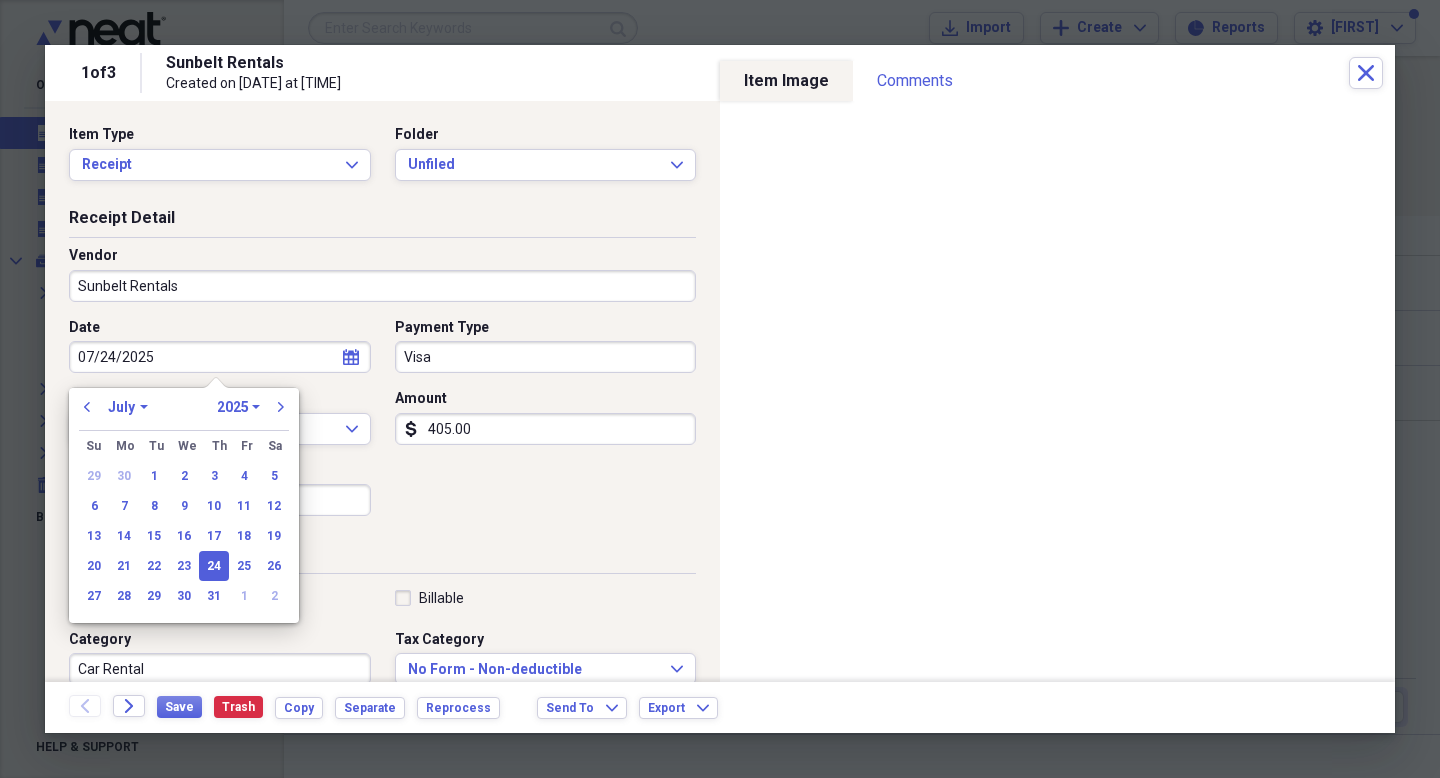 click on "24" at bounding box center (214, 566) 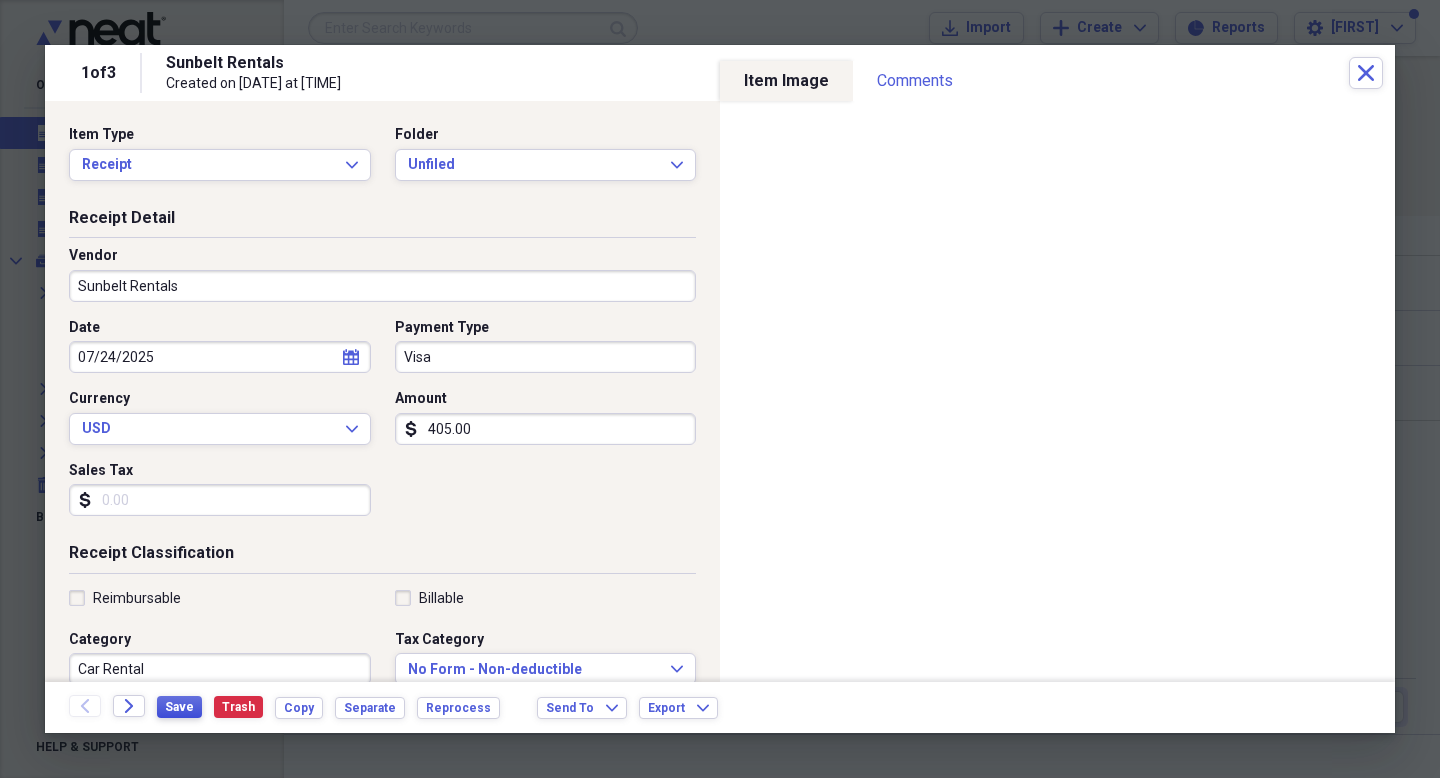 click on "Save" at bounding box center [179, 707] 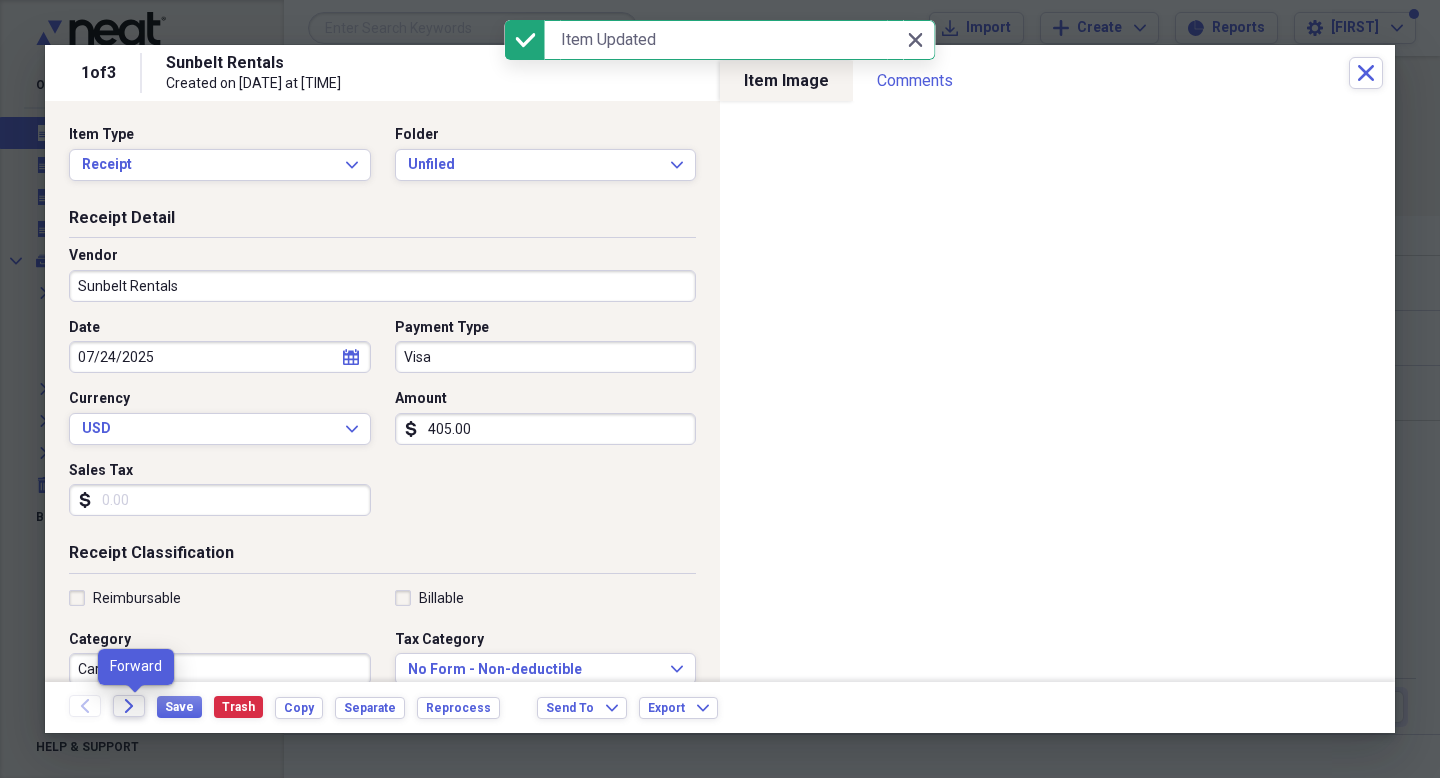 click 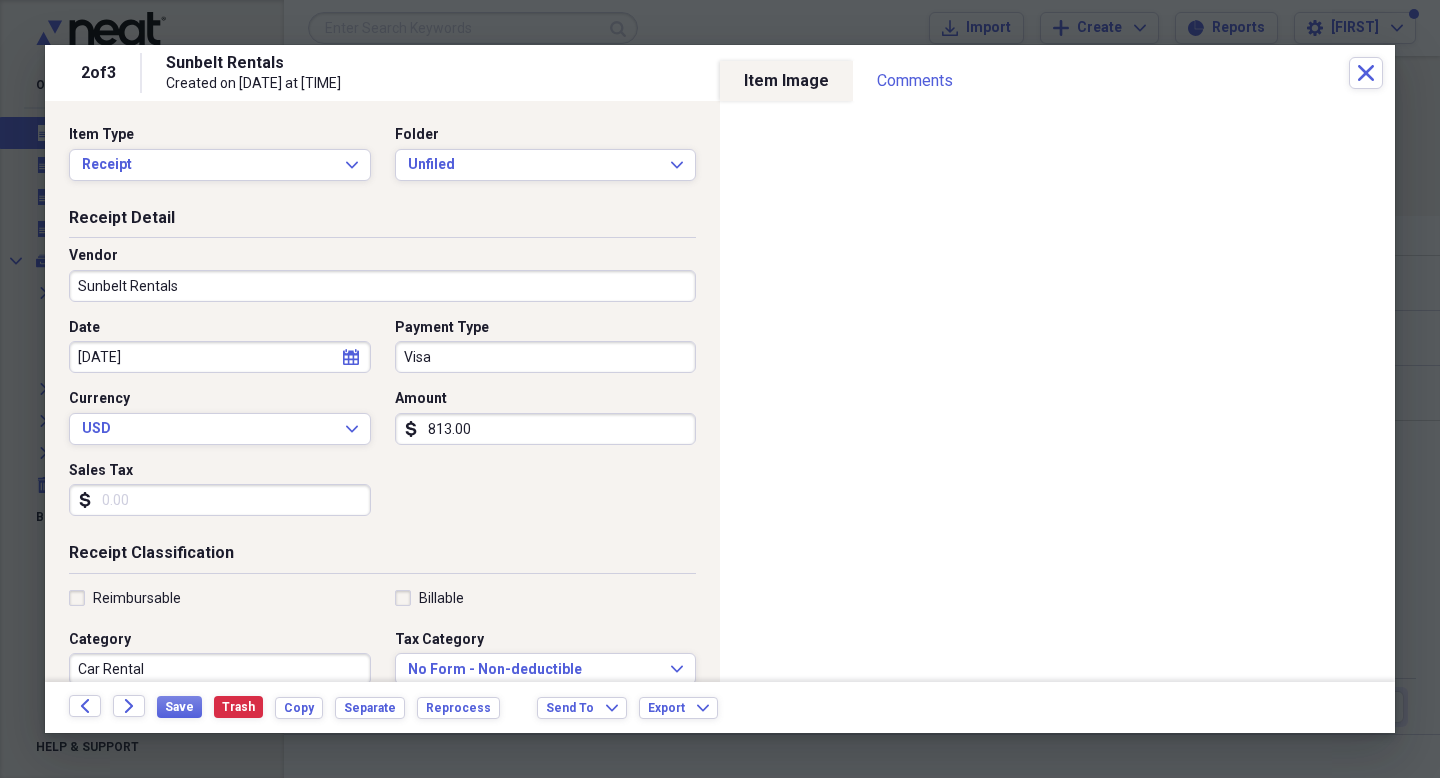 click on "[DATE]" at bounding box center [220, 357] 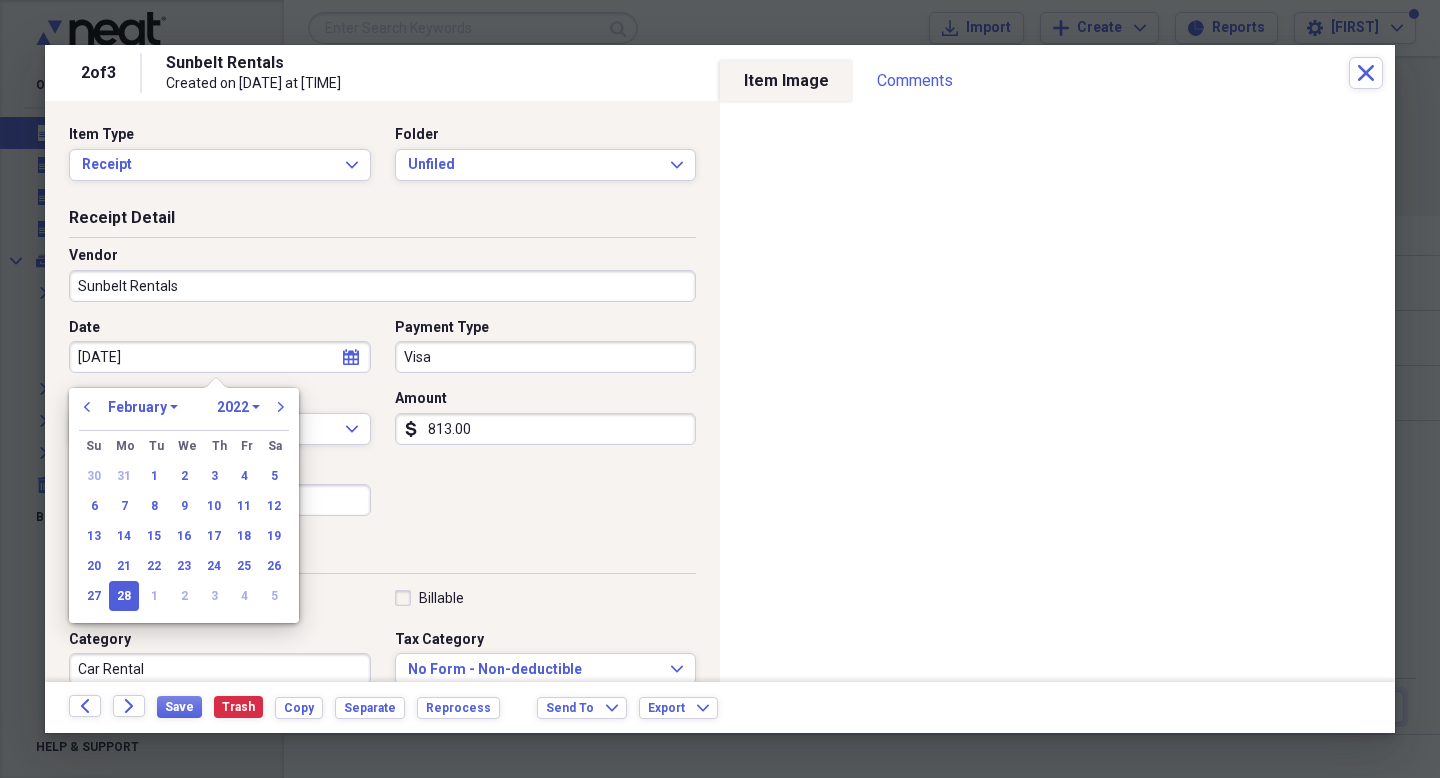 drag, startPoint x: 225, startPoint y: 358, endPoint x: 40, endPoint y: 344, distance: 185.52898 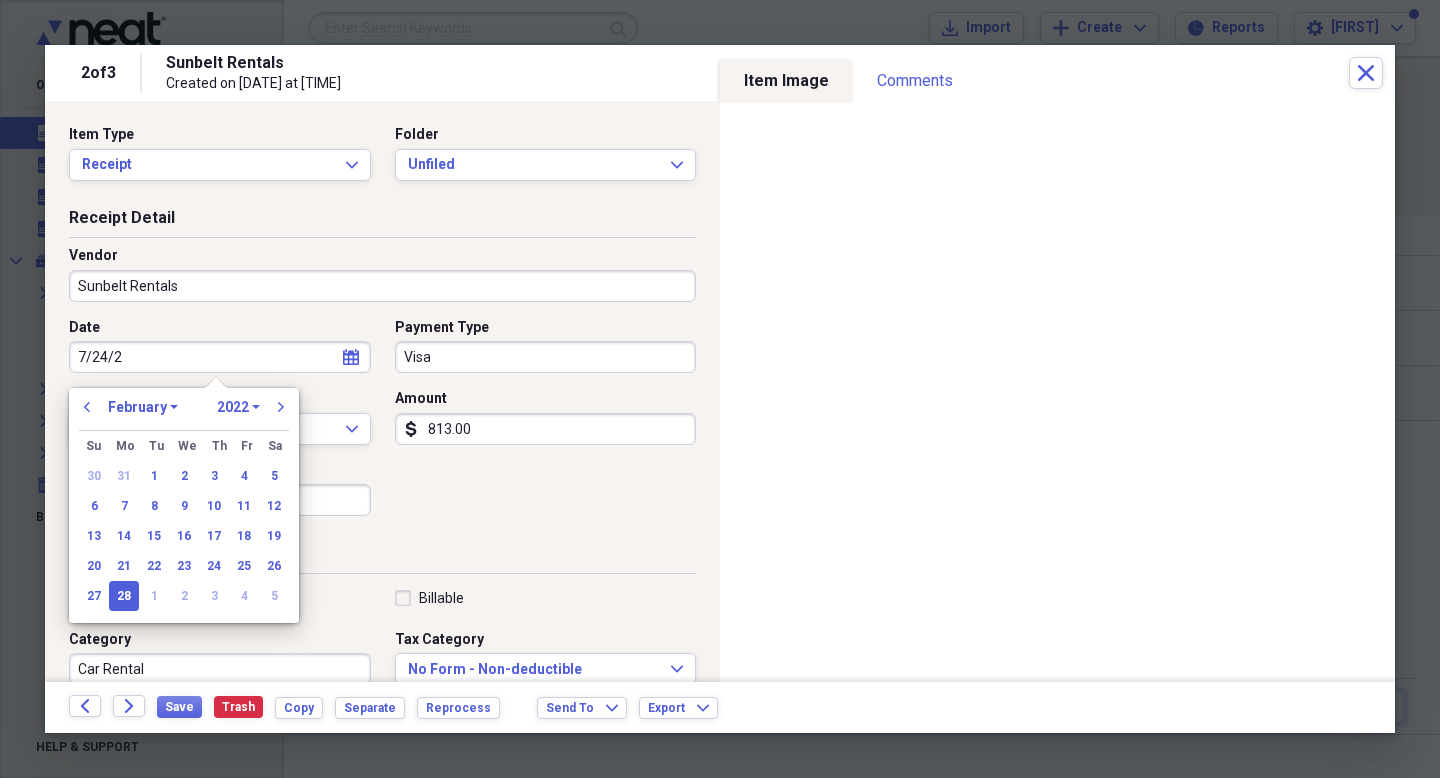 type on "7/24/25" 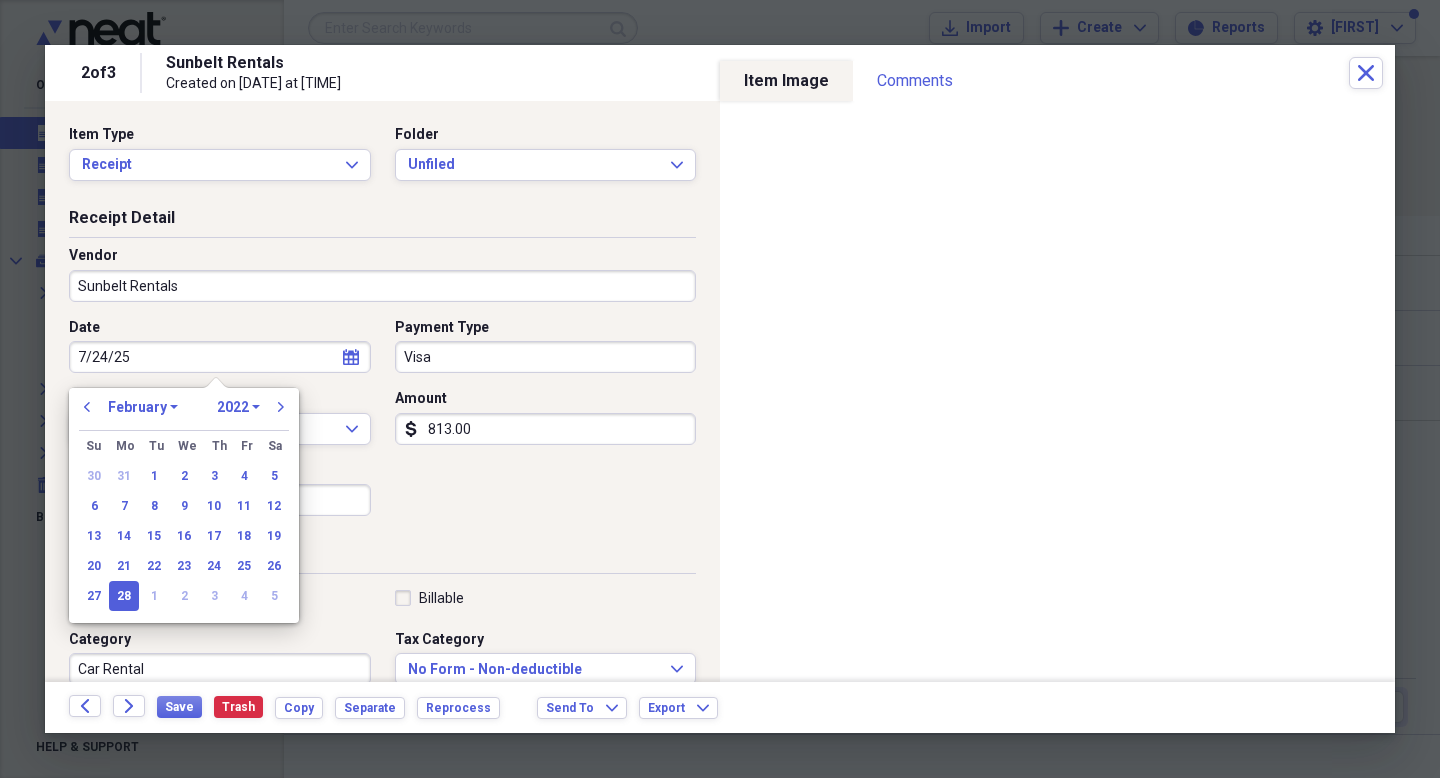 select on "6" 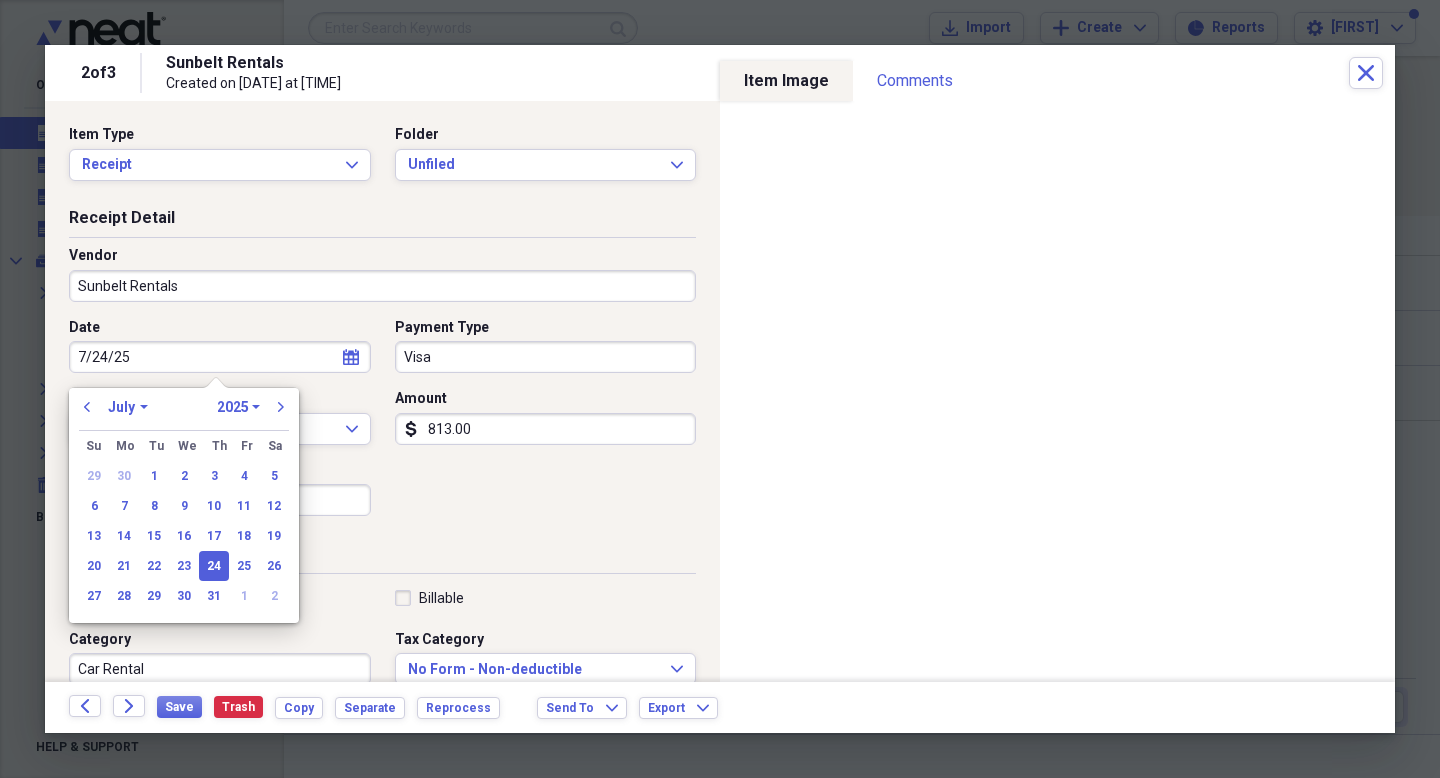 type on "07/24/2025" 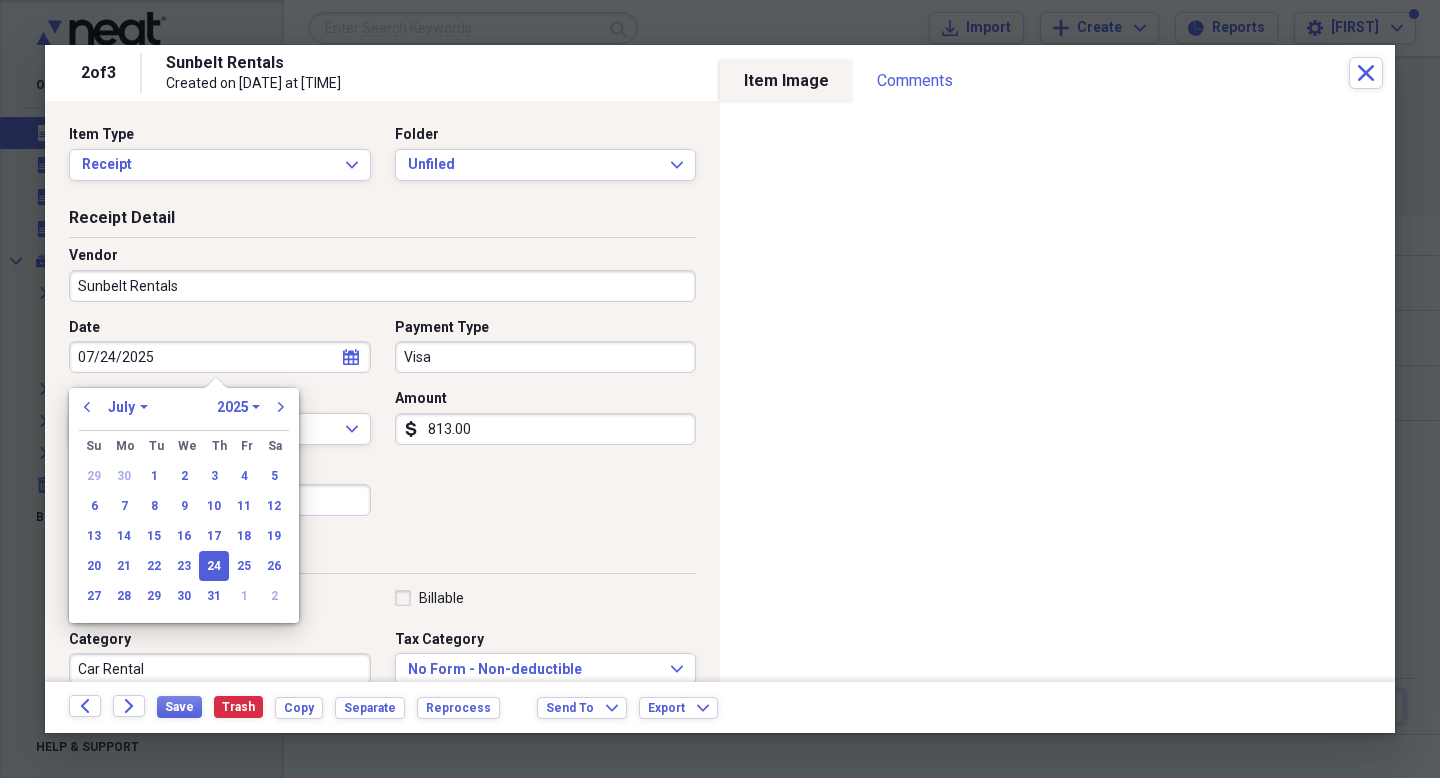click on "24" at bounding box center [214, 566] 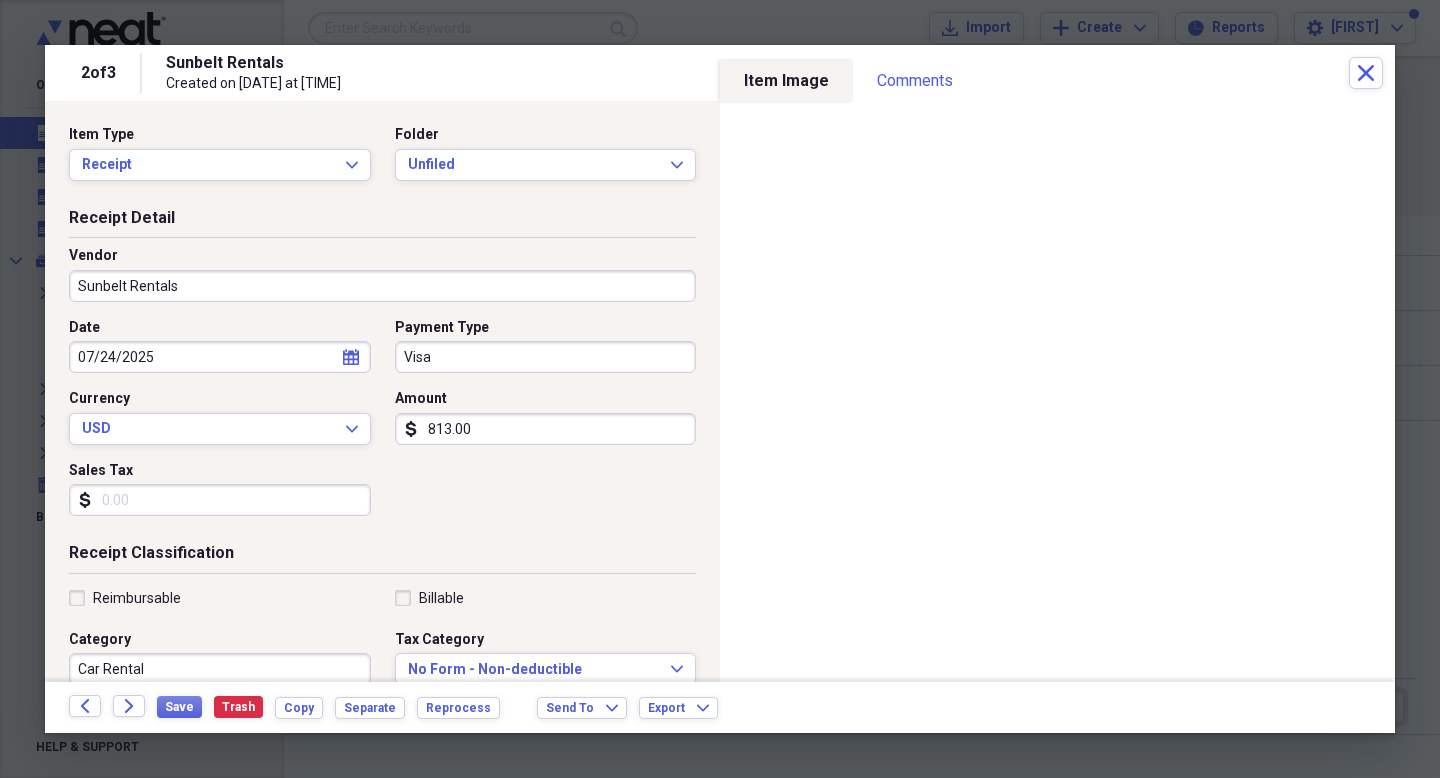 click on "813.00" at bounding box center (546, 429) 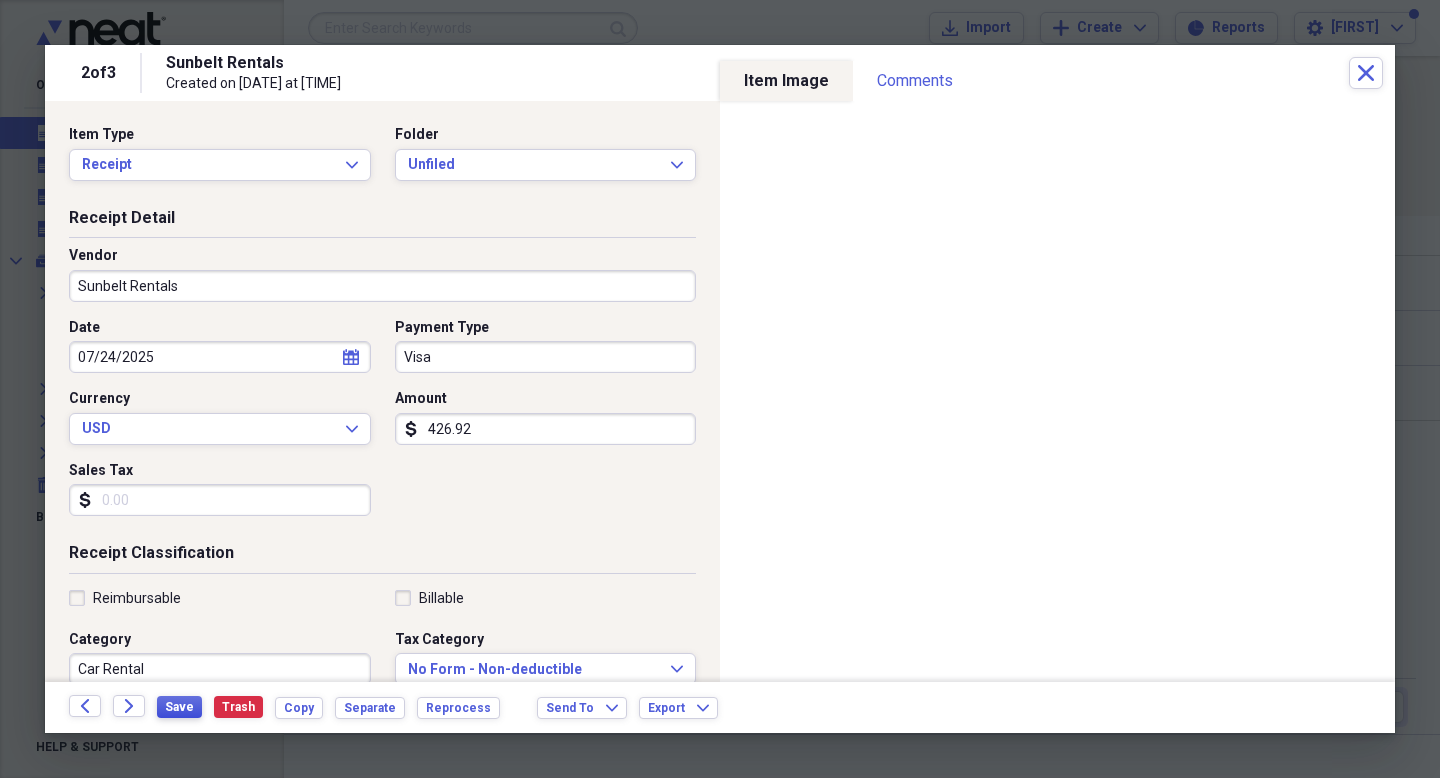 type on "426.92" 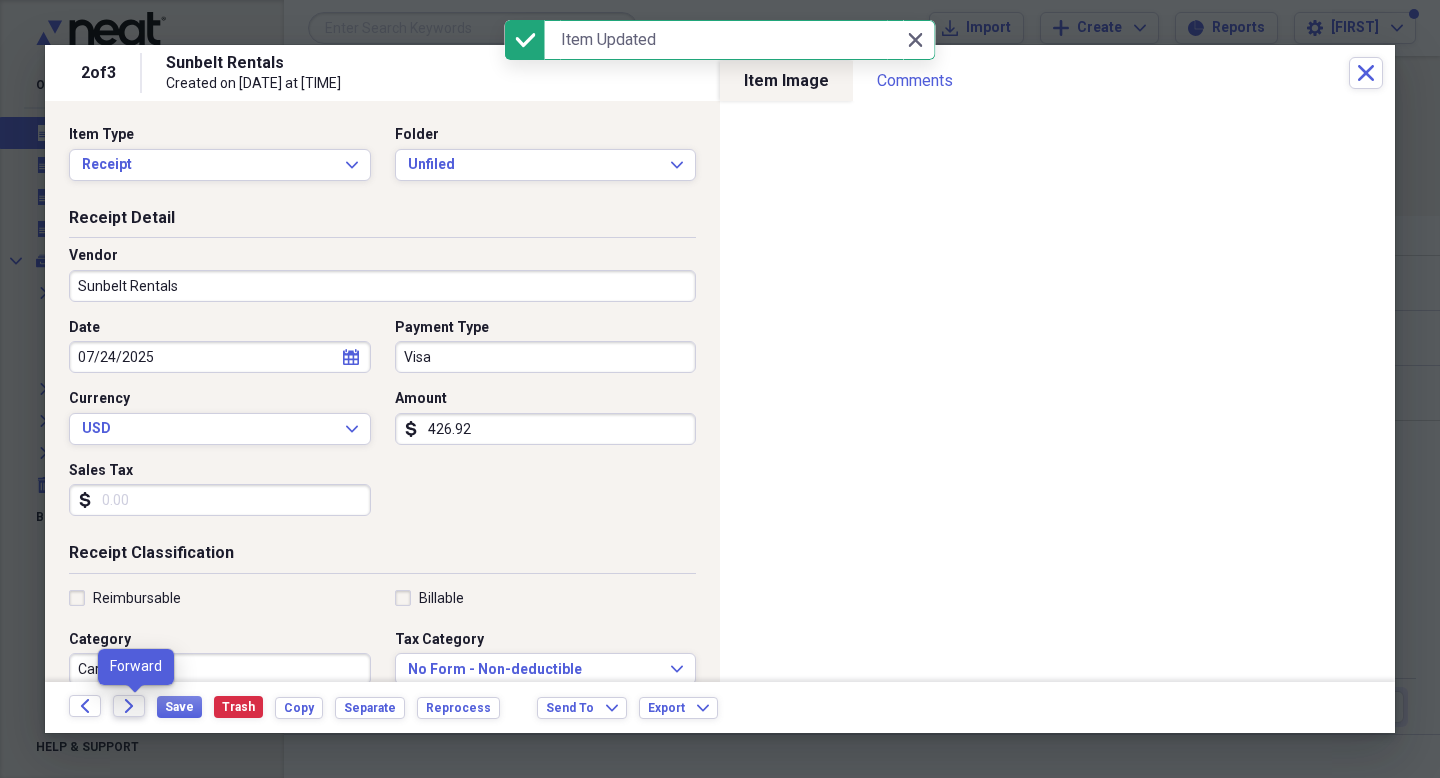 click on "Forward" 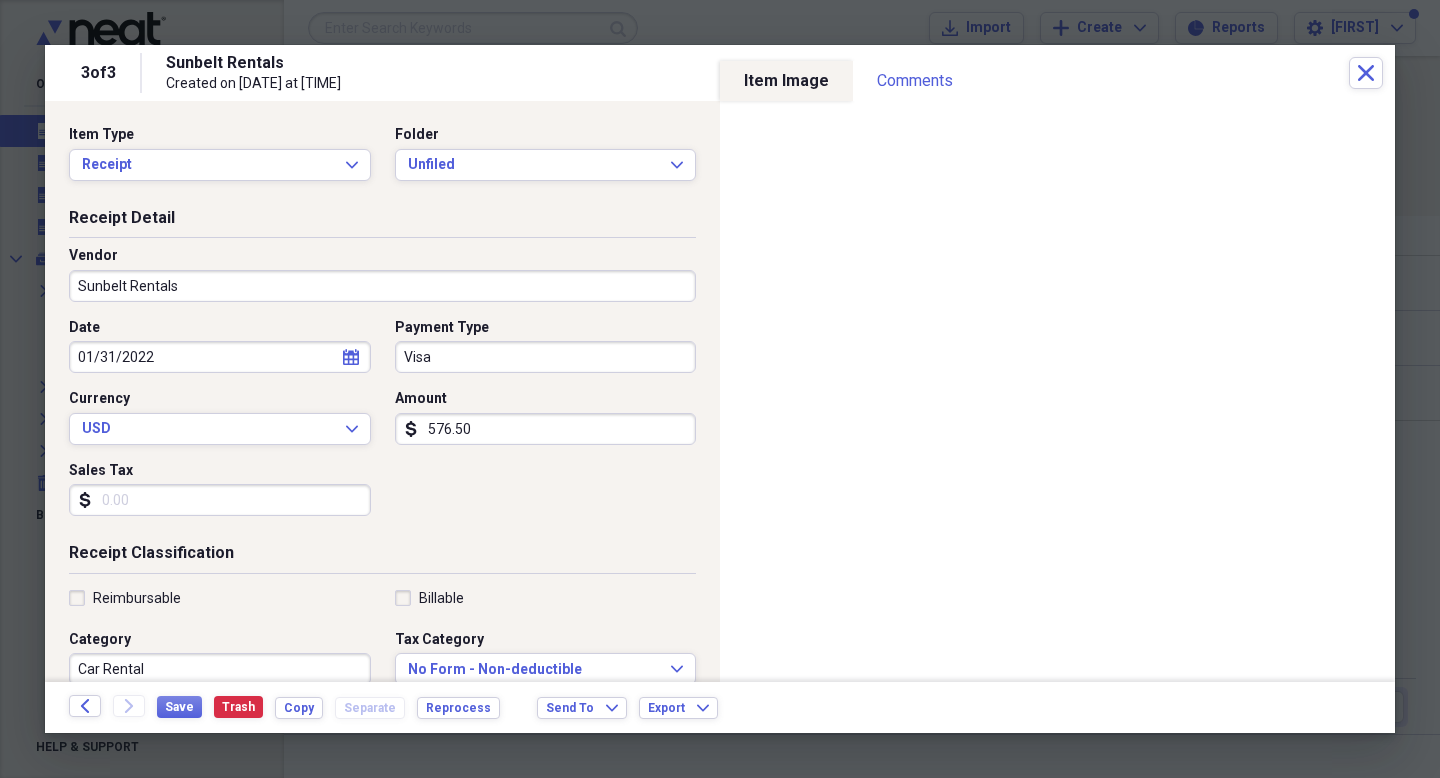select on "2022" 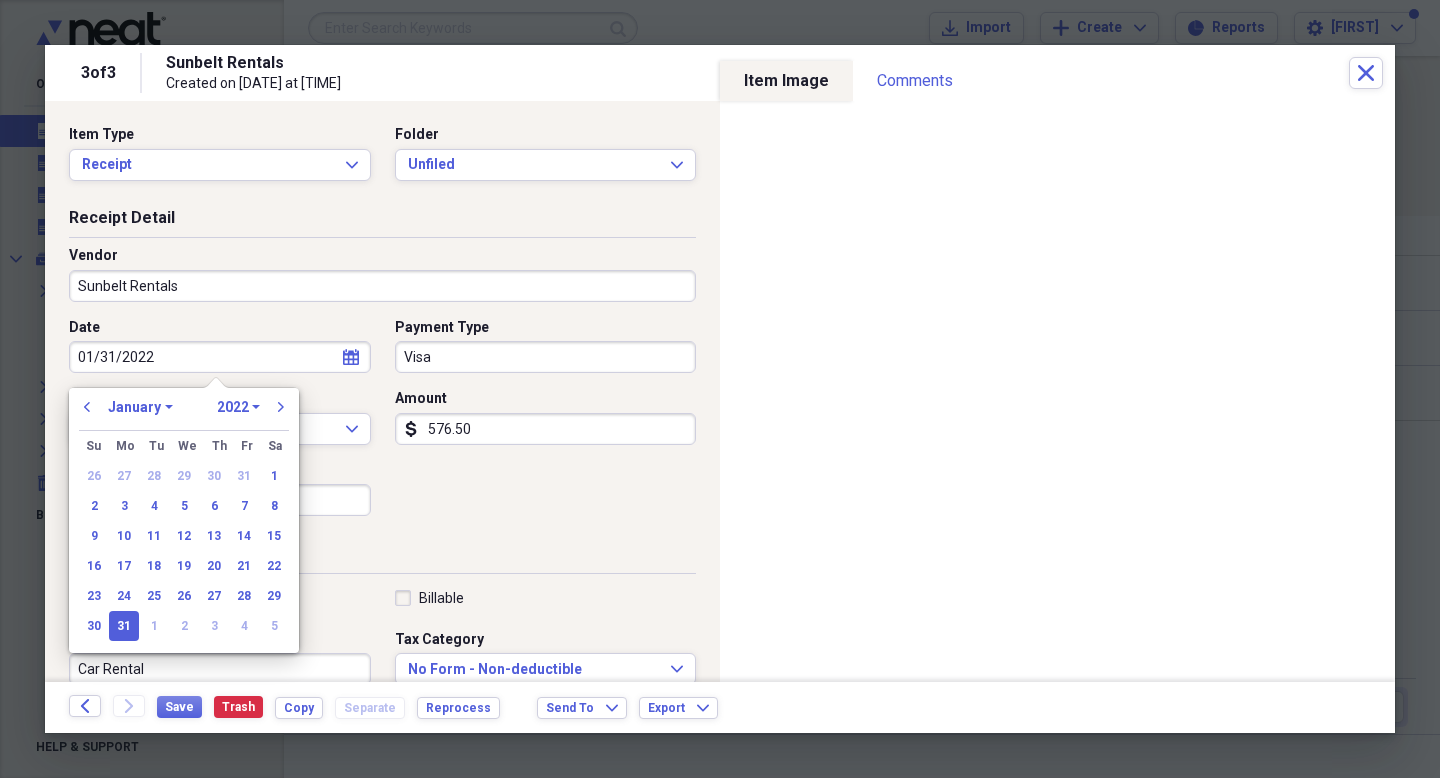 click on "01/31/2022" at bounding box center (220, 357) 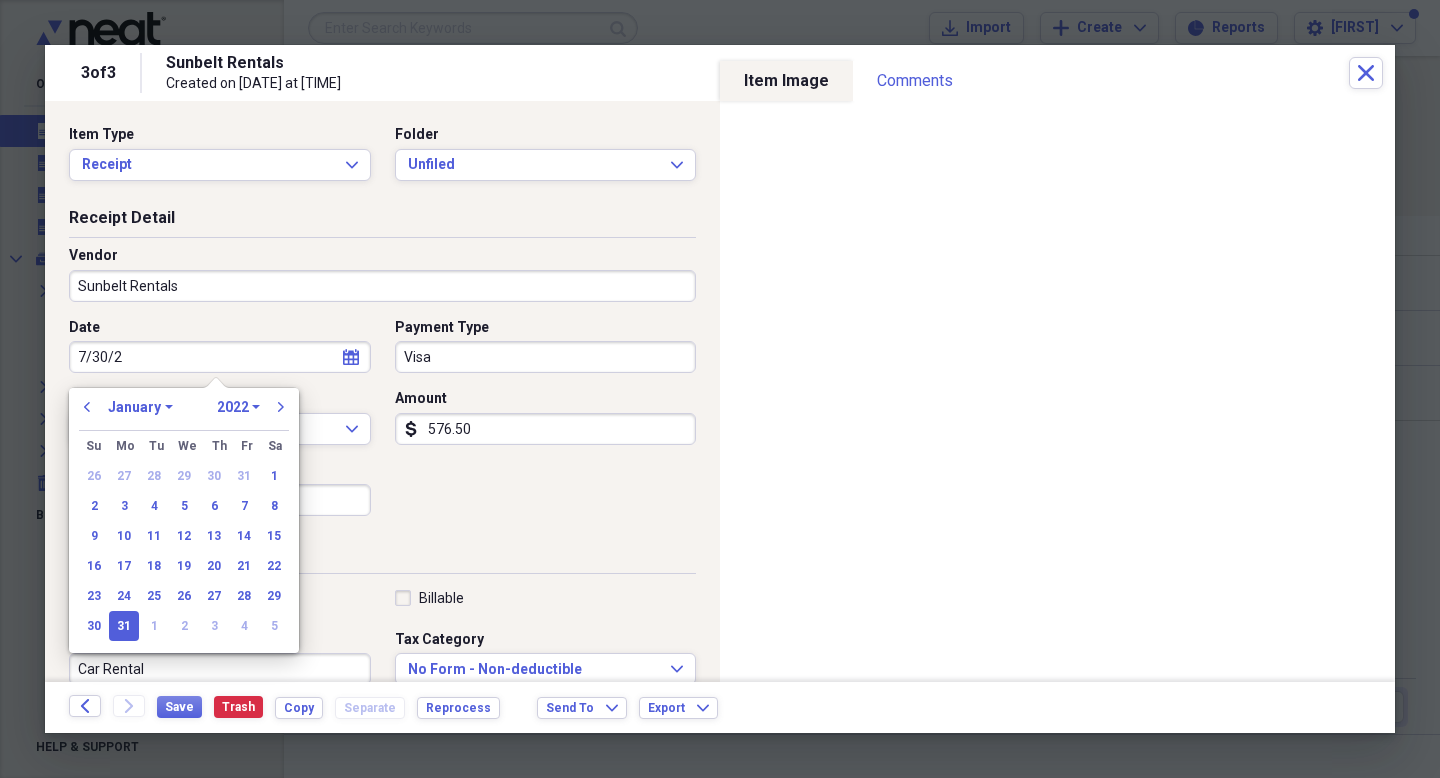type on "7/30/25" 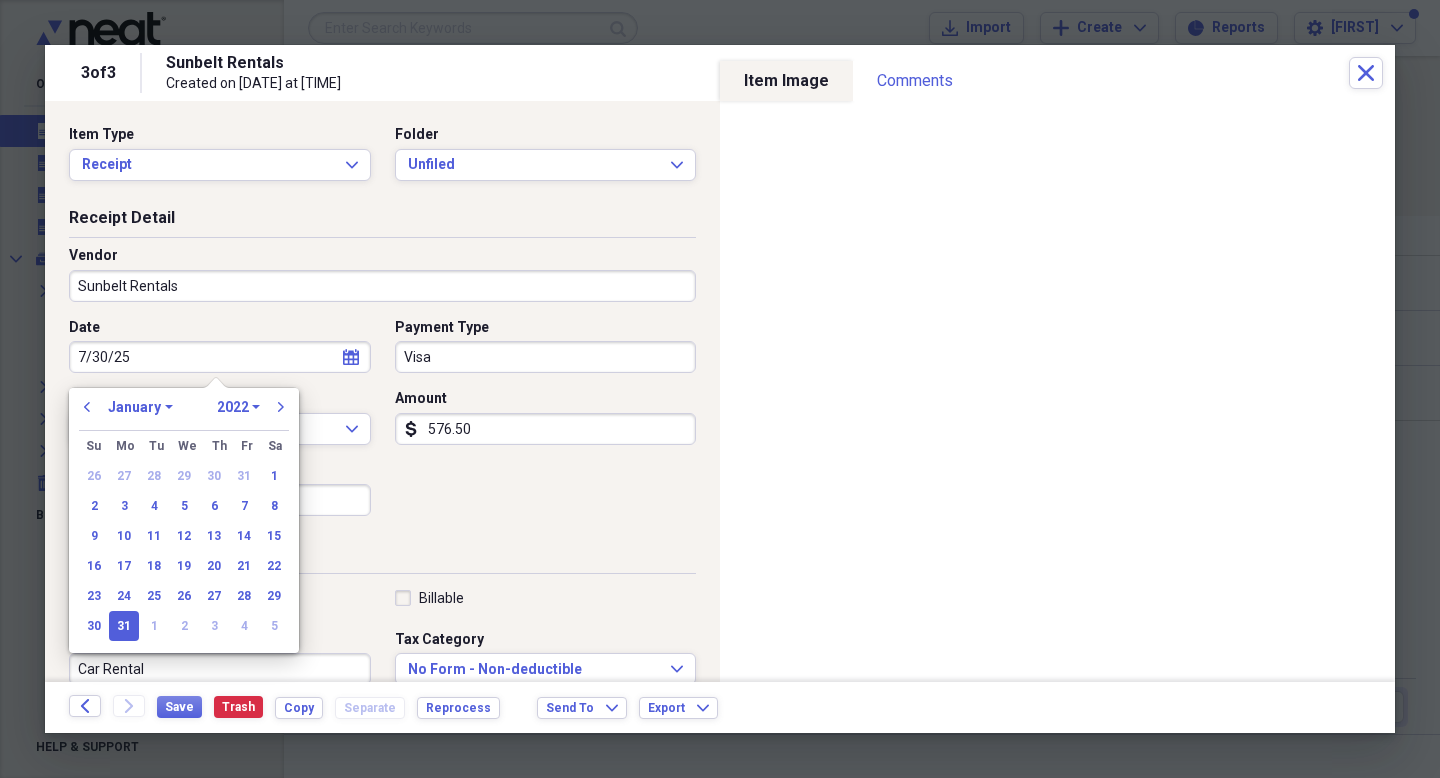 select on "6" 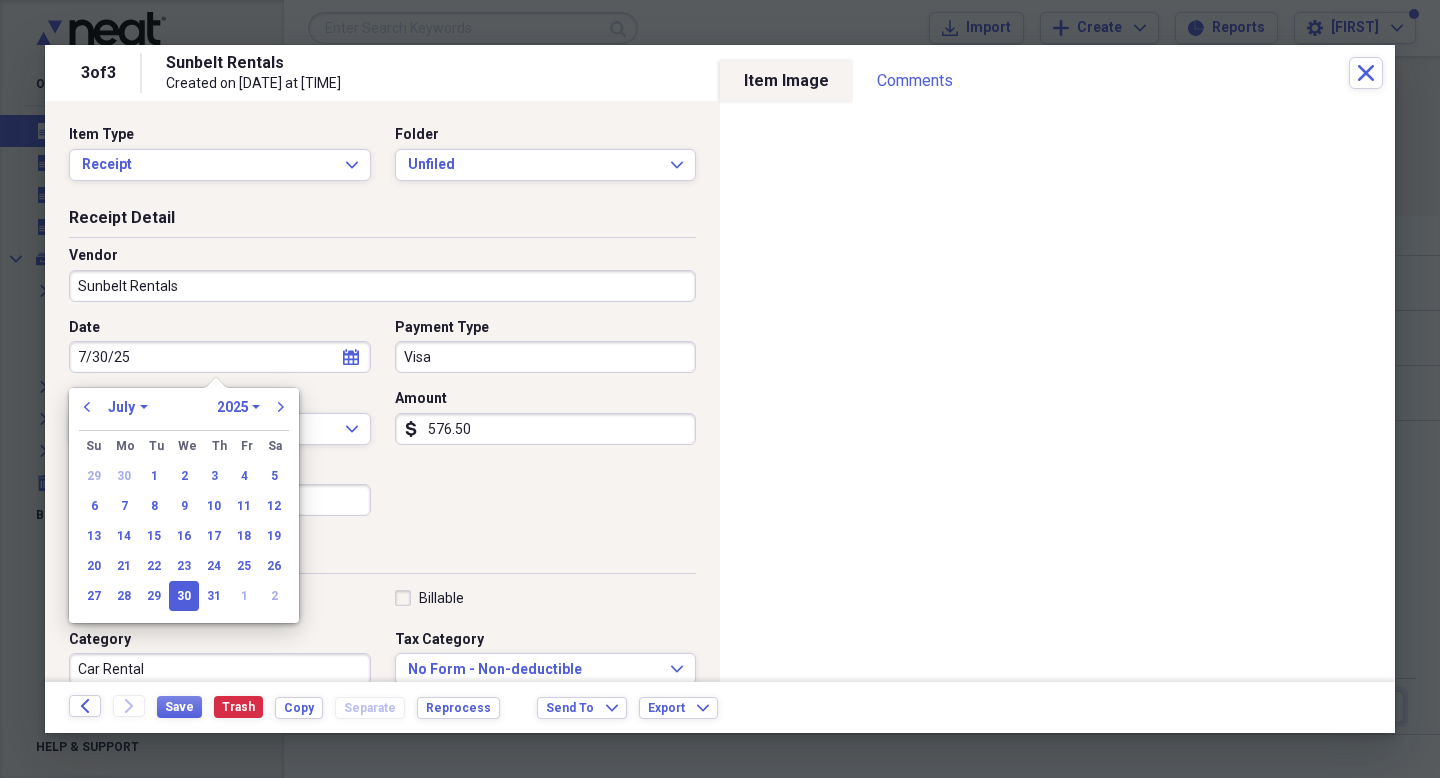 type on "07/30/2025" 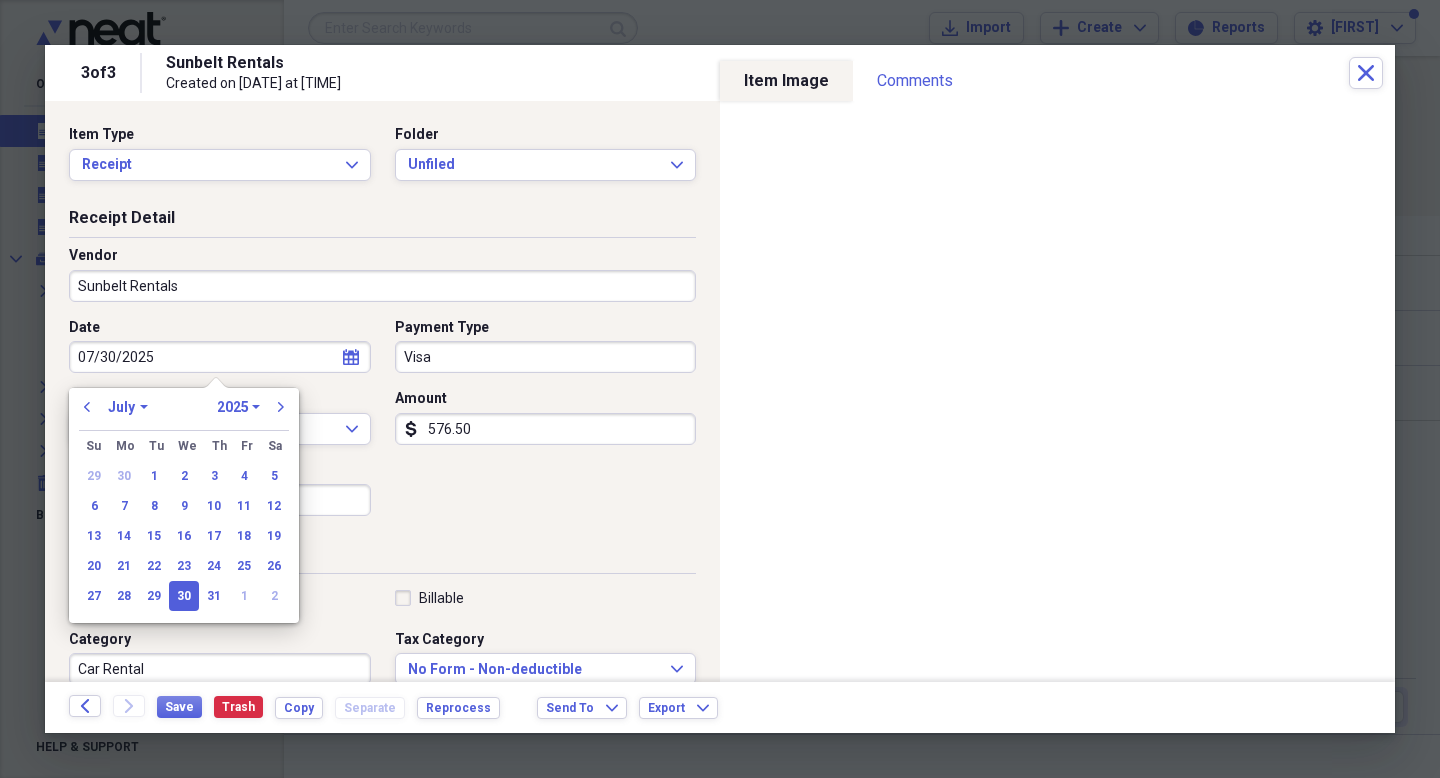 click on "30" at bounding box center [184, 596] 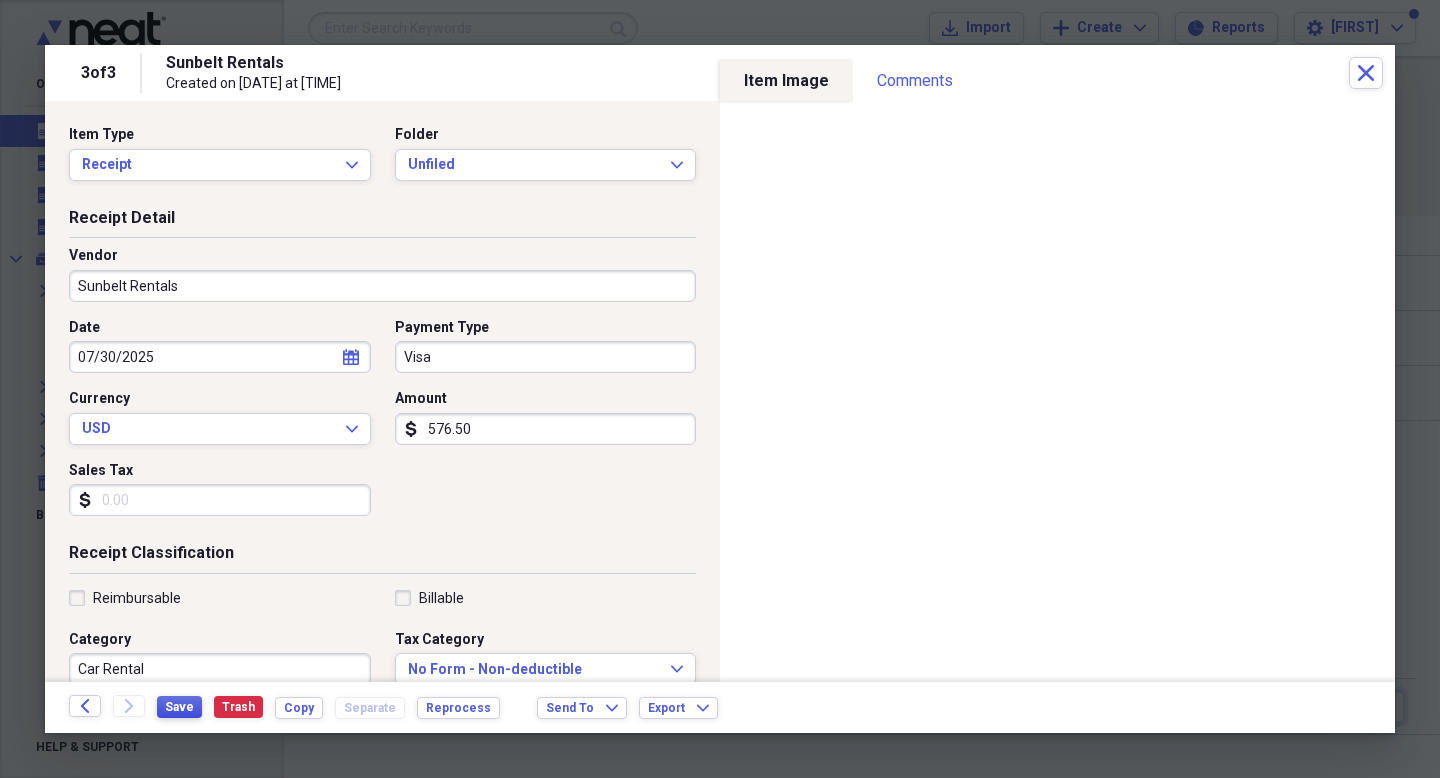 click on "Save" at bounding box center (179, 707) 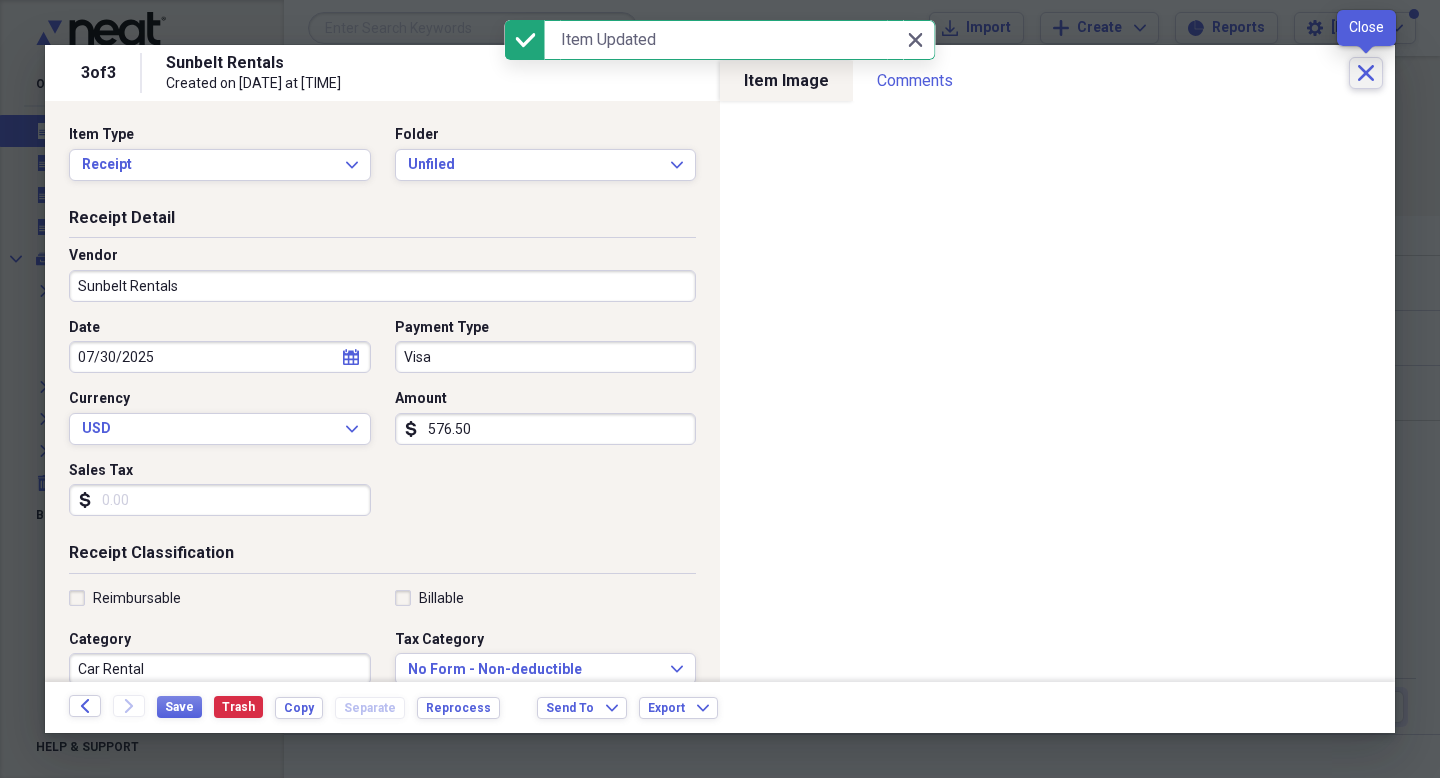 click 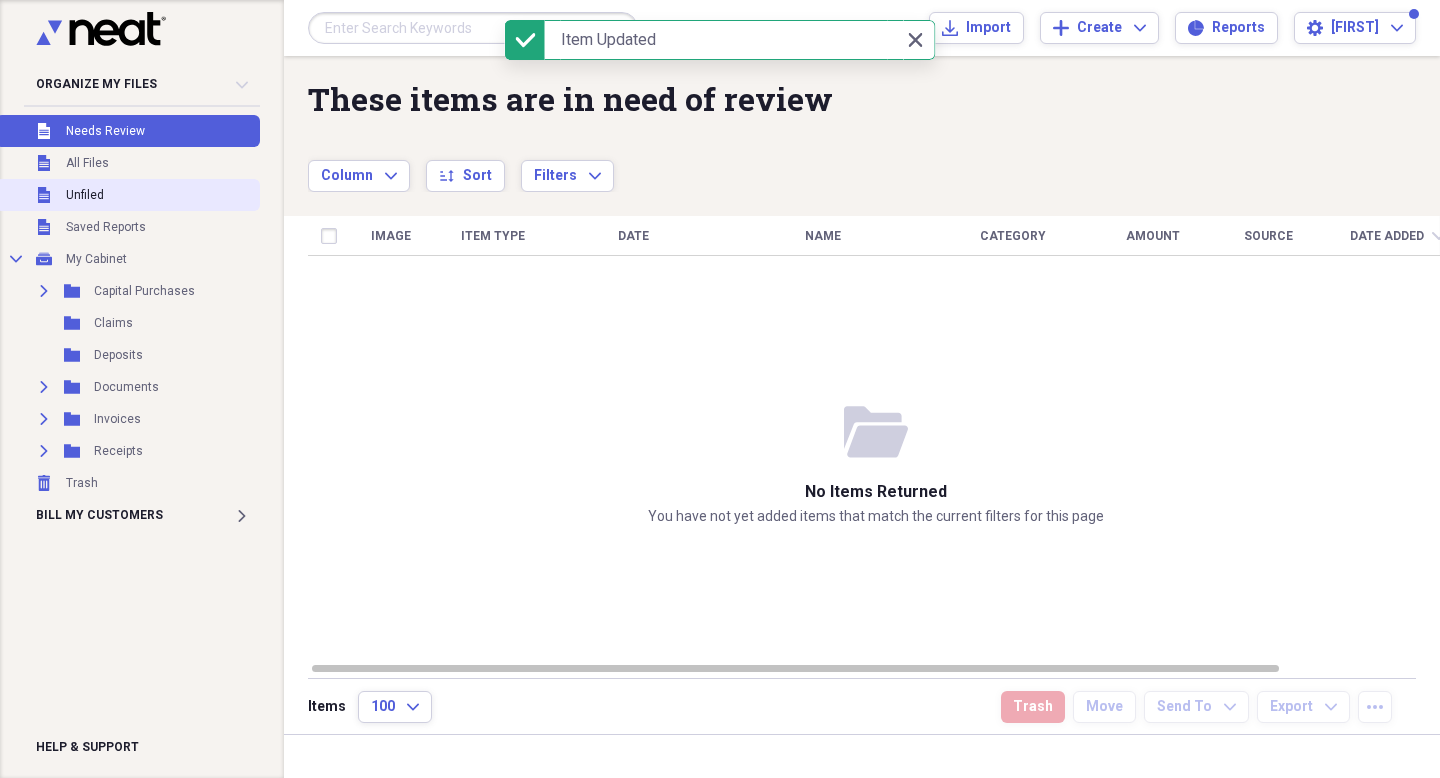 click on "Unfiled Unfiled" at bounding box center (128, 195) 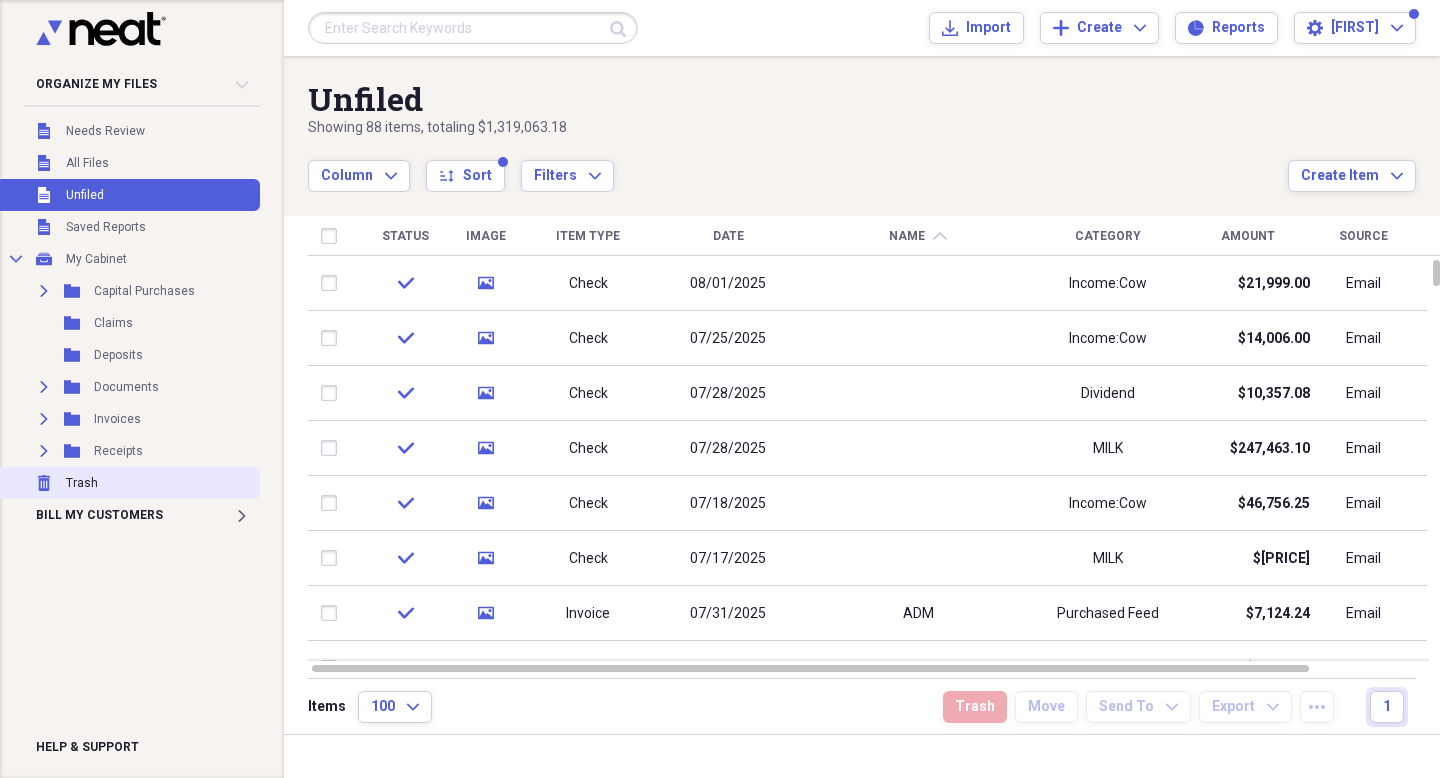 click on "Trash" at bounding box center (82, 483) 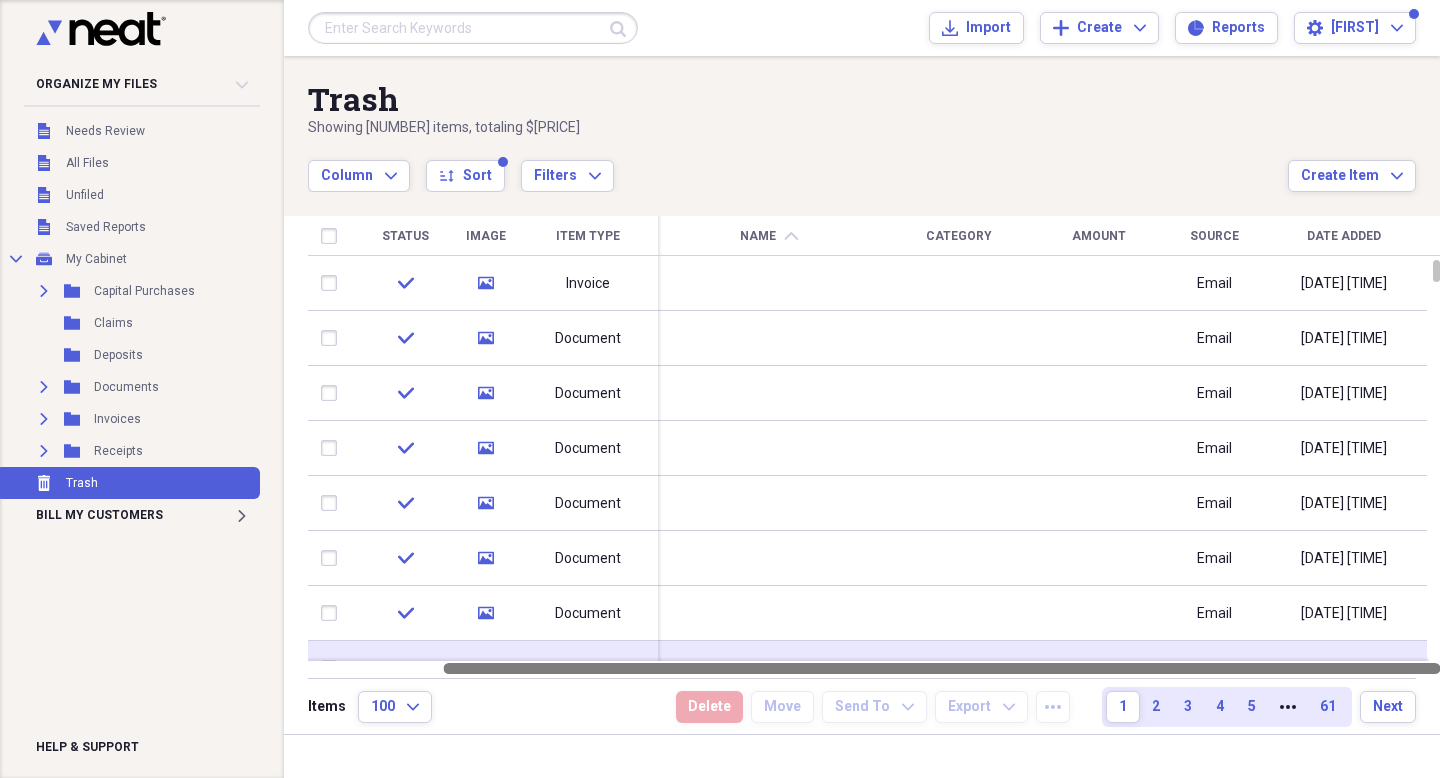drag, startPoint x: 988, startPoint y: 664, endPoint x: 1224, endPoint y: 654, distance: 236.21178 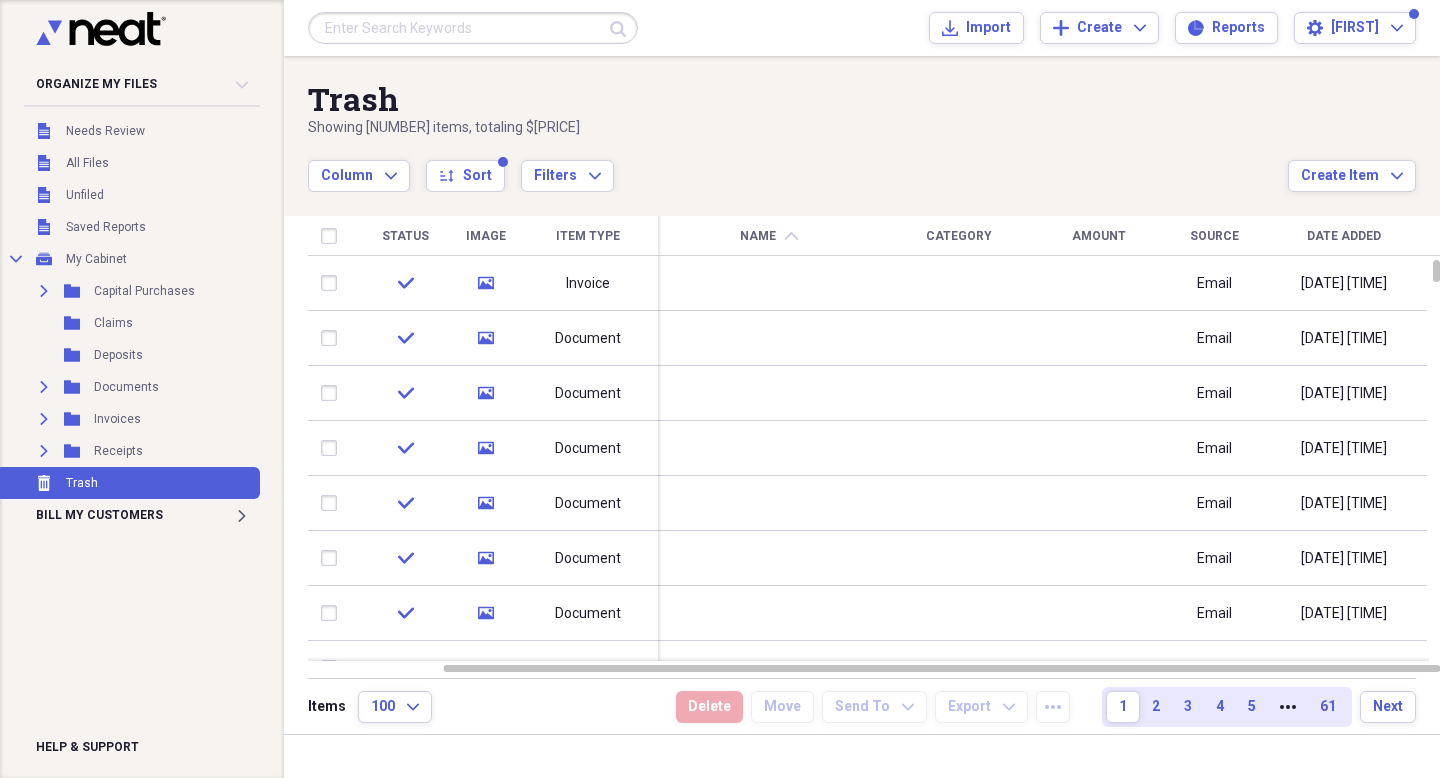 click on "Date Added" at bounding box center (1344, 236) 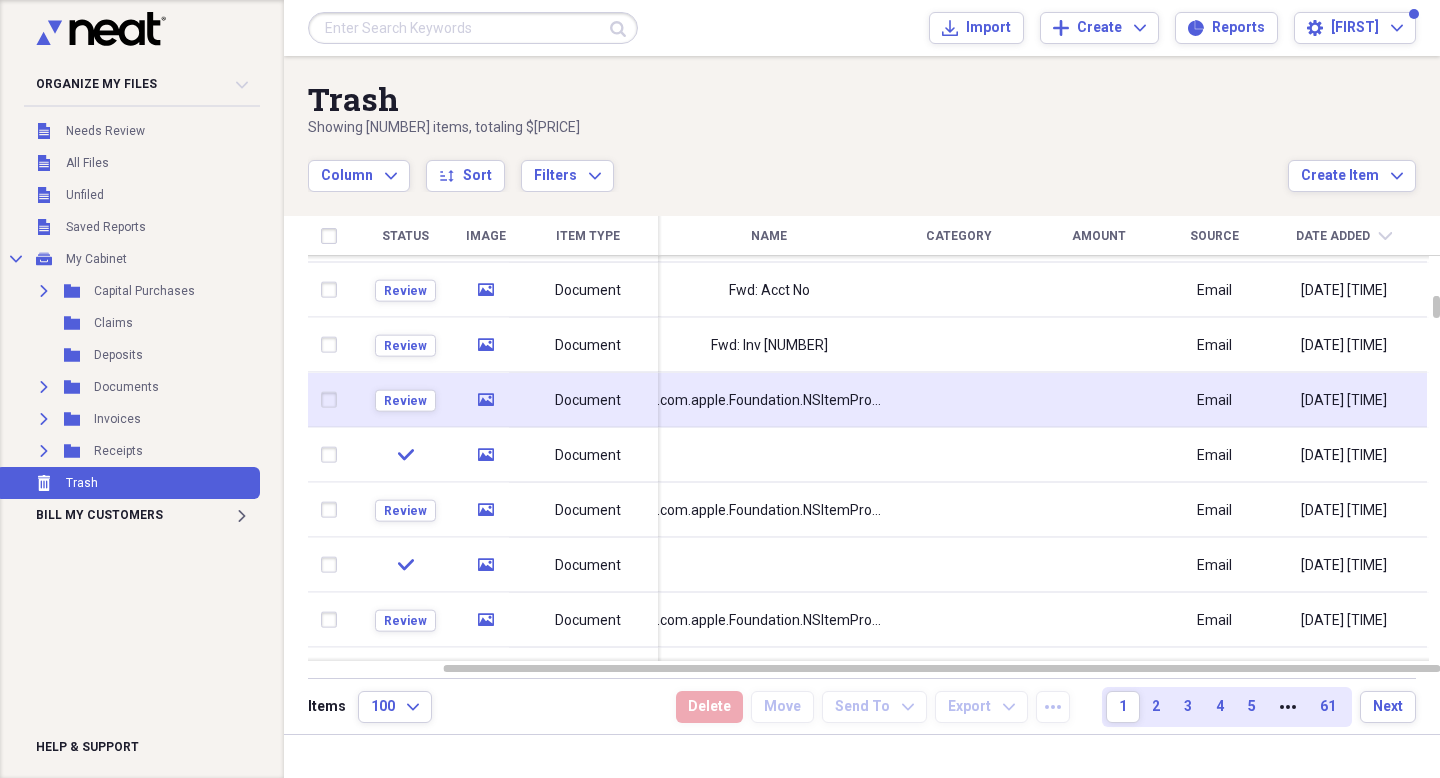click at bounding box center [1099, 400] 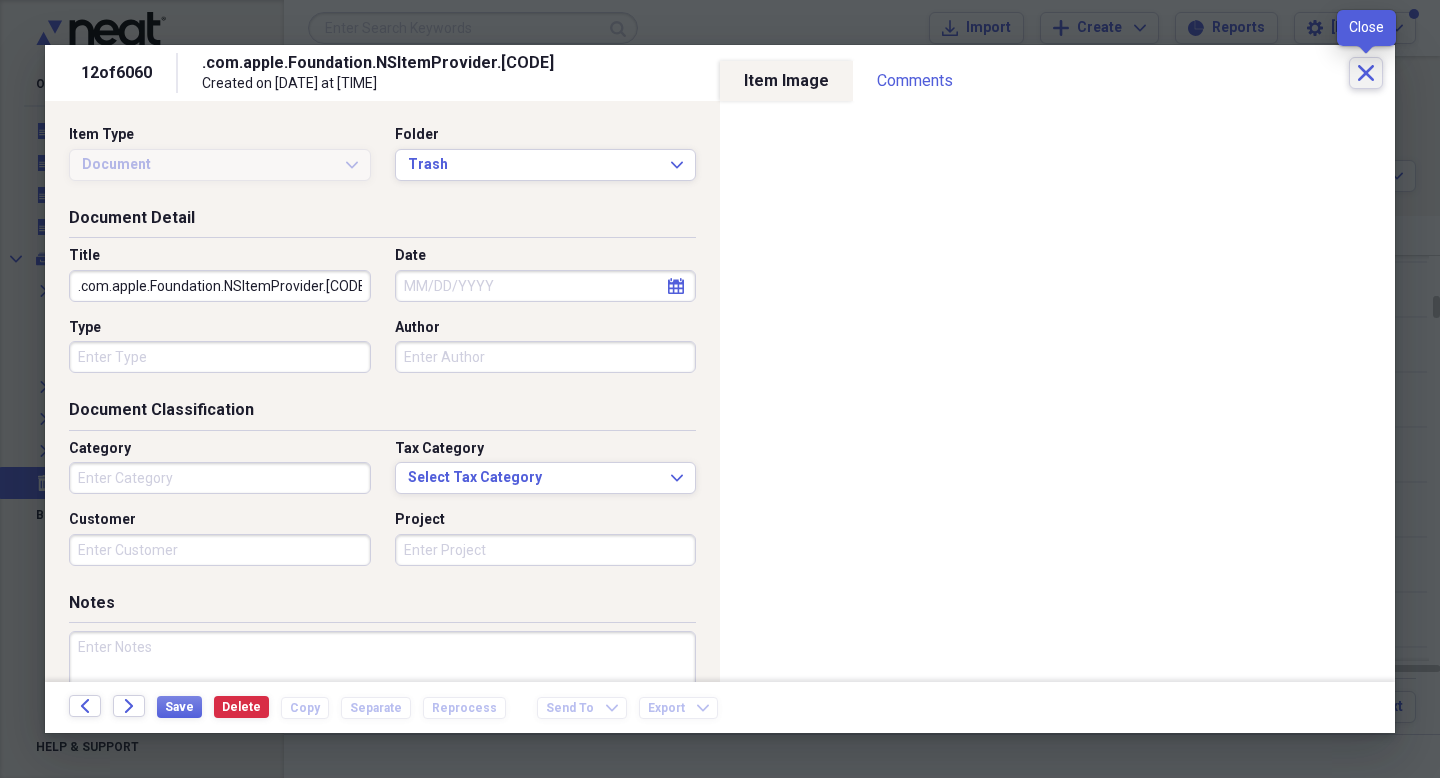 click 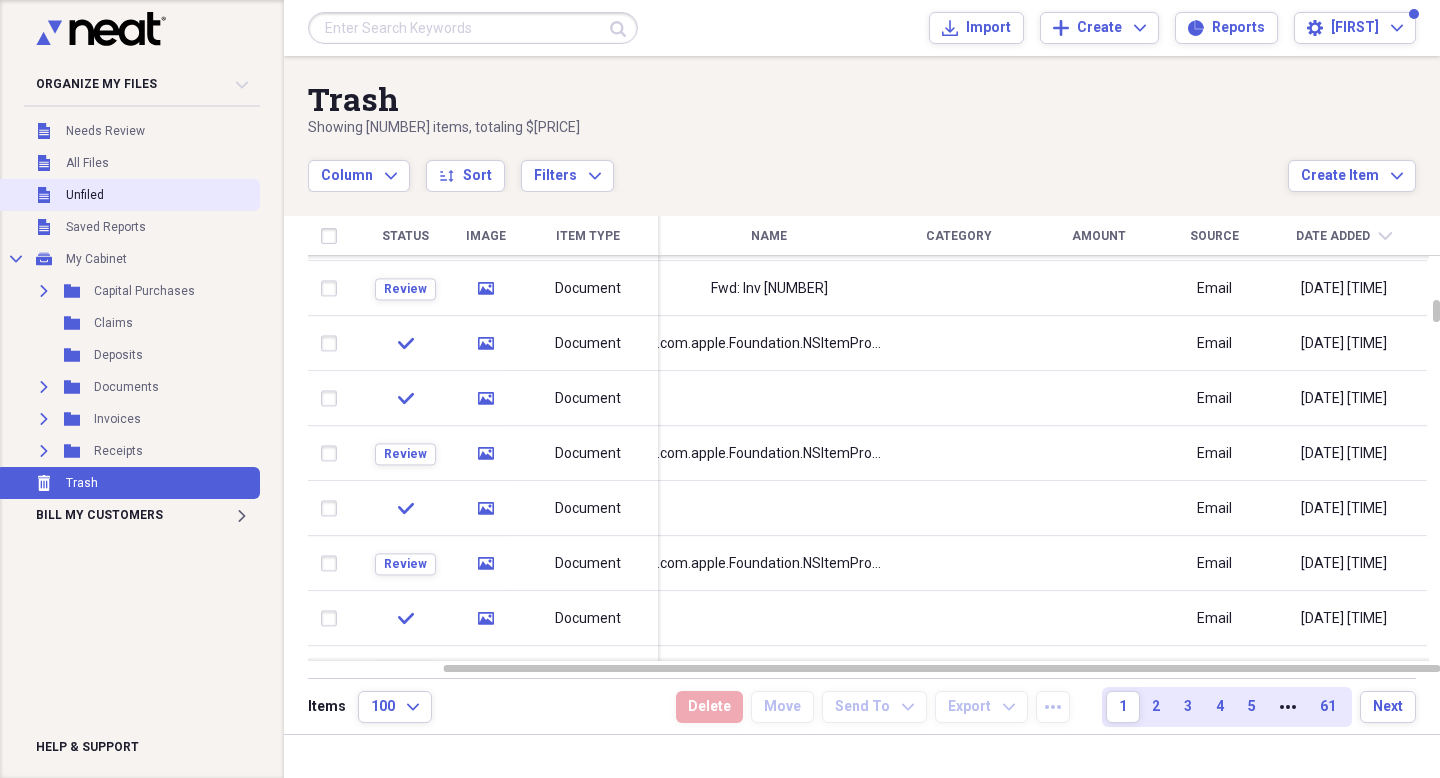 click on "Unfiled" at bounding box center [85, 195] 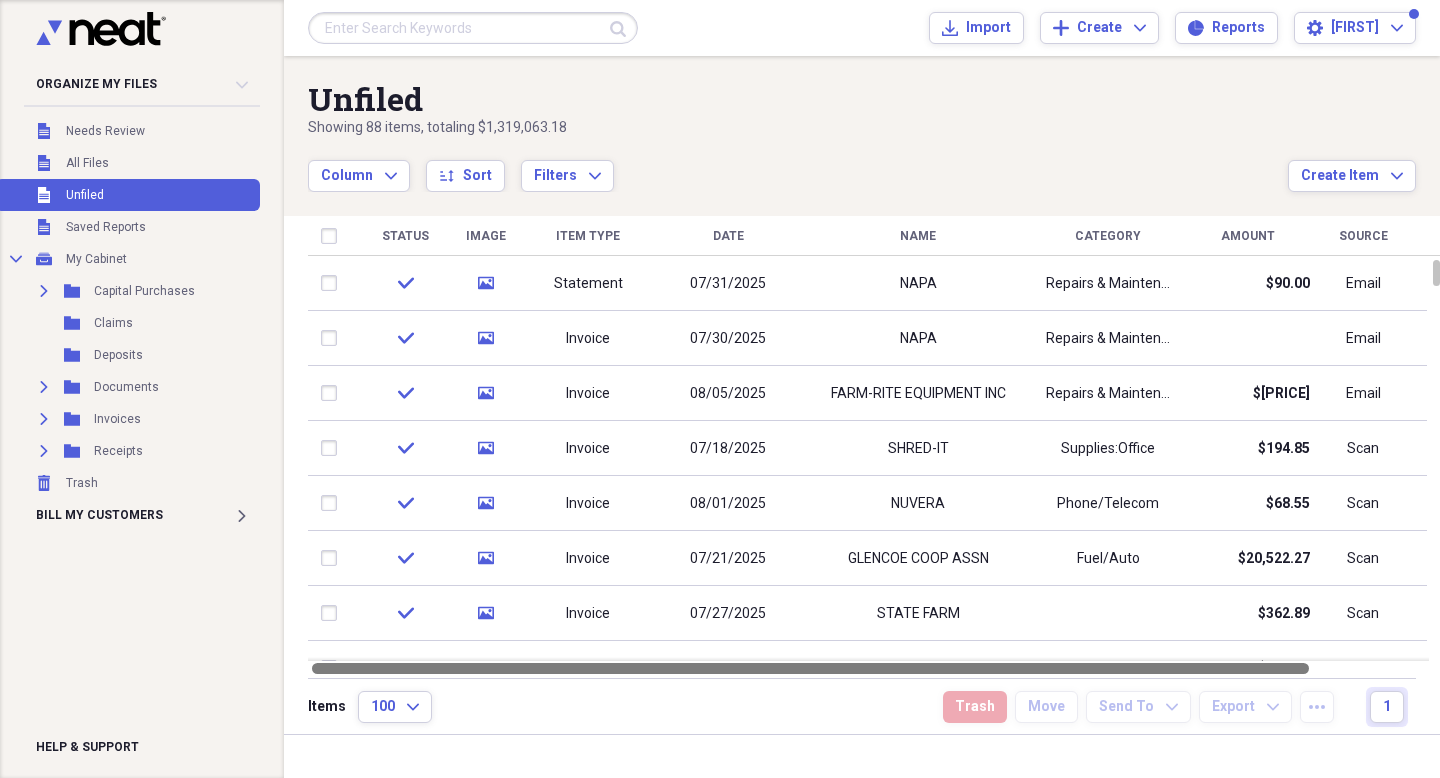 drag, startPoint x: 908, startPoint y: 665, endPoint x: 679, endPoint y: 660, distance: 229.05458 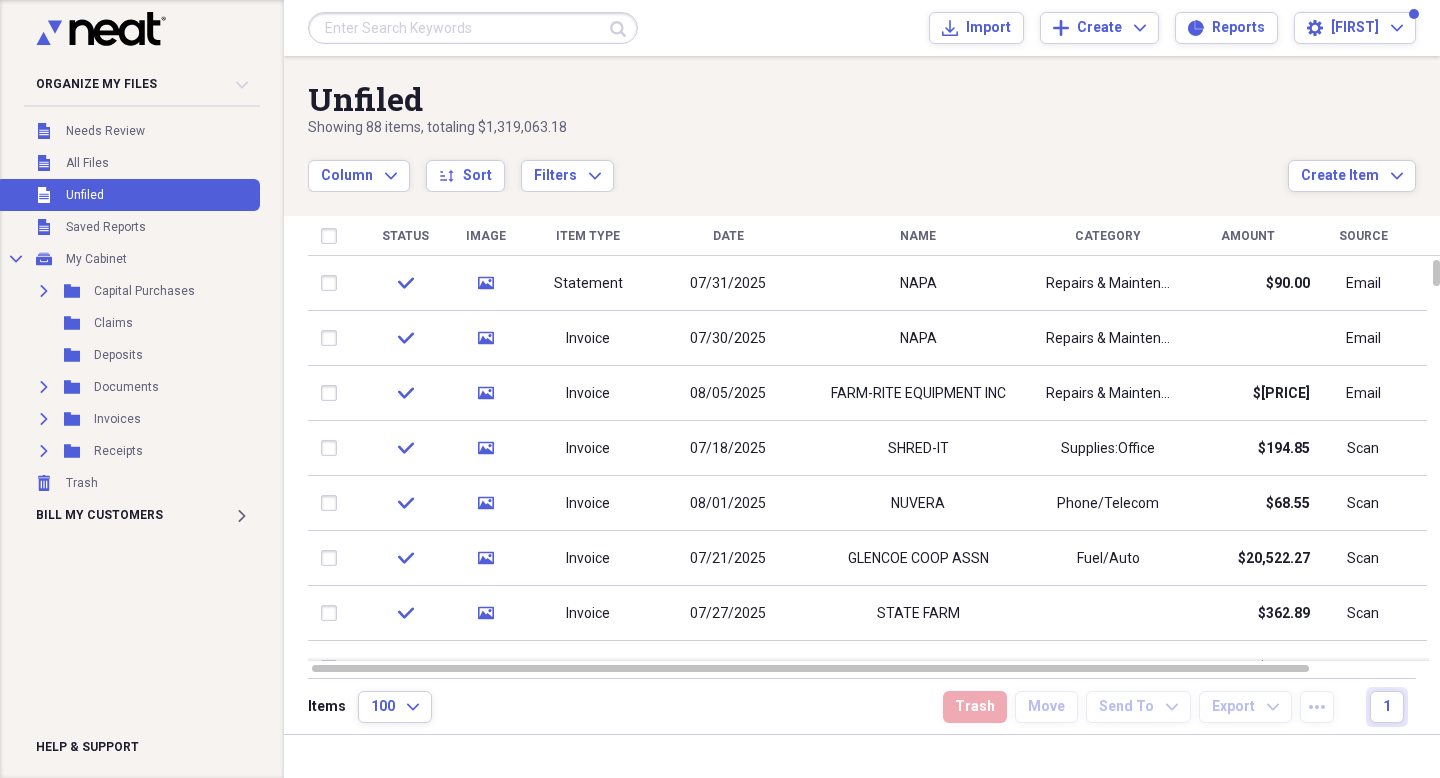 click on "Name" at bounding box center (918, 236) 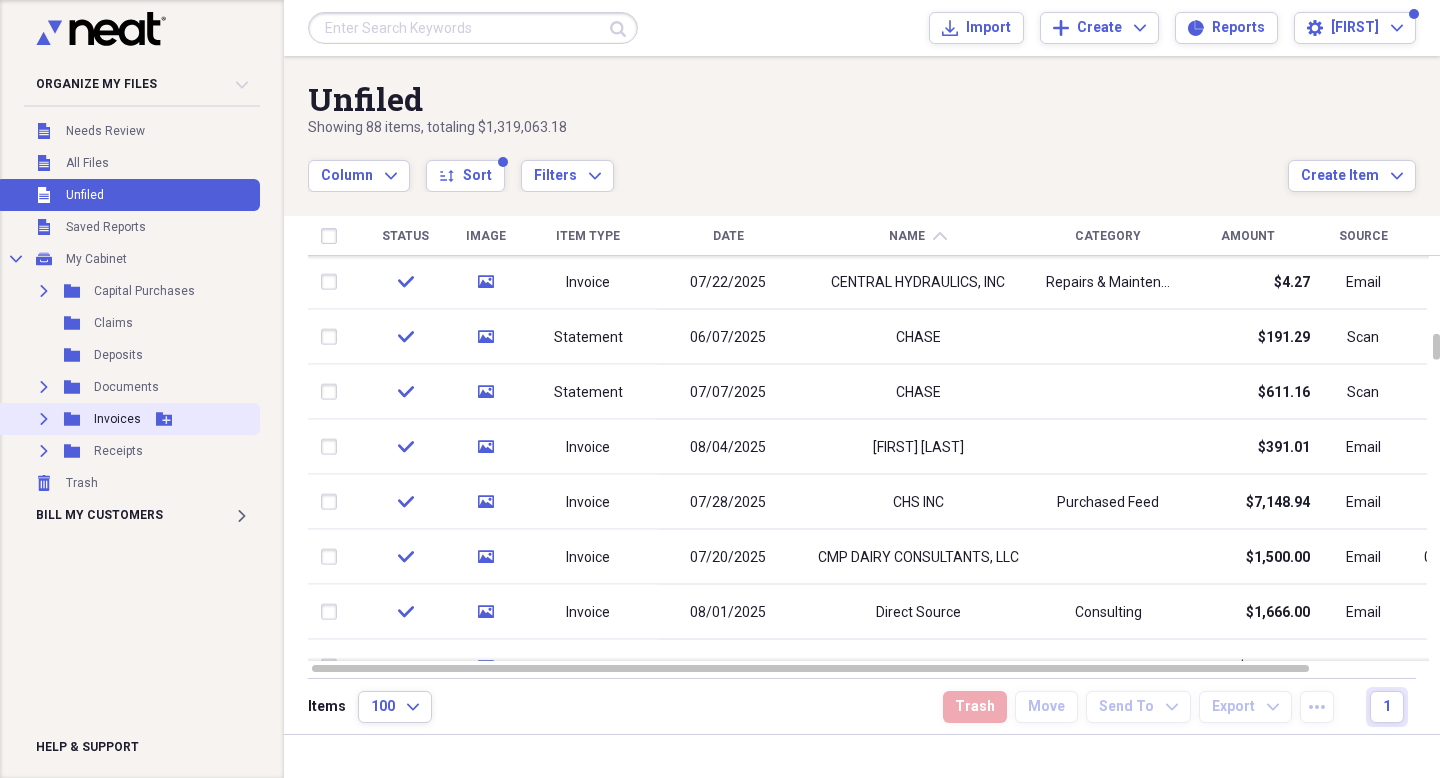 click on "Expand" 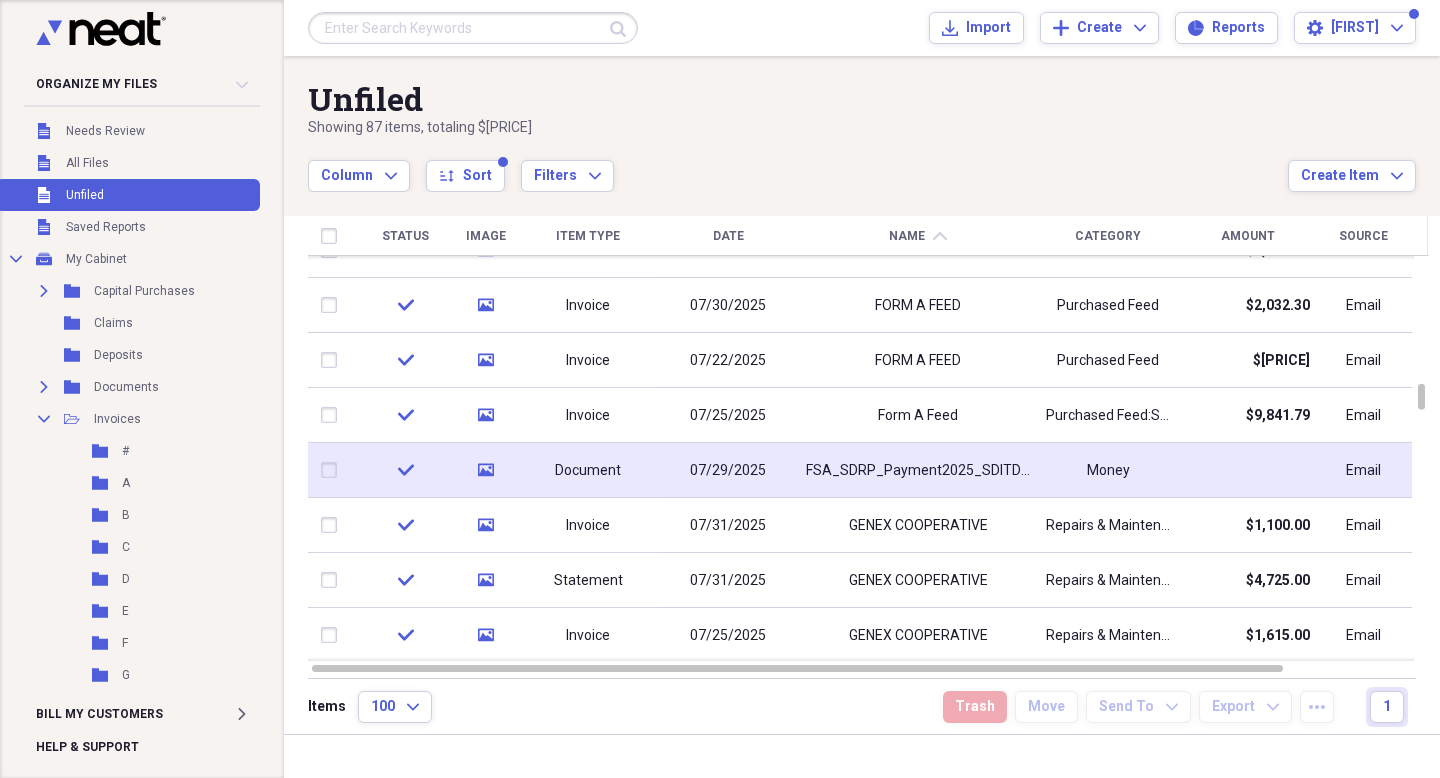 click on "FSA_SDRP_Payment2025_SDITD4Bros" at bounding box center (918, 471) 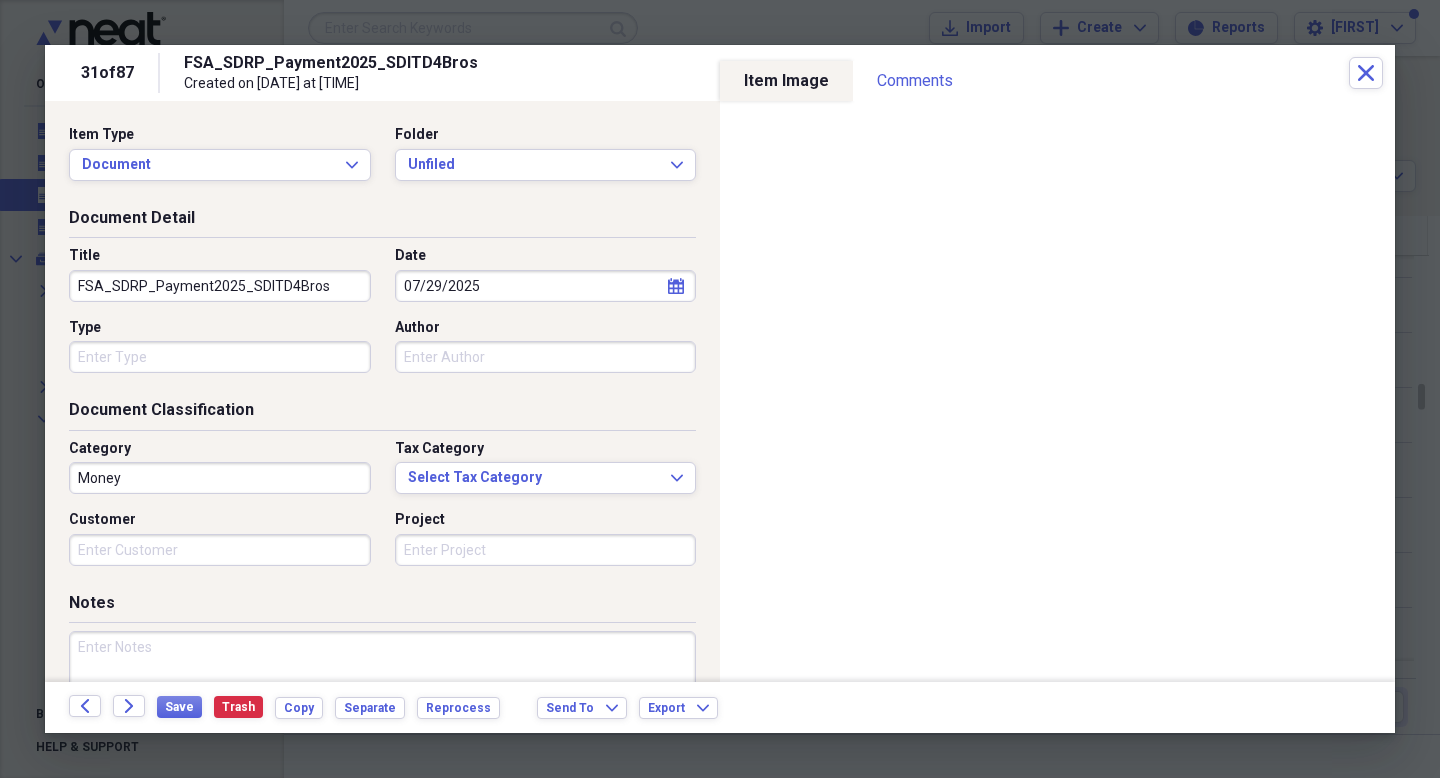 click on "FSA_SDRP_Payment2025_SDITD4Bros" at bounding box center [220, 286] 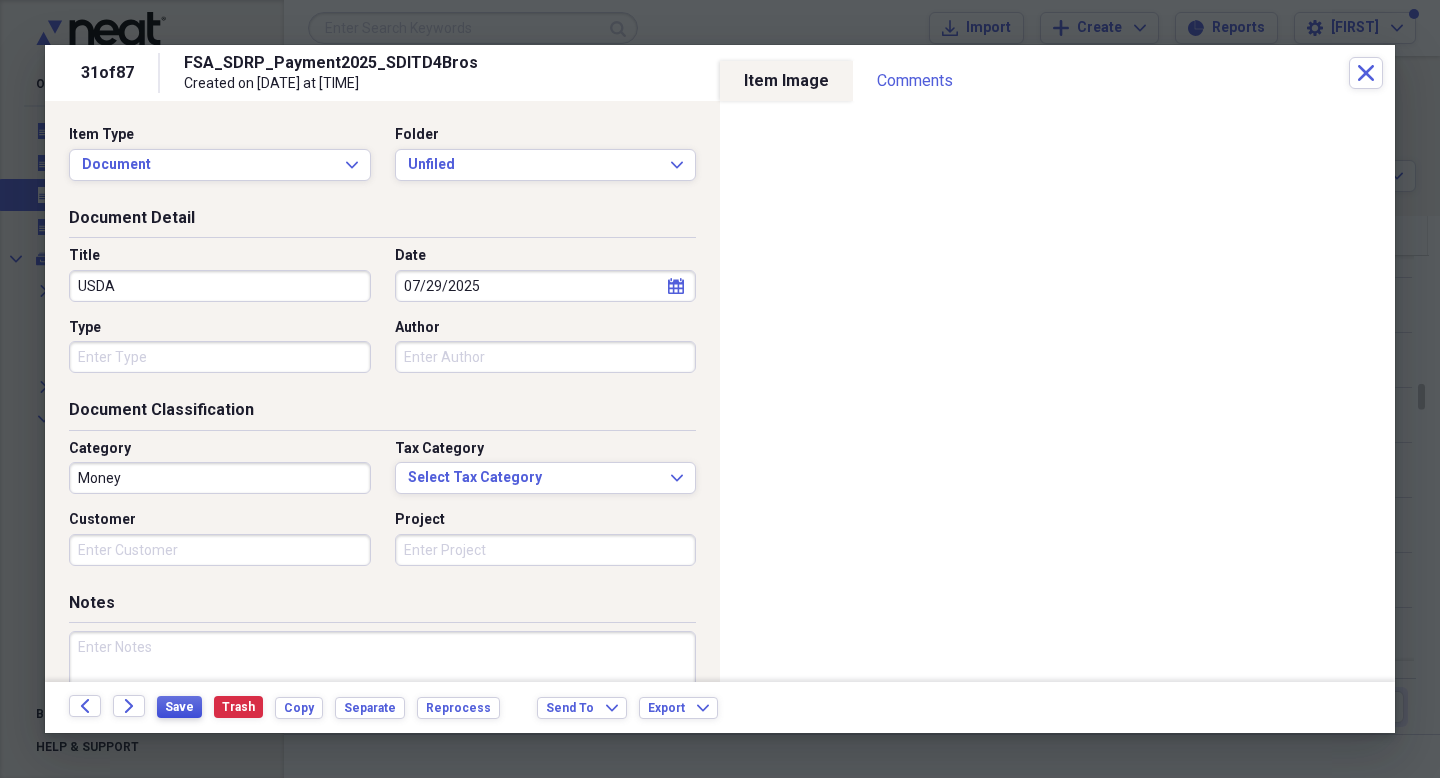 type on "USDA" 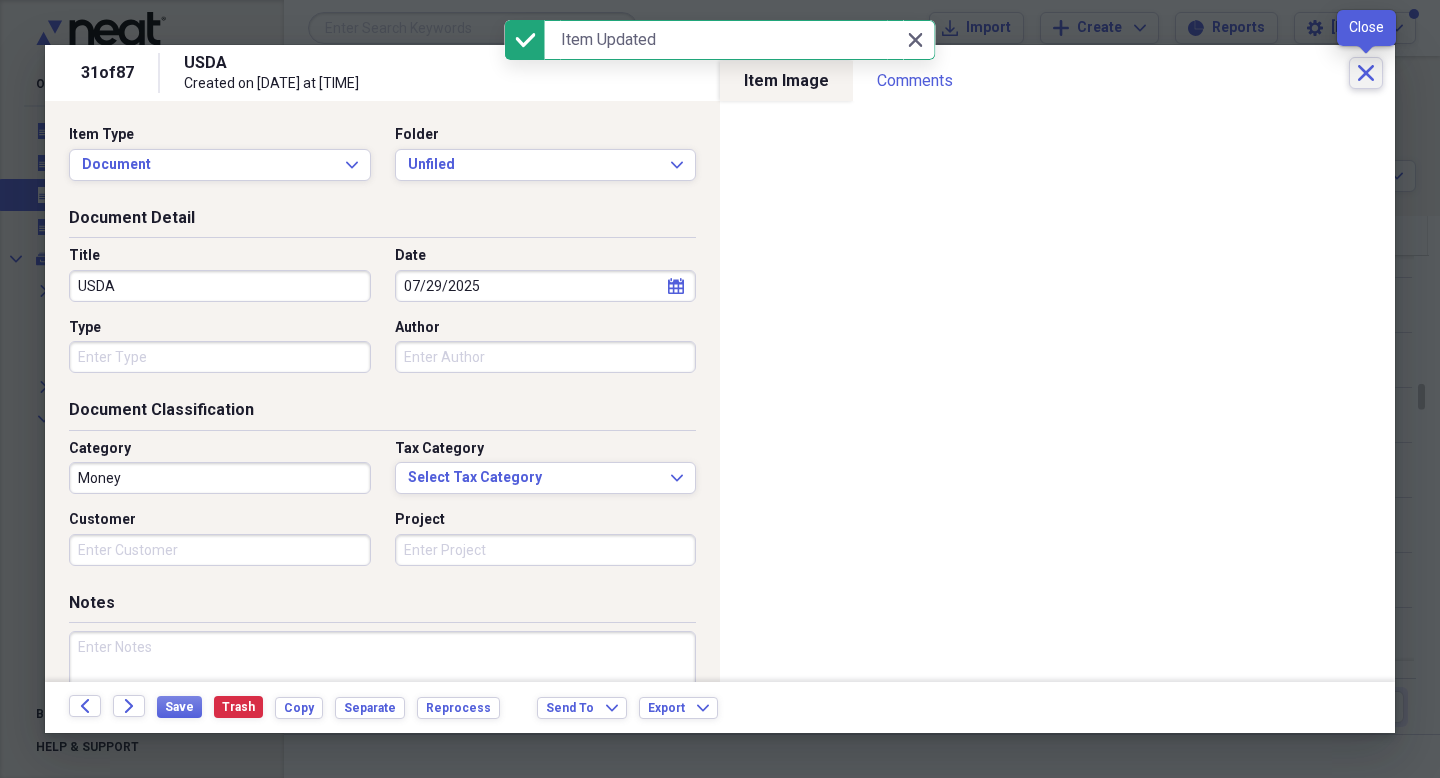 click on "Close" 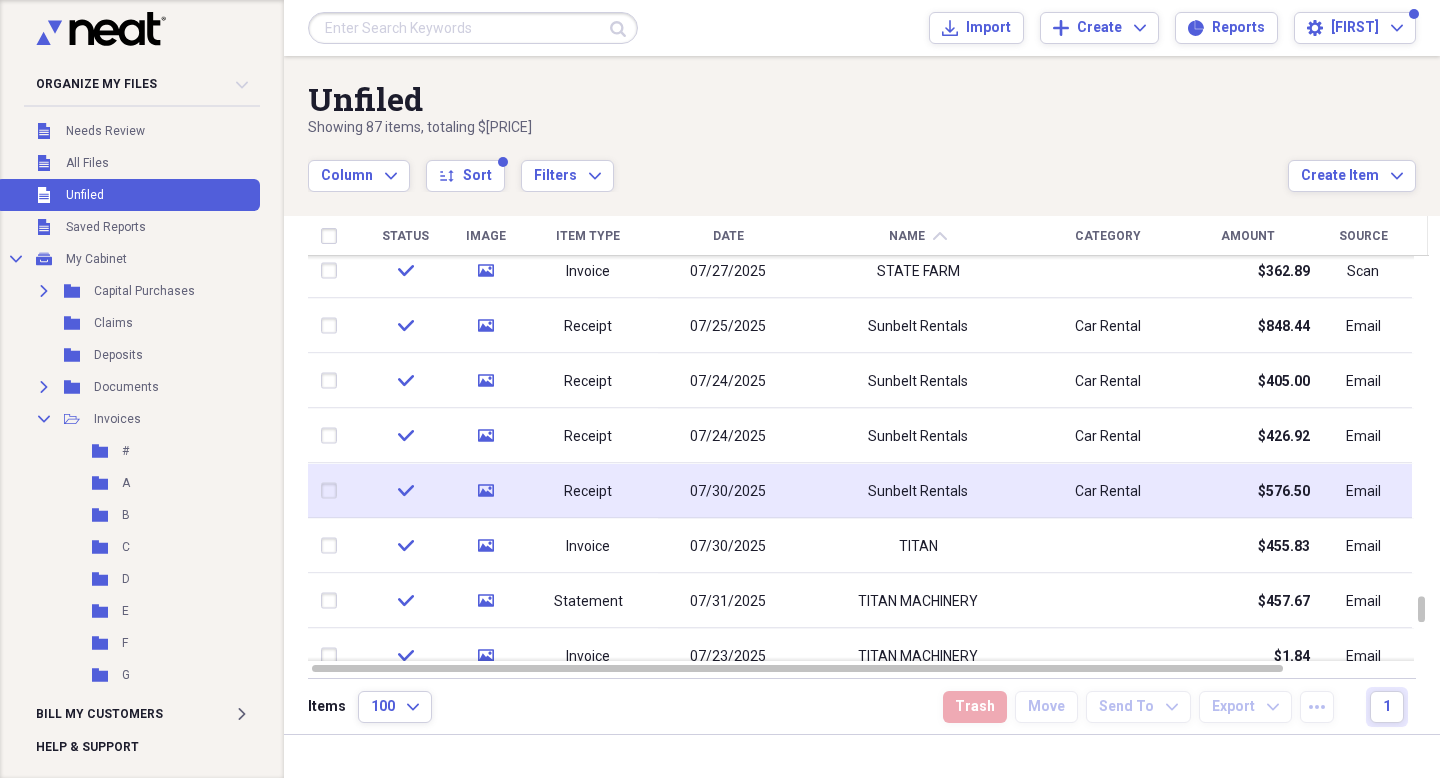 click at bounding box center [333, 491] 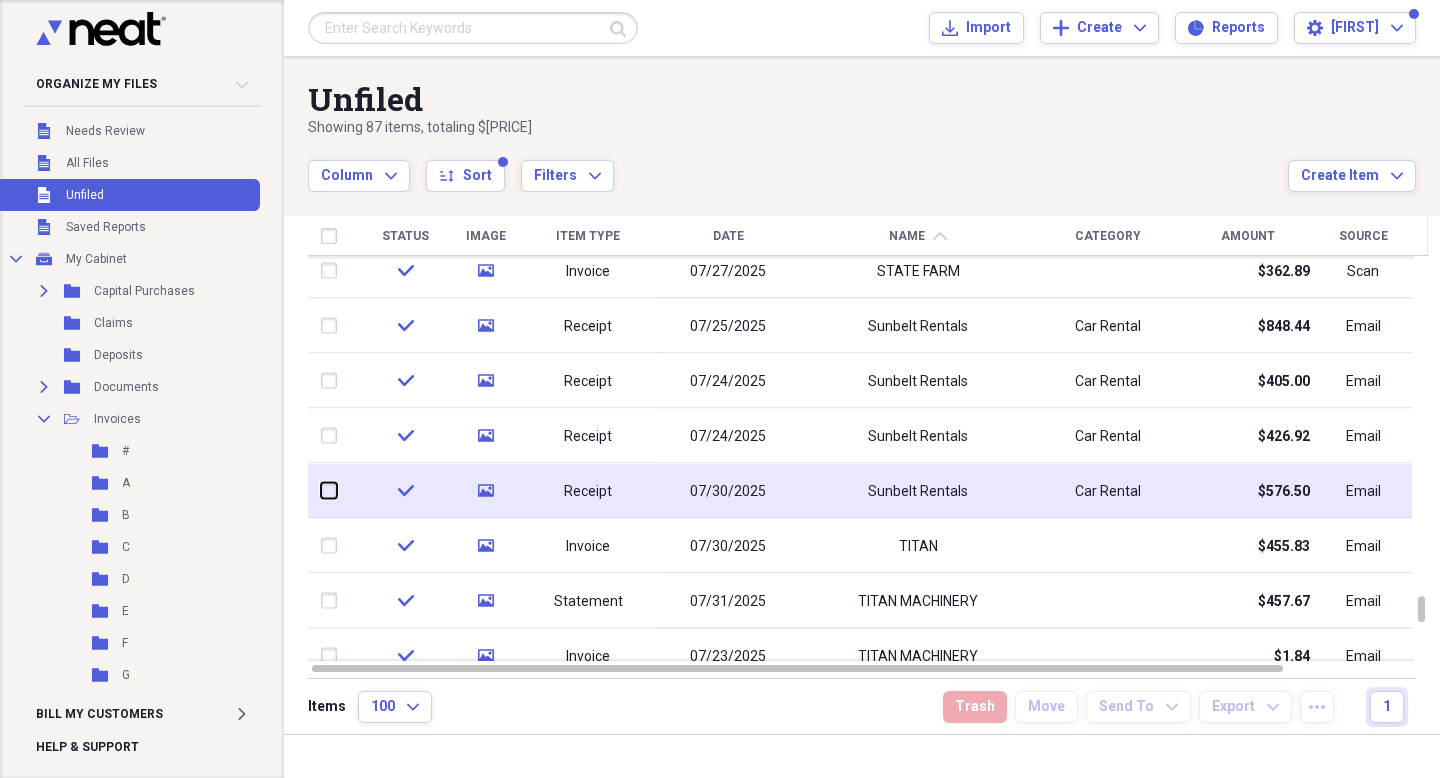 click at bounding box center (321, 490) 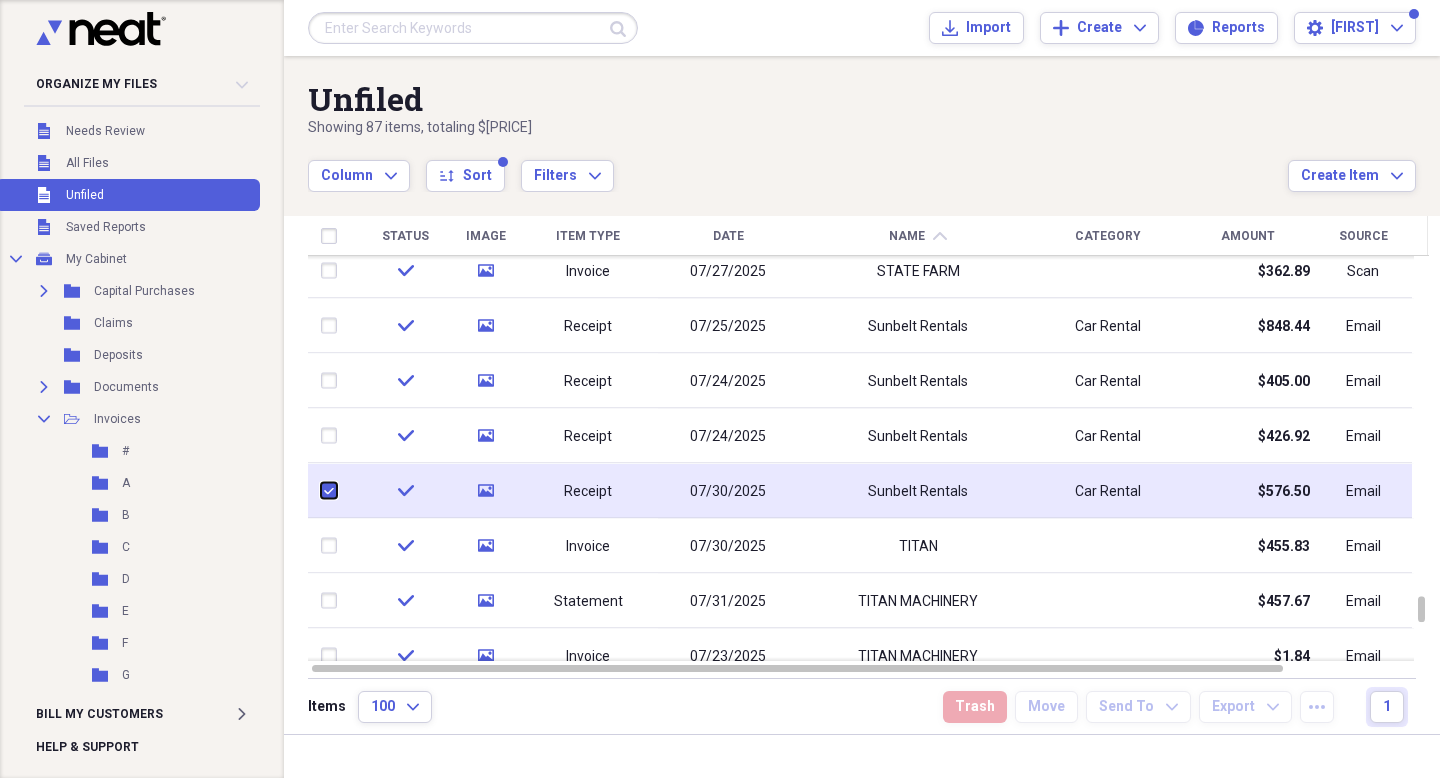 checkbox on "true" 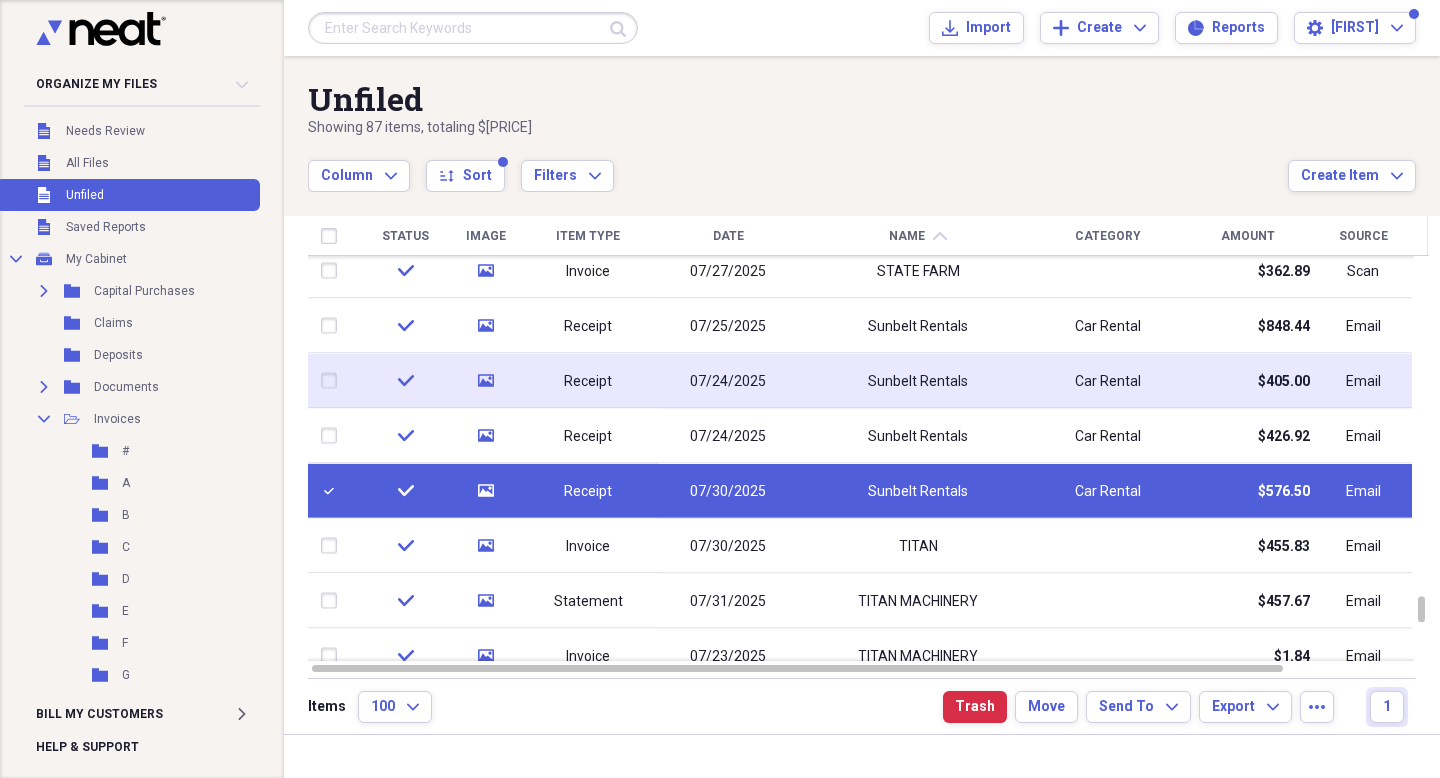 drag, startPoint x: 346, startPoint y: 432, endPoint x: 346, endPoint y: 407, distance: 25 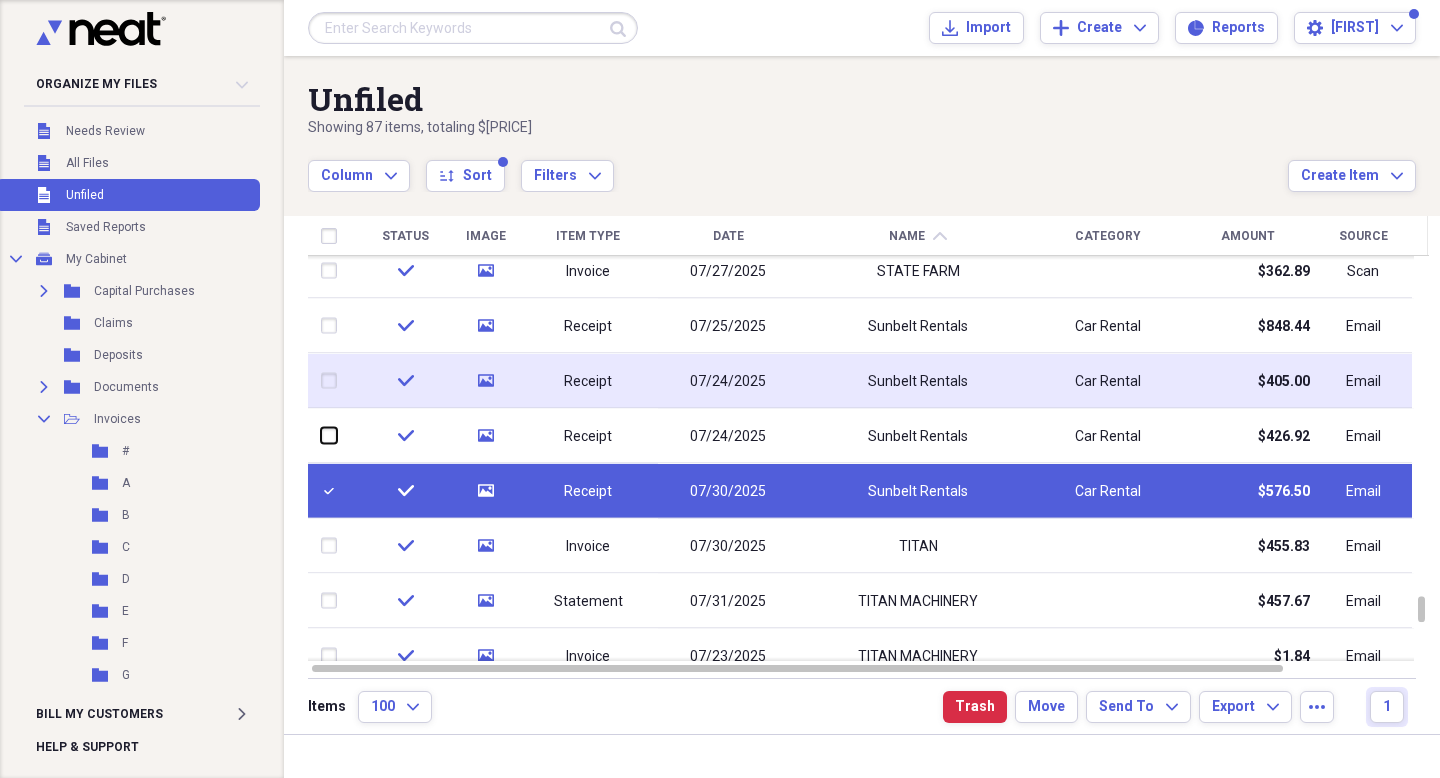 click at bounding box center (321, 435) 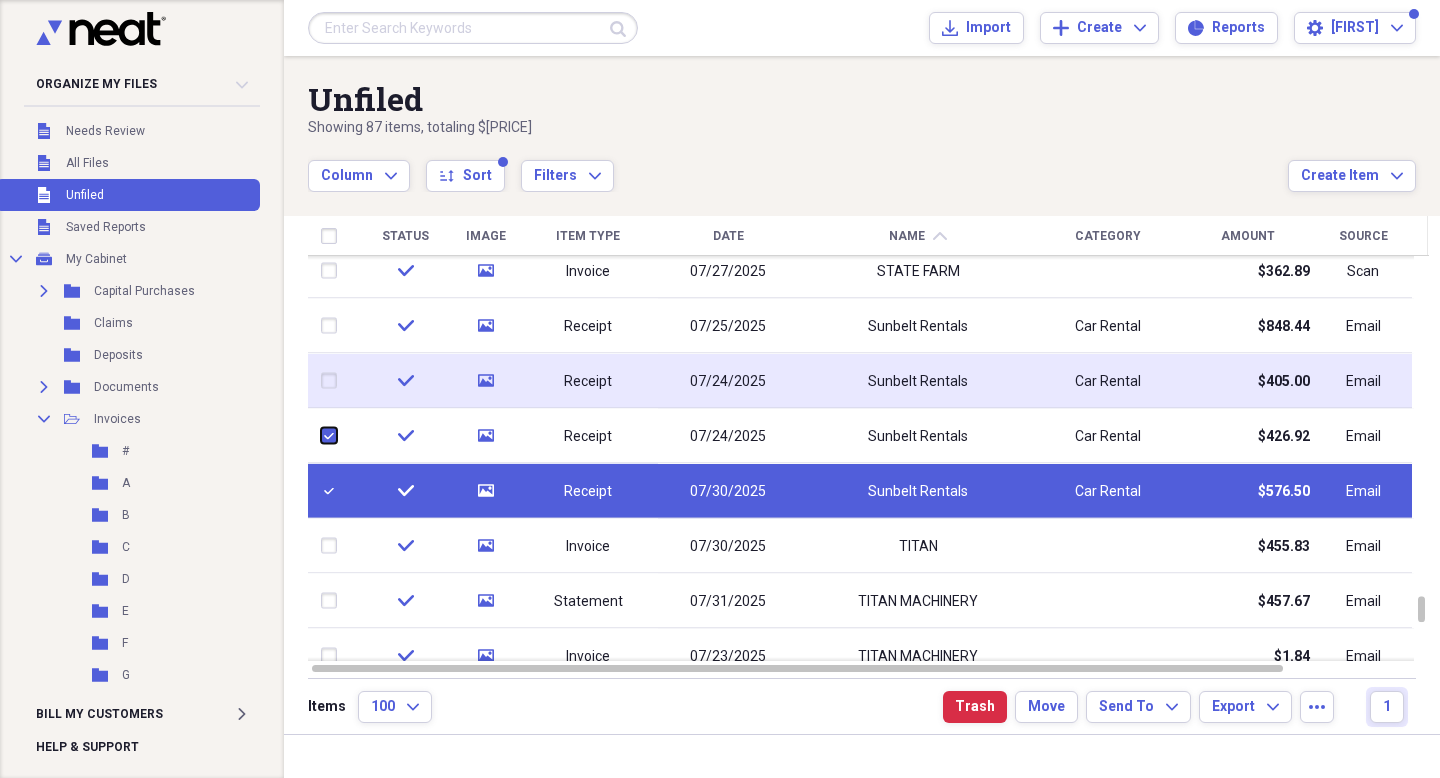 checkbox on "true" 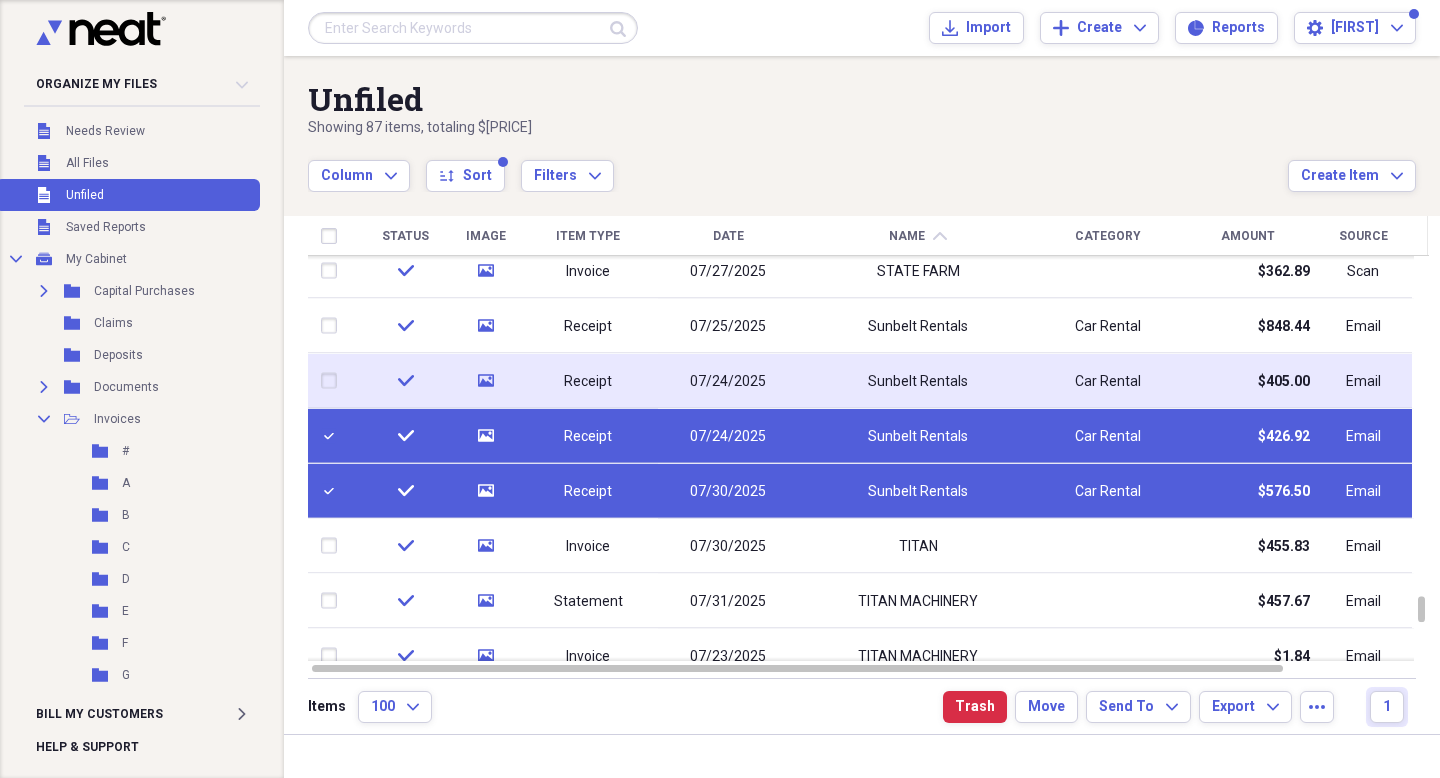 click at bounding box center [333, 381] 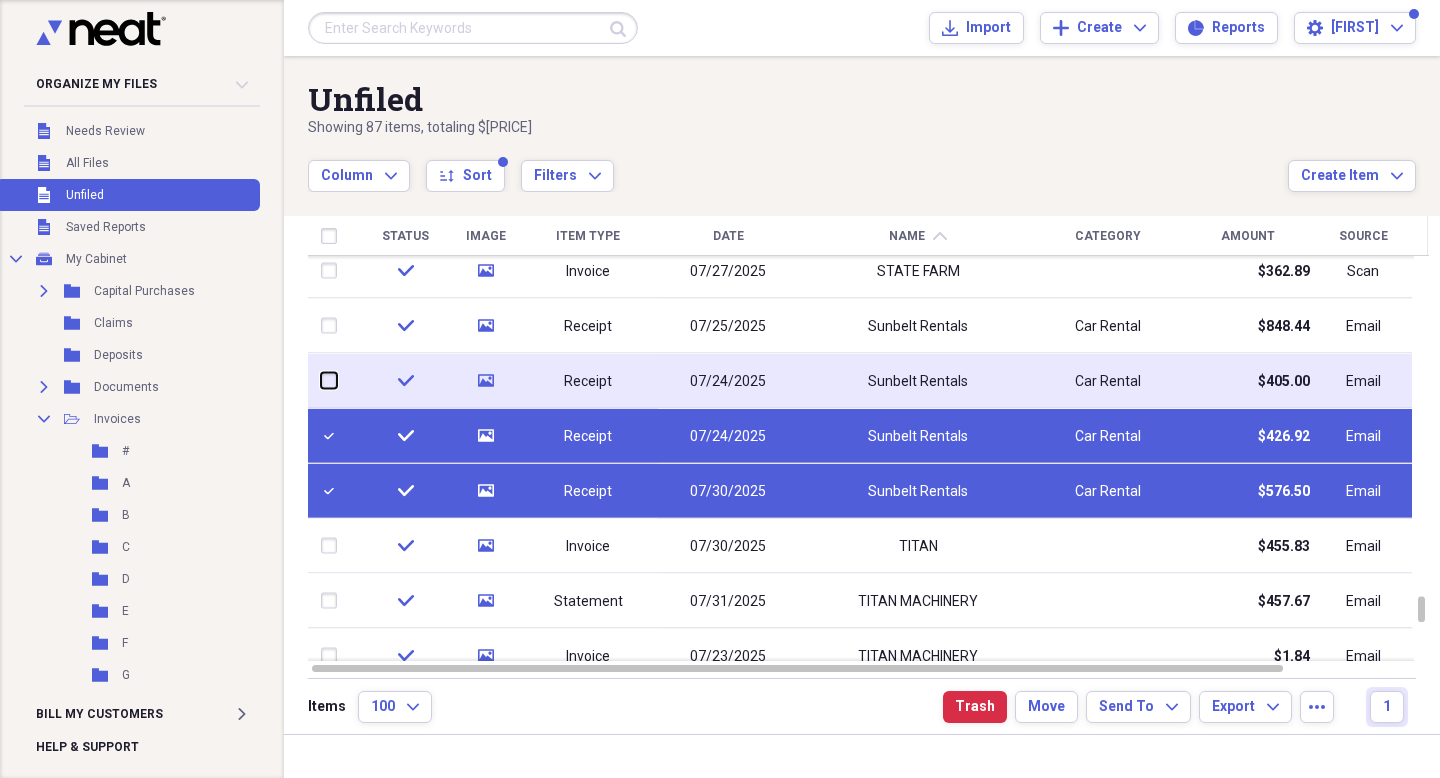 click at bounding box center (321, 380) 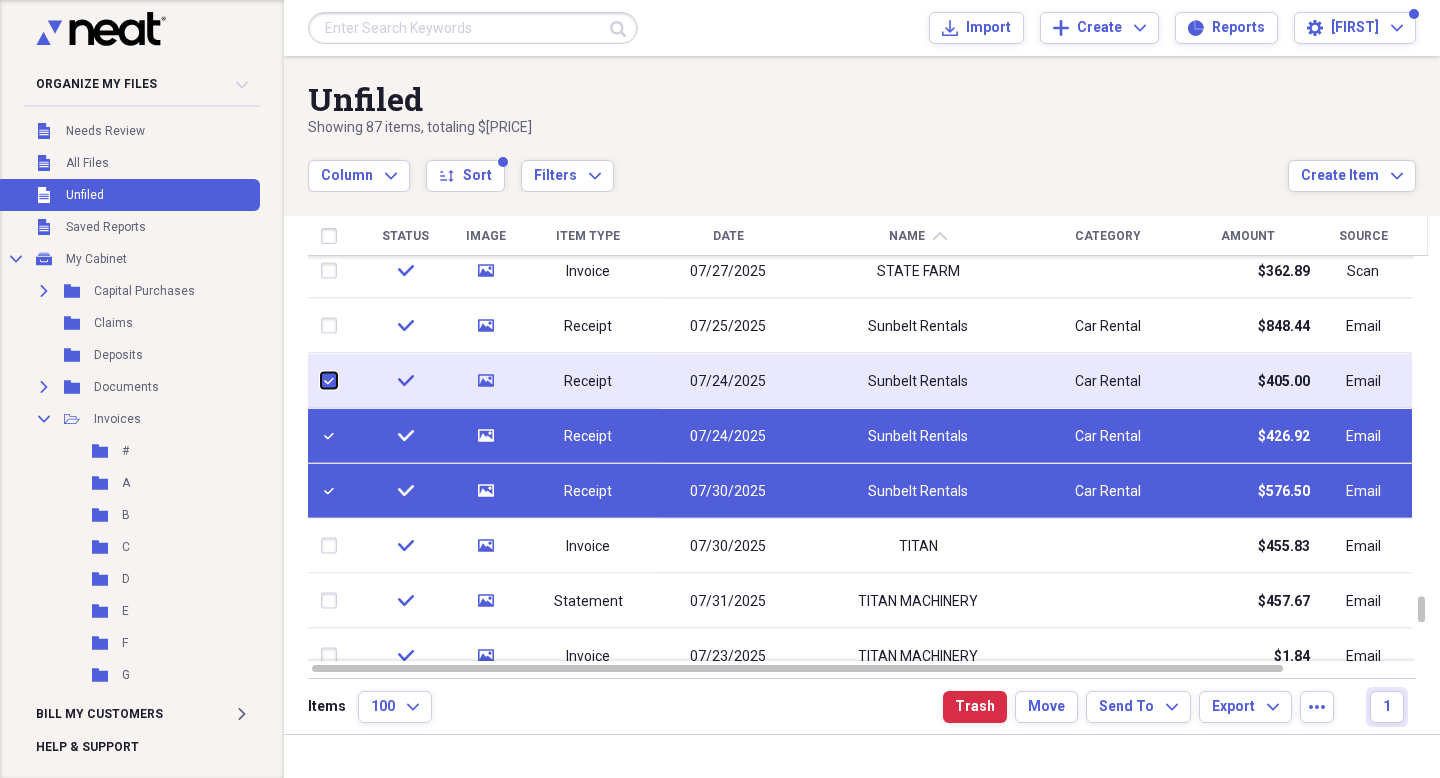 checkbox on "true" 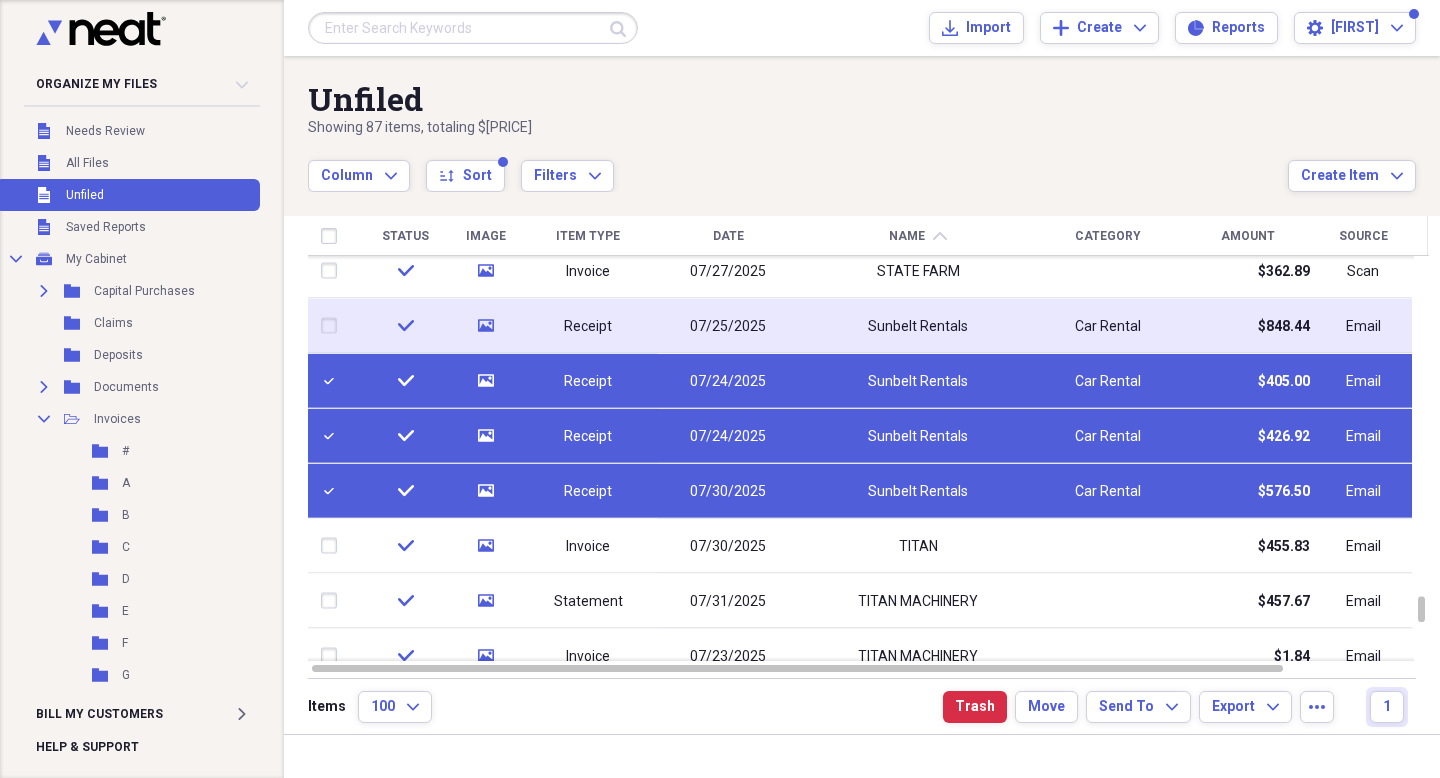 click at bounding box center (333, 326) 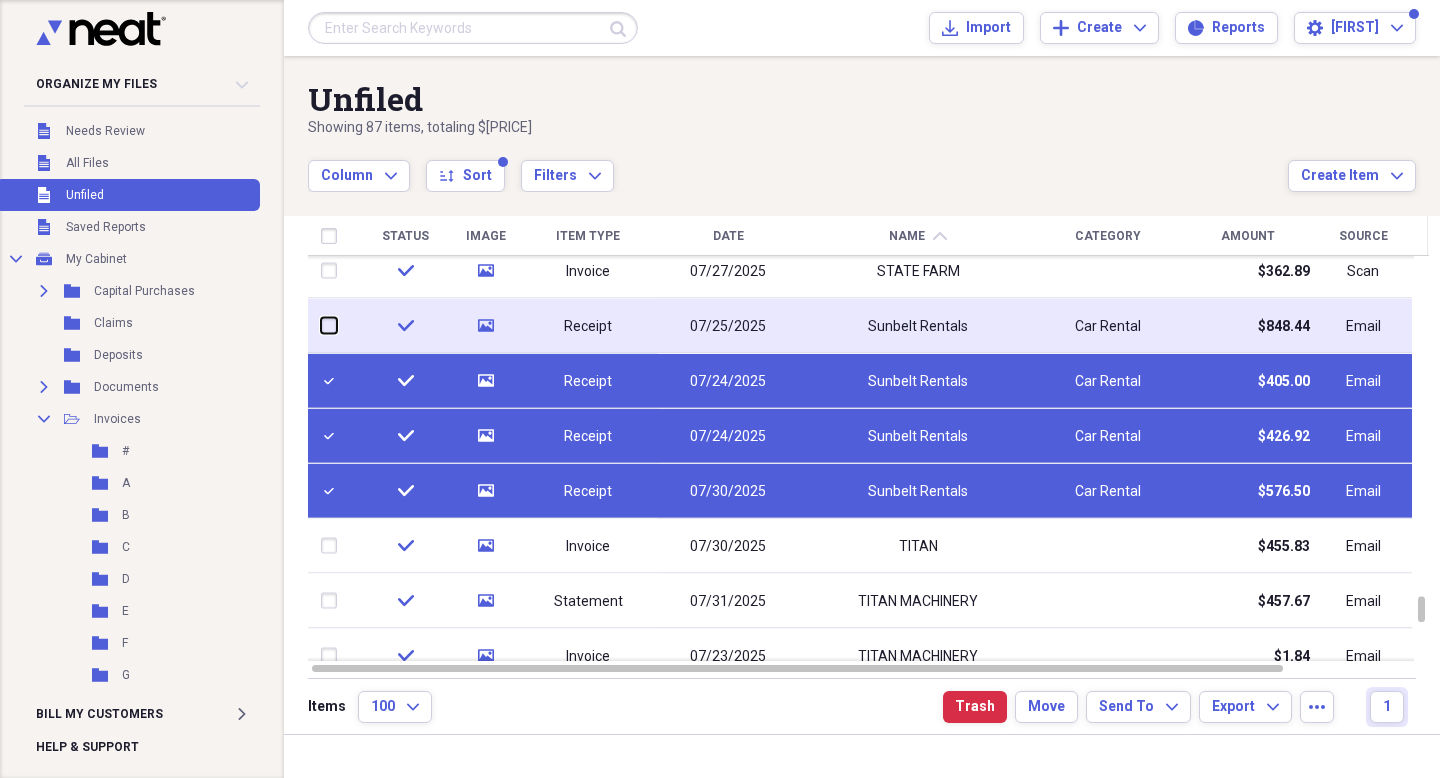 click at bounding box center (321, 325) 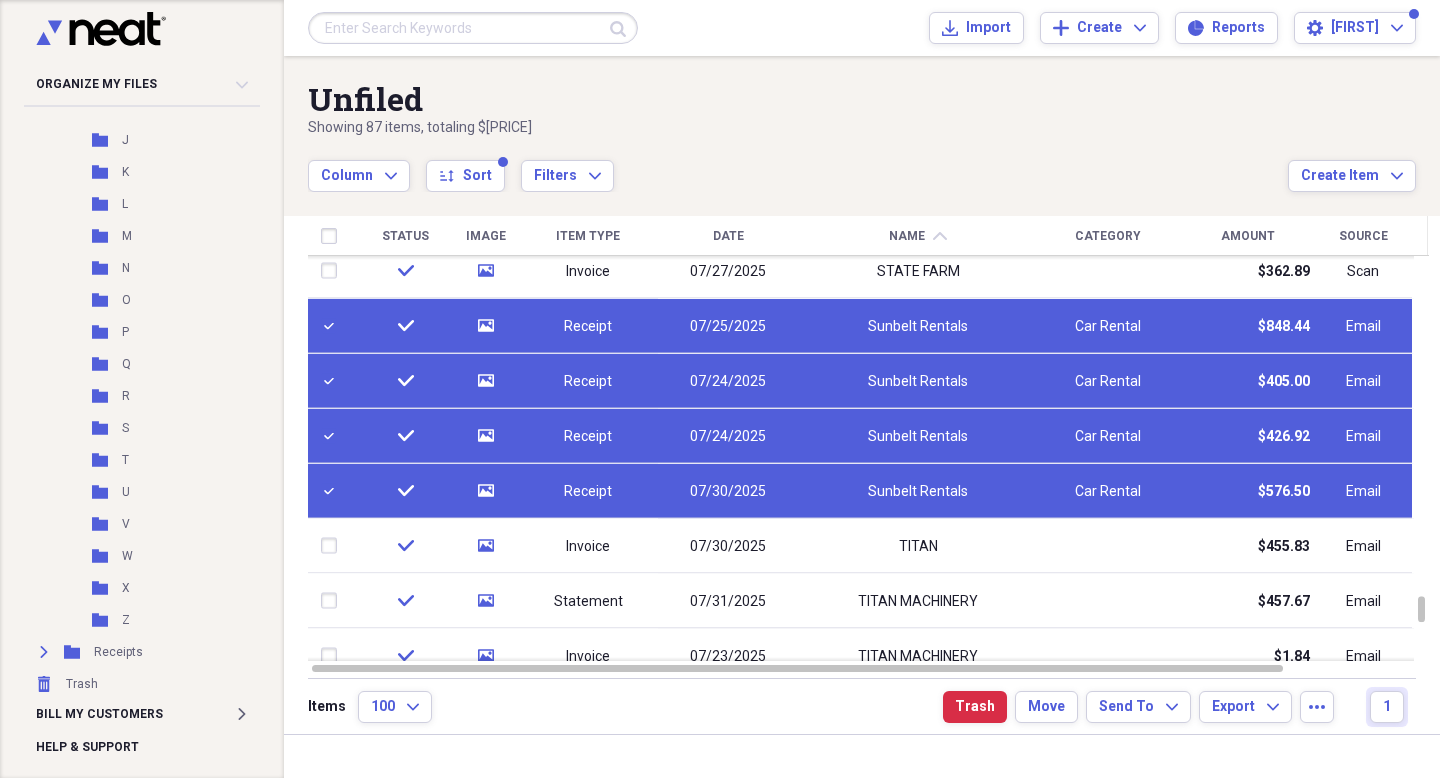 scroll, scrollTop: 647, scrollLeft: 0, axis: vertical 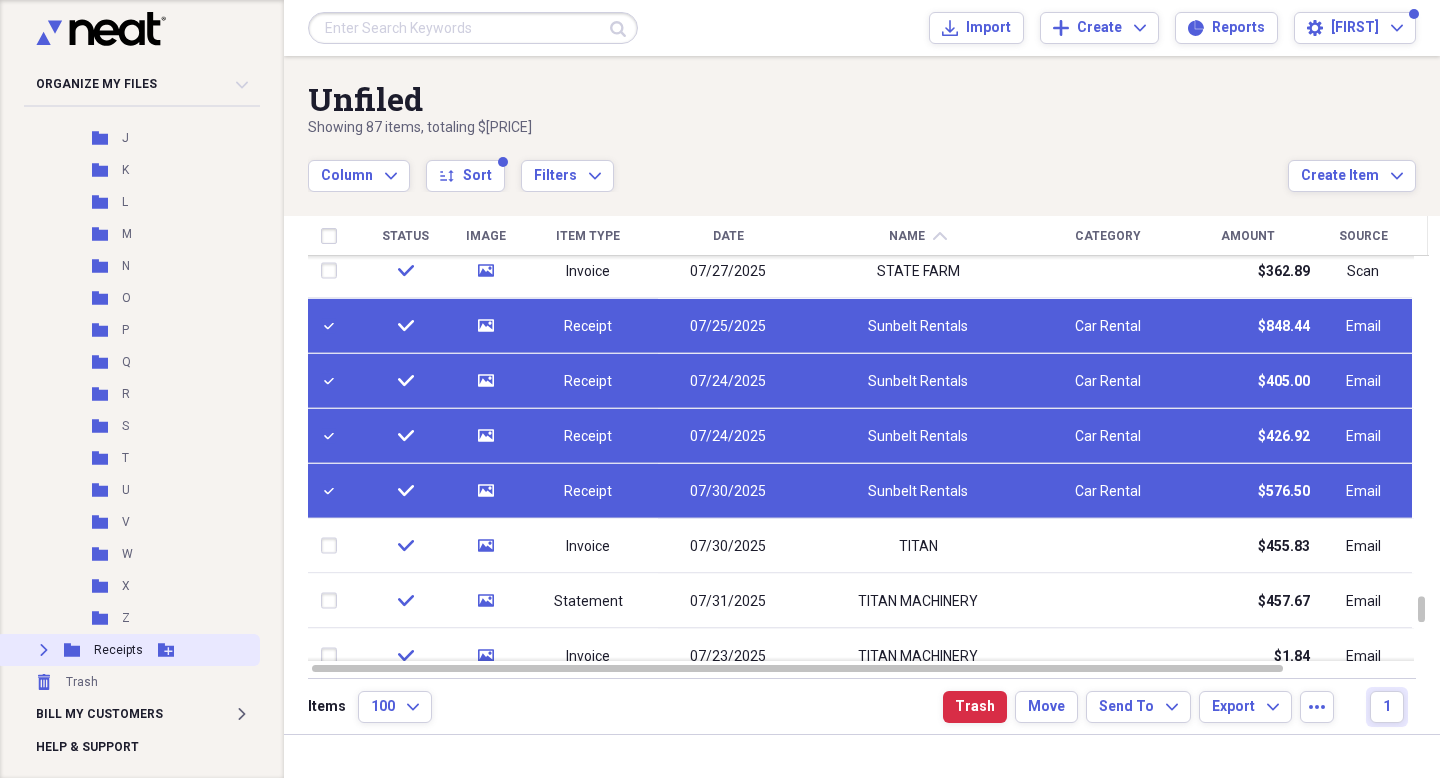 click on "Expand" 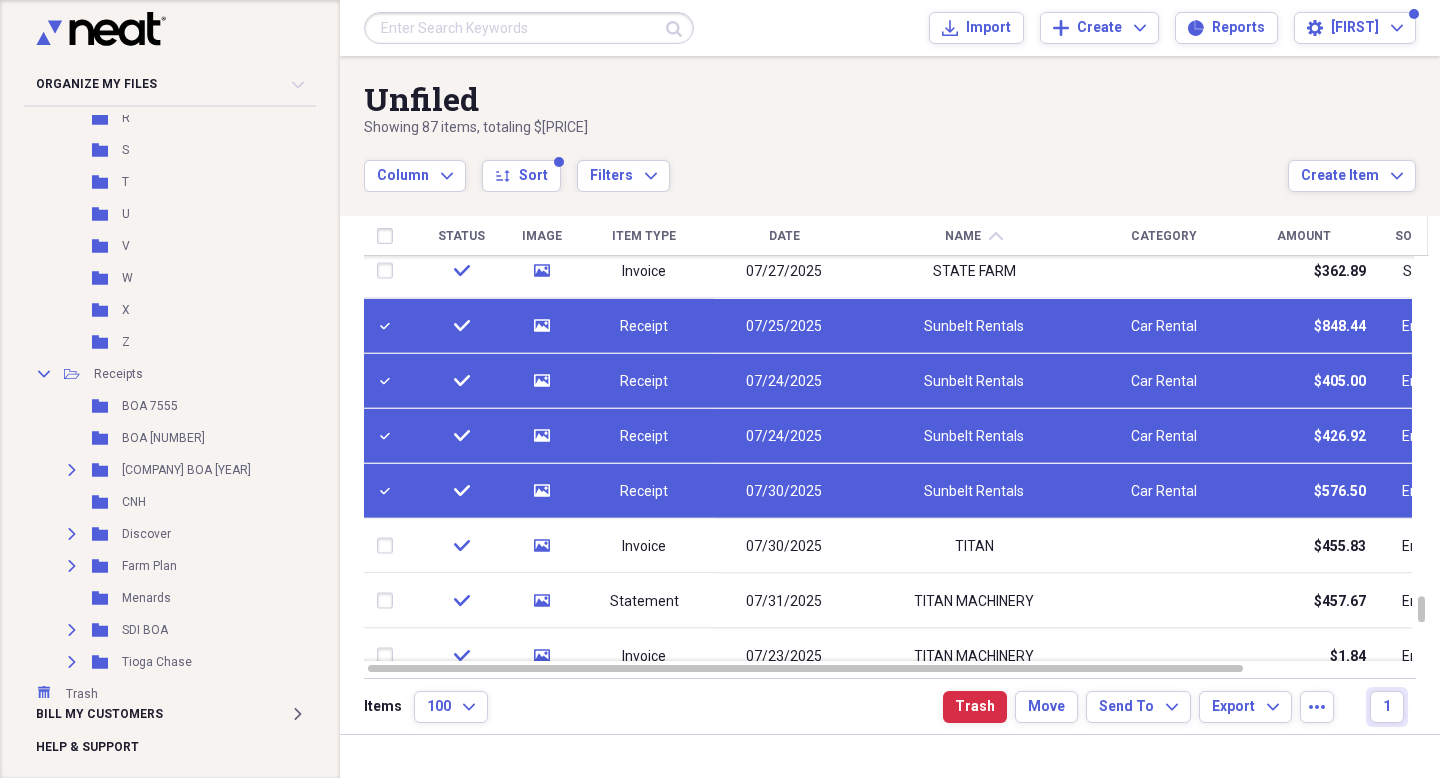 scroll, scrollTop: 920, scrollLeft: 0, axis: vertical 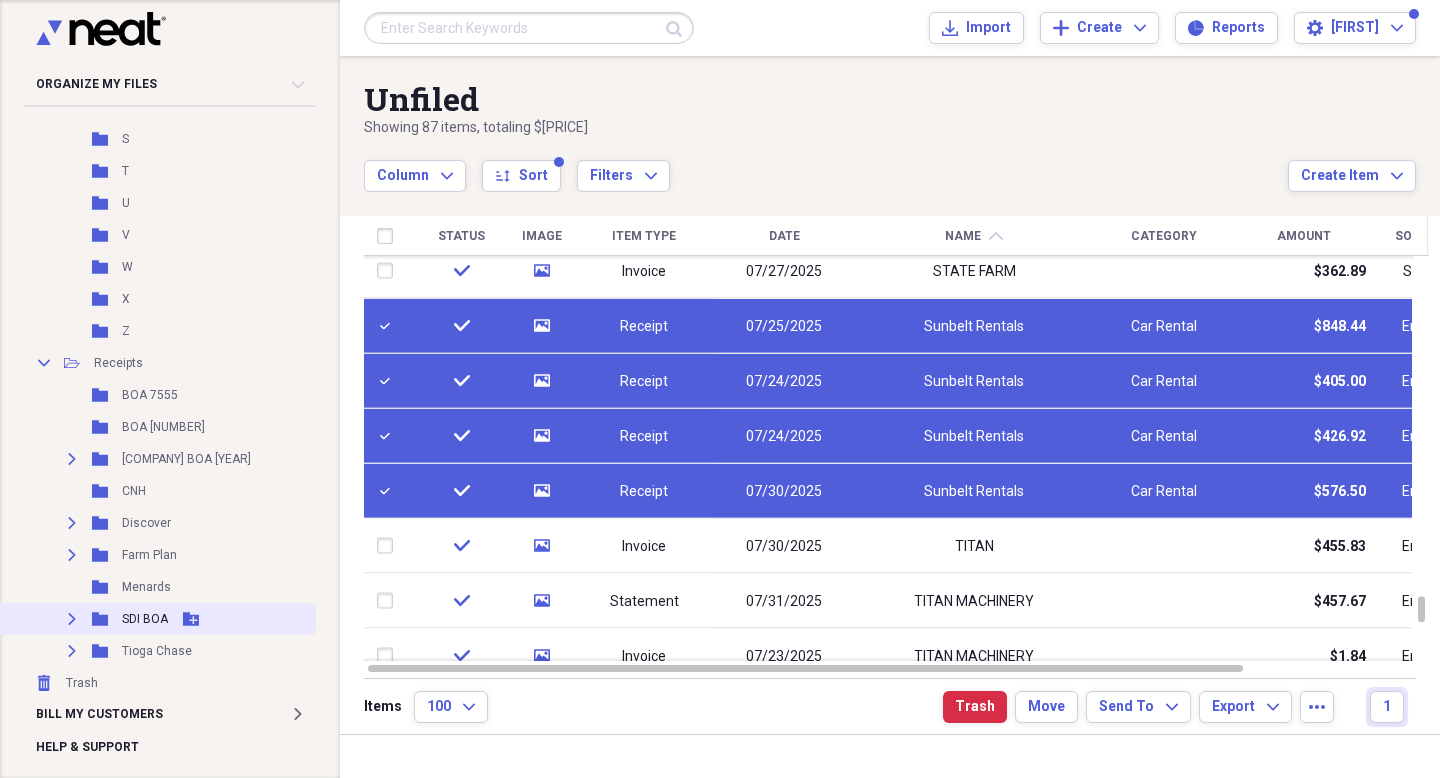 click on "Expand" 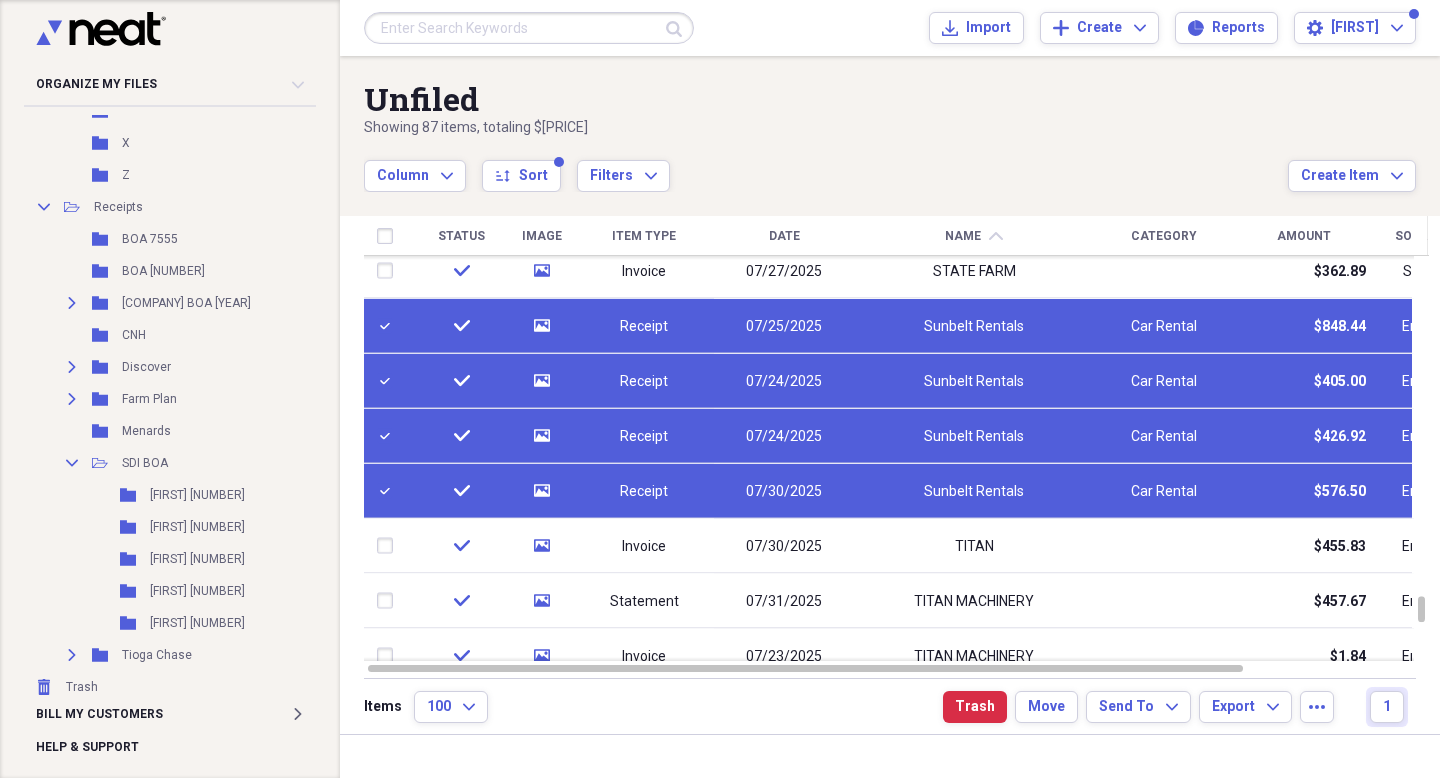 scroll, scrollTop: 1080, scrollLeft: 0, axis: vertical 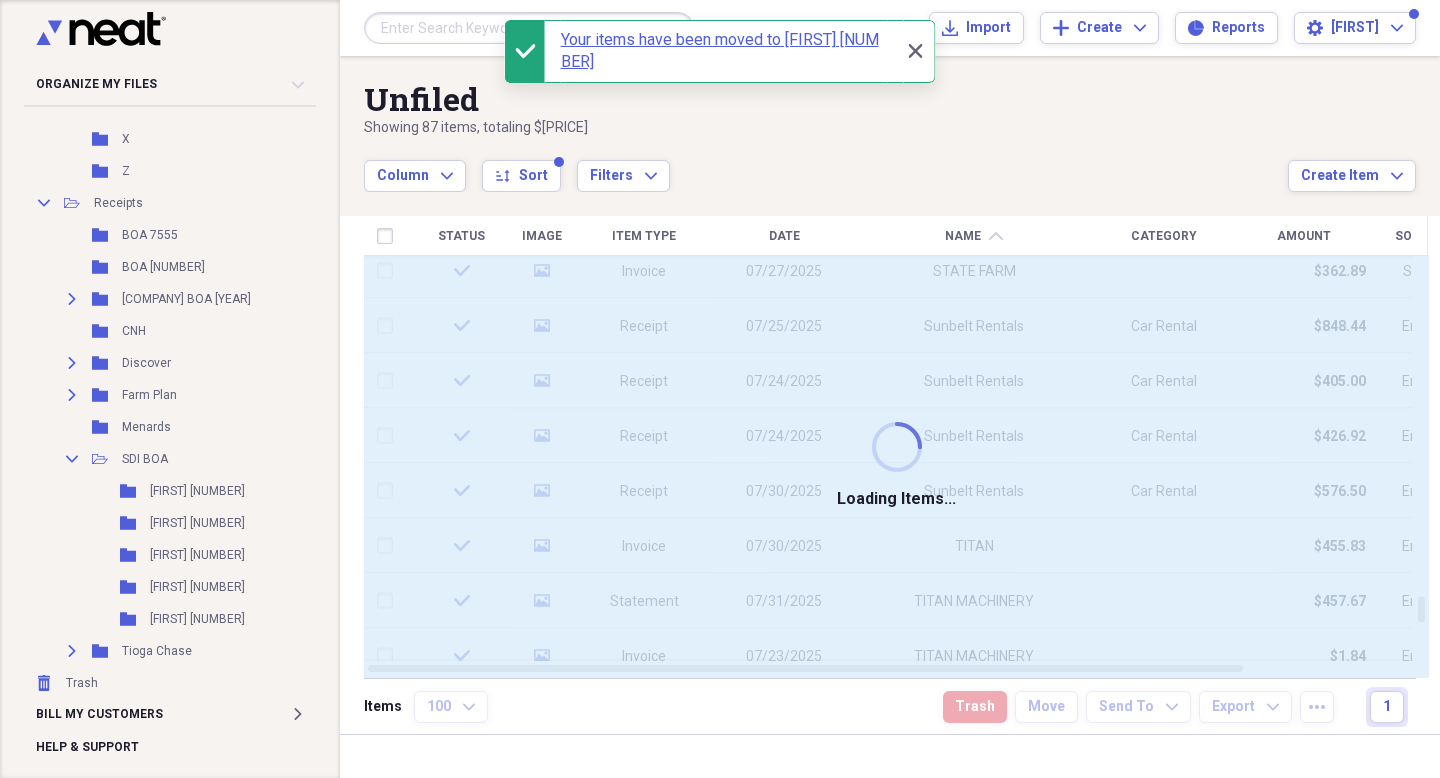 checkbox on "false" 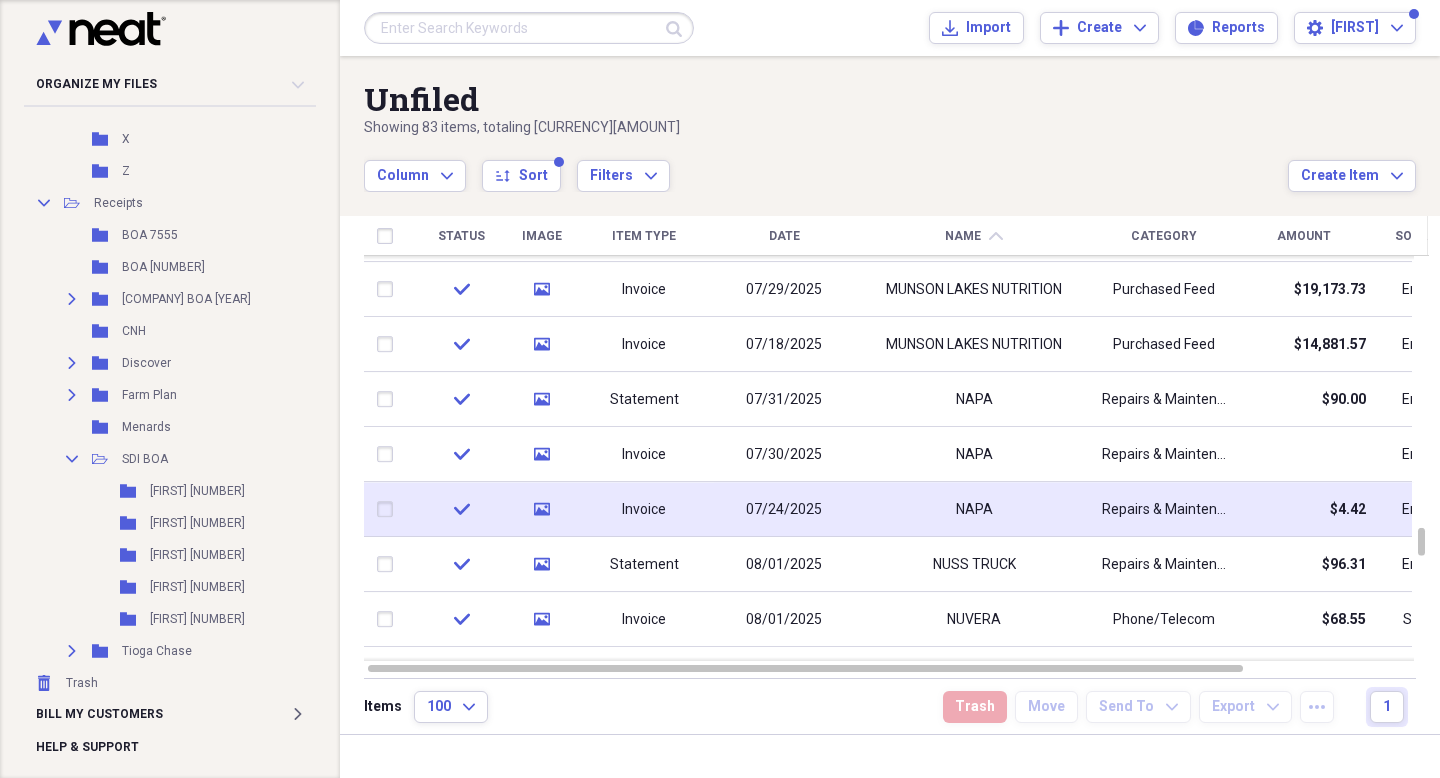 click on "NAPA" at bounding box center [974, 510] 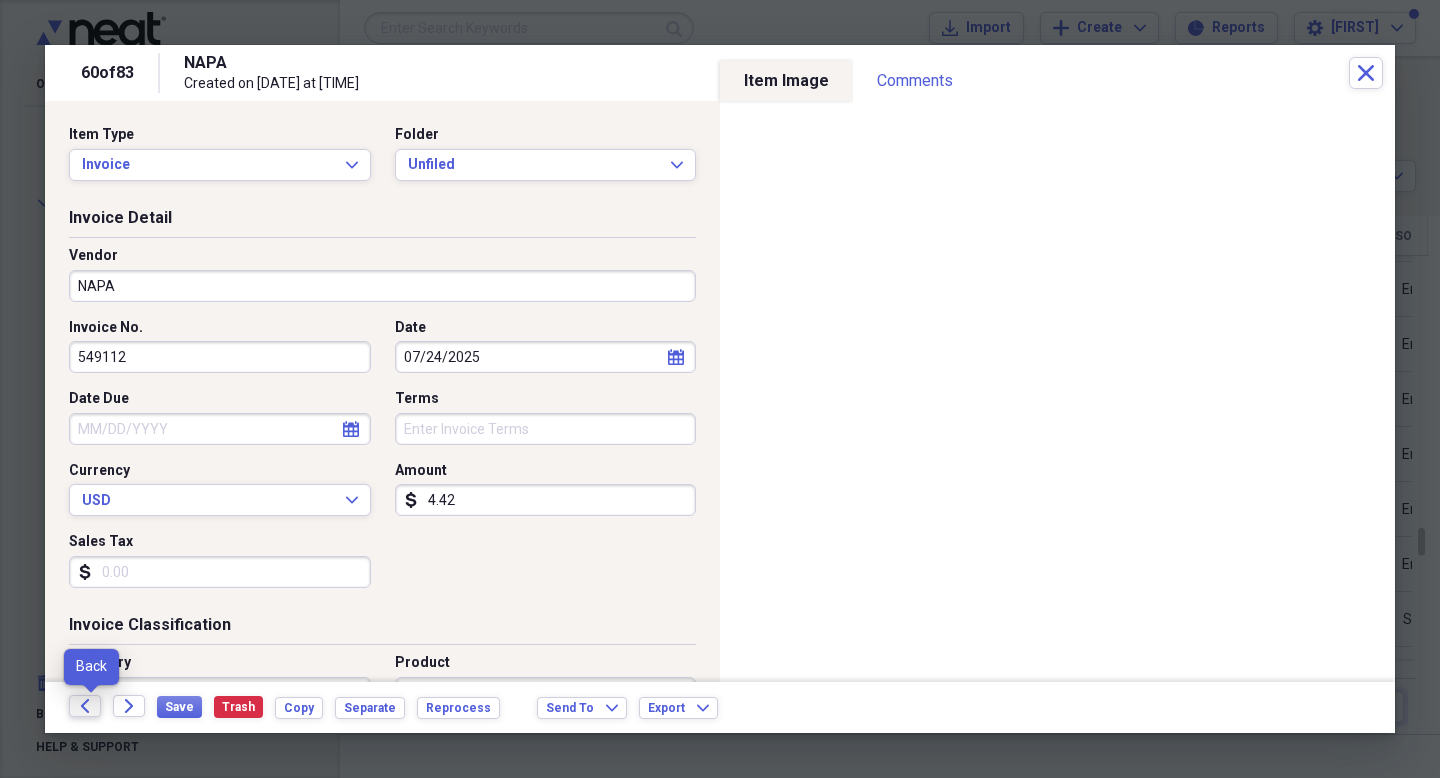click on "Back" 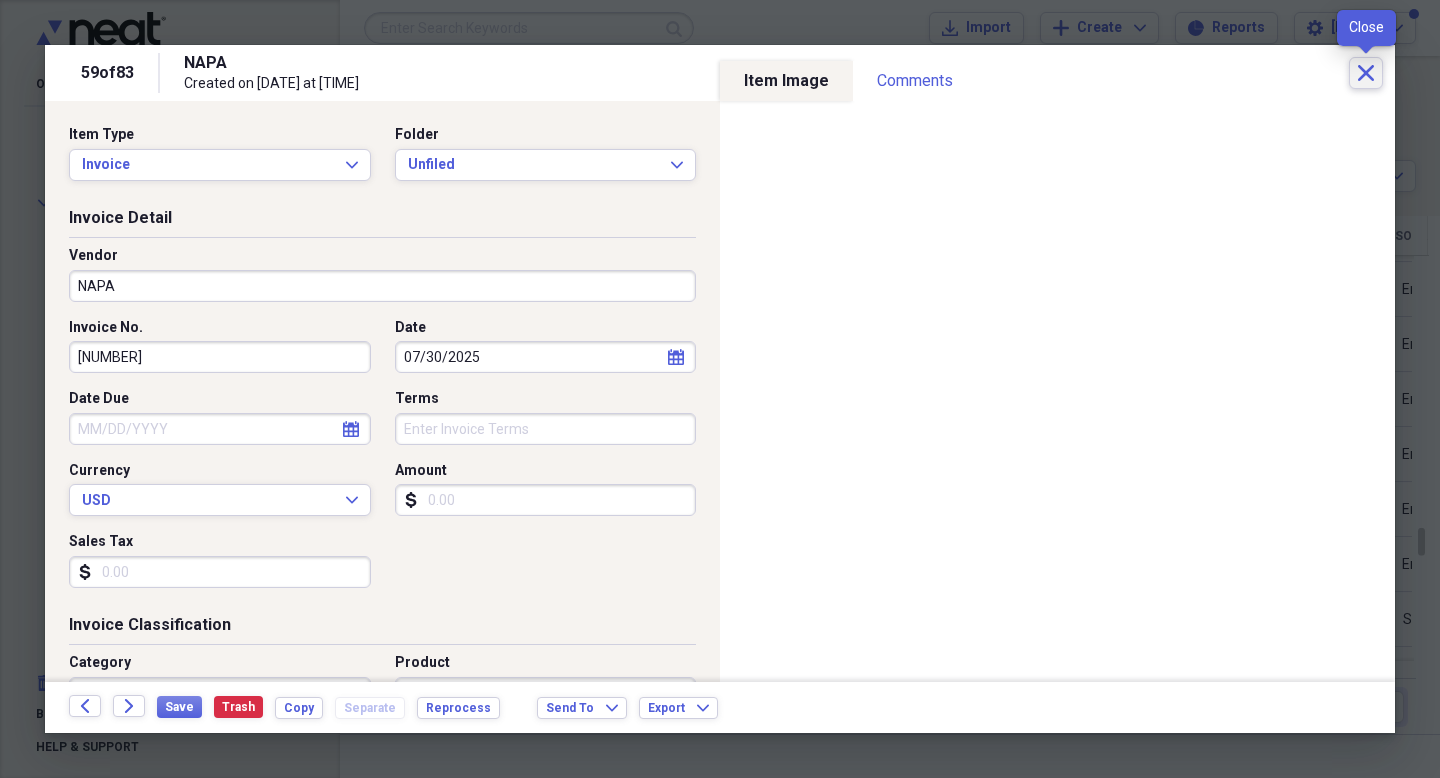 click 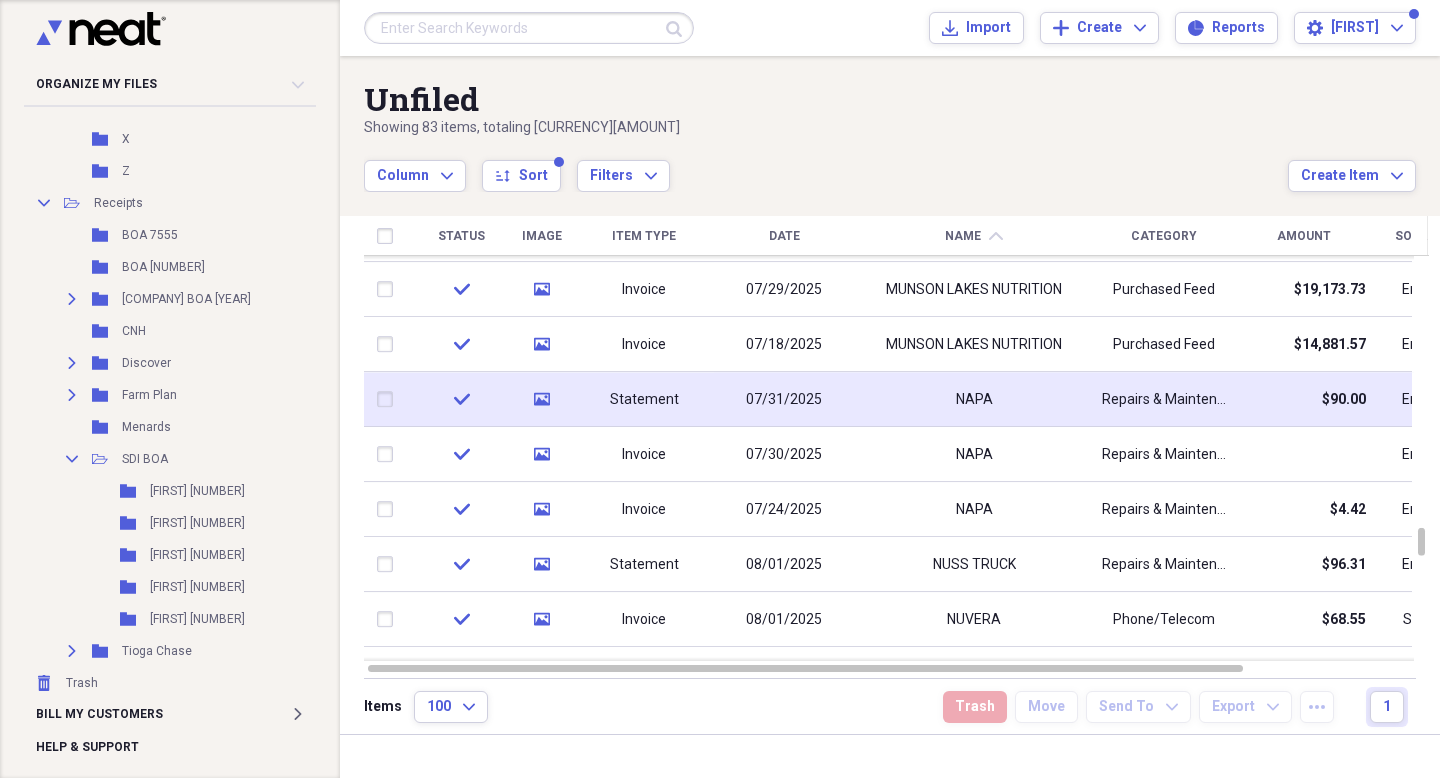 click at bounding box center [389, 400] 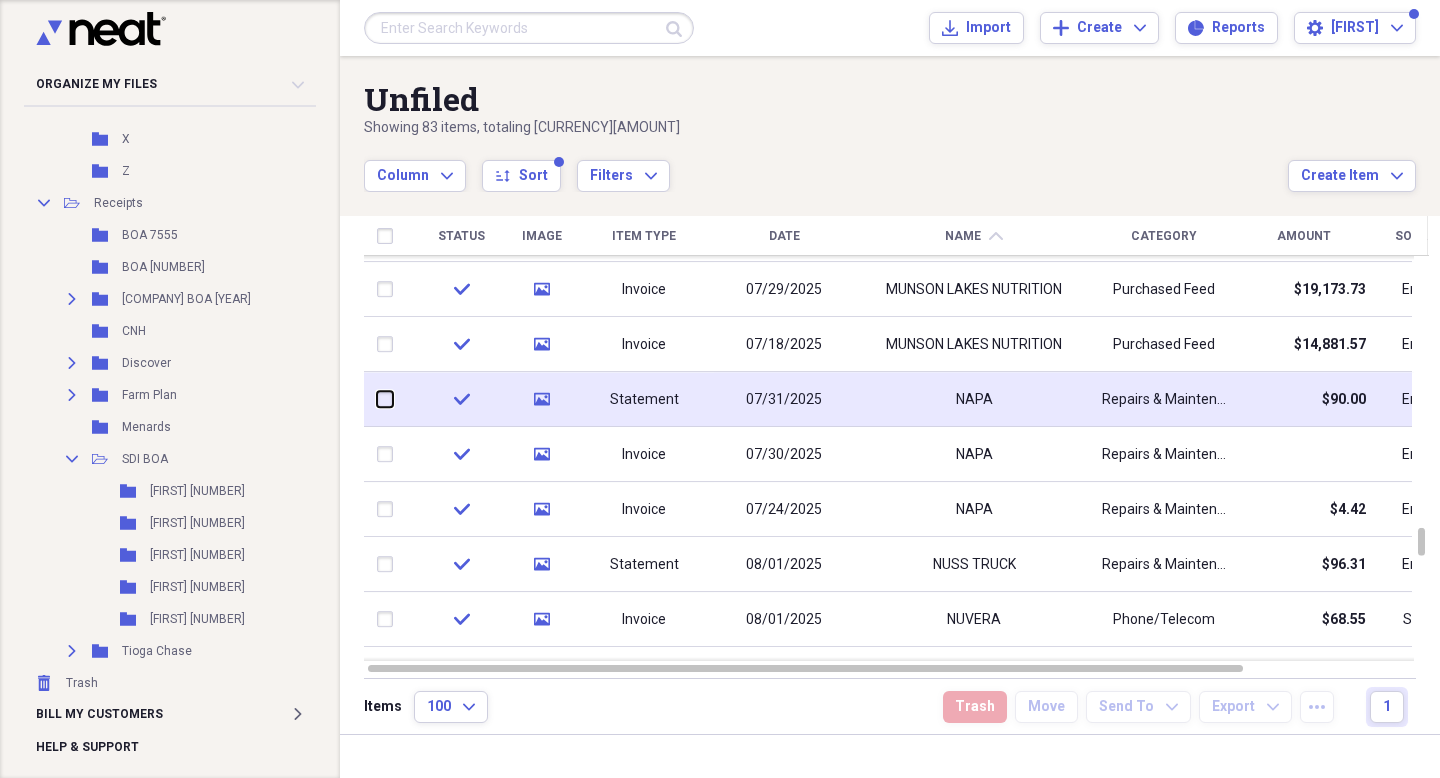 click at bounding box center (377, 399) 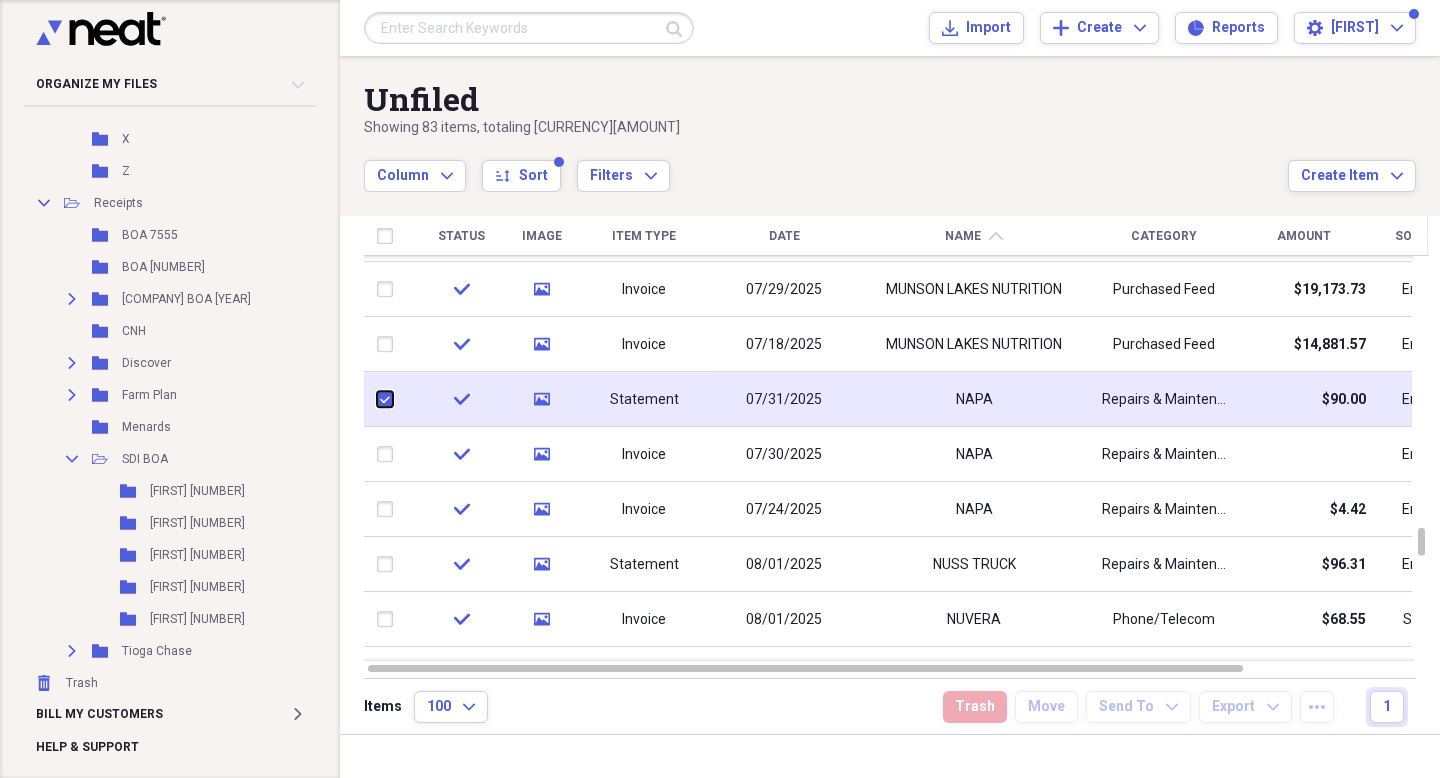 checkbox on "true" 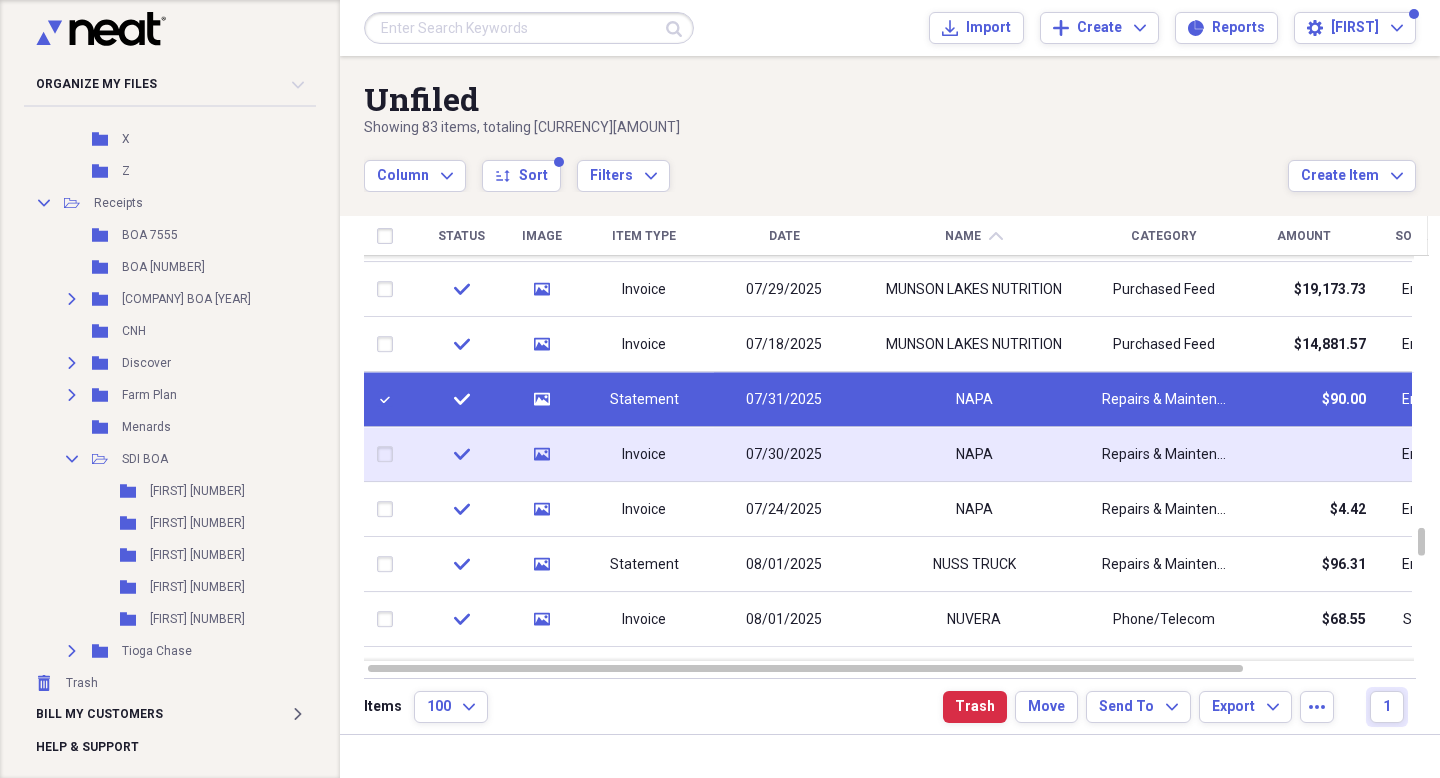 click at bounding box center [389, 455] 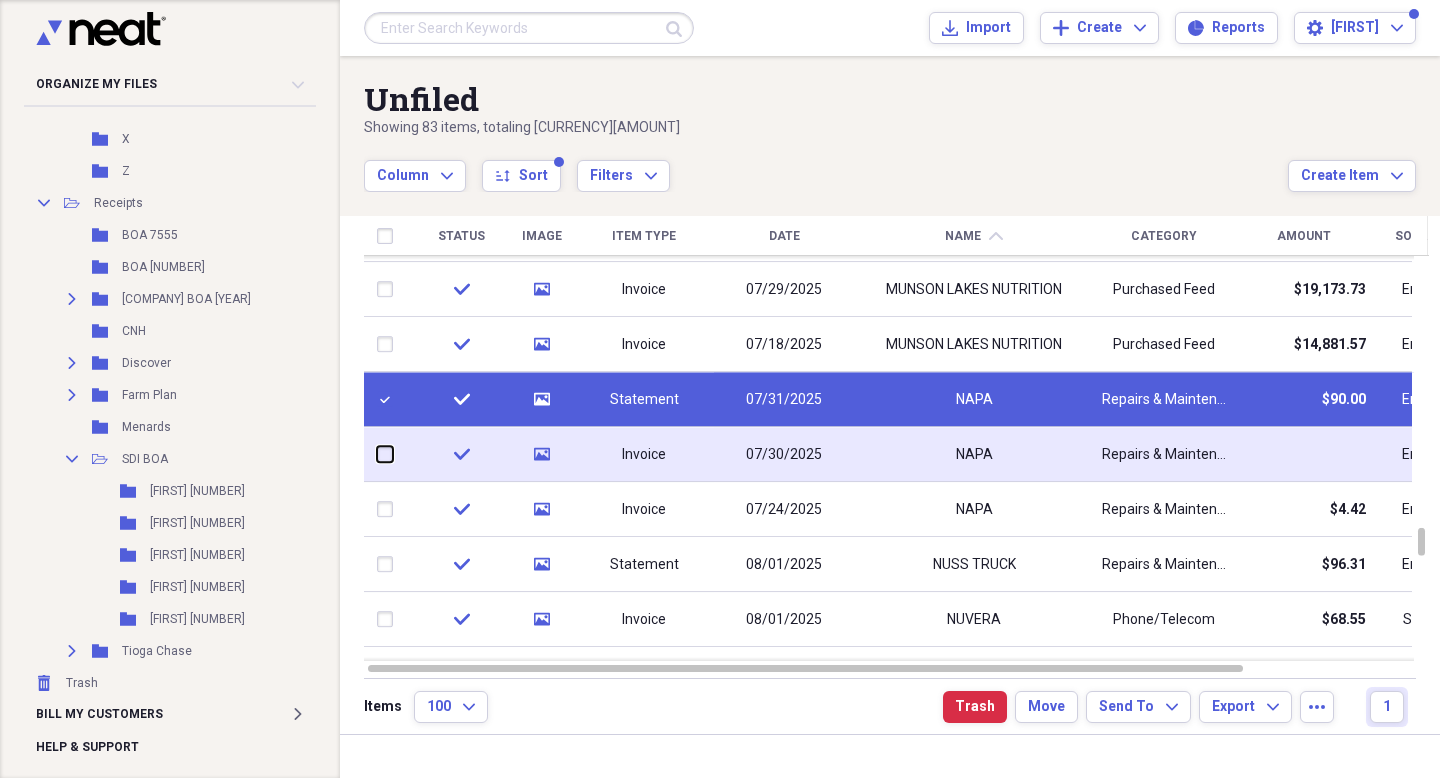 click at bounding box center [377, 454] 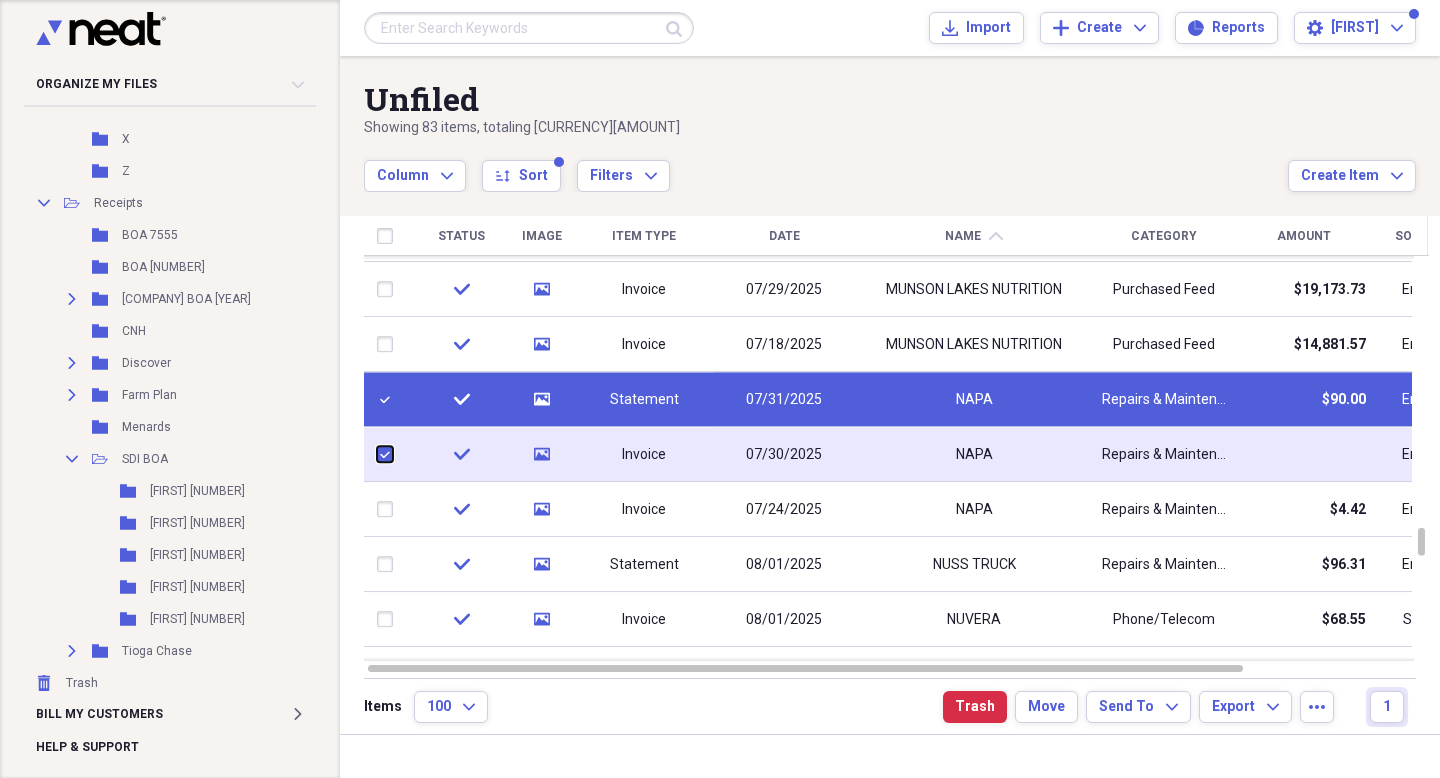 checkbox on "true" 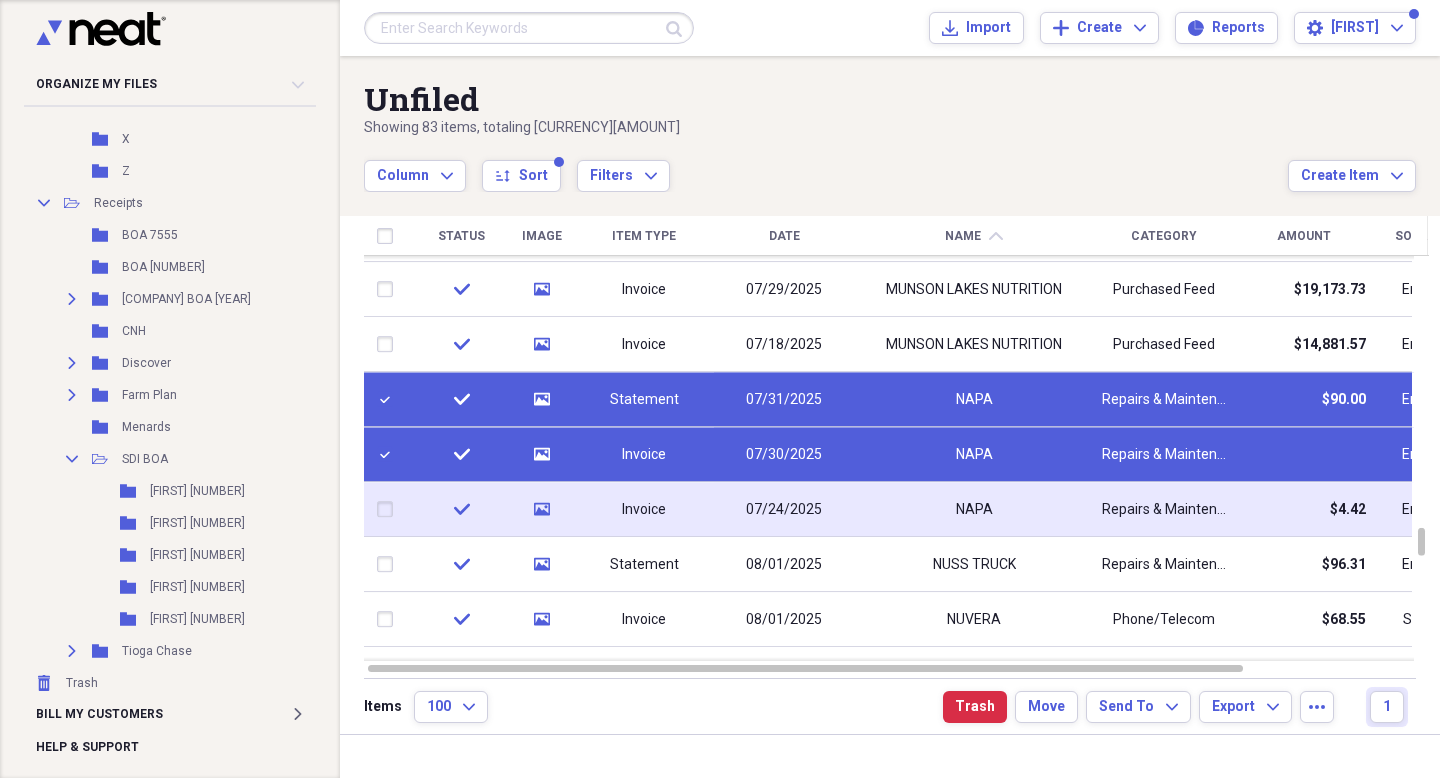 click at bounding box center (389, 510) 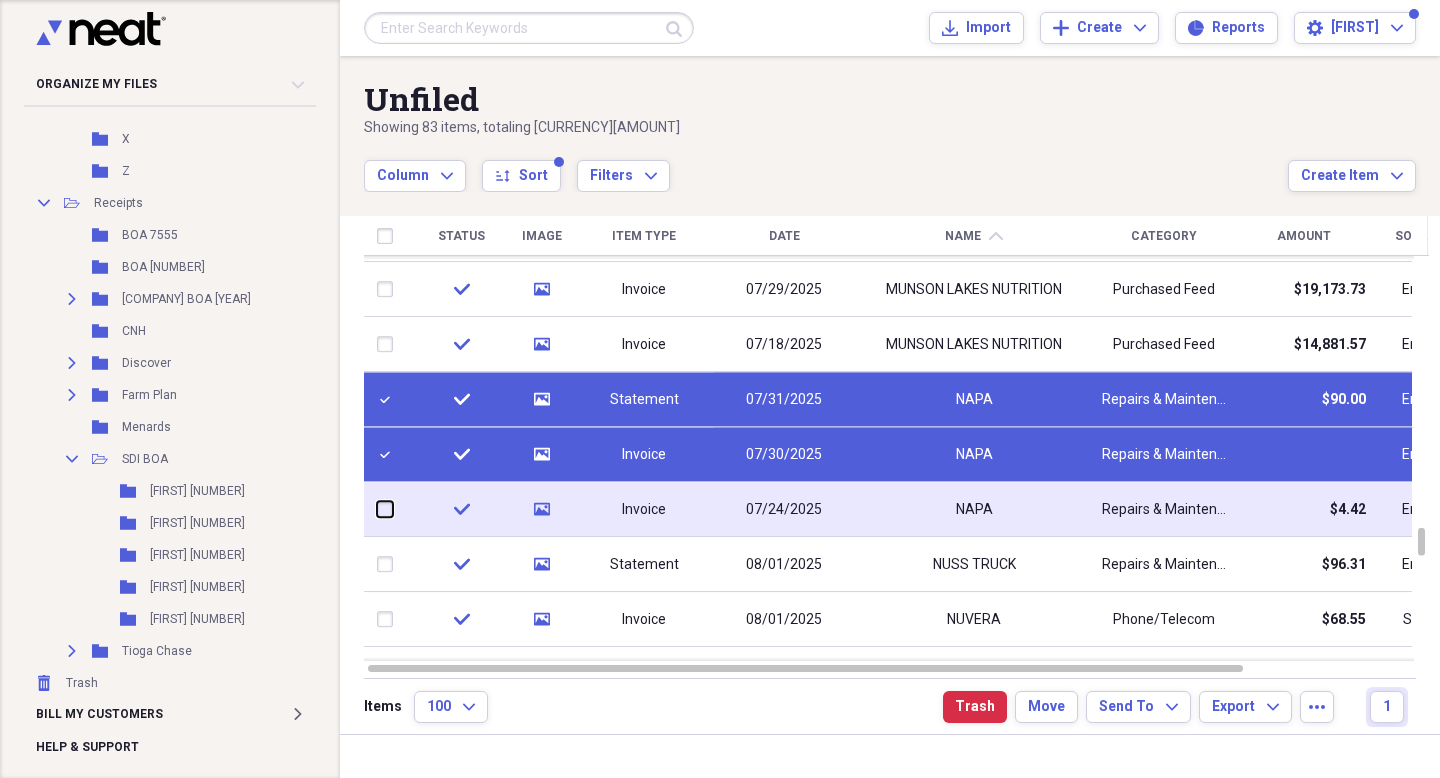 click at bounding box center (377, 509) 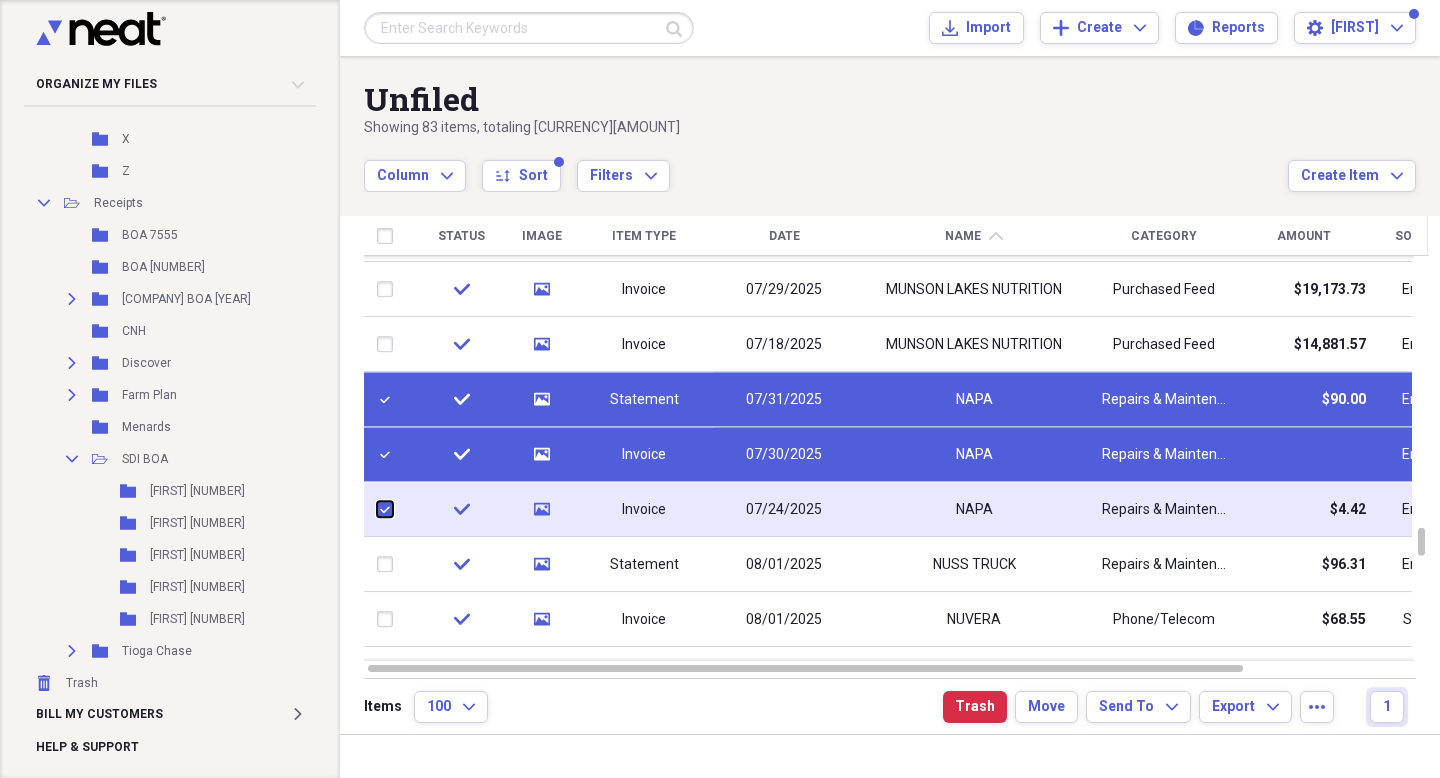 checkbox on "true" 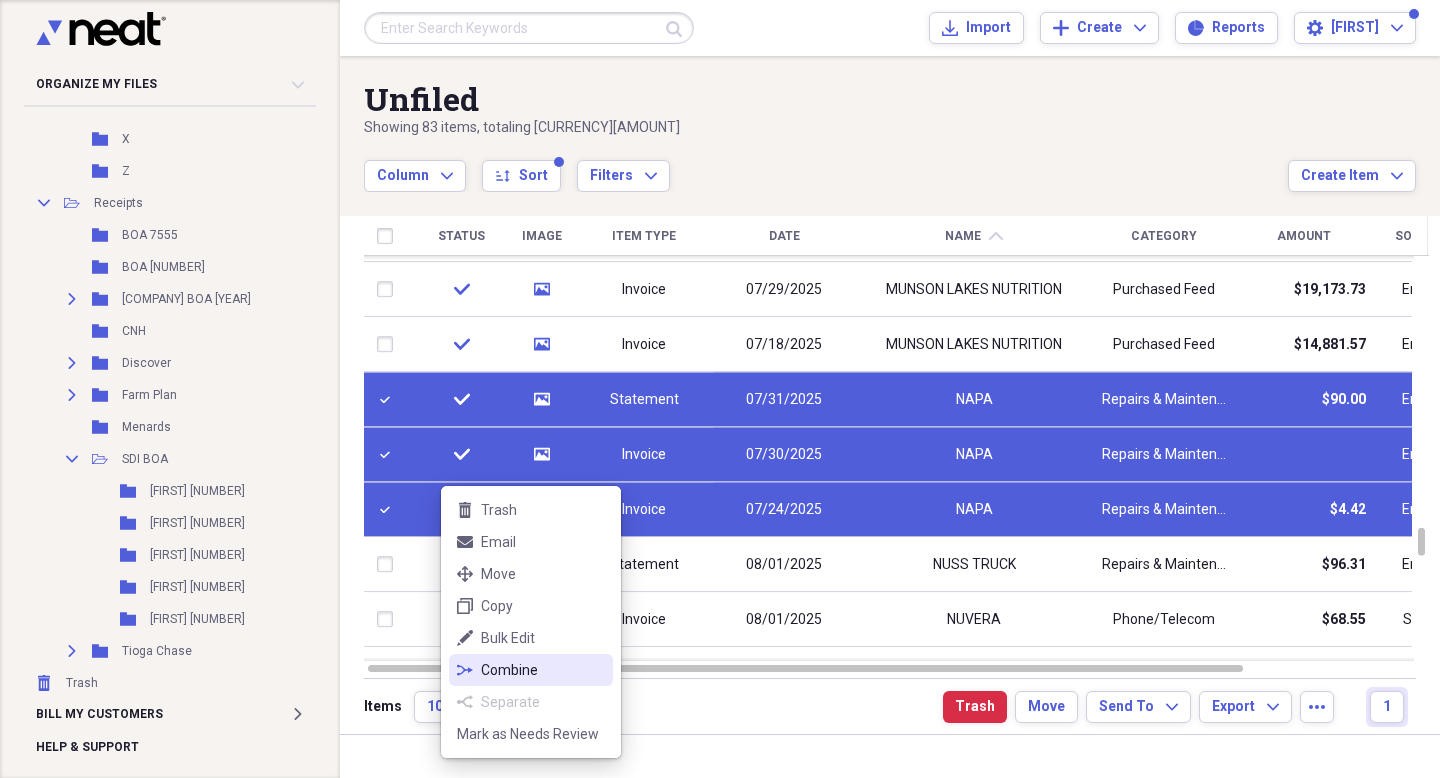 click on "Combine" at bounding box center [543, 670] 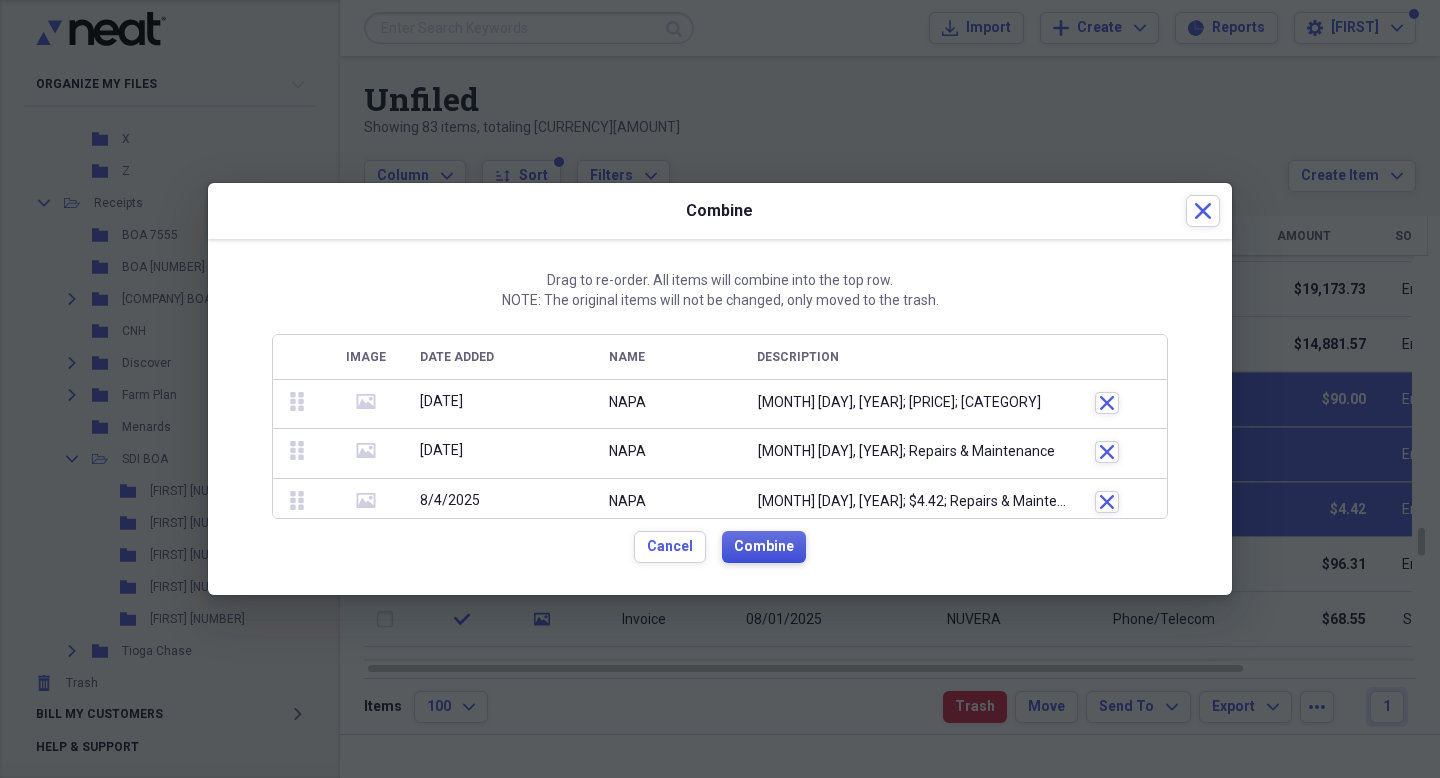 click on "Combine" at bounding box center [764, 547] 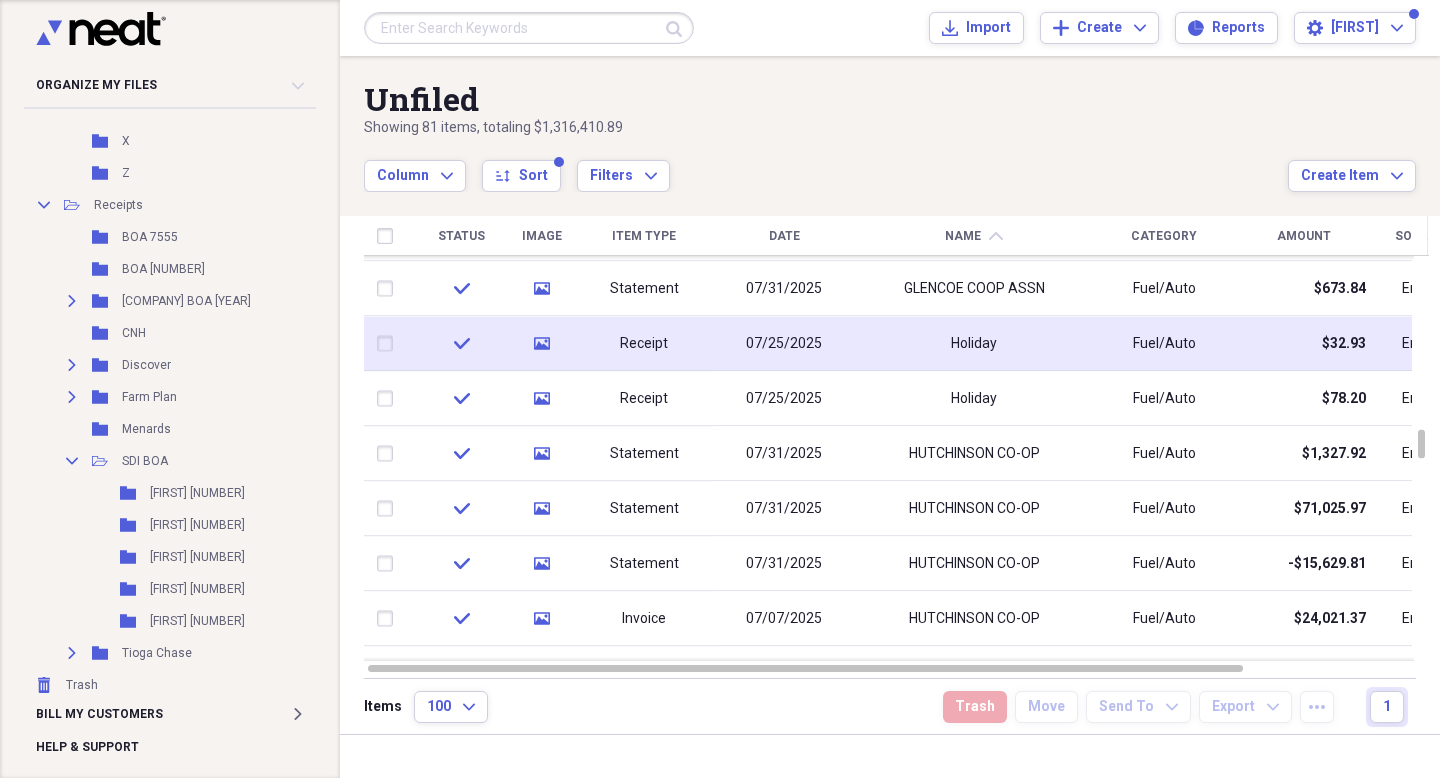 click on "Holiday" at bounding box center (974, 343) 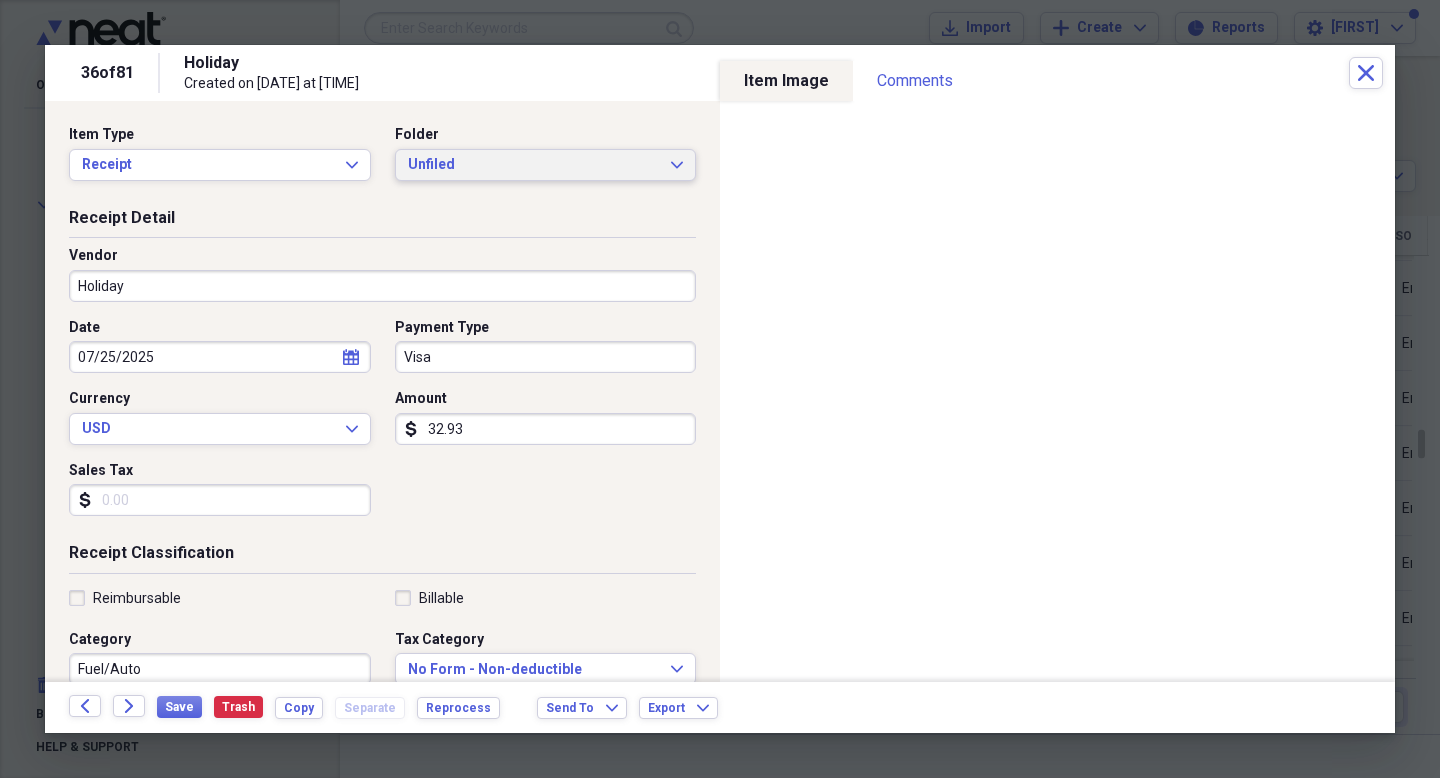 click on "Expand" 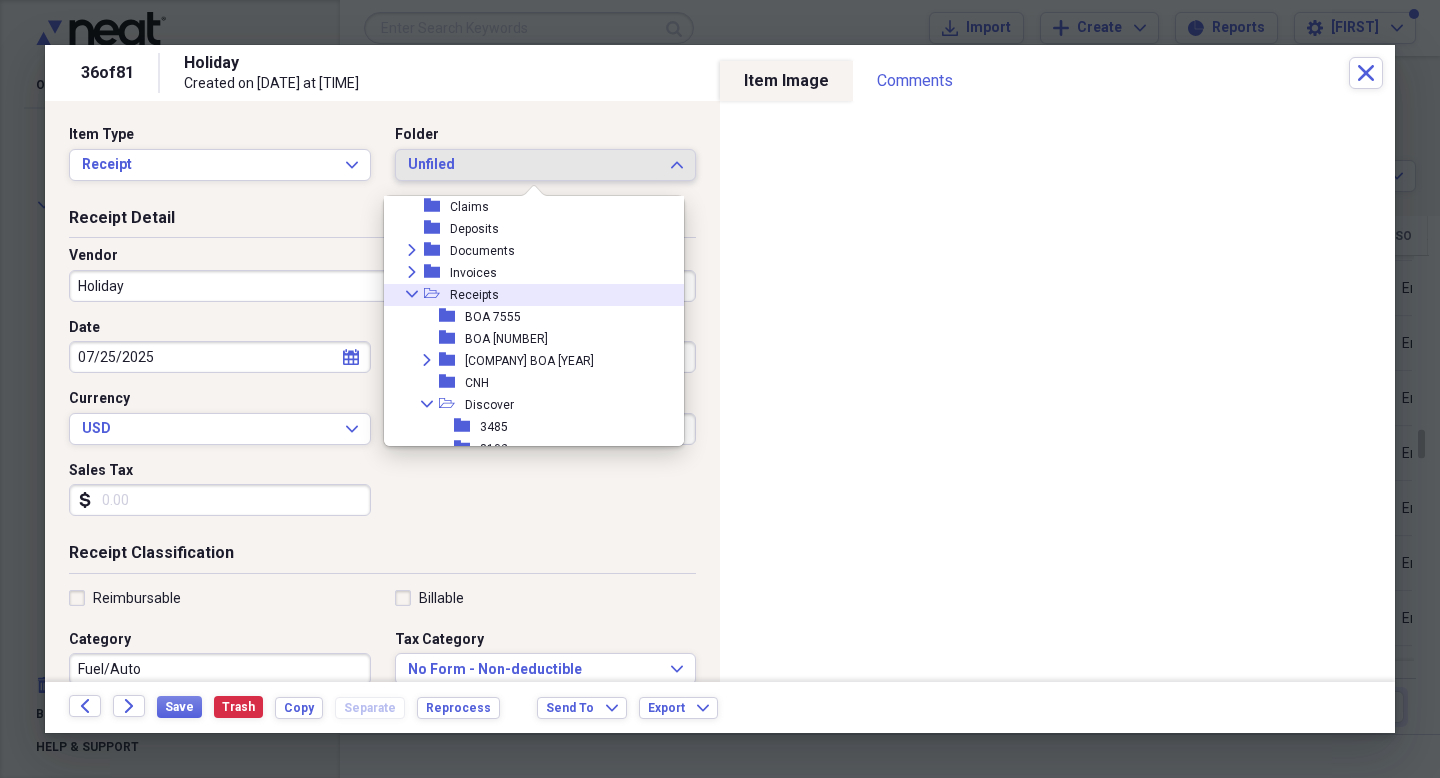 scroll, scrollTop: 315, scrollLeft: 0, axis: vertical 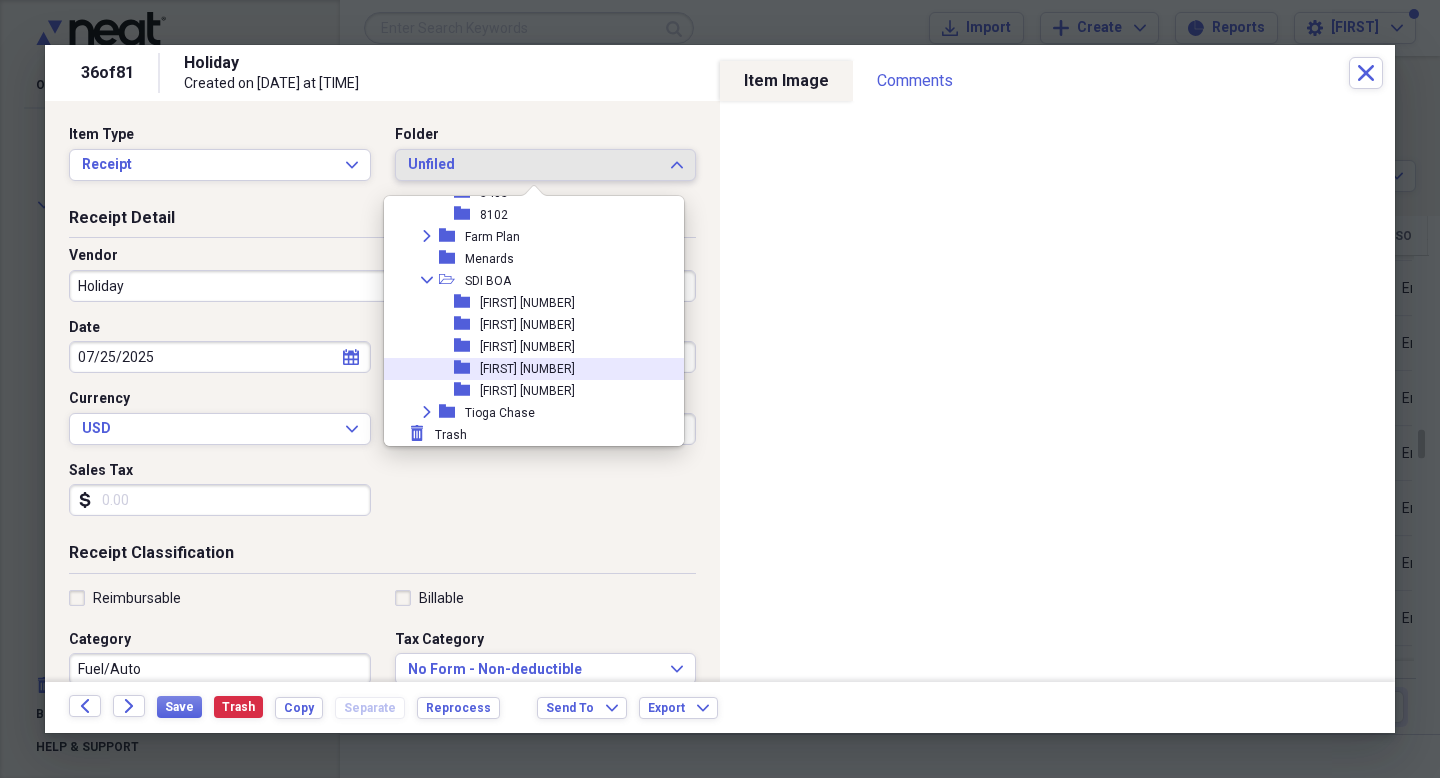 click on "folder [FIRST] [NUMBER]" at bounding box center (526, 369) 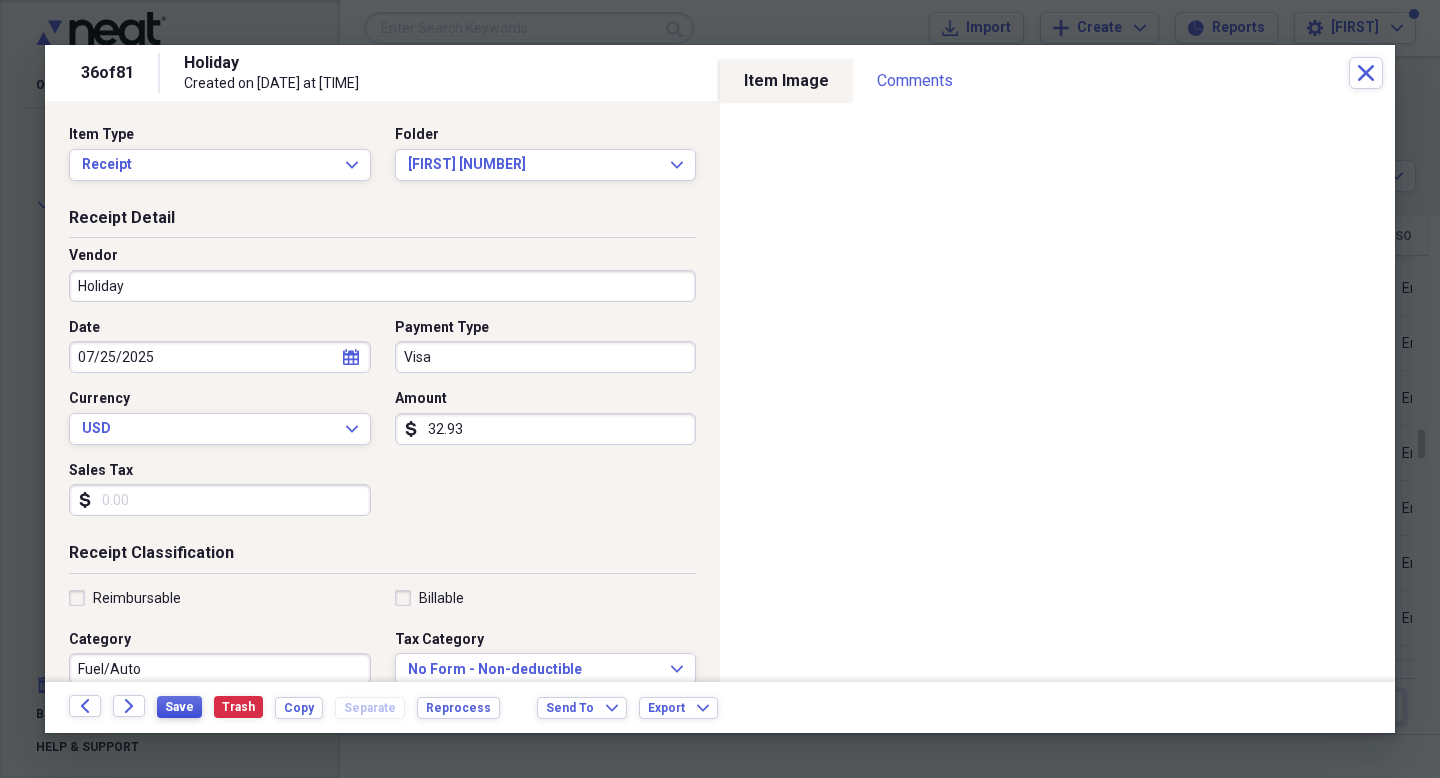 click on "Save" at bounding box center (179, 707) 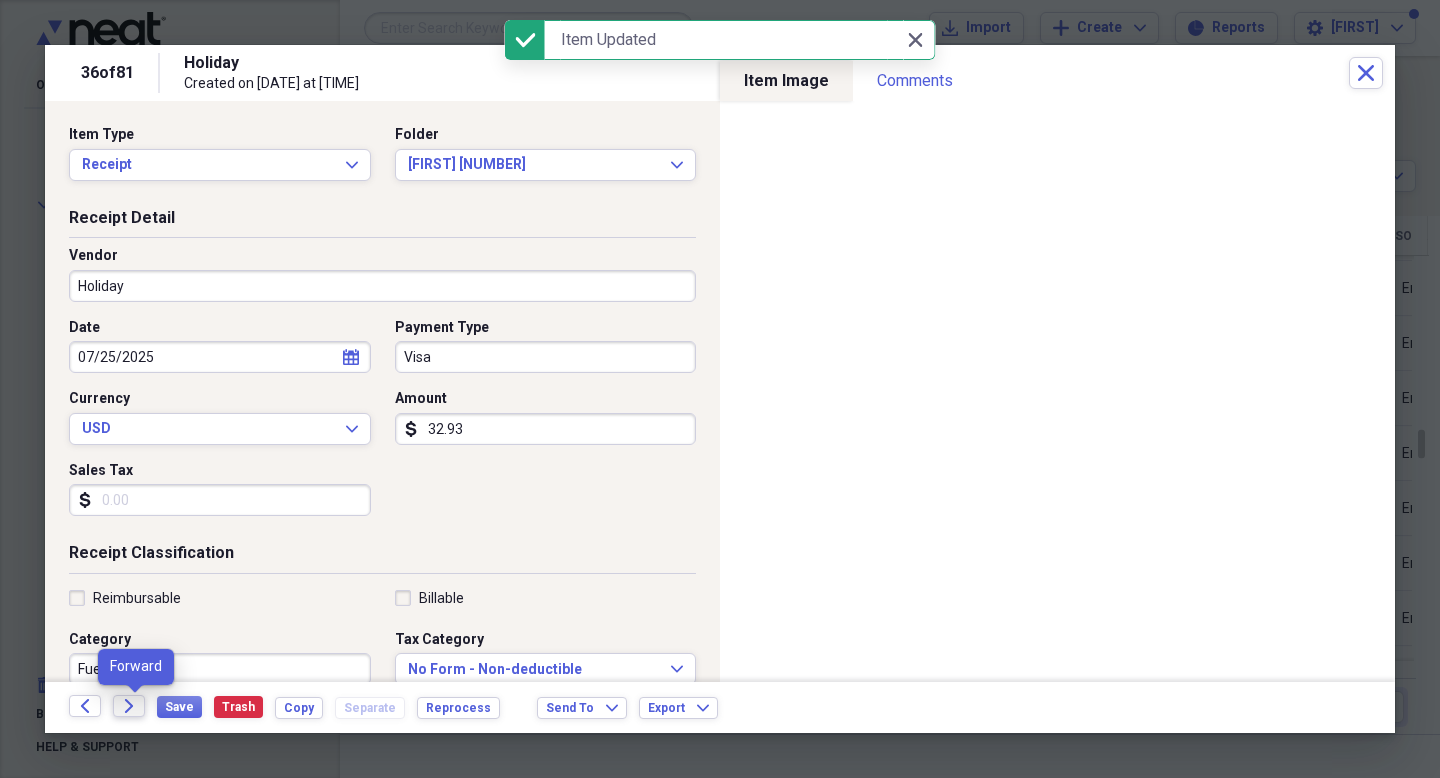 click on "Forward" 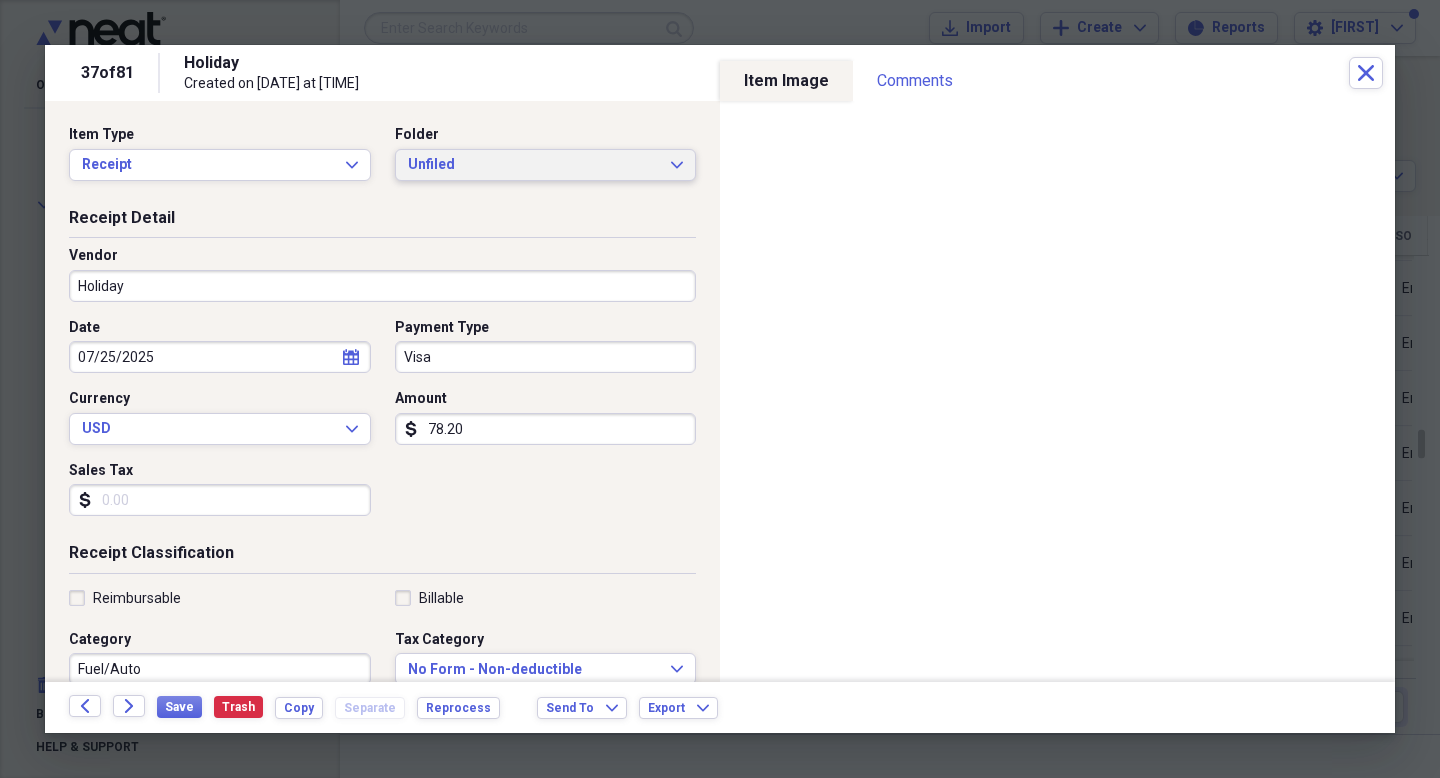 click on "Expand" 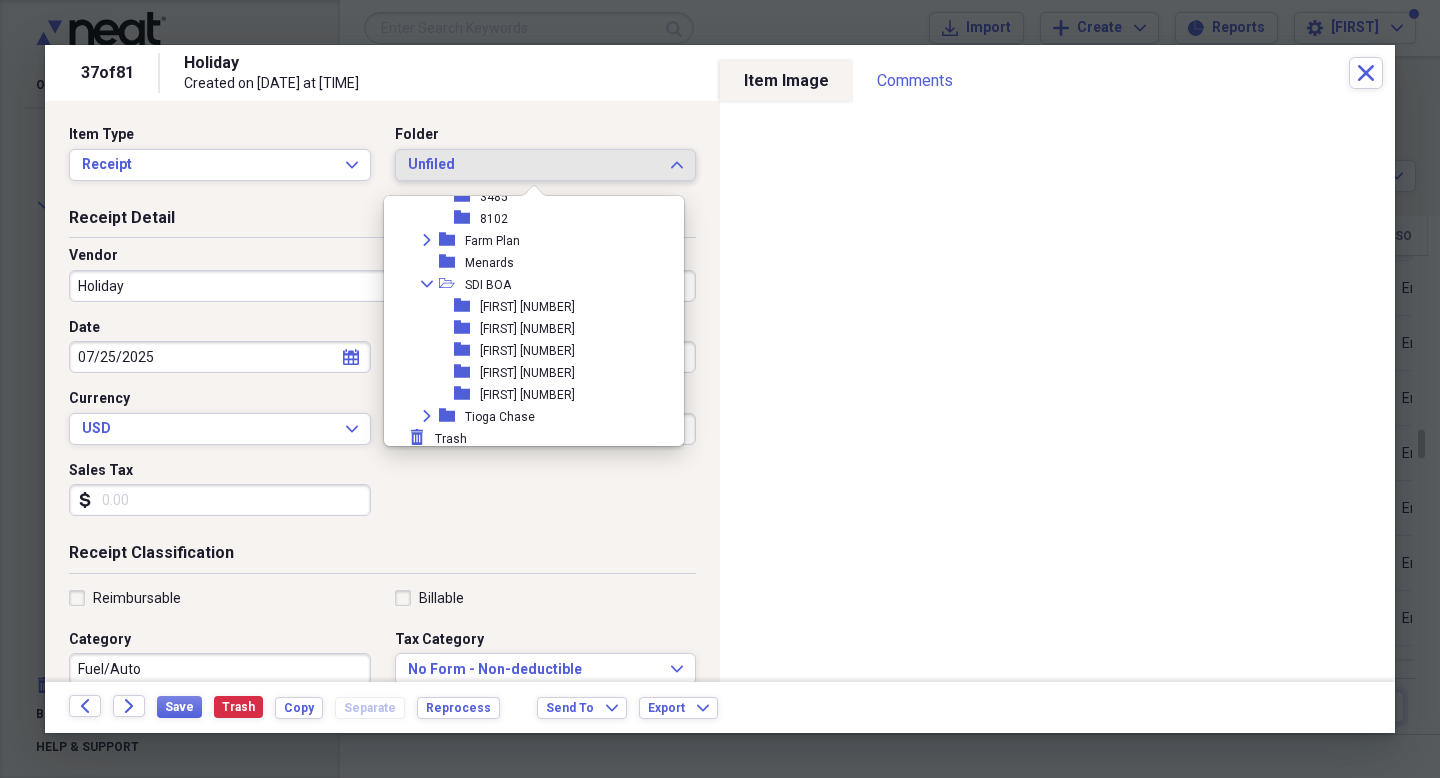 scroll, scrollTop: 315, scrollLeft: 0, axis: vertical 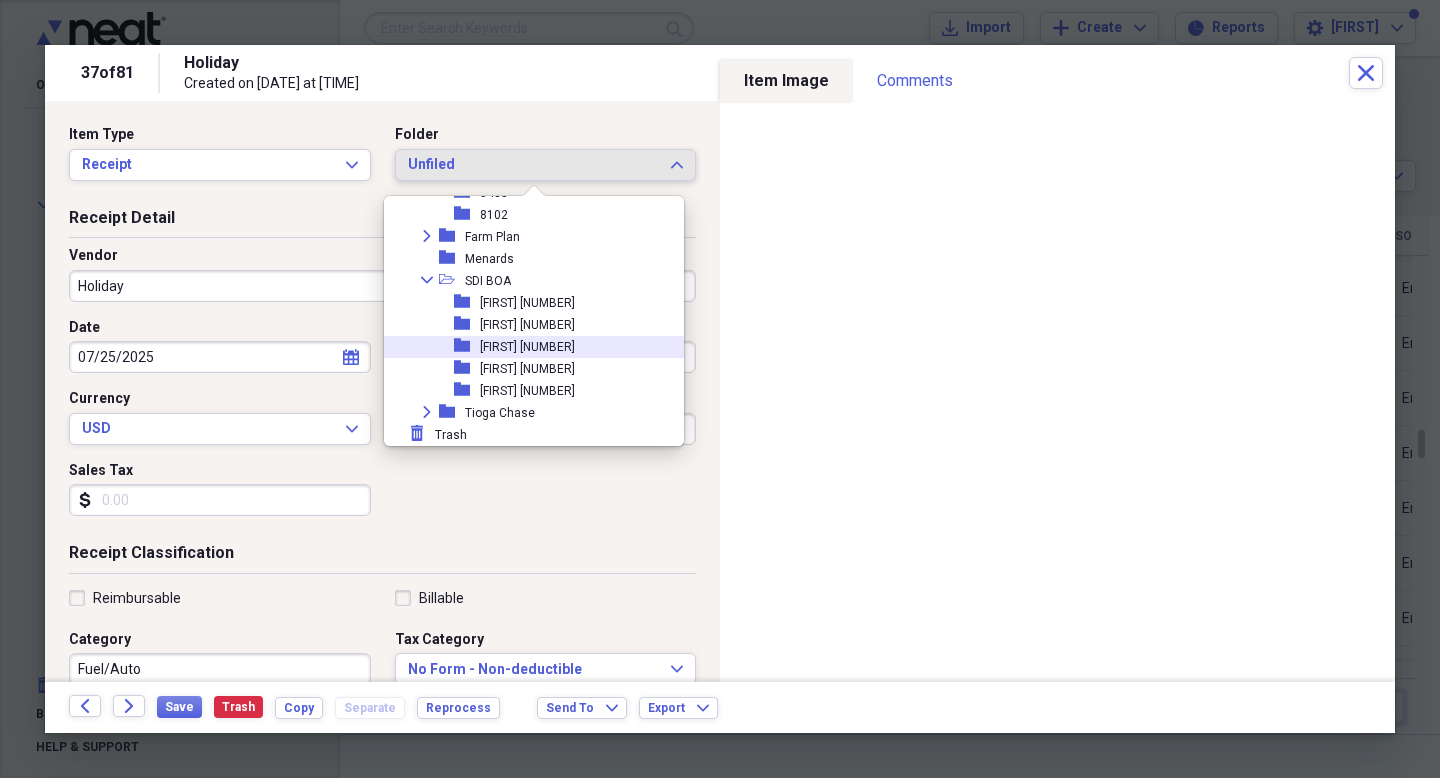 click on "folder [FIRST] [NUMBER]" at bounding box center [526, 347] 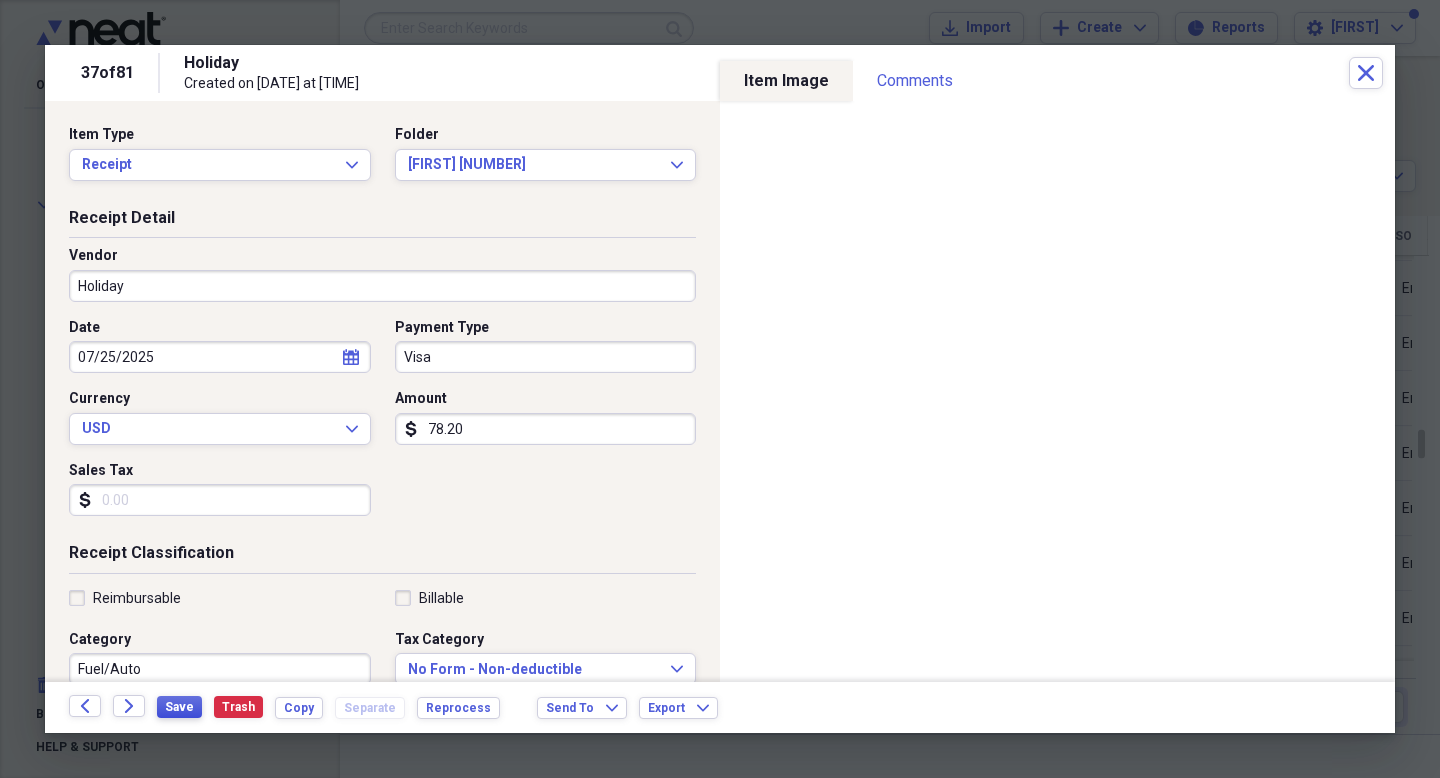 click on "Save" at bounding box center [179, 707] 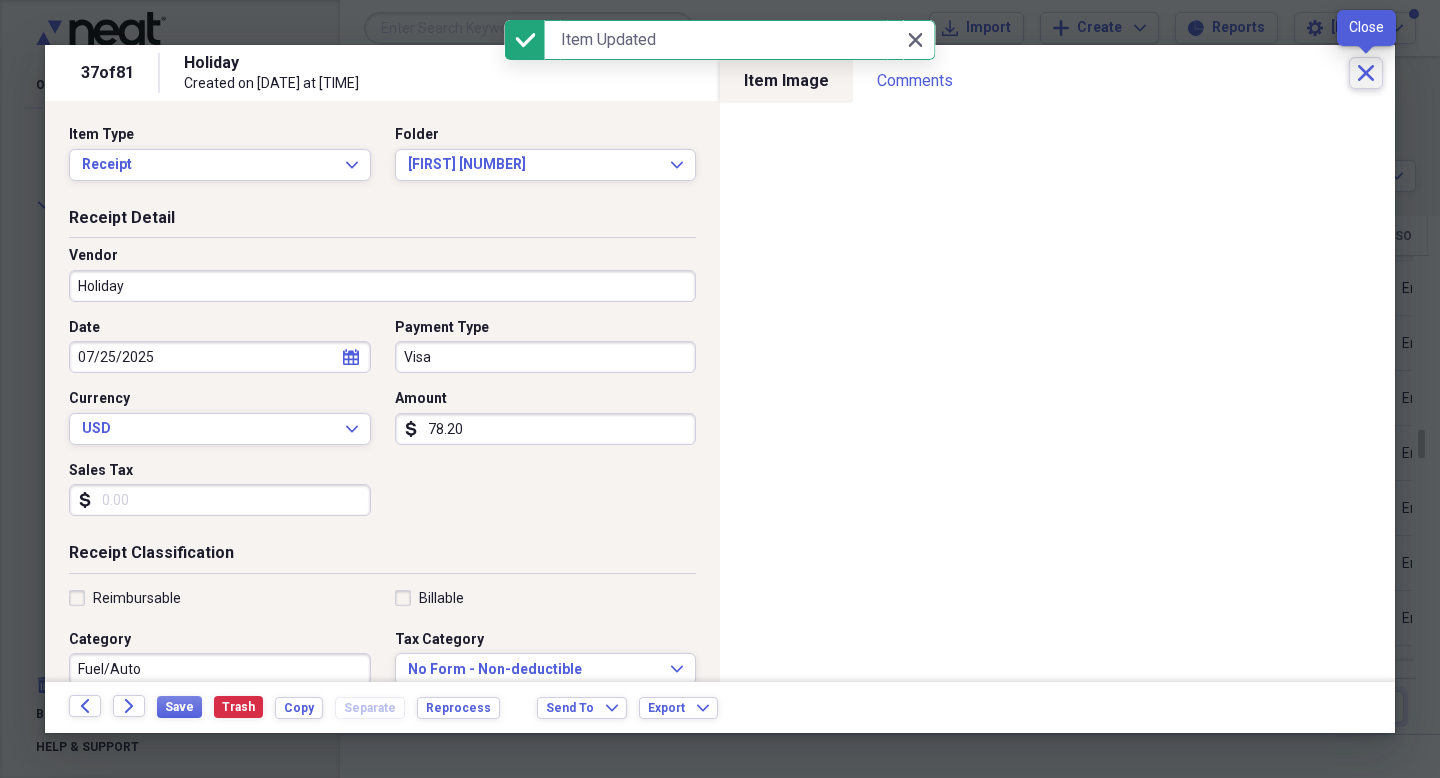 click 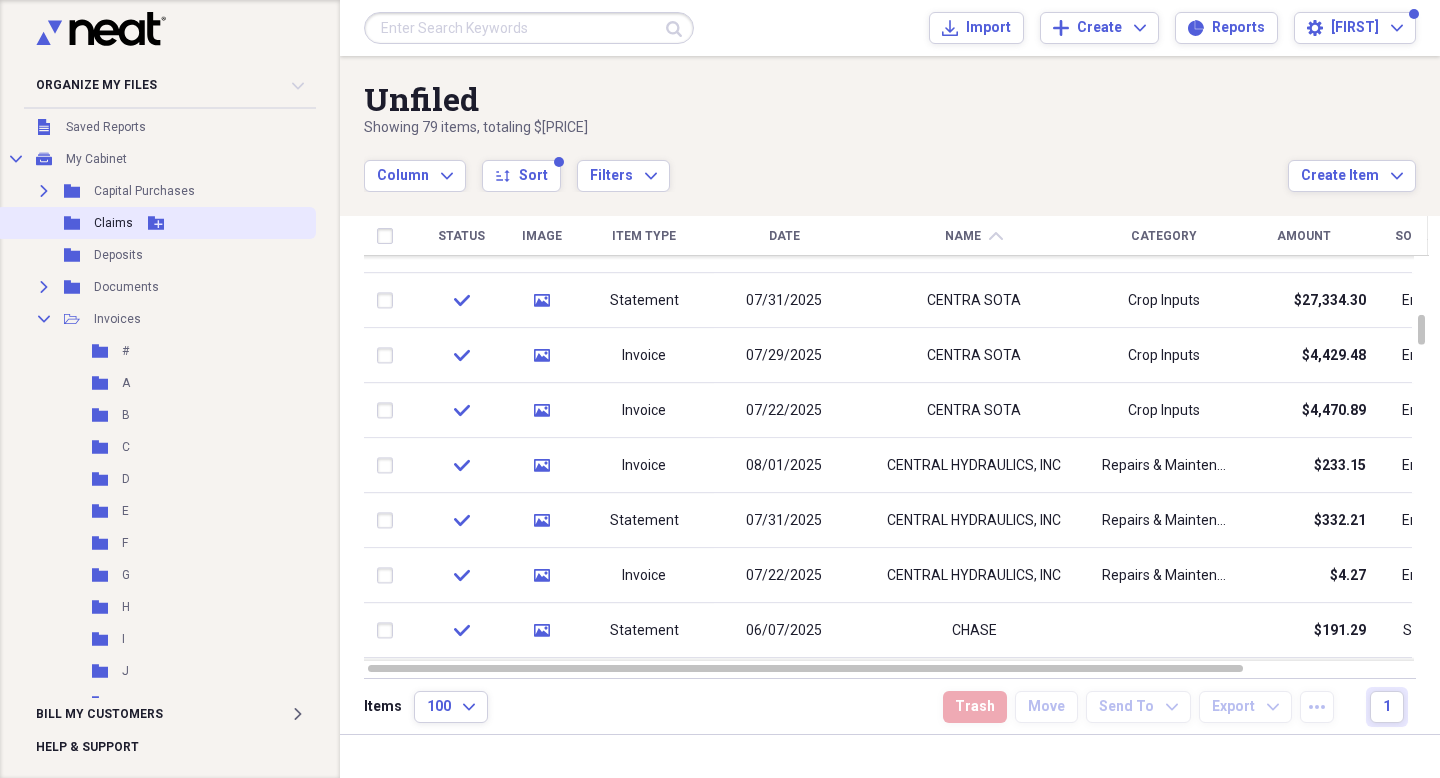 scroll, scrollTop: 0, scrollLeft: 0, axis: both 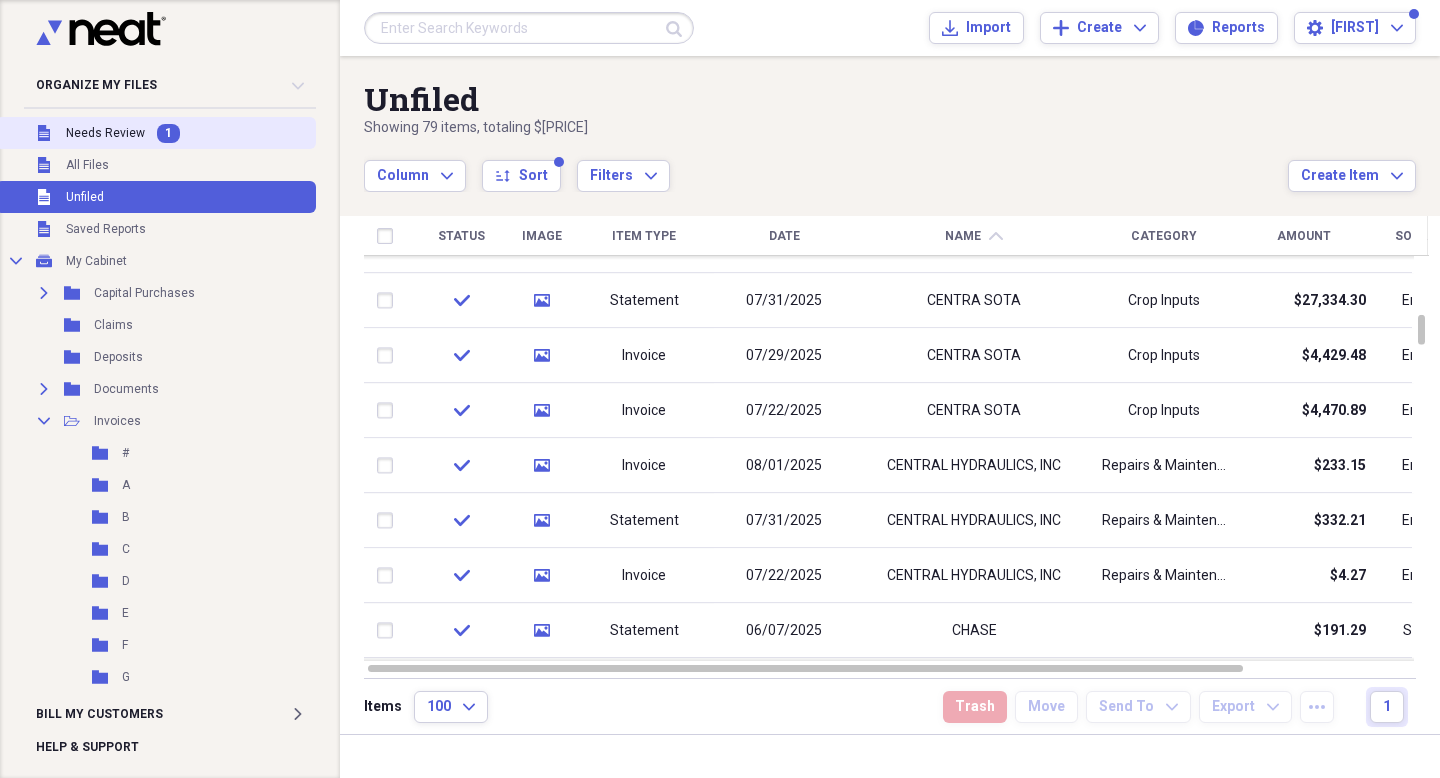 click on "Unfiled Needs Review 1" at bounding box center [156, 133] 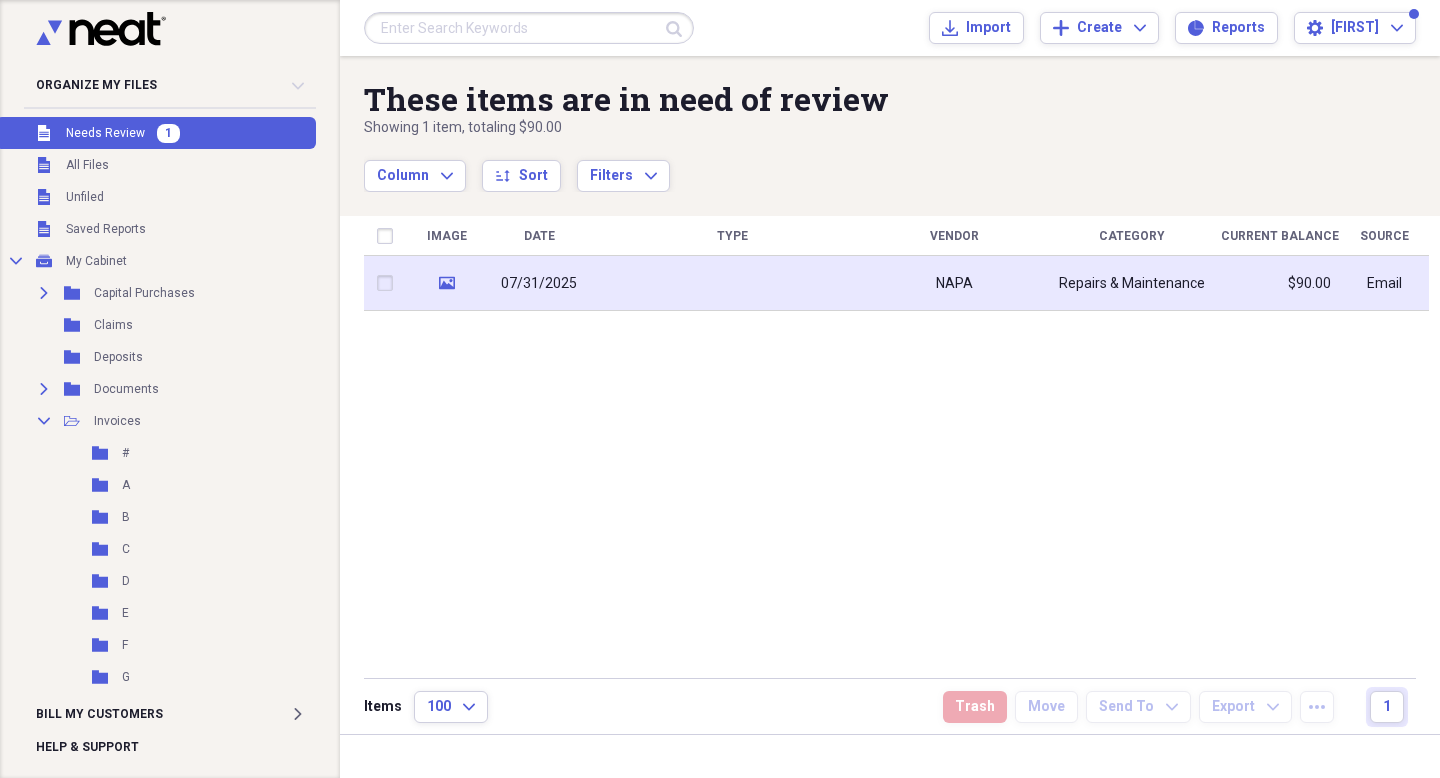click at bounding box center [732, 283] 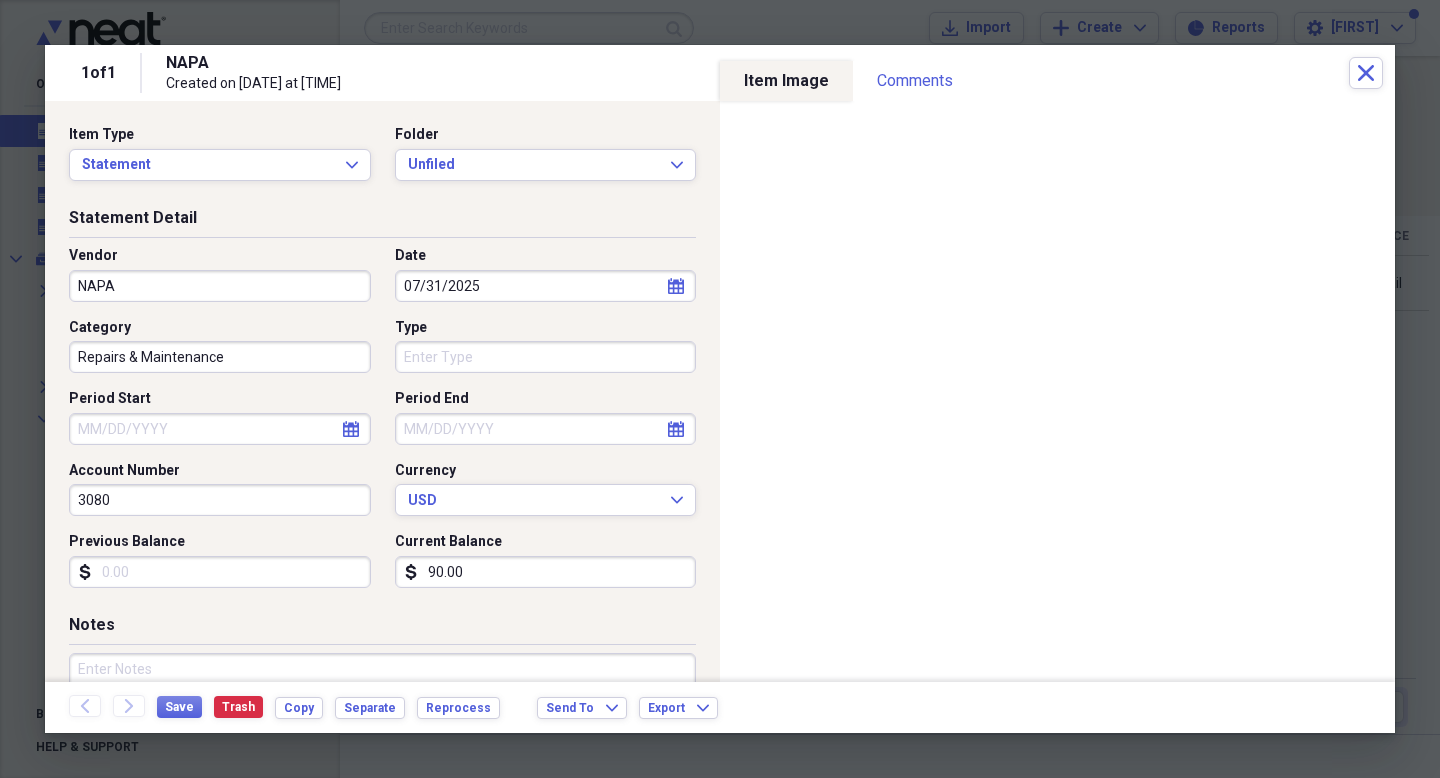 click on "90.00" at bounding box center (546, 572) 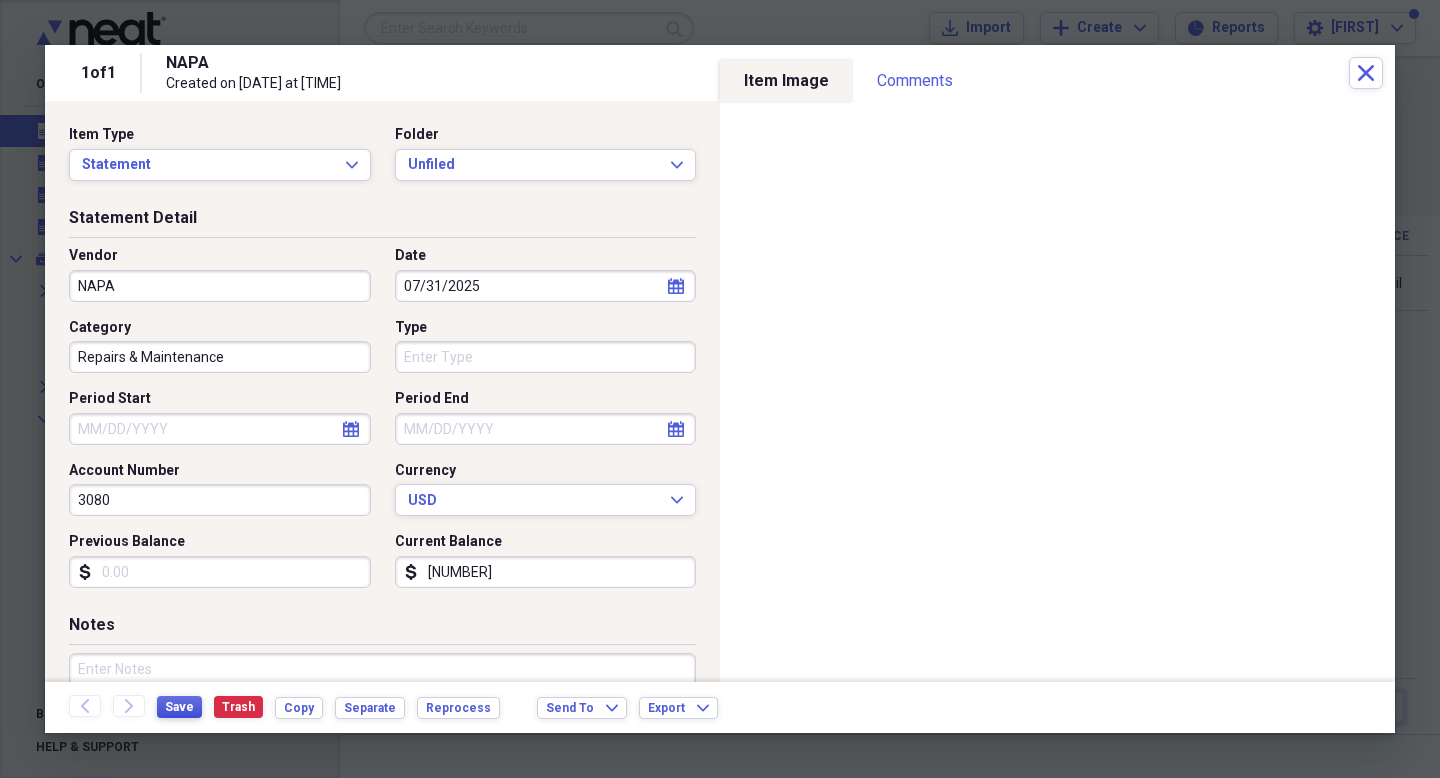 type on "[NUMBER]" 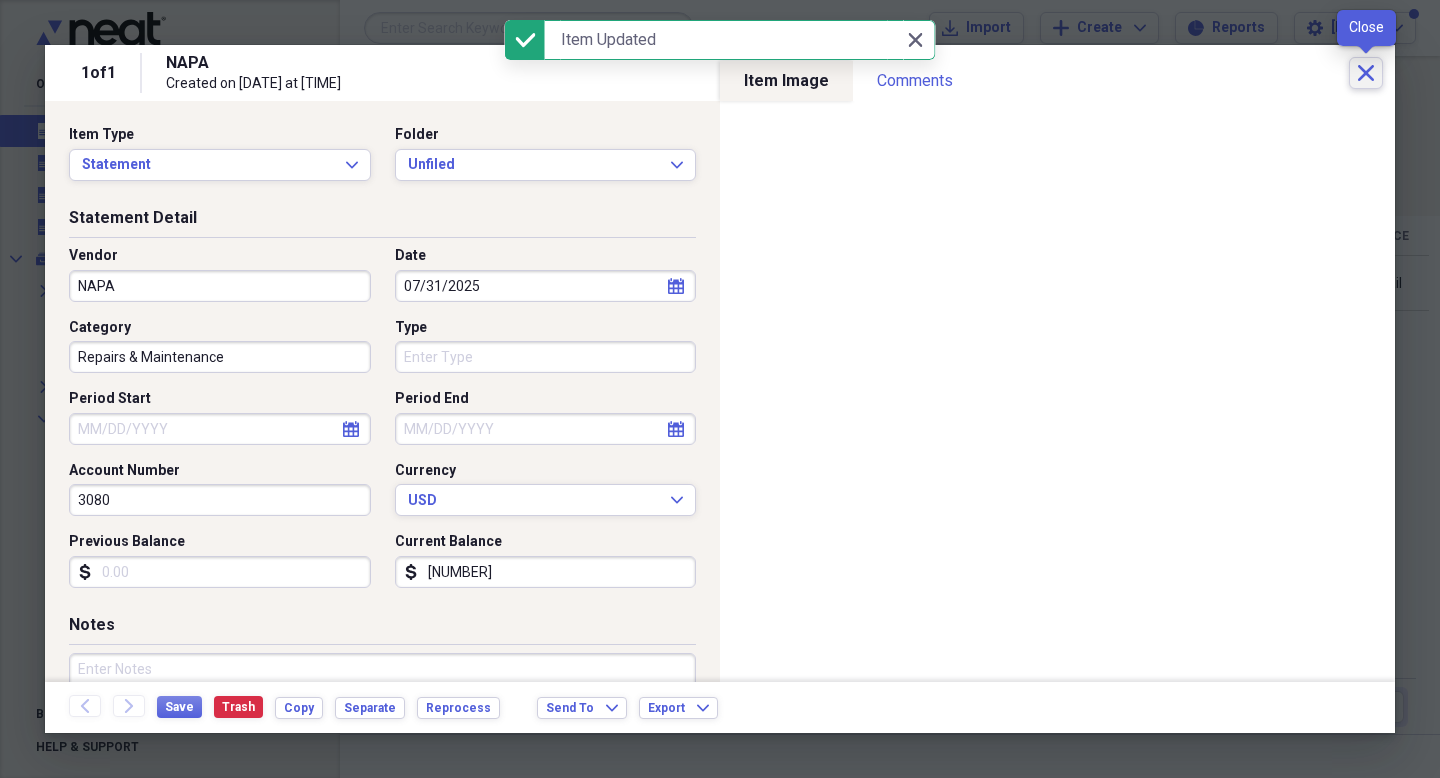 click 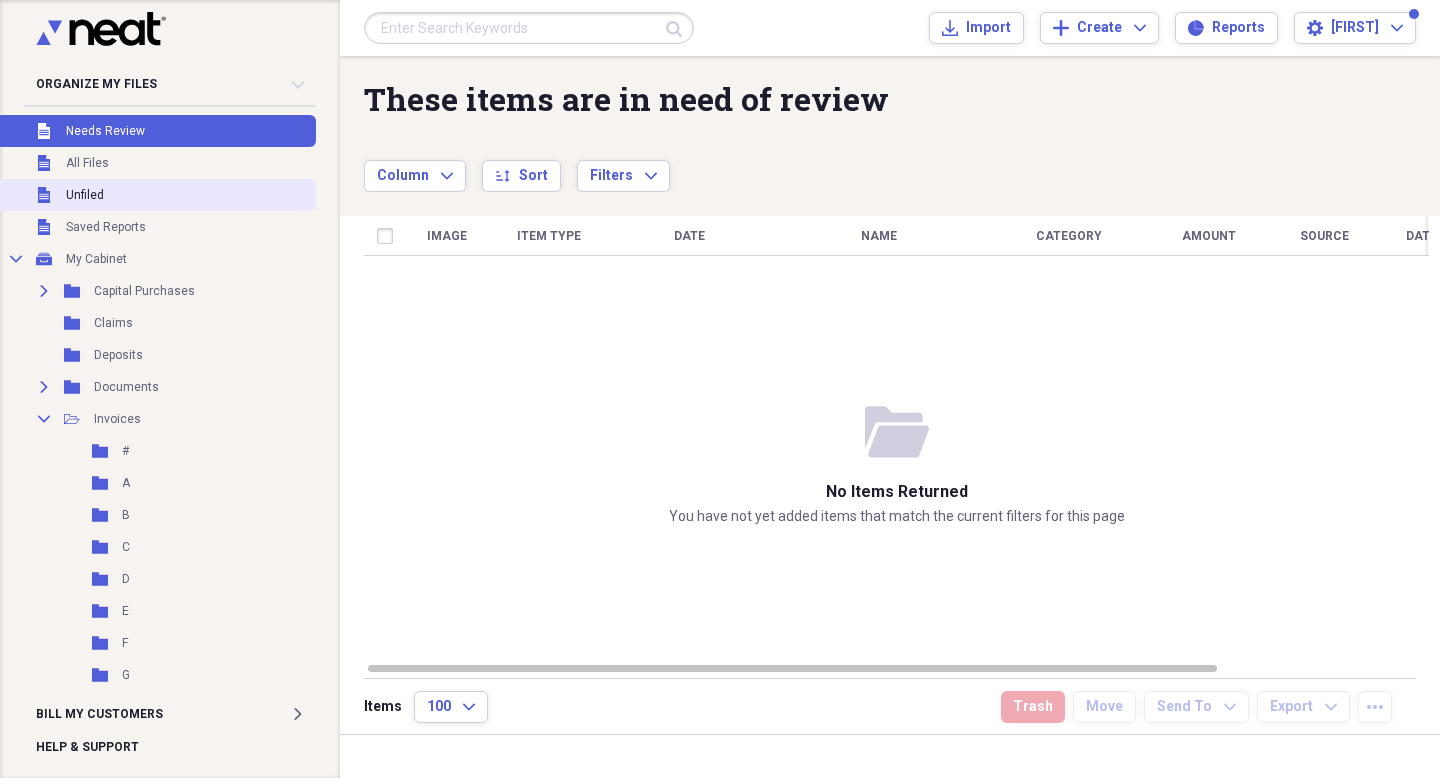 click on "Unfiled Unfiled" at bounding box center [156, 195] 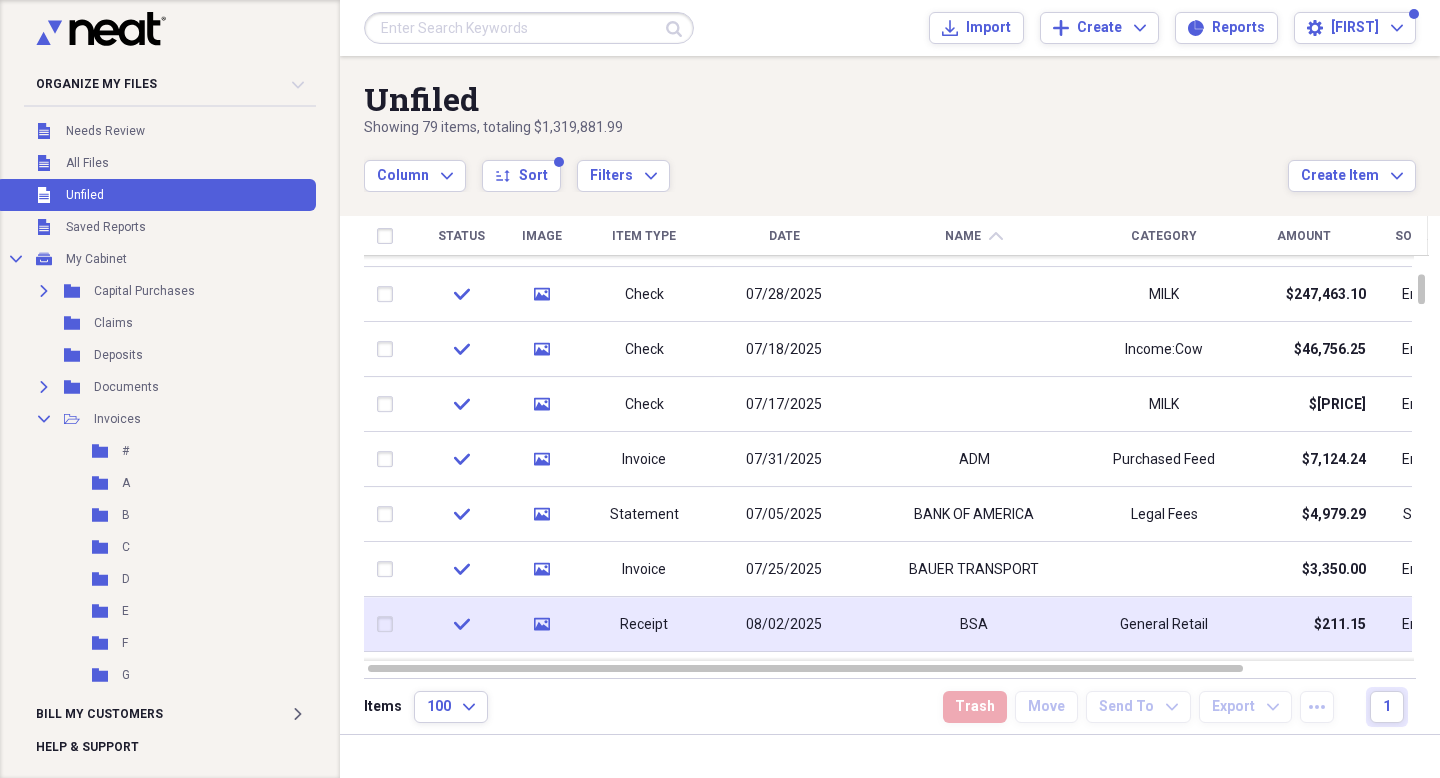 click on "BSA" at bounding box center (974, 624) 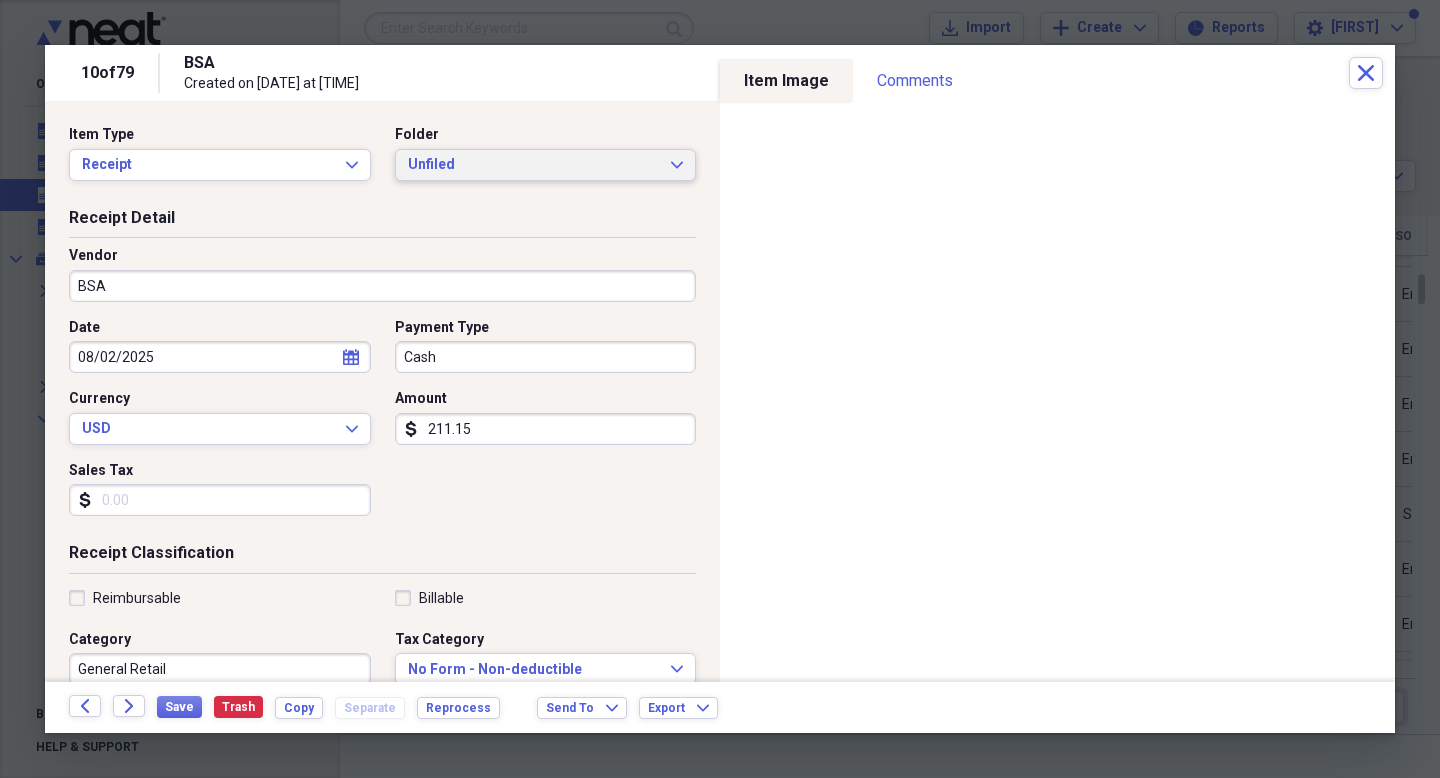 click on "Expand" 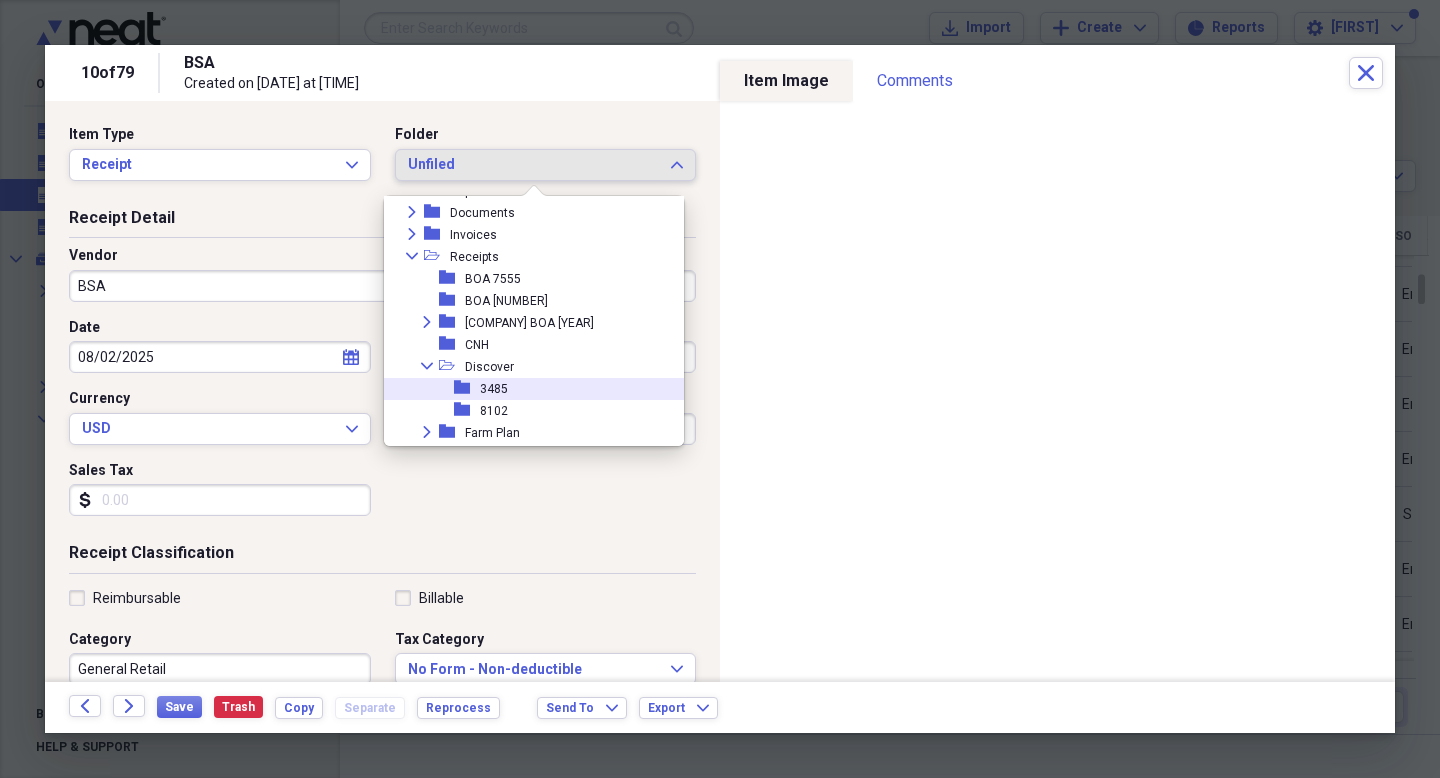 scroll, scrollTop: 120, scrollLeft: 0, axis: vertical 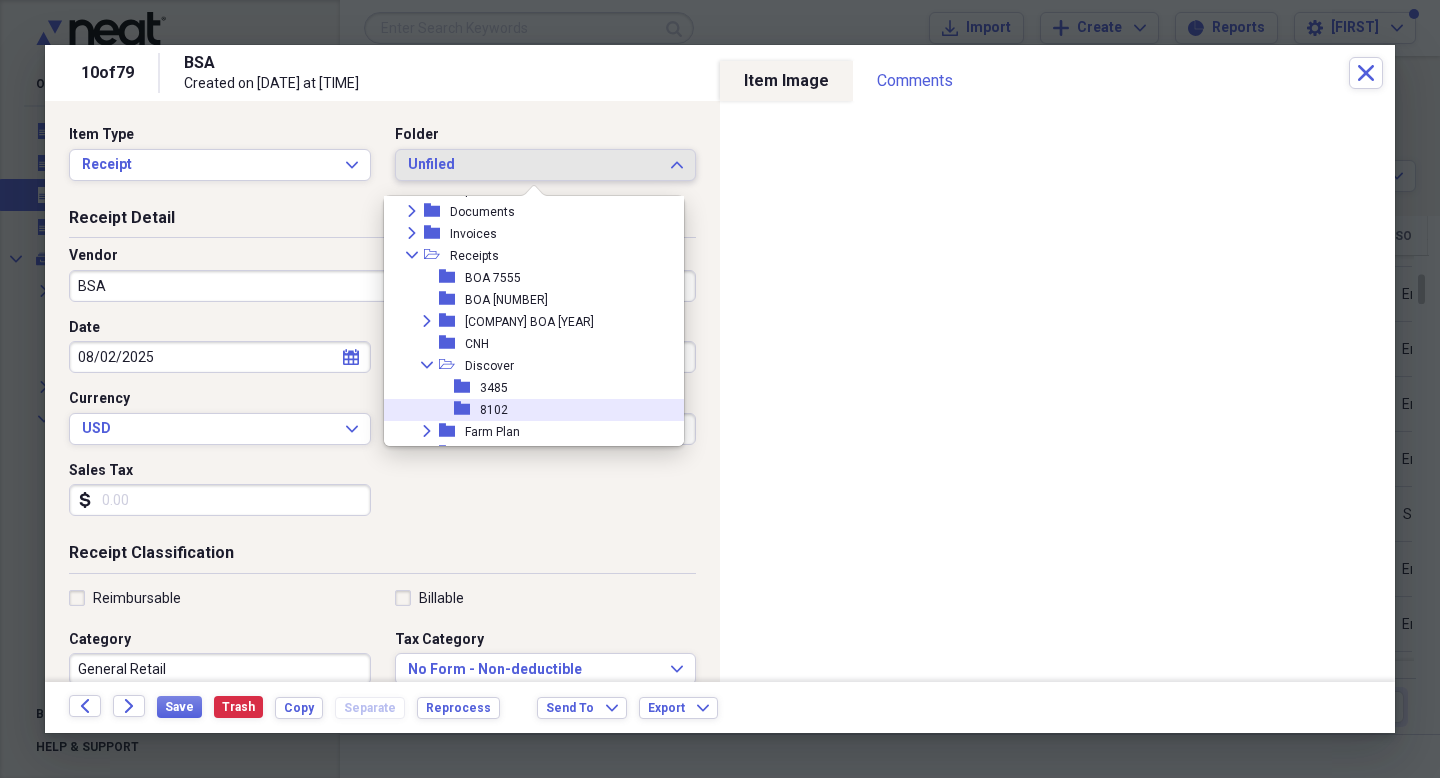 click on "folder 8102" at bounding box center [526, 410] 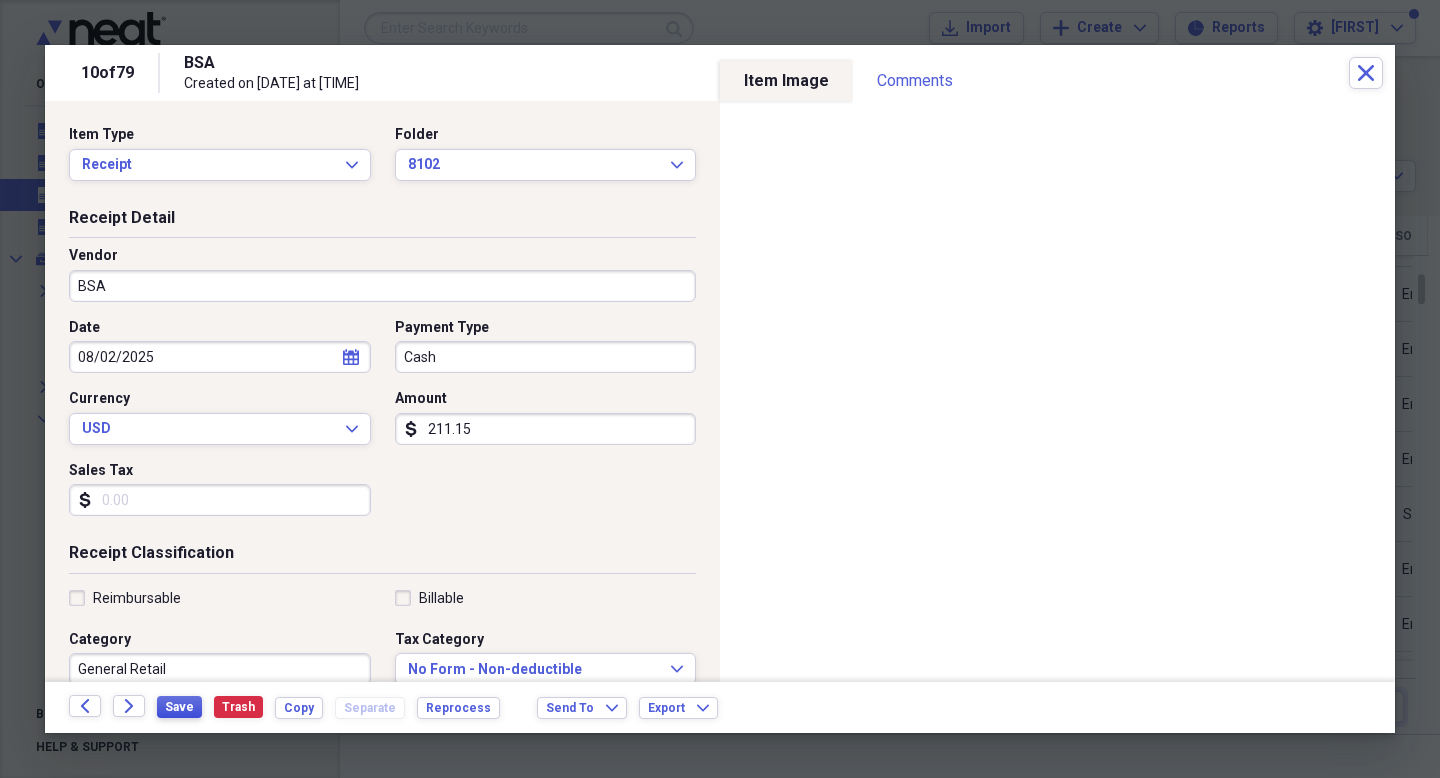 click on "Save" at bounding box center (179, 707) 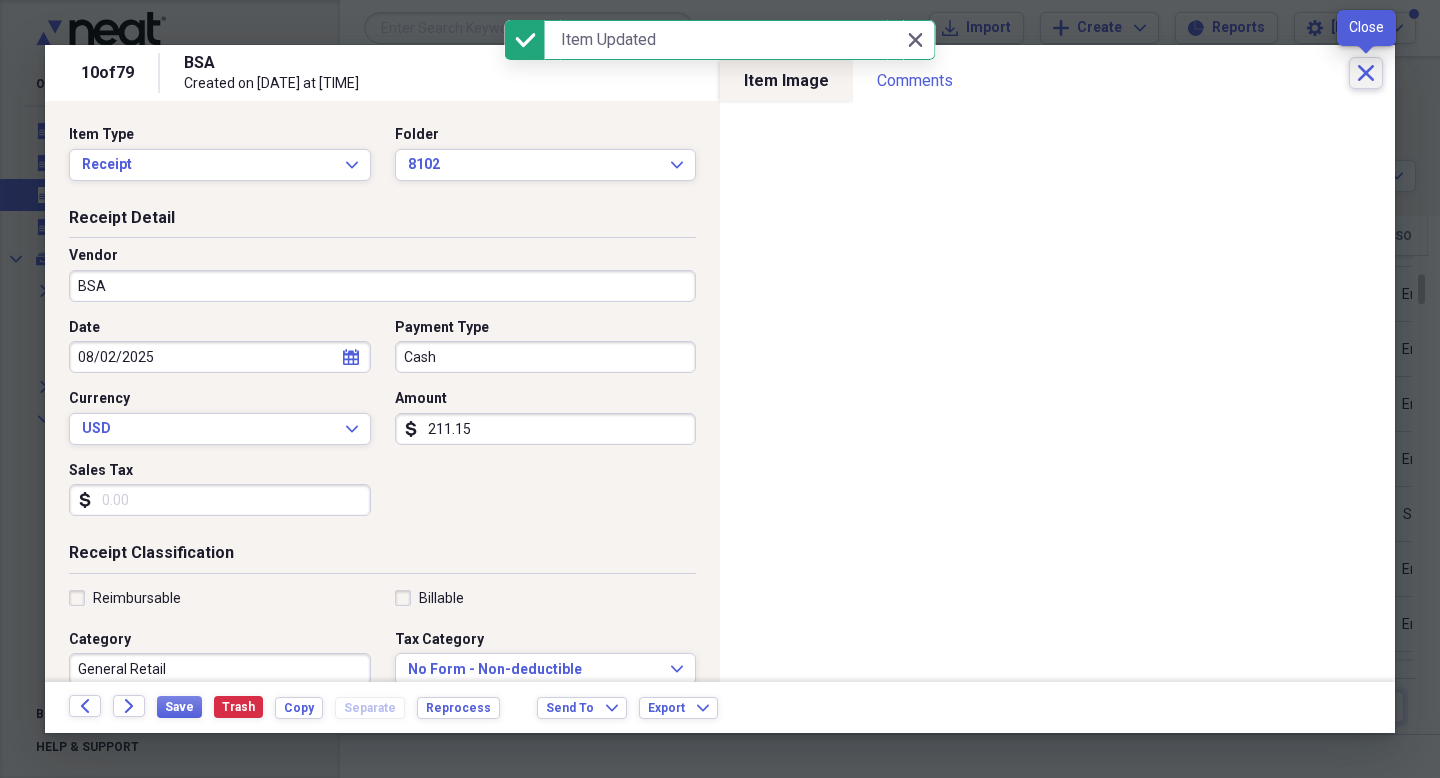 click 